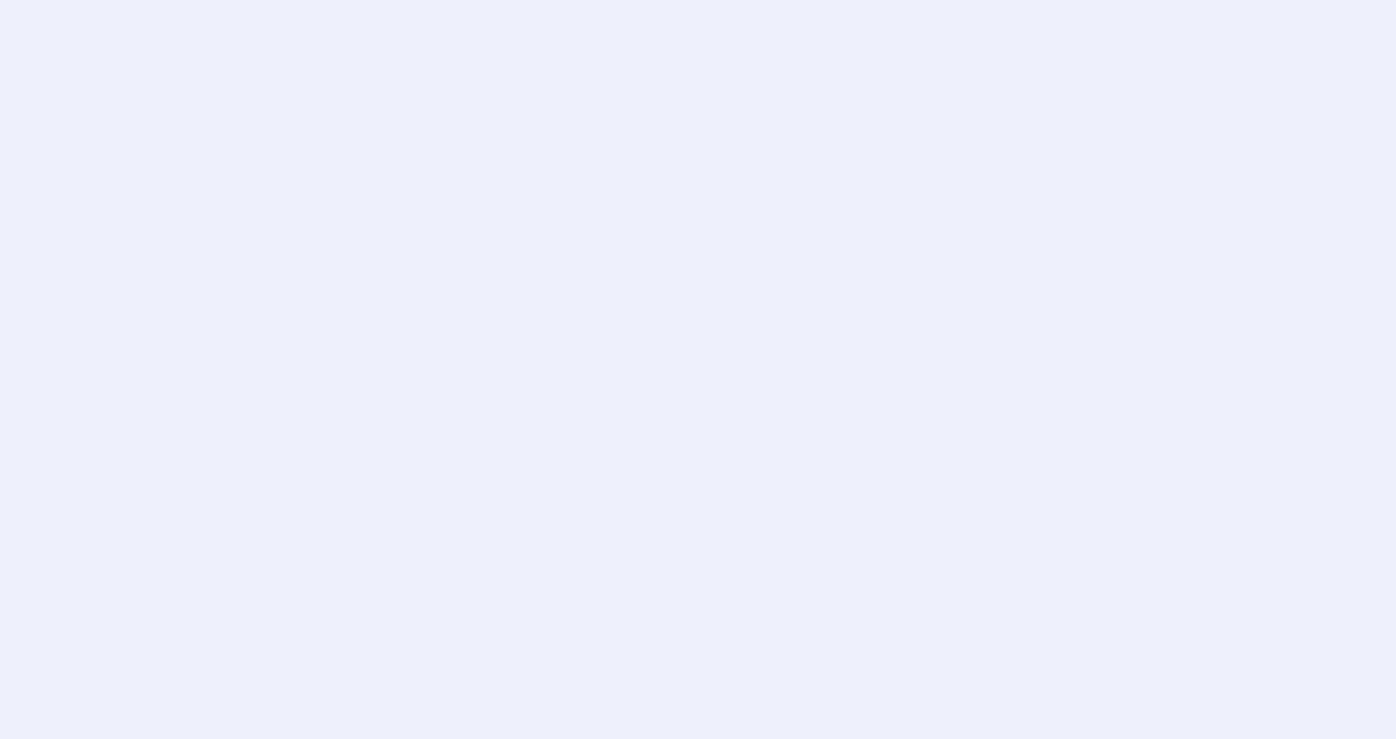 scroll, scrollTop: 0, scrollLeft: 0, axis: both 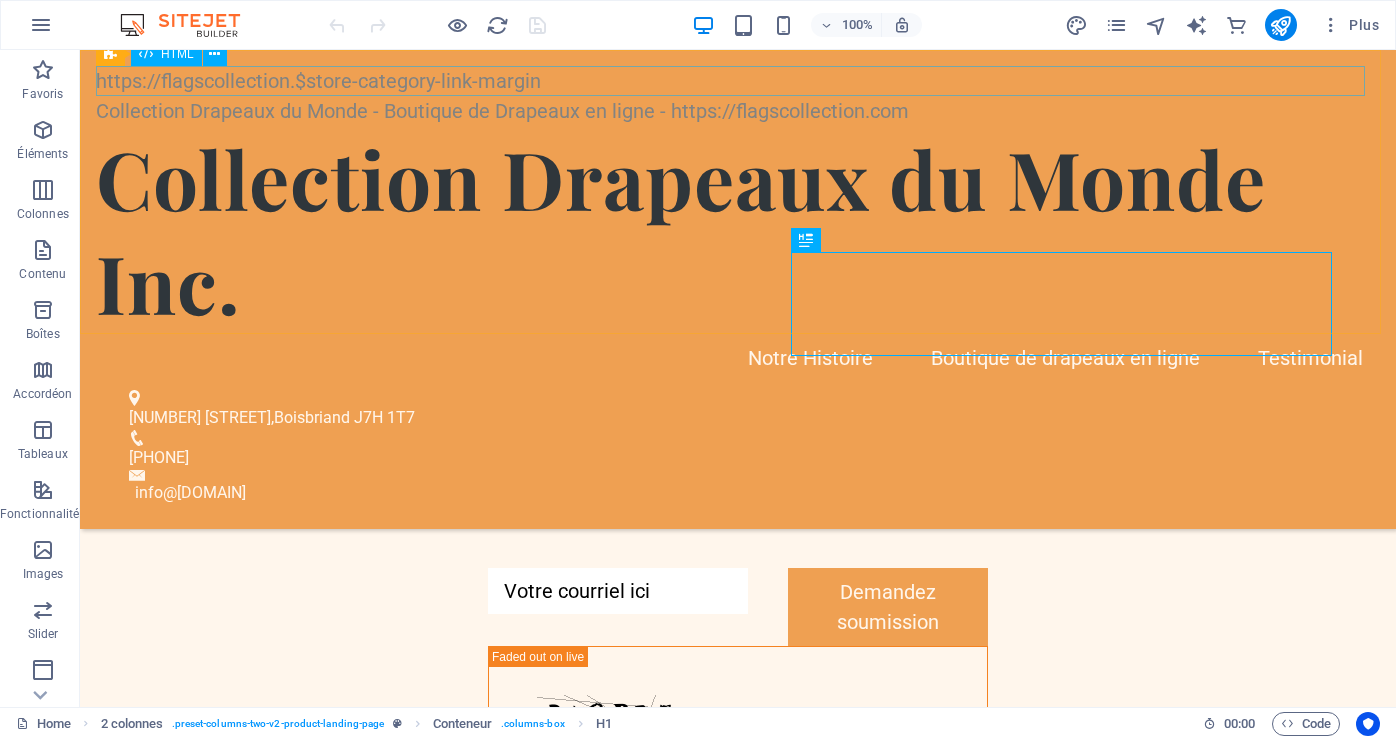 click on "https://flagscollection.$store-category-link-margin" at bounding box center (738, 81) 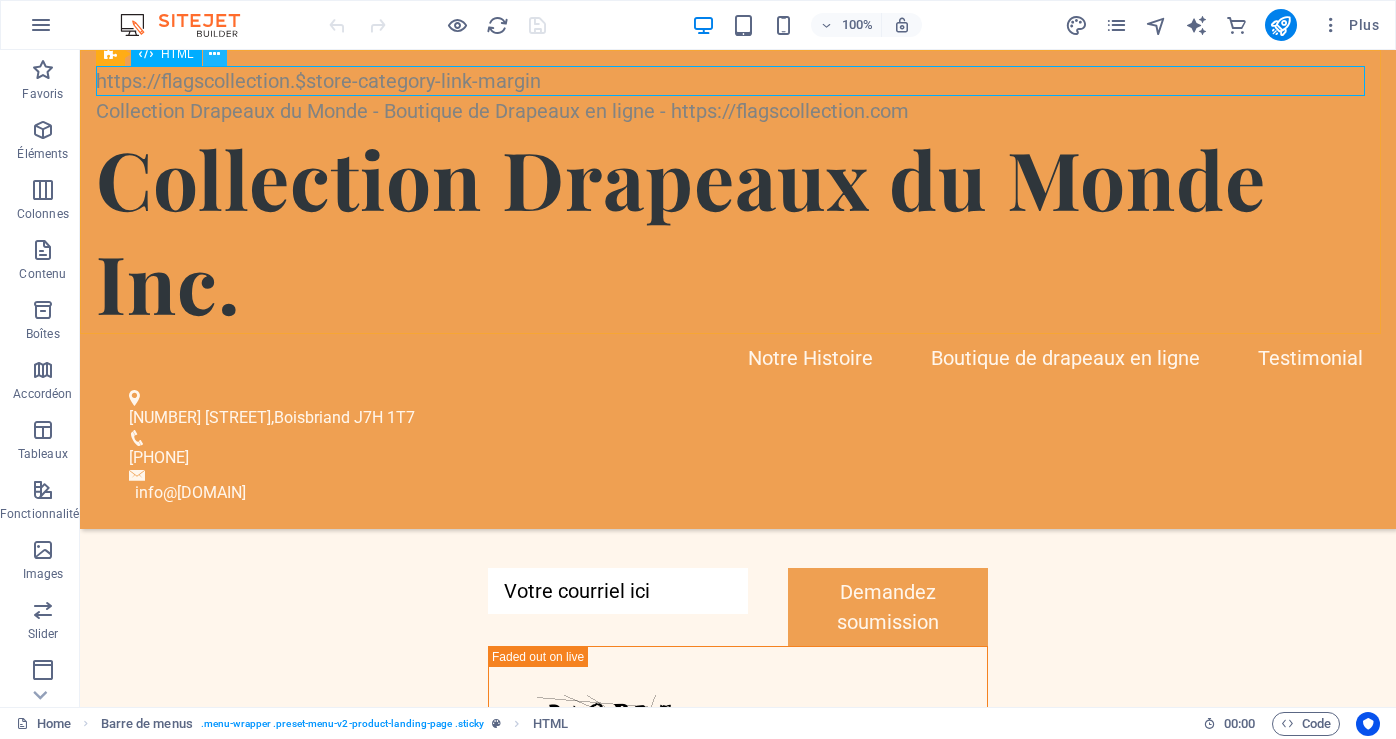 click at bounding box center (214, 54) 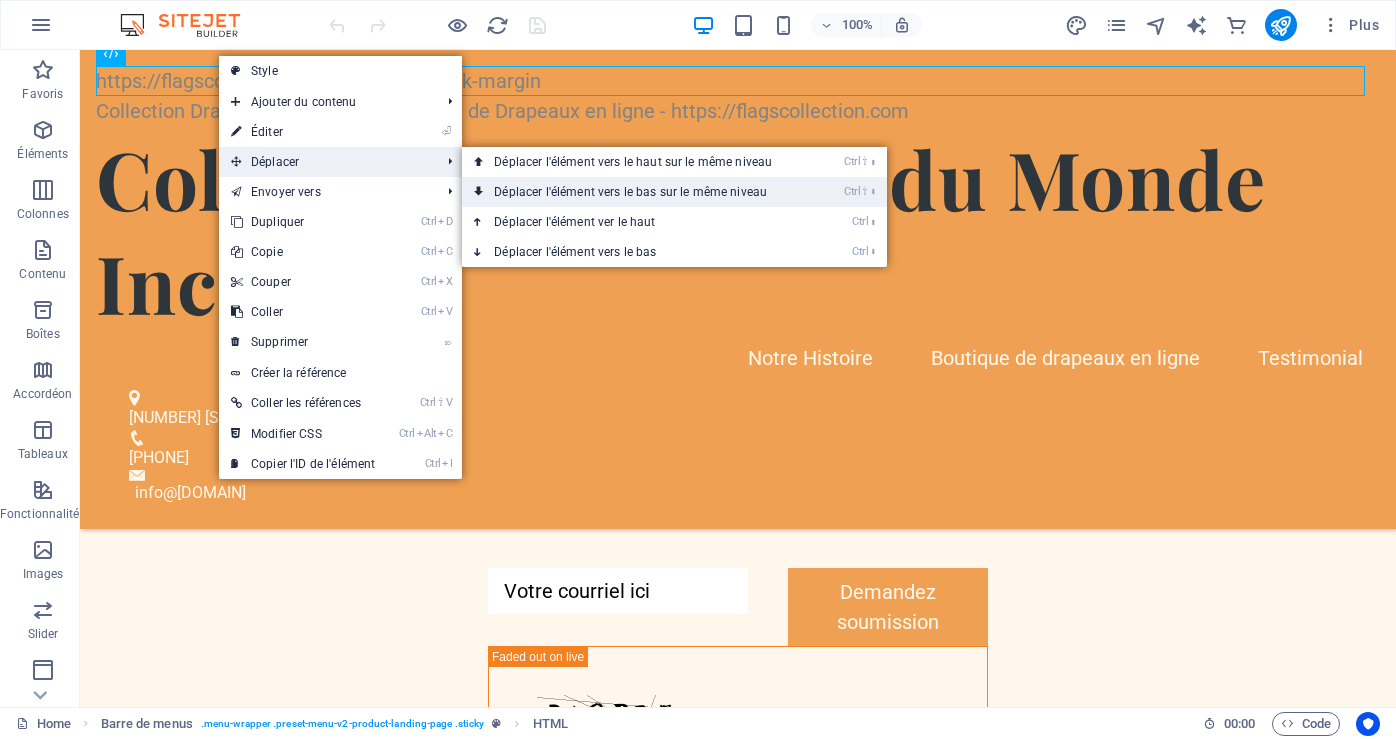 click on "Ctrl ⇧ ⬇  Déplacer l'élément vers le bas sur le même niveau" at bounding box center [637, 192] 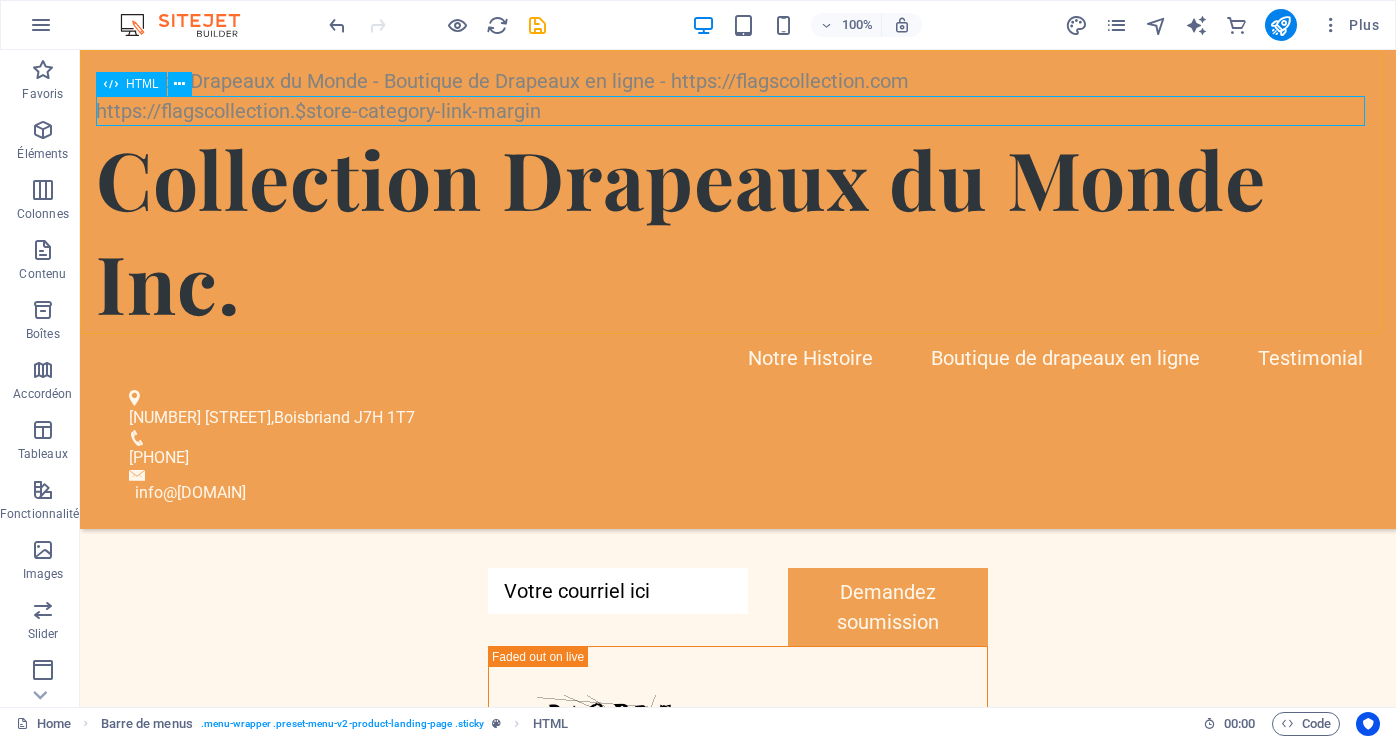 click on "https://flagscollection.$store-category-link-margin" at bounding box center (738, 111) 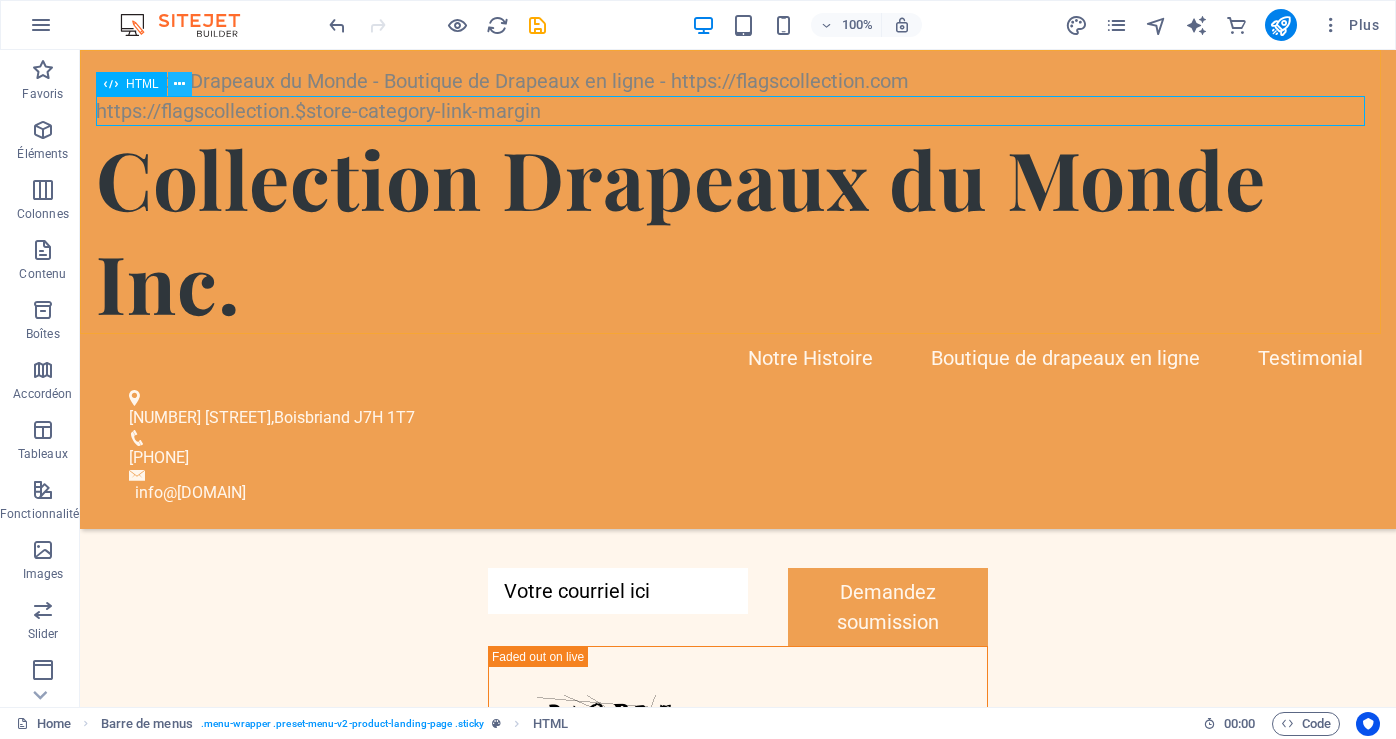 click at bounding box center (179, 84) 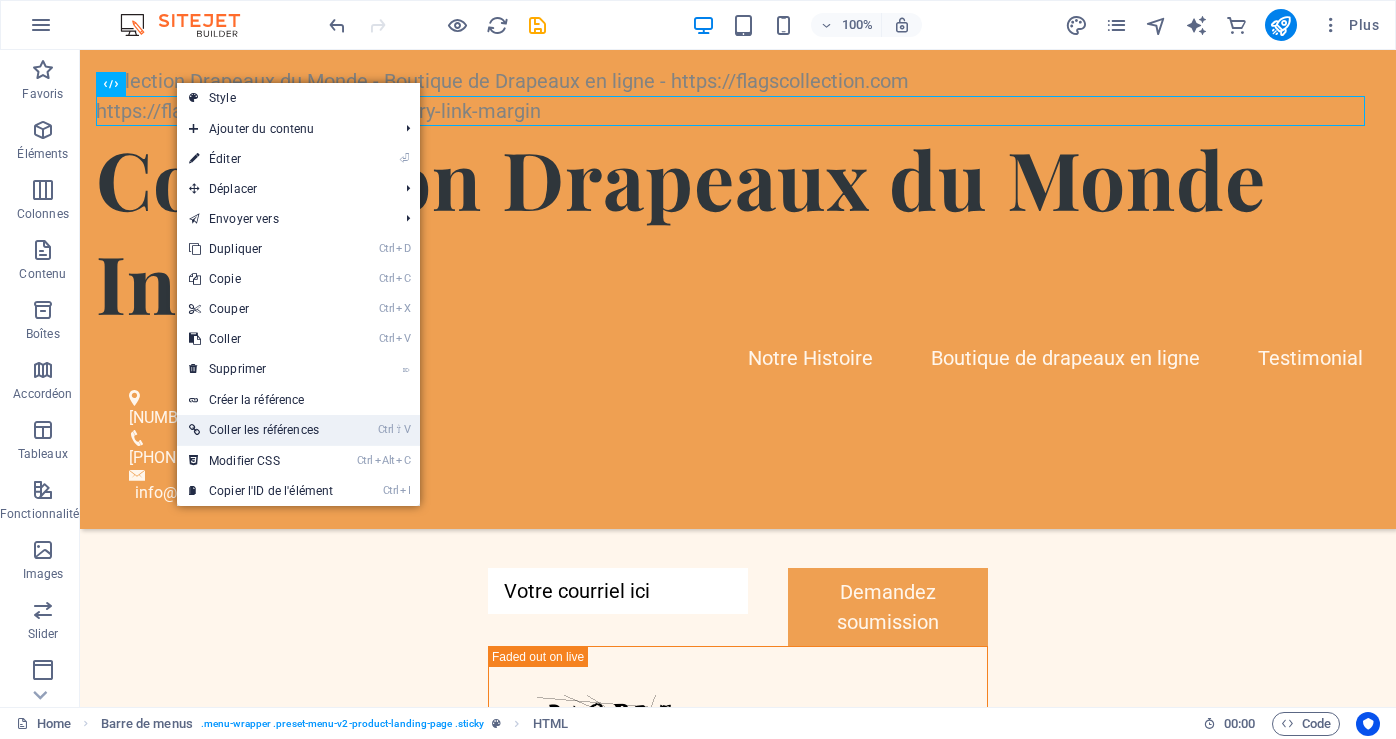 click on "Ctrl ⇧ V  Coller les références" at bounding box center (261, 430) 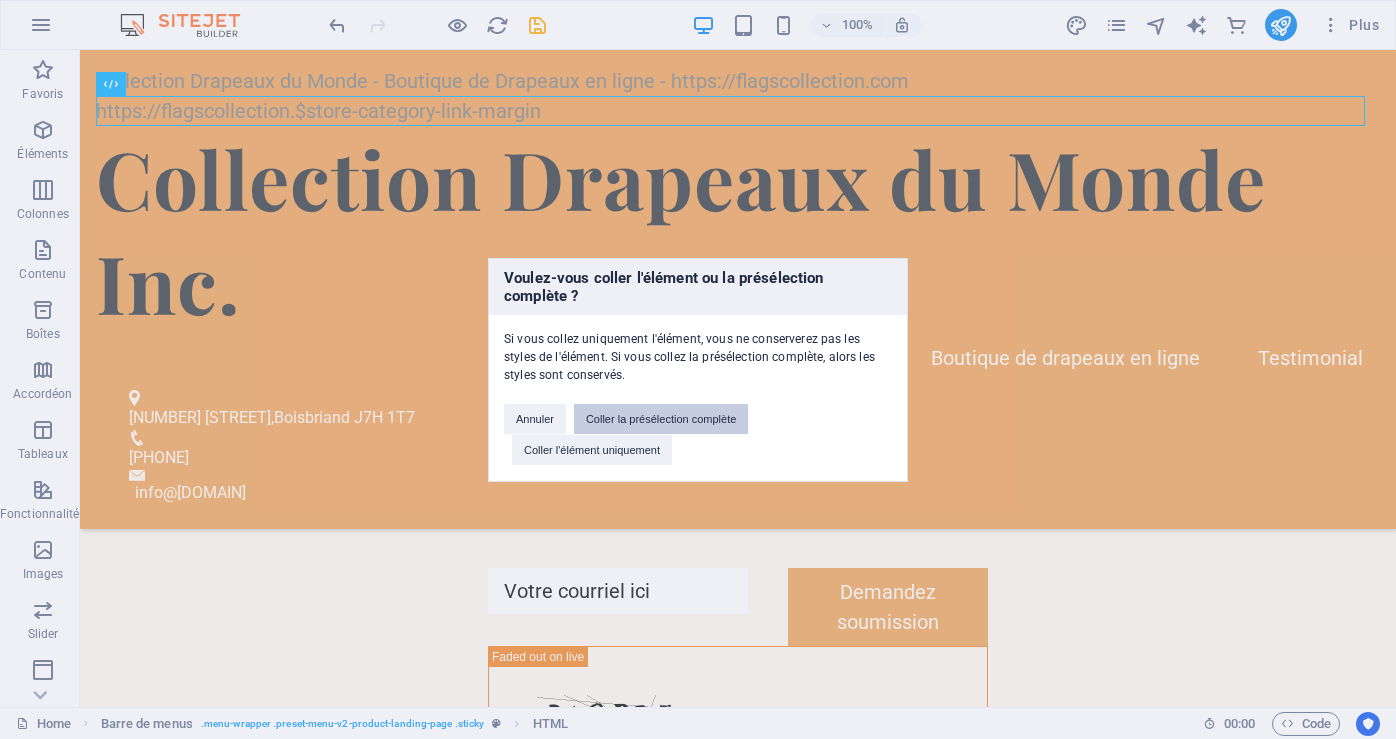 click on "Coller la présélection complète" at bounding box center [661, 419] 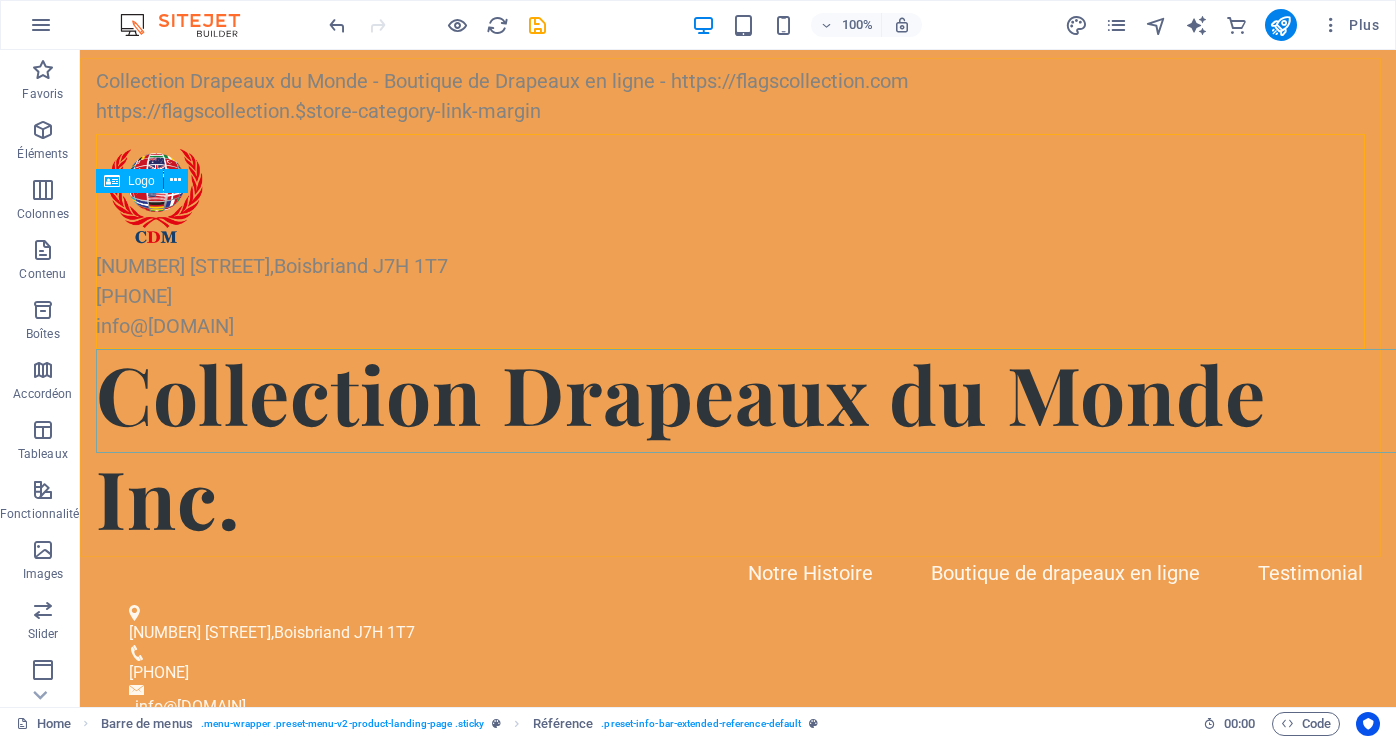 scroll, scrollTop: 5870, scrollLeft: 0, axis: vertical 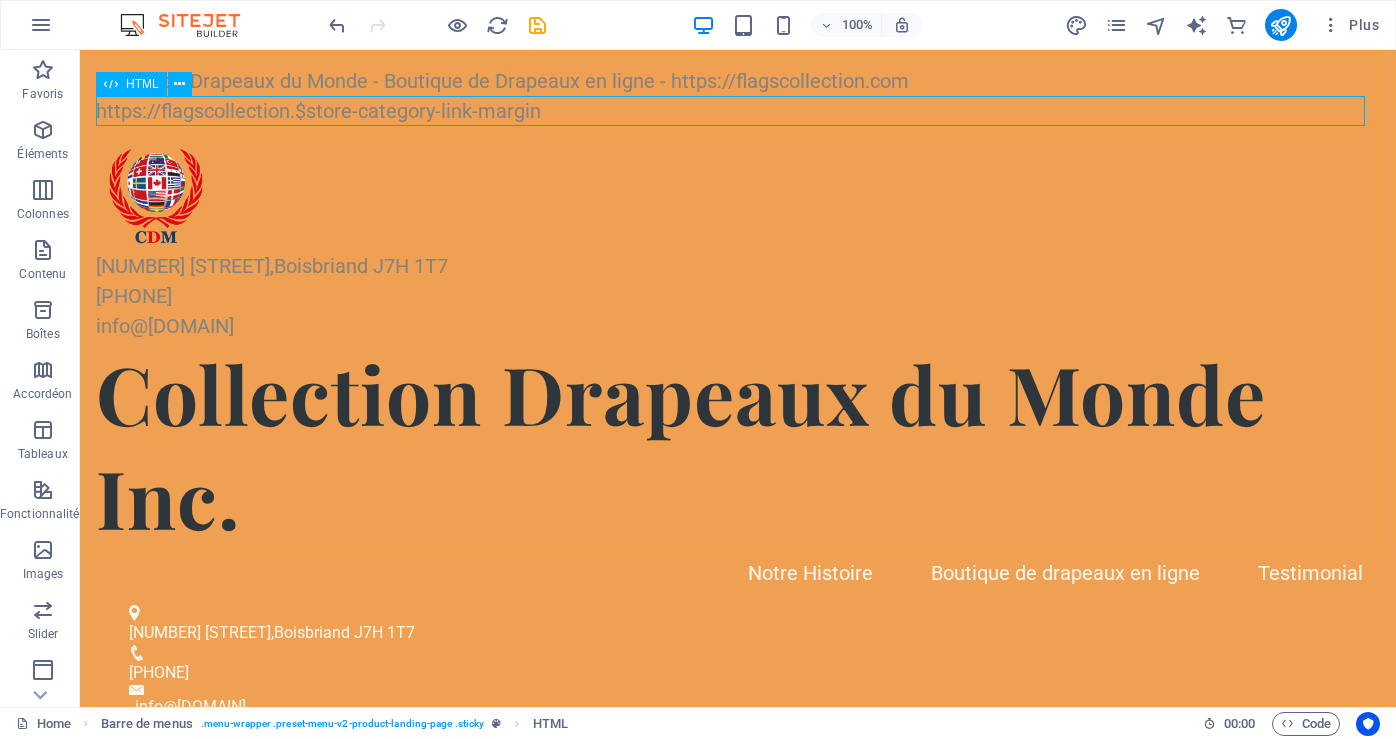 click on "https://flagscollection.$store-category-link-margin" at bounding box center [738, 111] 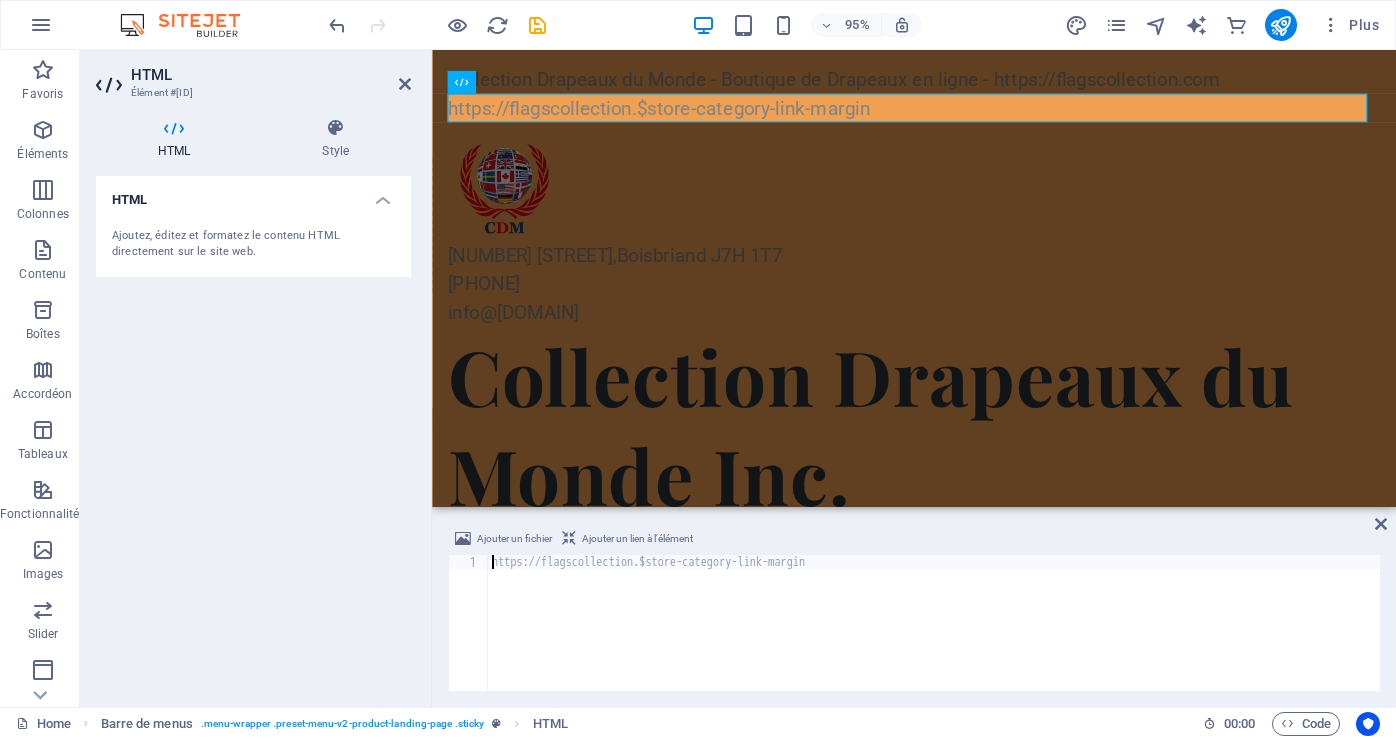 scroll, scrollTop: 6180, scrollLeft: 0, axis: vertical 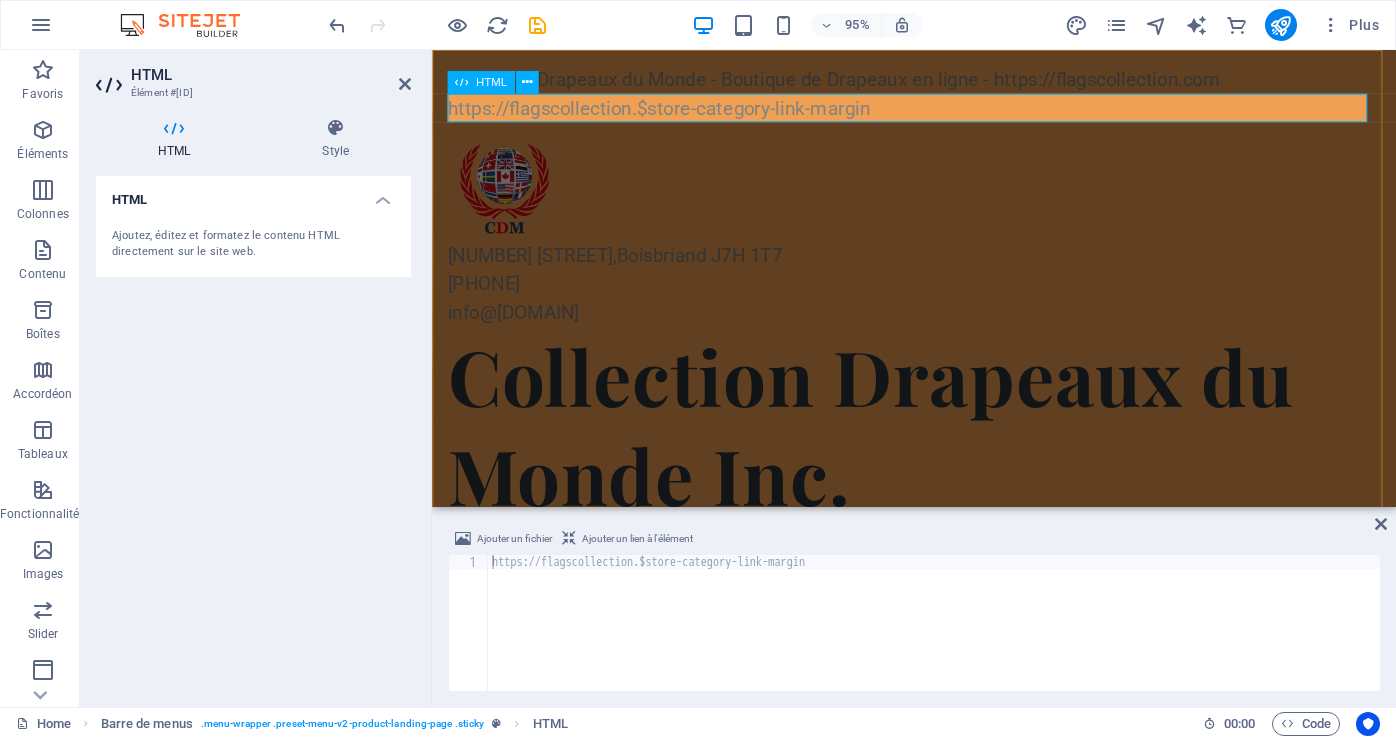 click on "https://flagscollection.$store-category-link-margin" at bounding box center (939, 111) 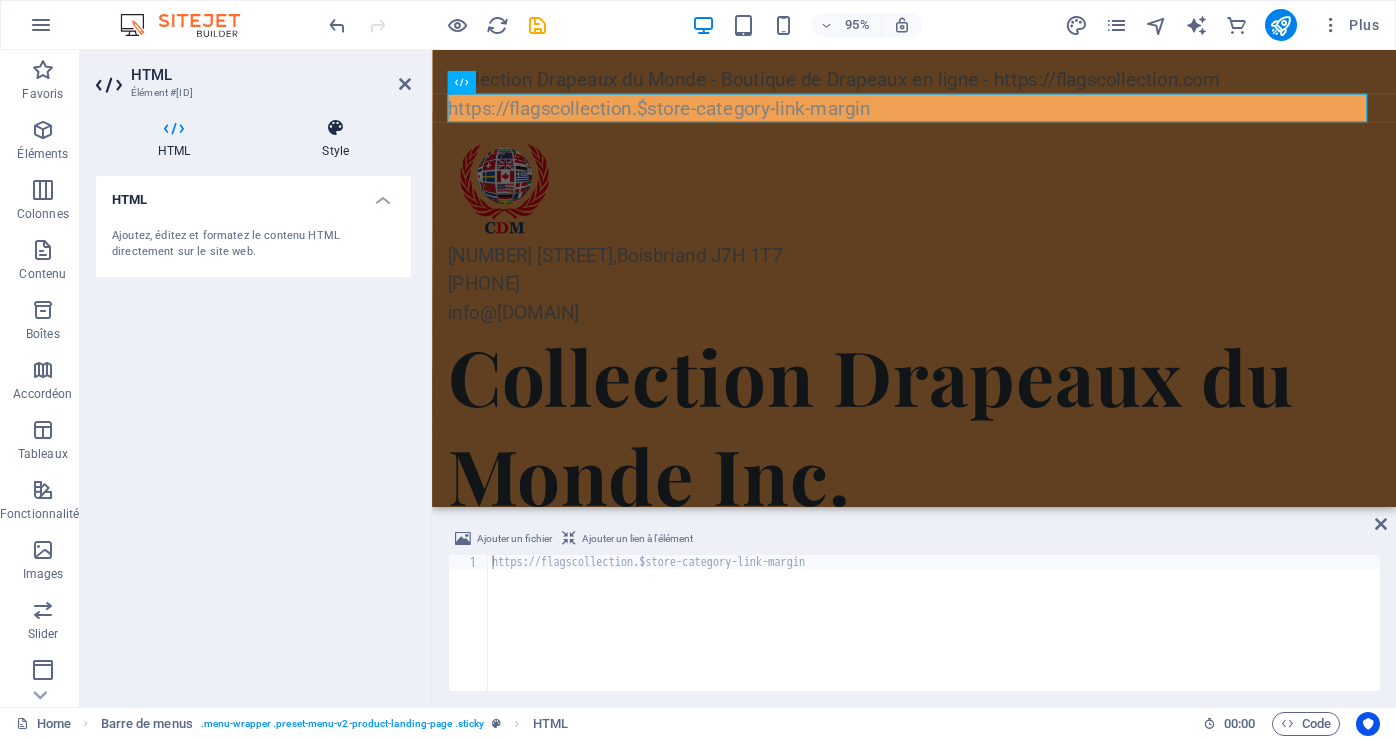 click on "Style" at bounding box center (335, 139) 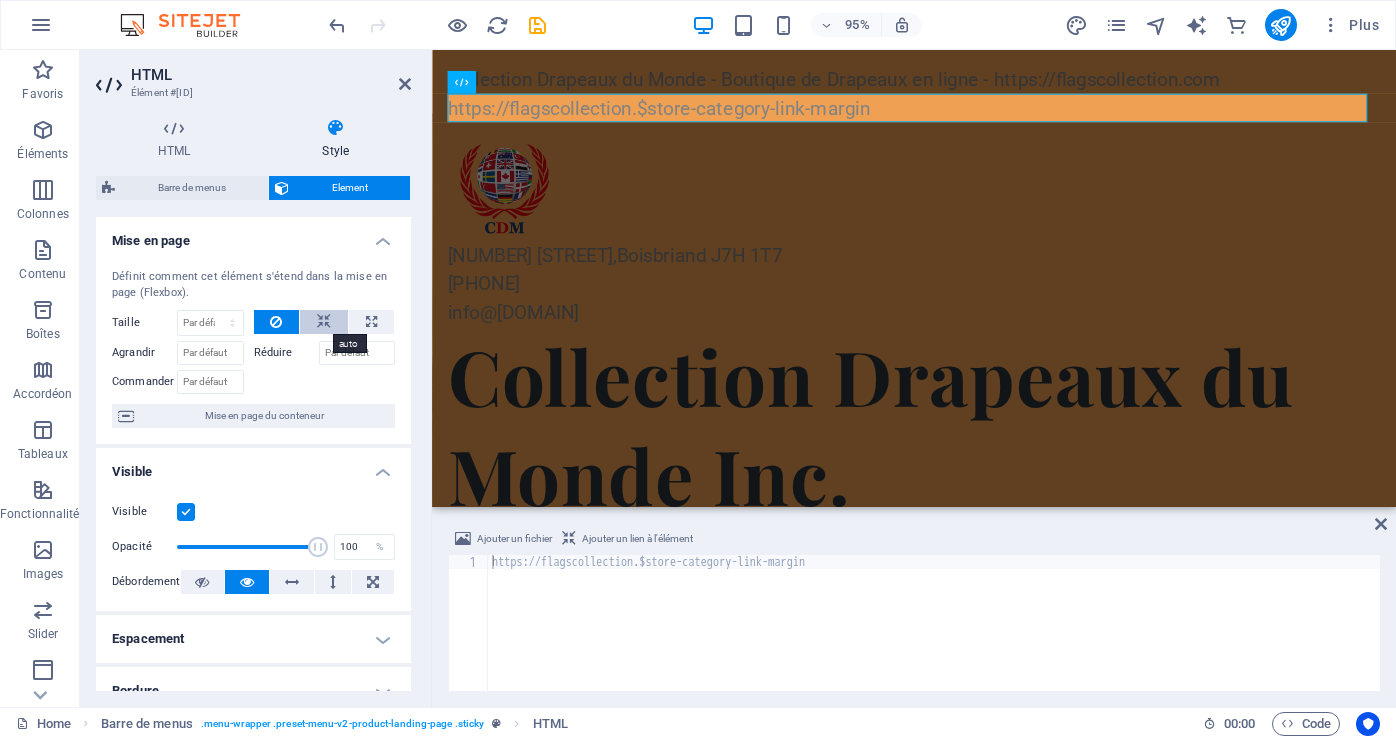 click at bounding box center (324, 322) 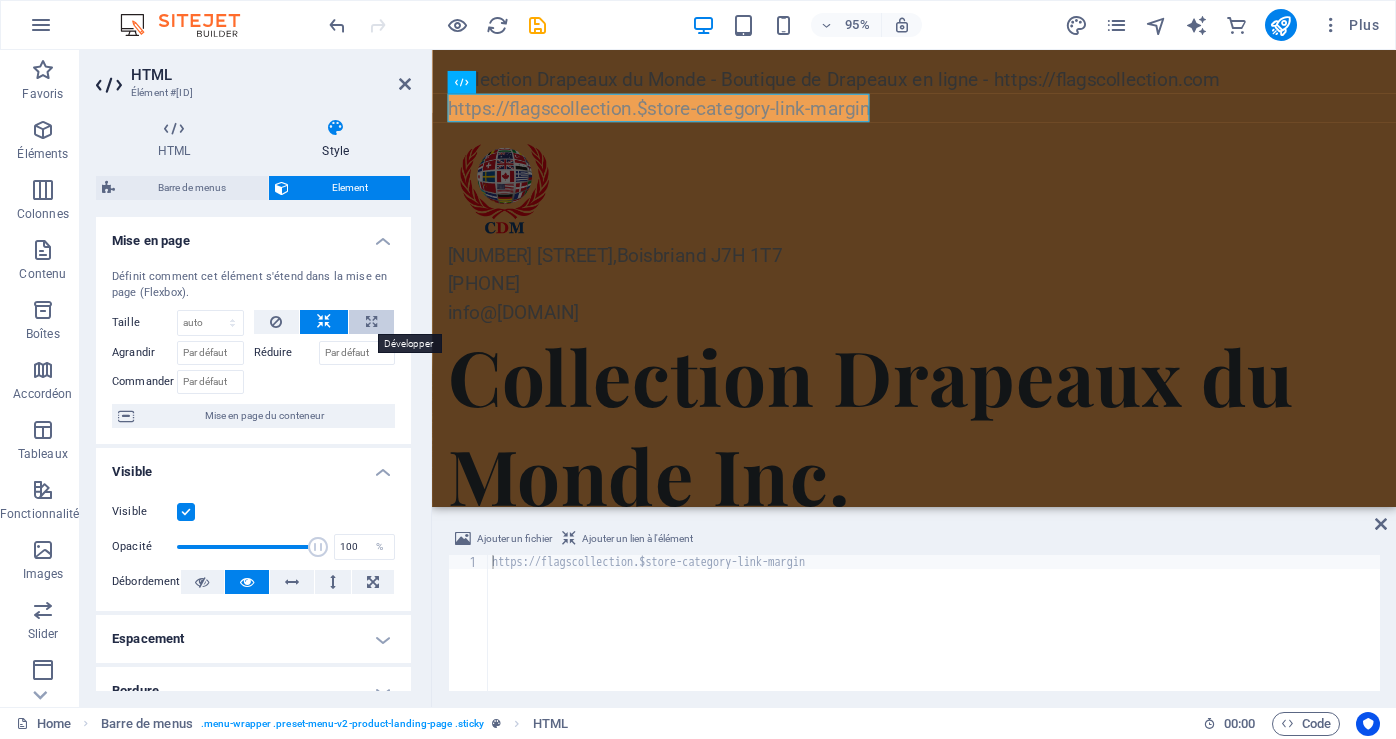 click at bounding box center [371, 322] 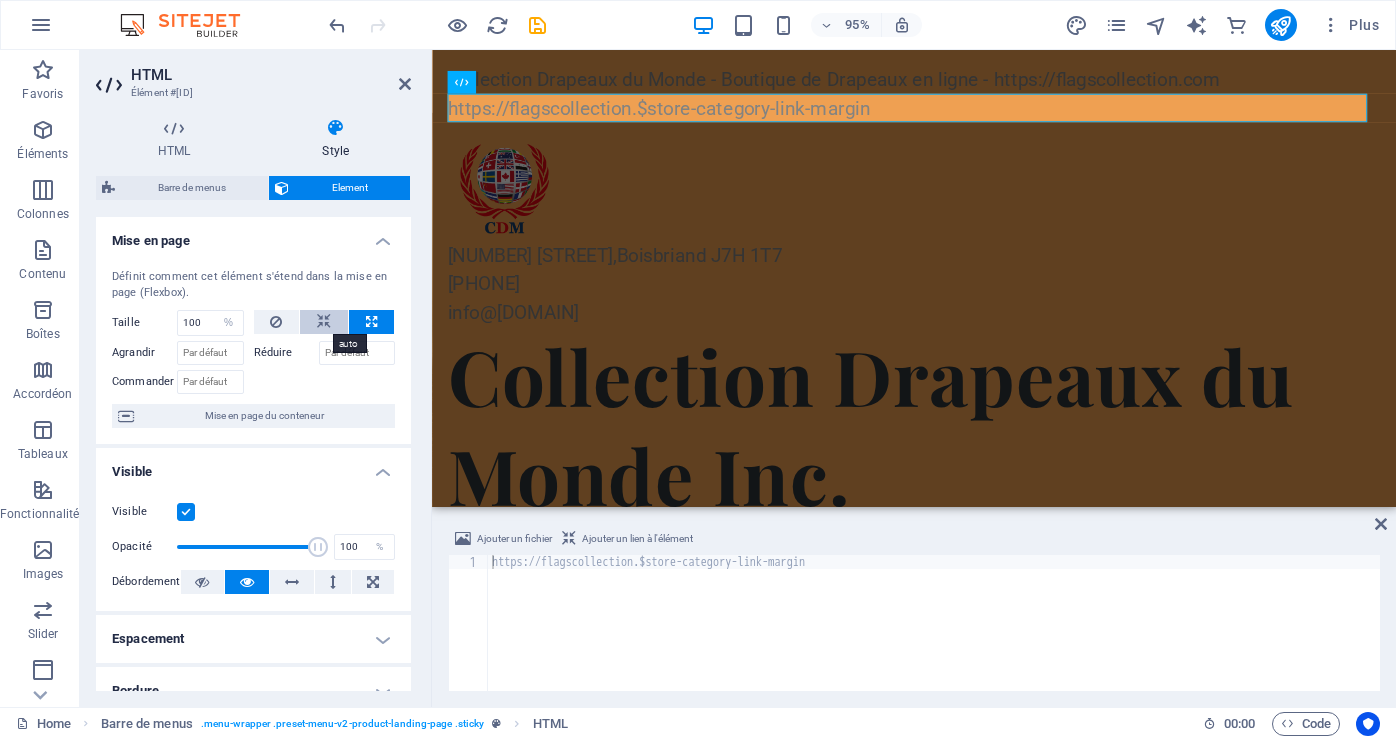 click at bounding box center [324, 322] 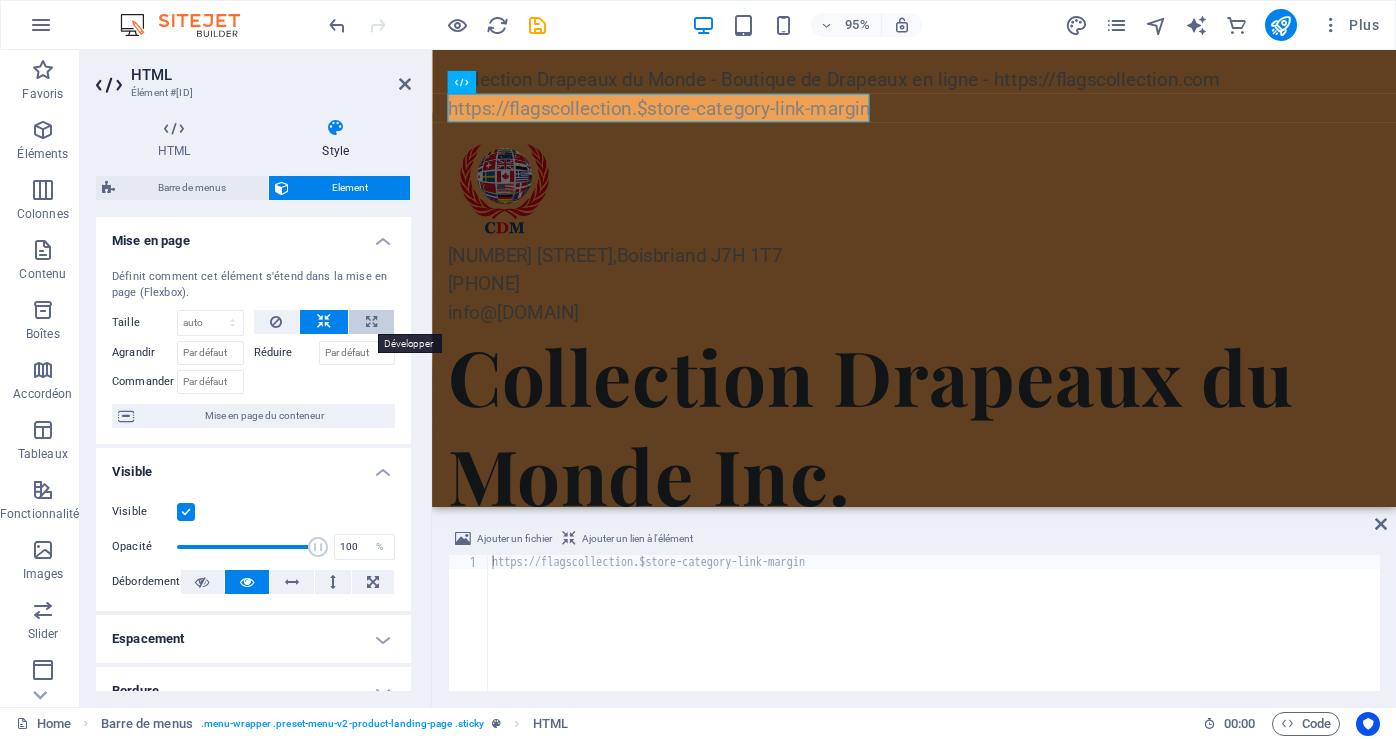 click at bounding box center (371, 322) 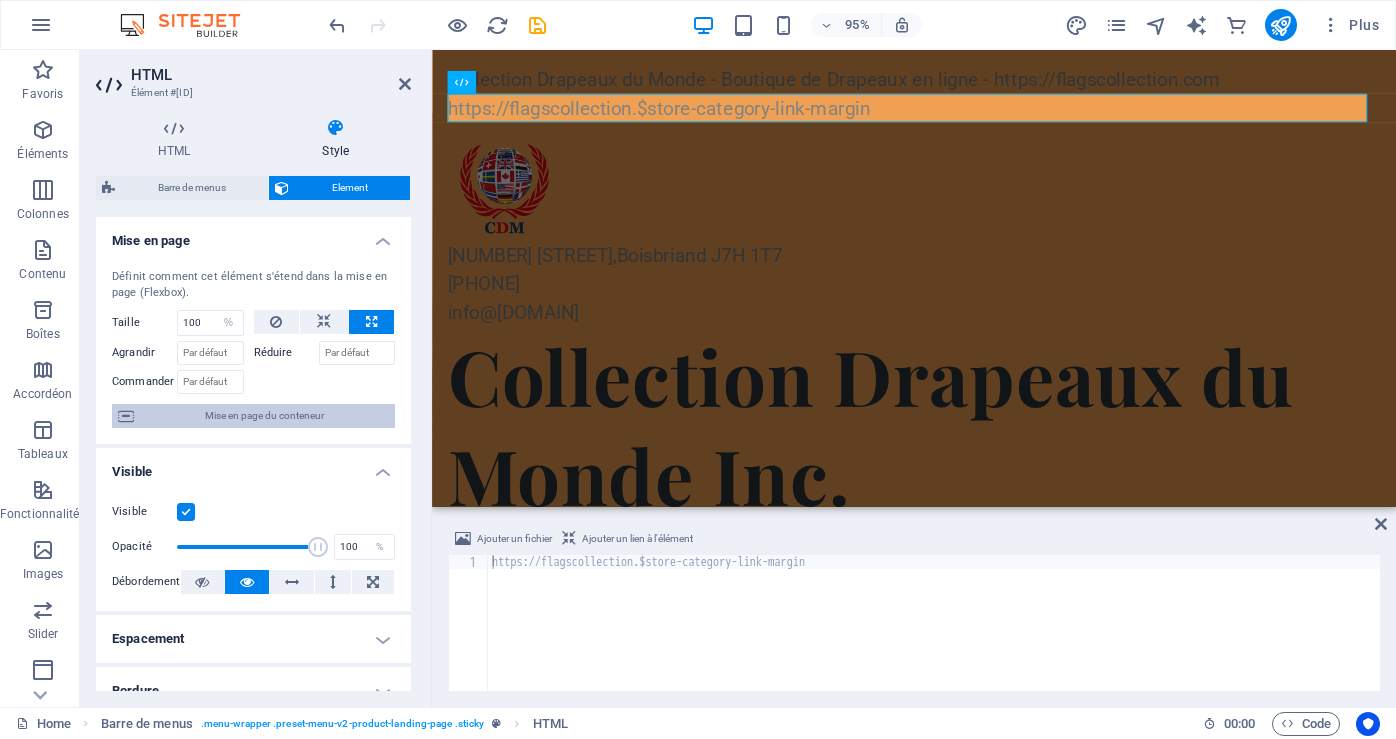 click on "Mise en page du conteneur" at bounding box center (264, 416) 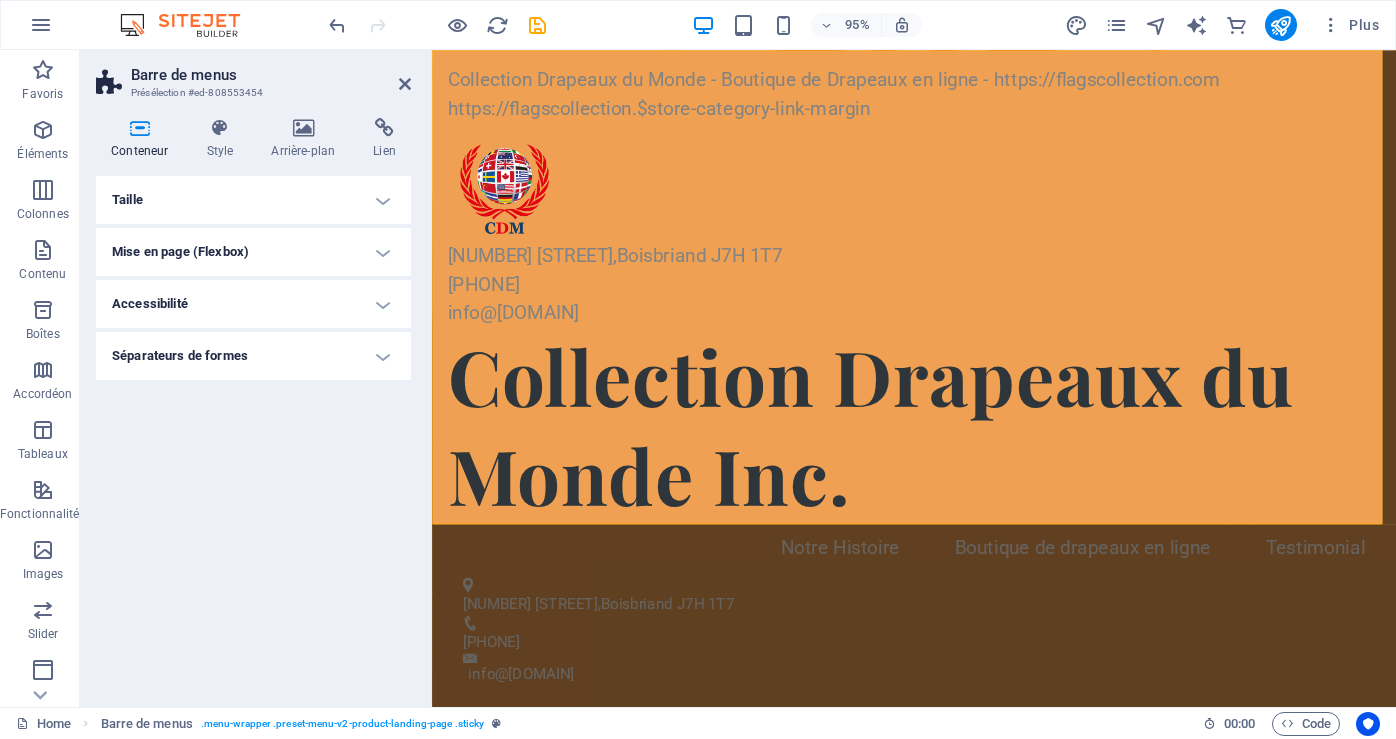 scroll, scrollTop: 6307, scrollLeft: 0, axis: vertical 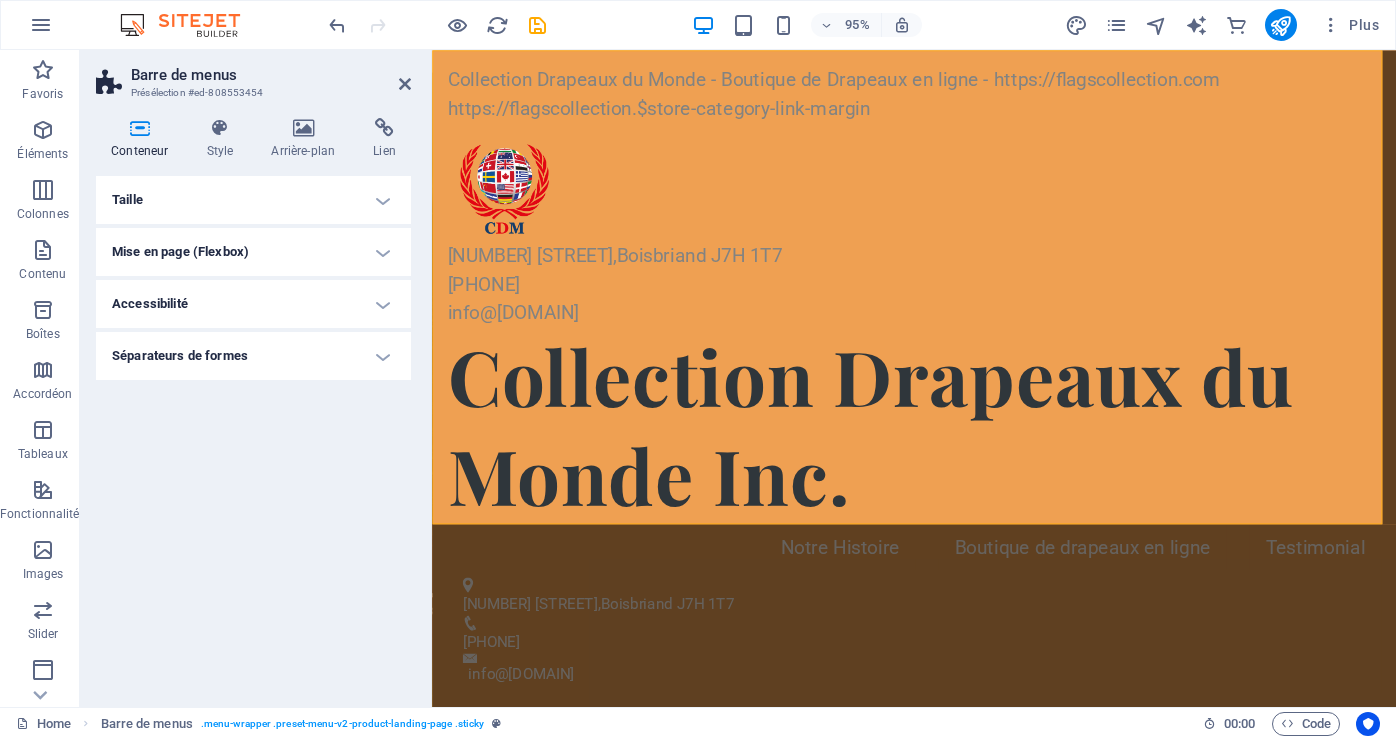 click on "Mise en page (Flexbox)" at bounding box center (253, 252) 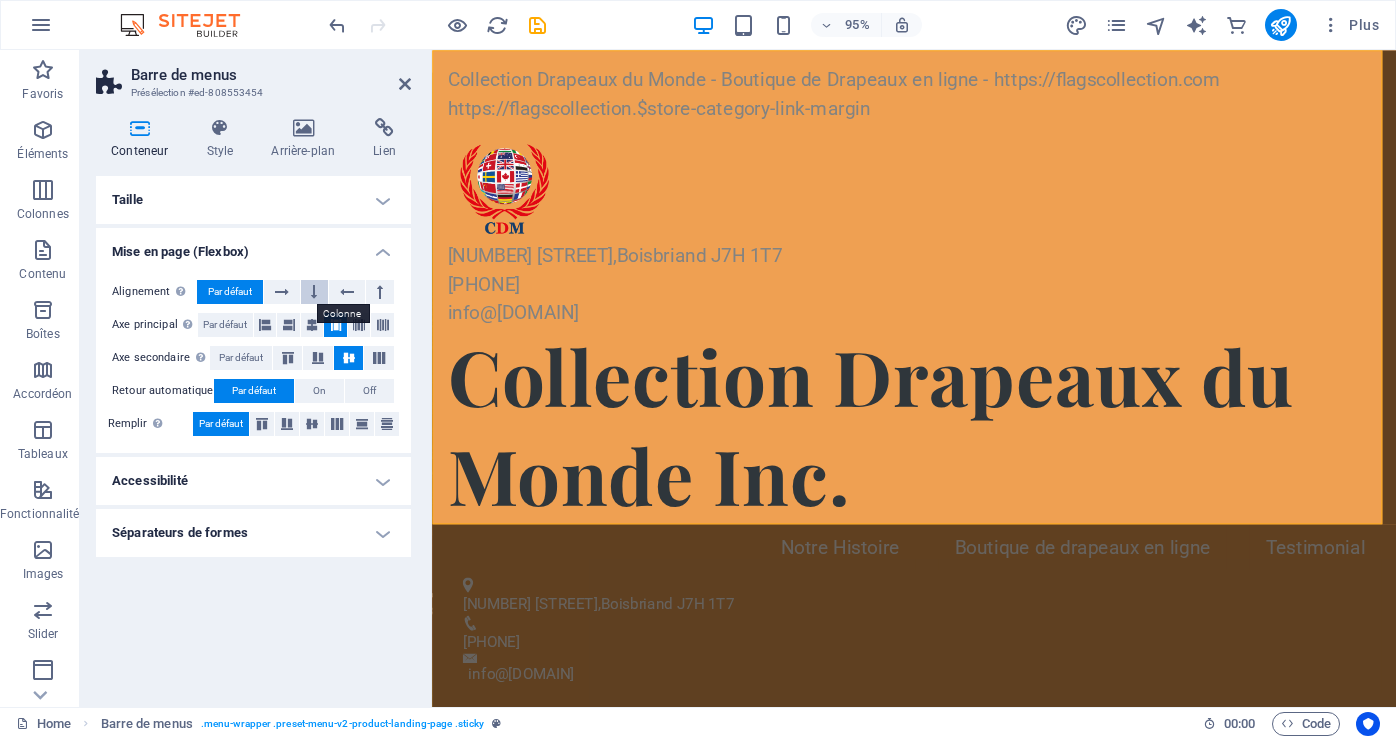 click at bounding box center [315, 292] 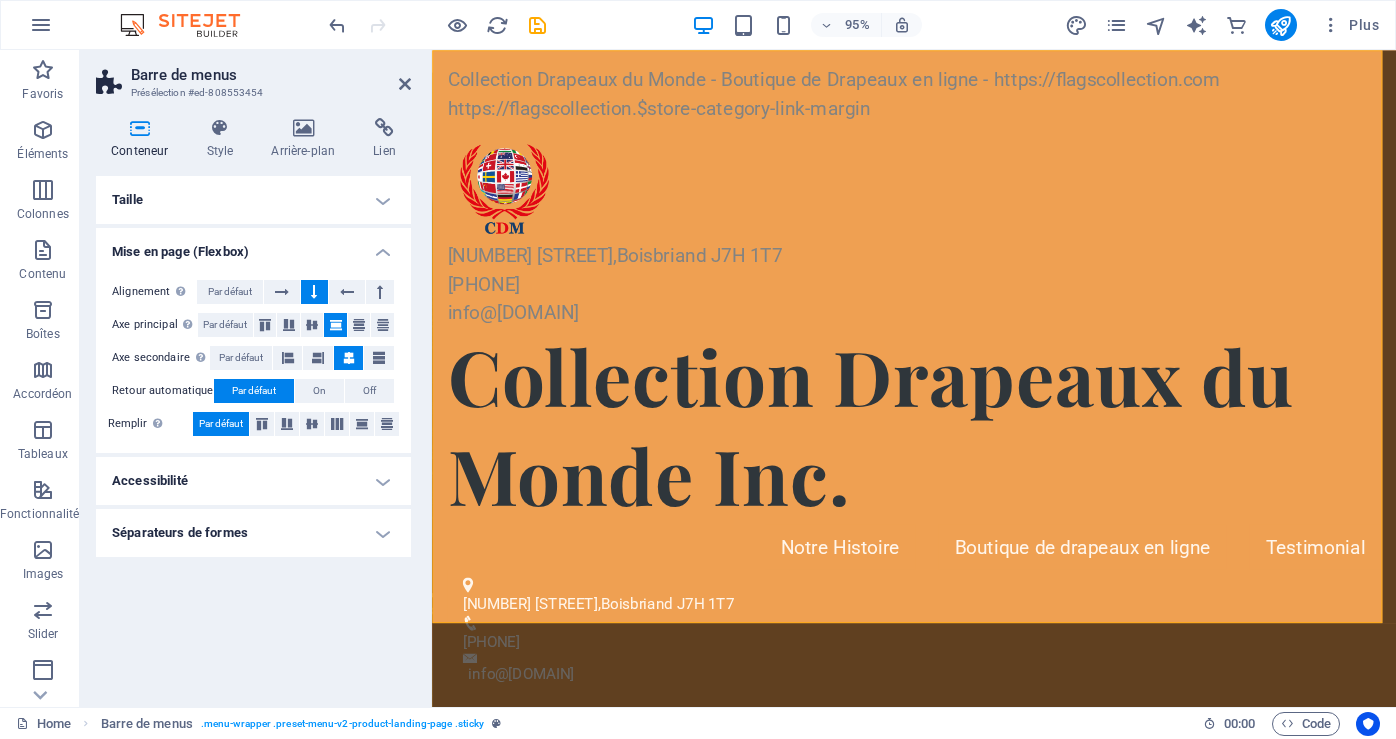 click at bounding box center [315, 292] 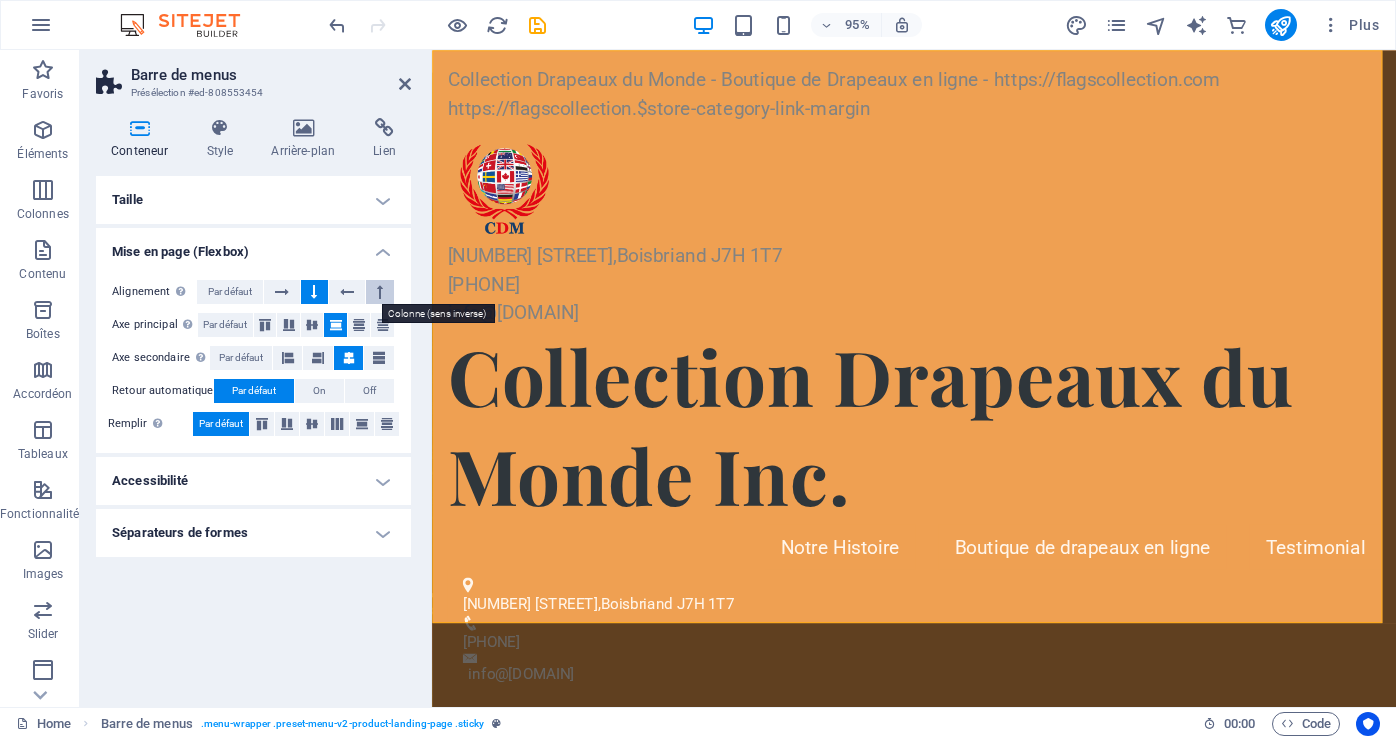 click at bounding box center [380, 292] 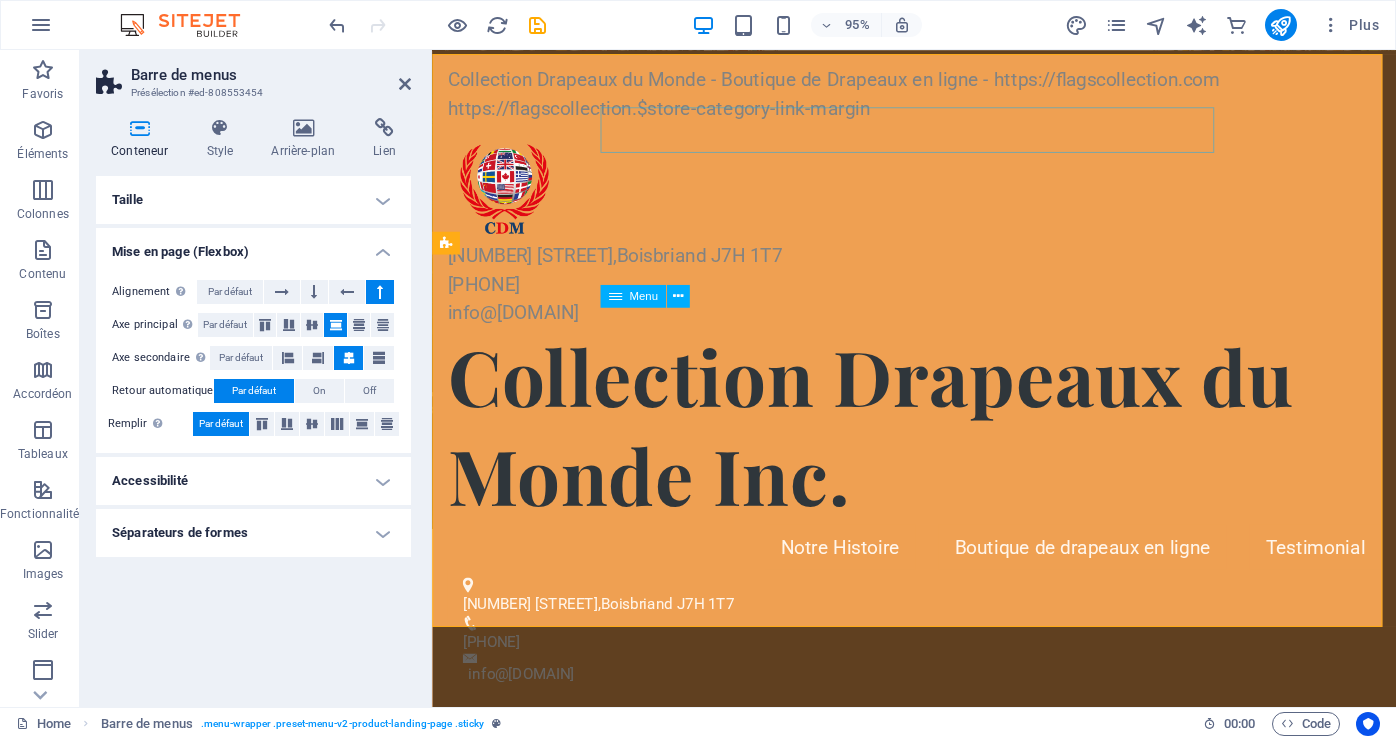 scroll, scrollTop: 6362, scrollLeft: 0, axis: vertical 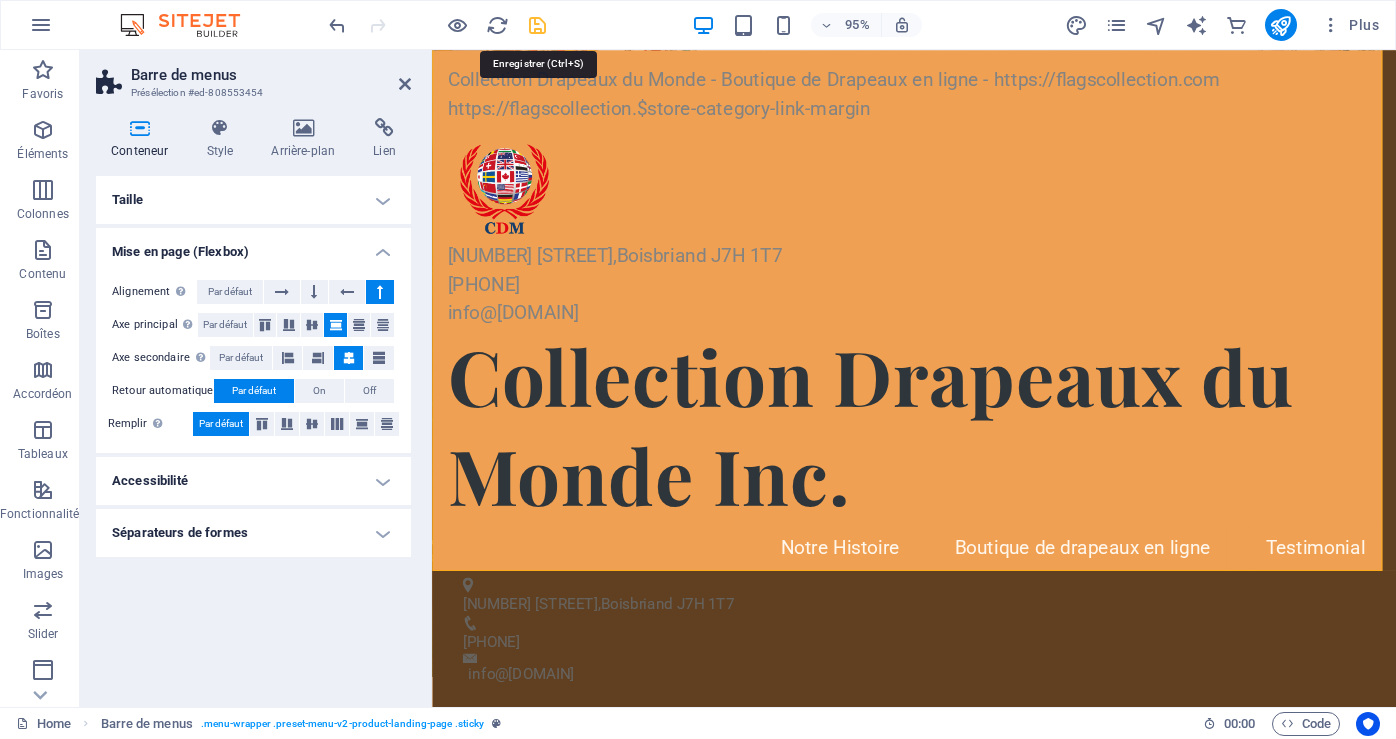 click at bounding box center (537, 25) 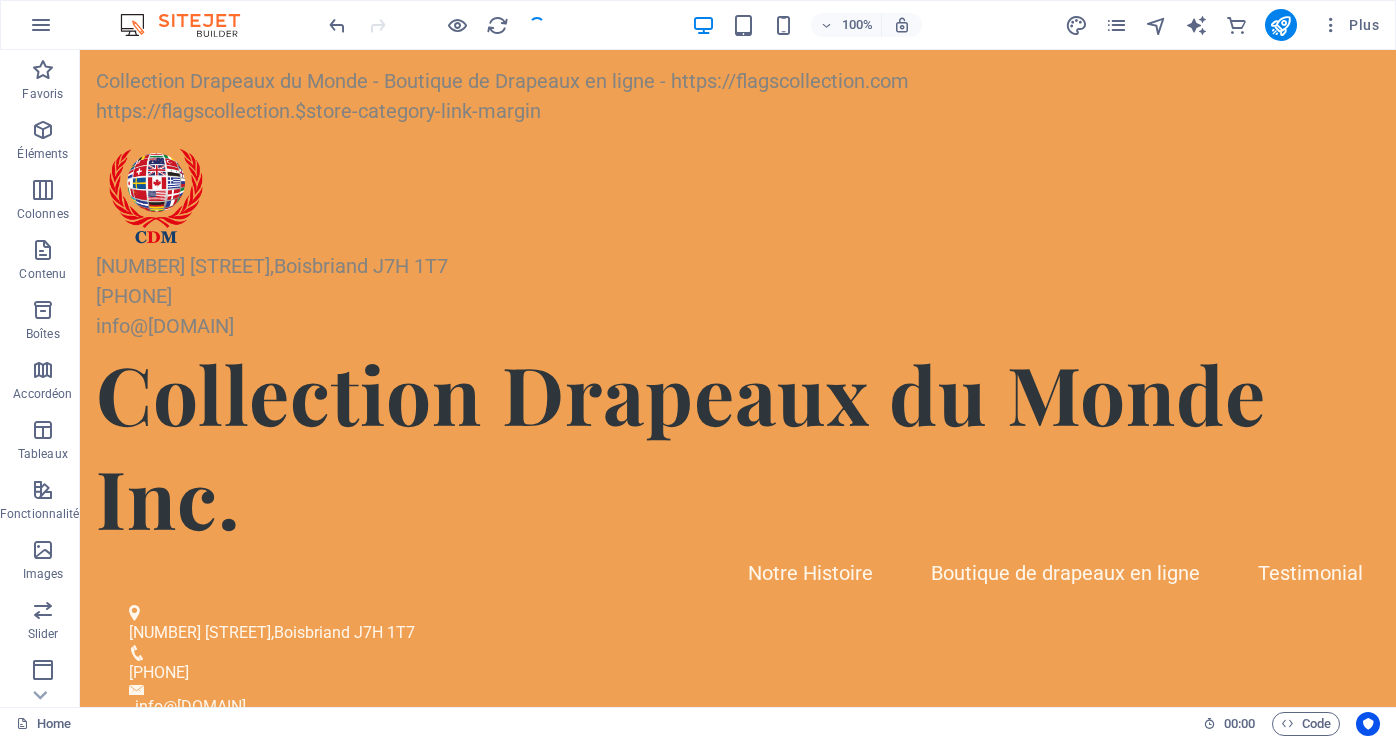 scroll, scrollTop: 5870, scrollLeft: 0, axis: vertical 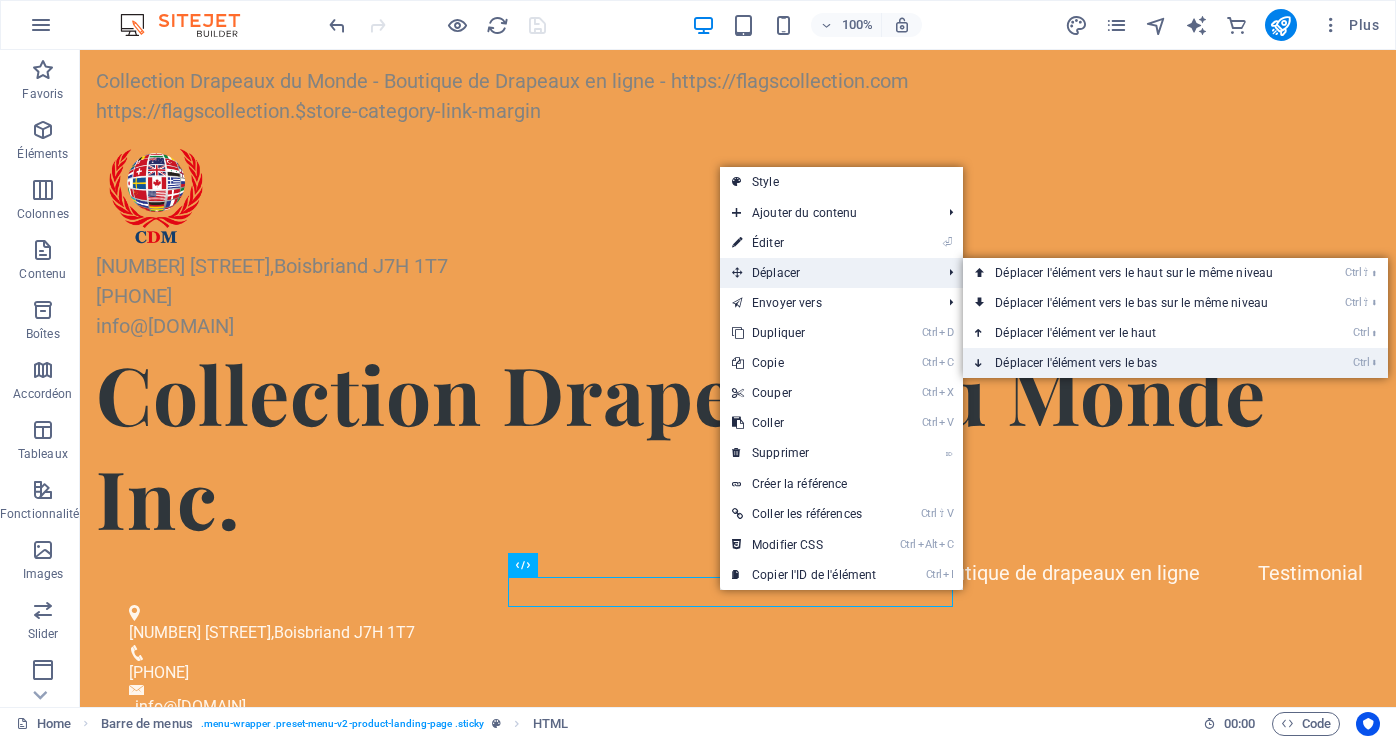 click on "Ctrl ⬇  Déplacer l'élément vers le bas" at bounding box center [1138, 363] 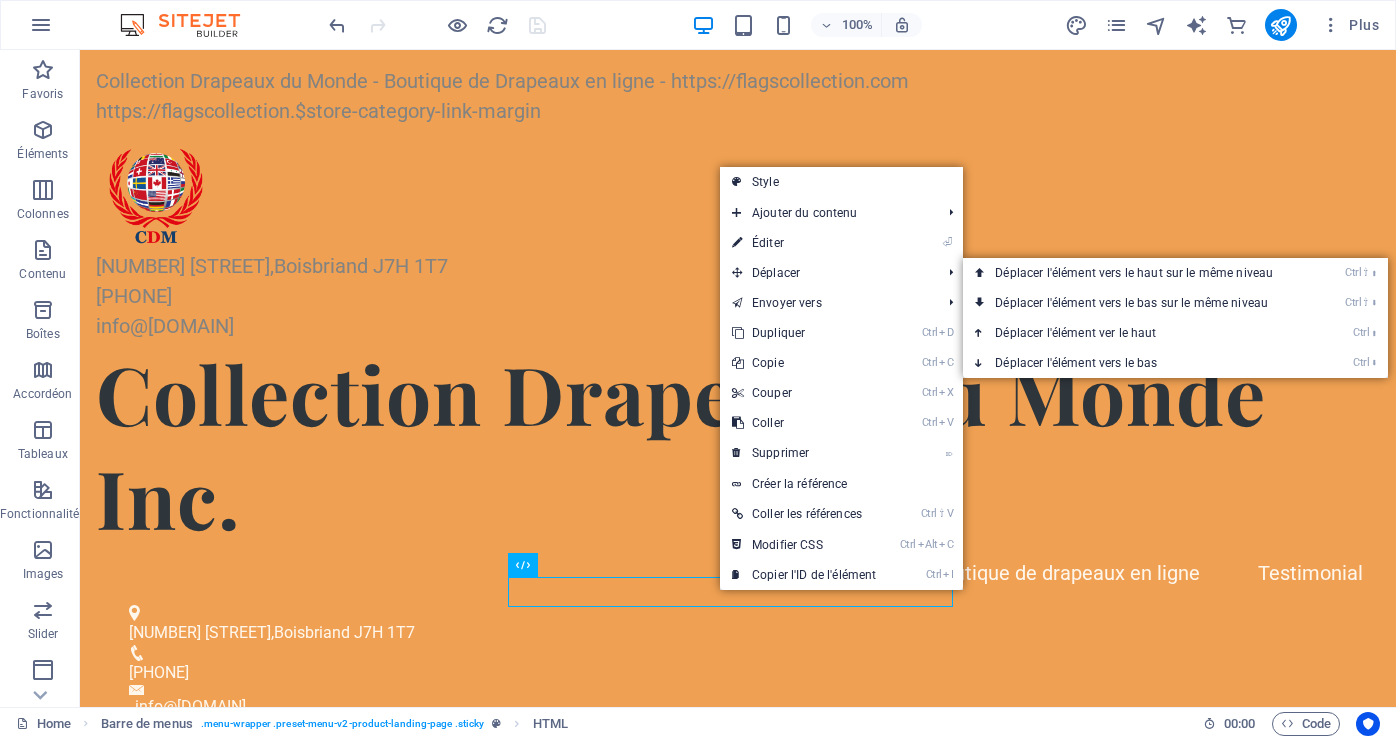 click on "Collection Drapeaux du Monde Inc." at bounding box center (738, 445) 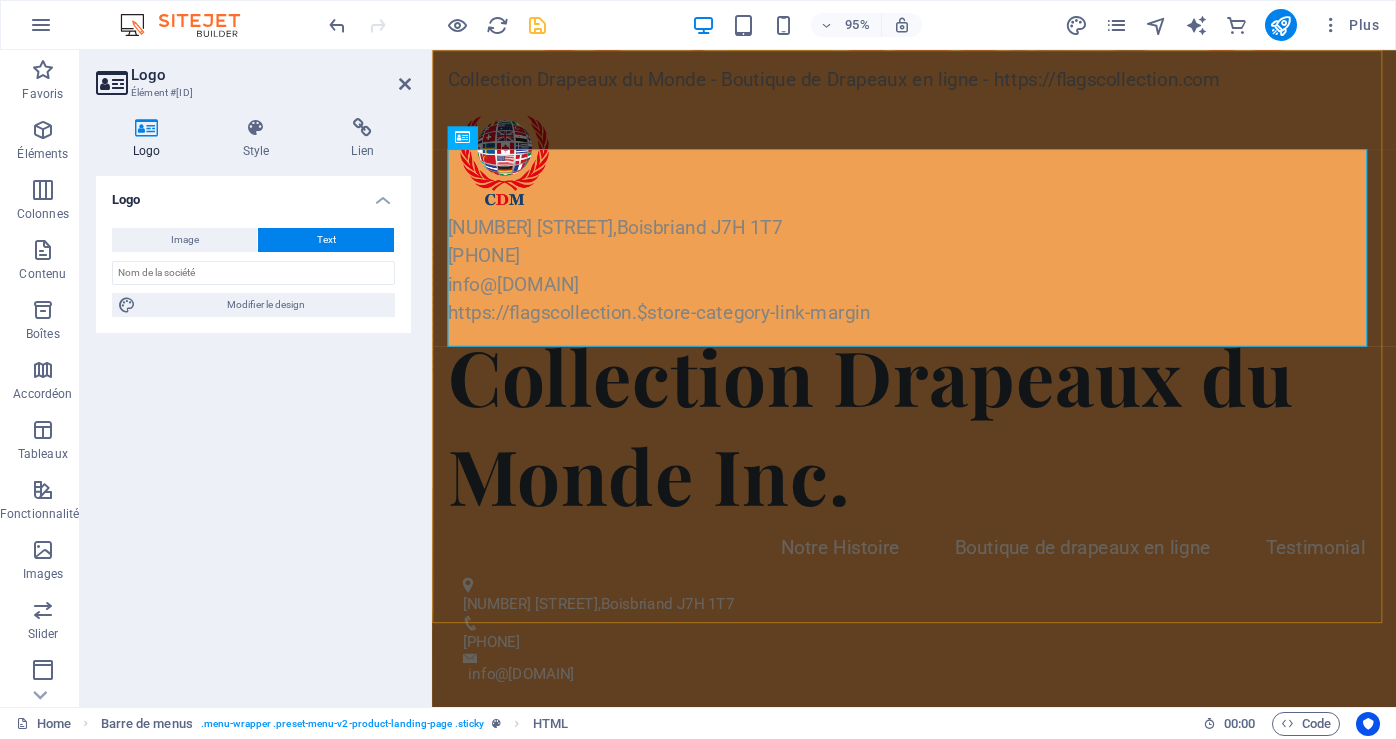 scroll, scrollTop: 6307, scrollLeft: 0, axis: vertical 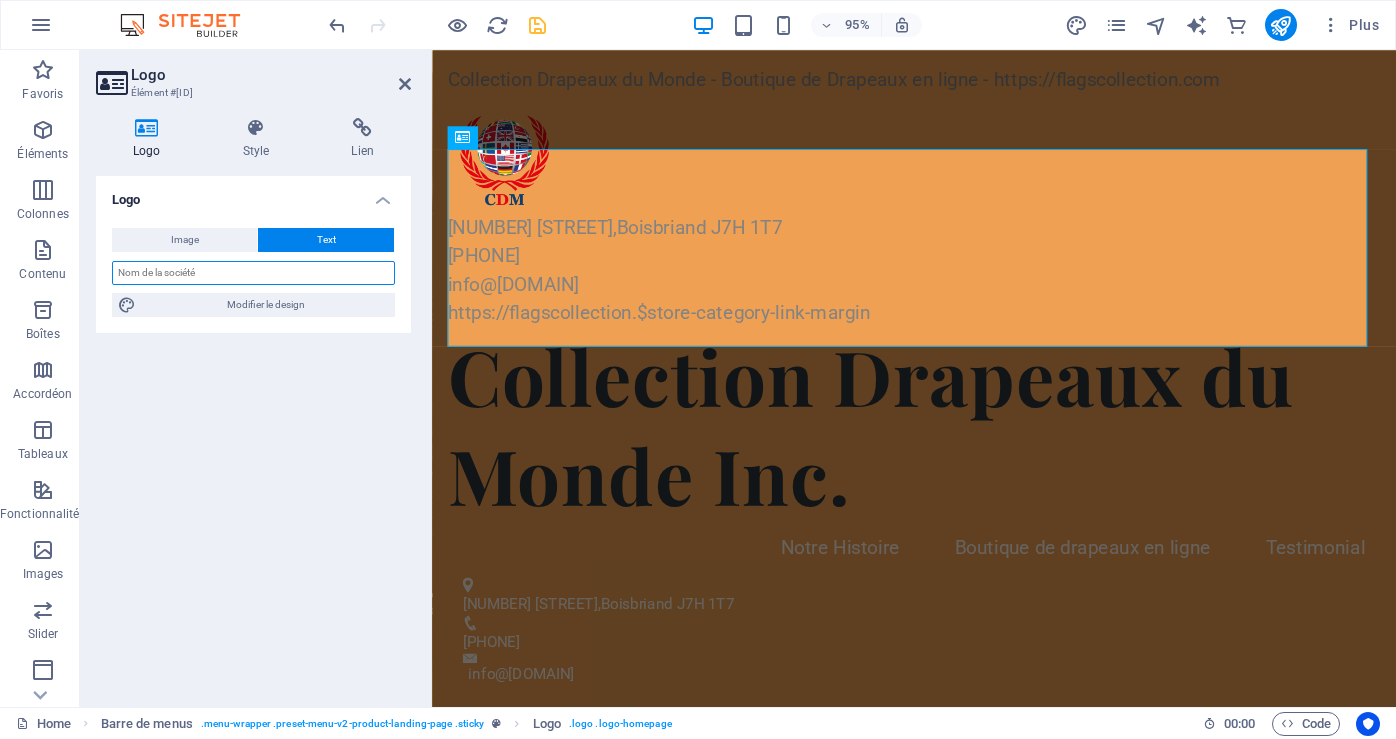 click at bounding box center [253, 273] 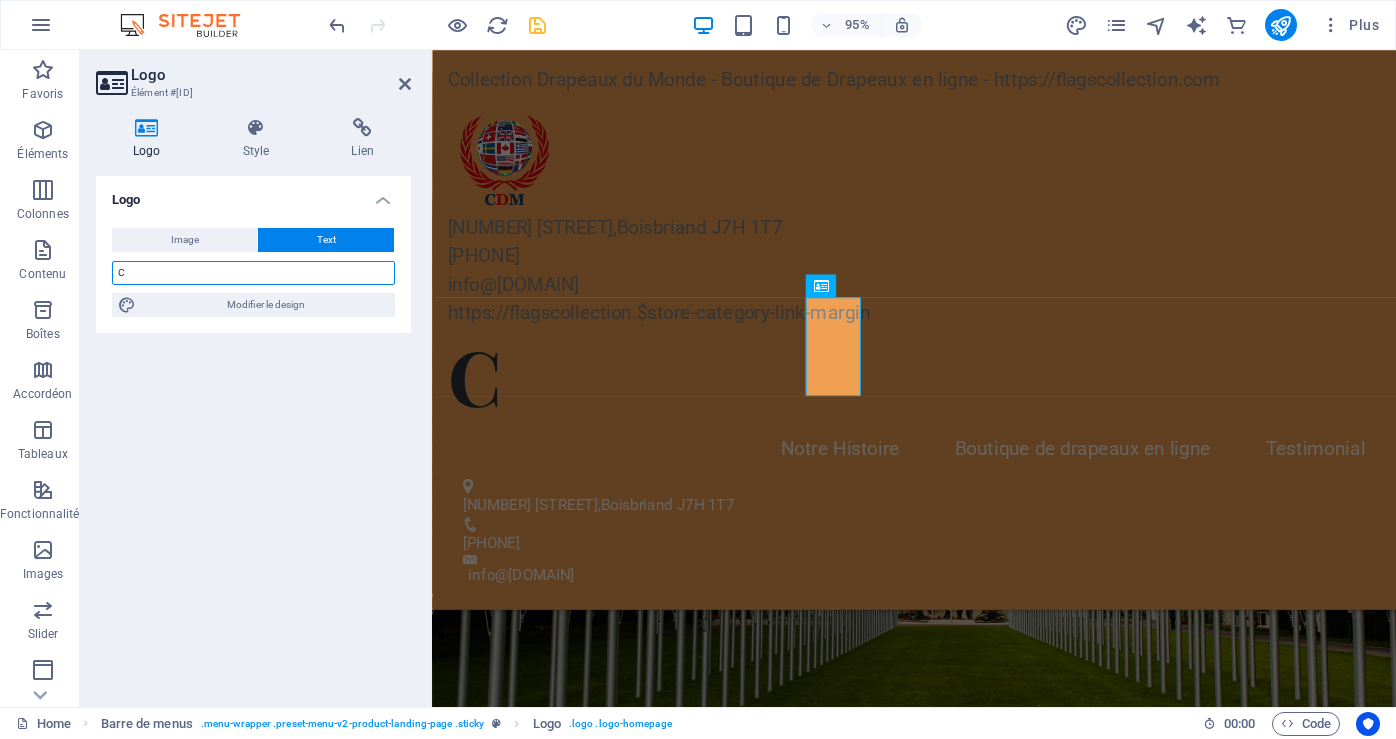 scroll, scrollTop: 6362, scrollLeft: 0, axis: vertical 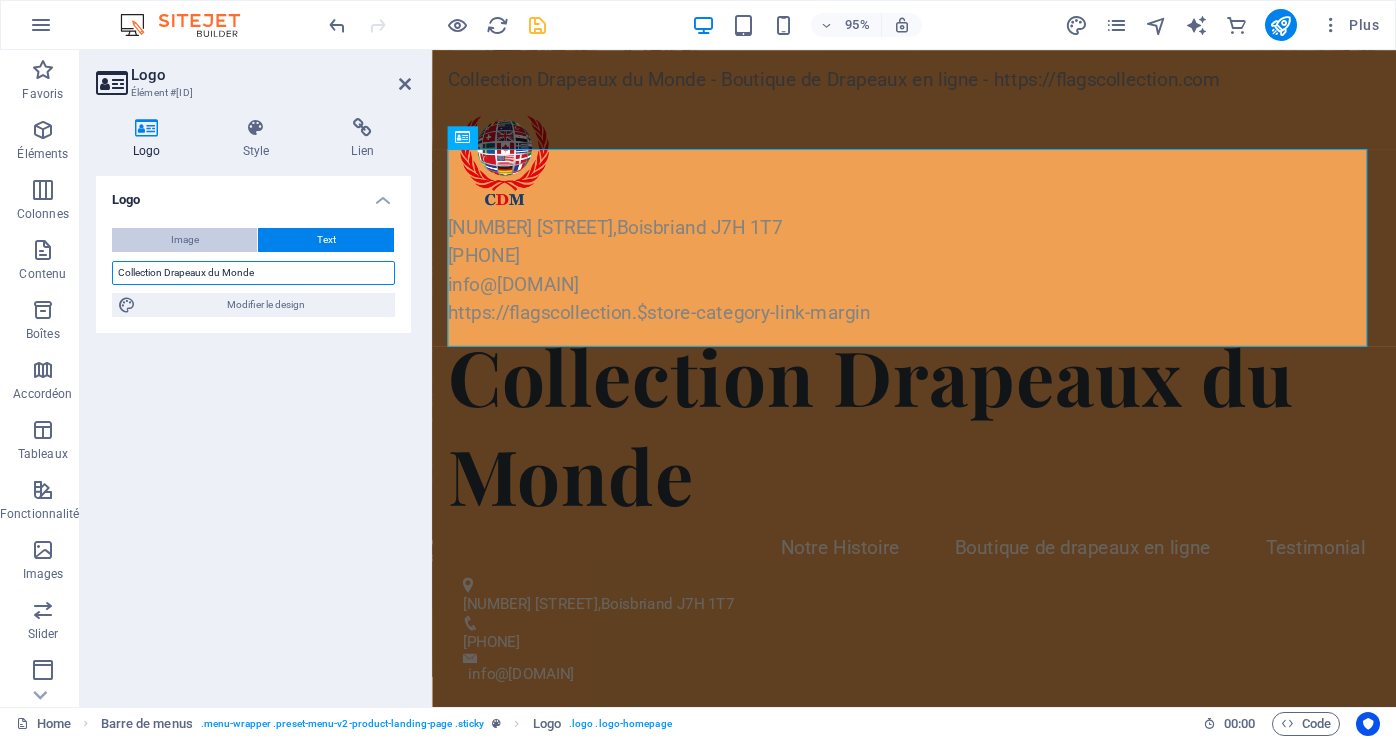 type on "Collection Drapeaux du Monde" 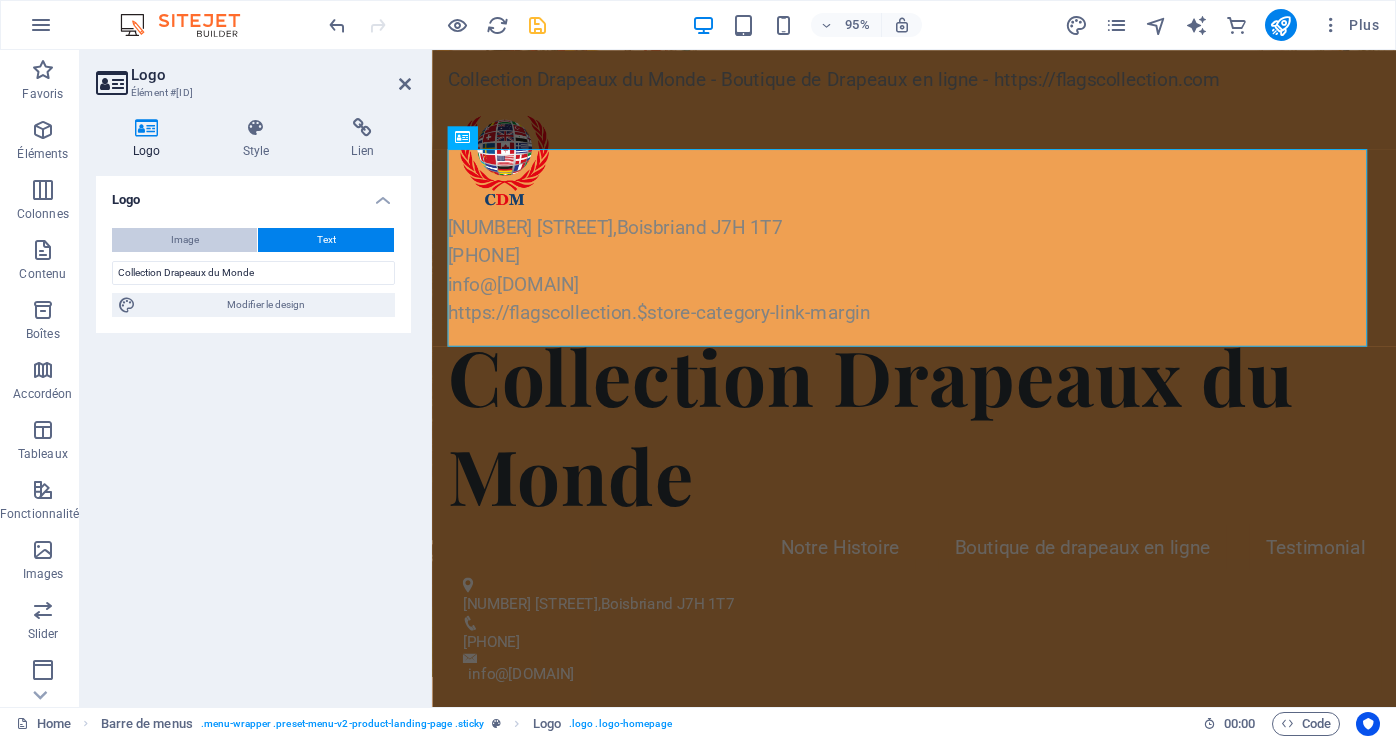 click on "Image" at bounding box center (185, 240) 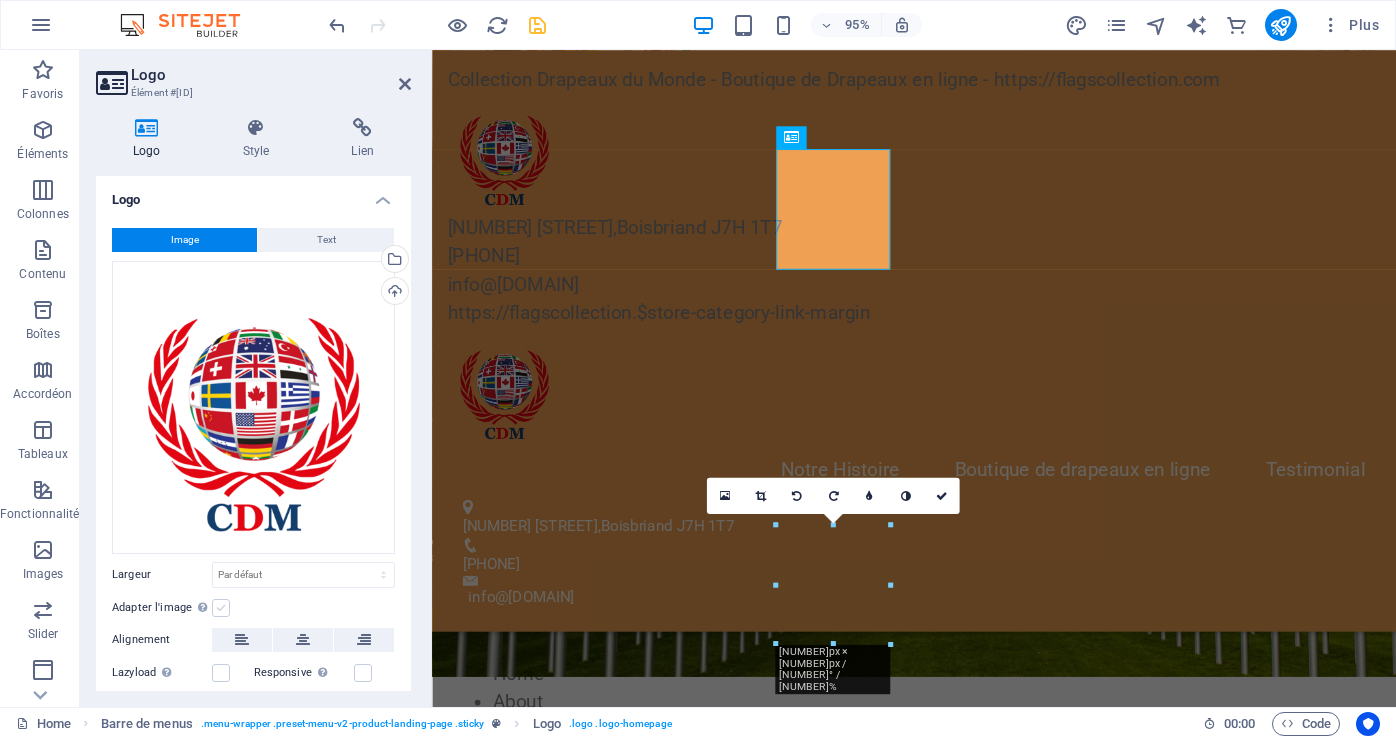 click at bounding box center (221, 608) 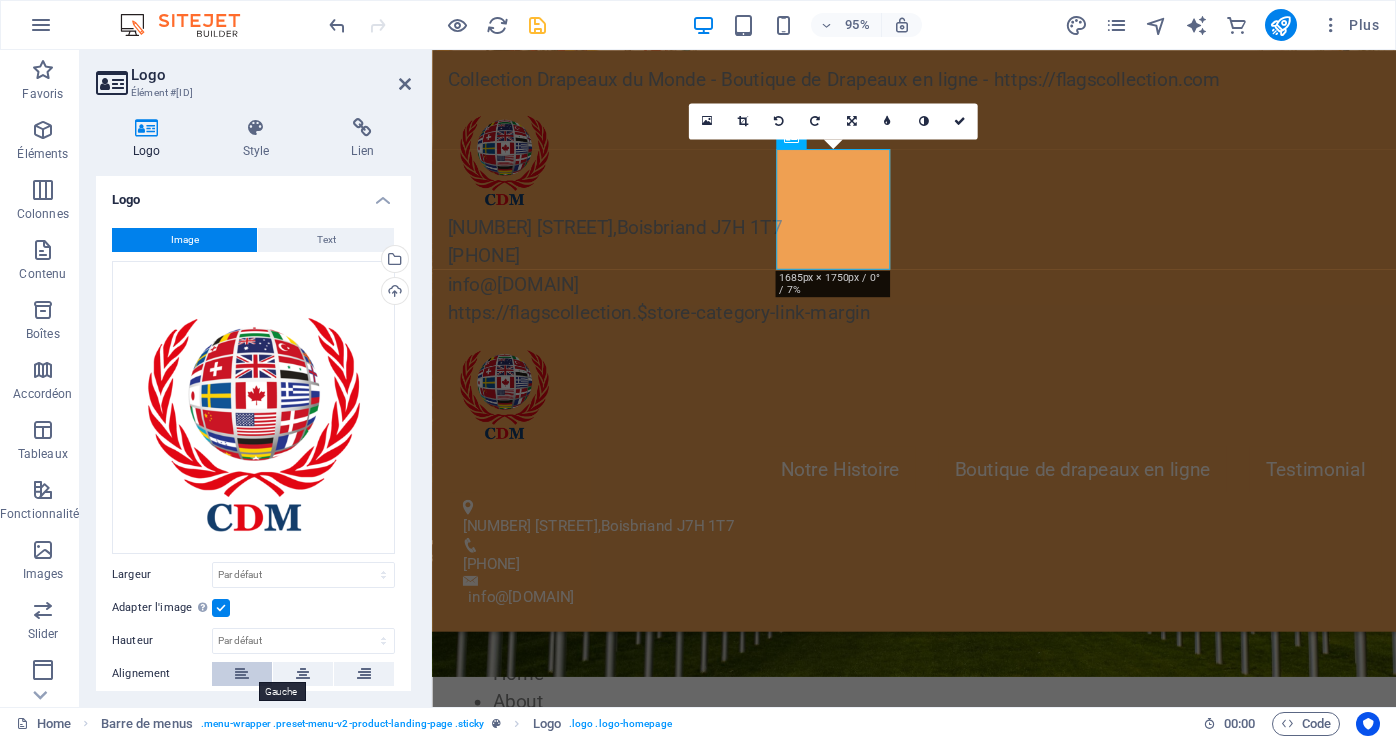 click at bounding box center (242, 674) 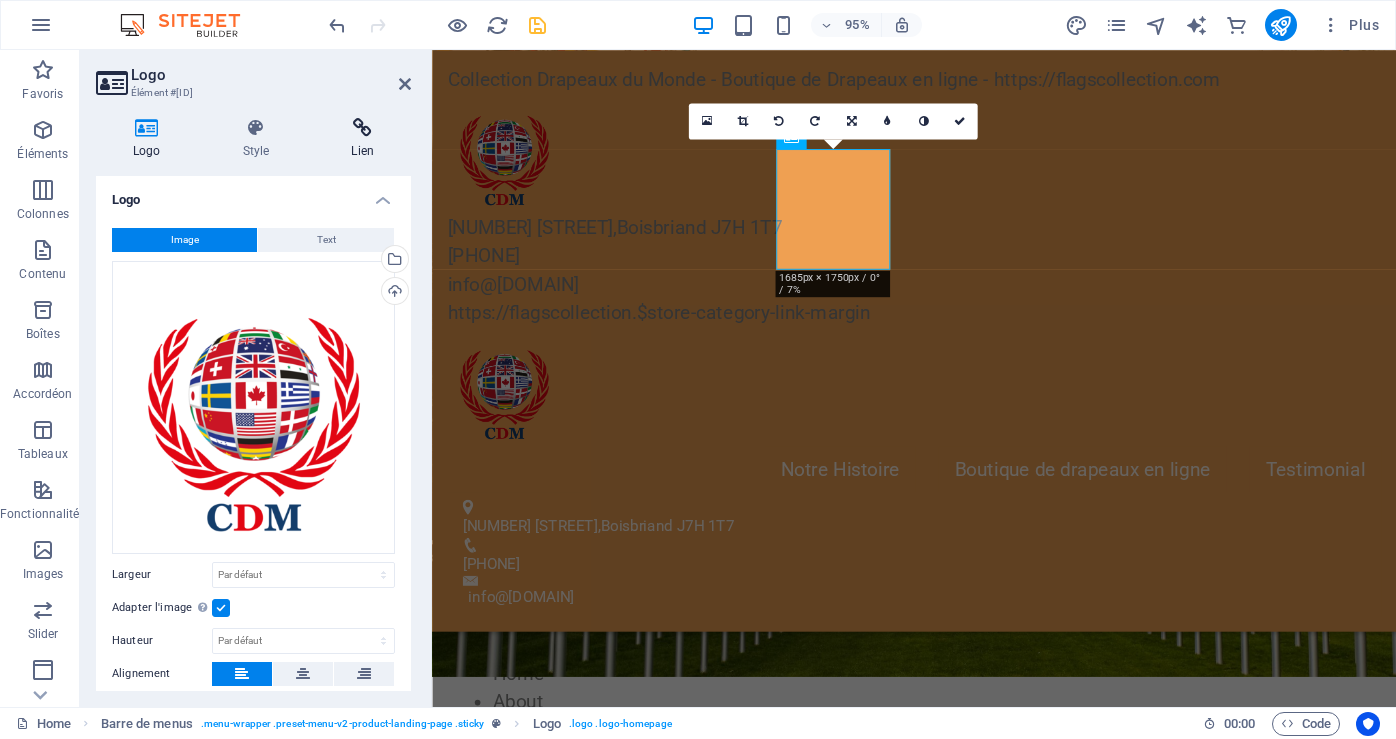 click on "Lien" at bounding box center [362, 139] 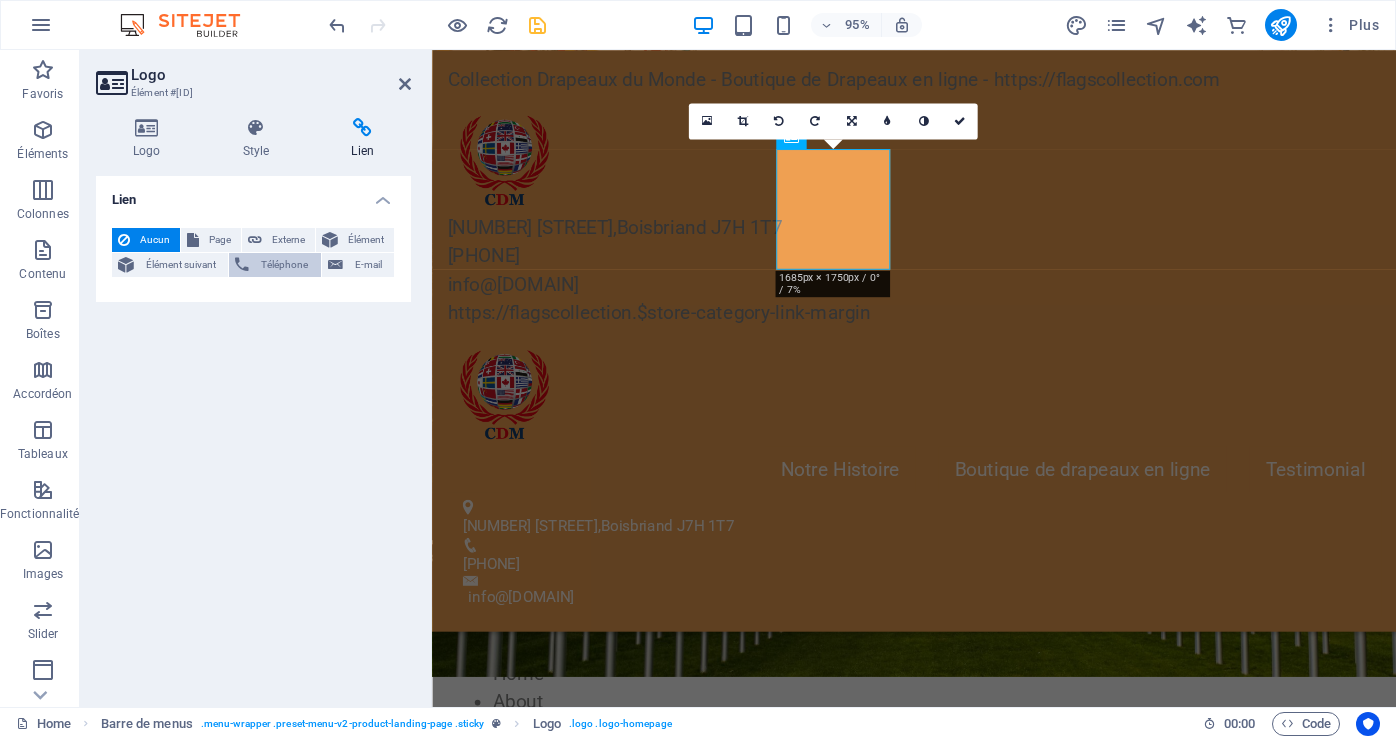 click on "Téléphone" at bounding box center (284, 265) 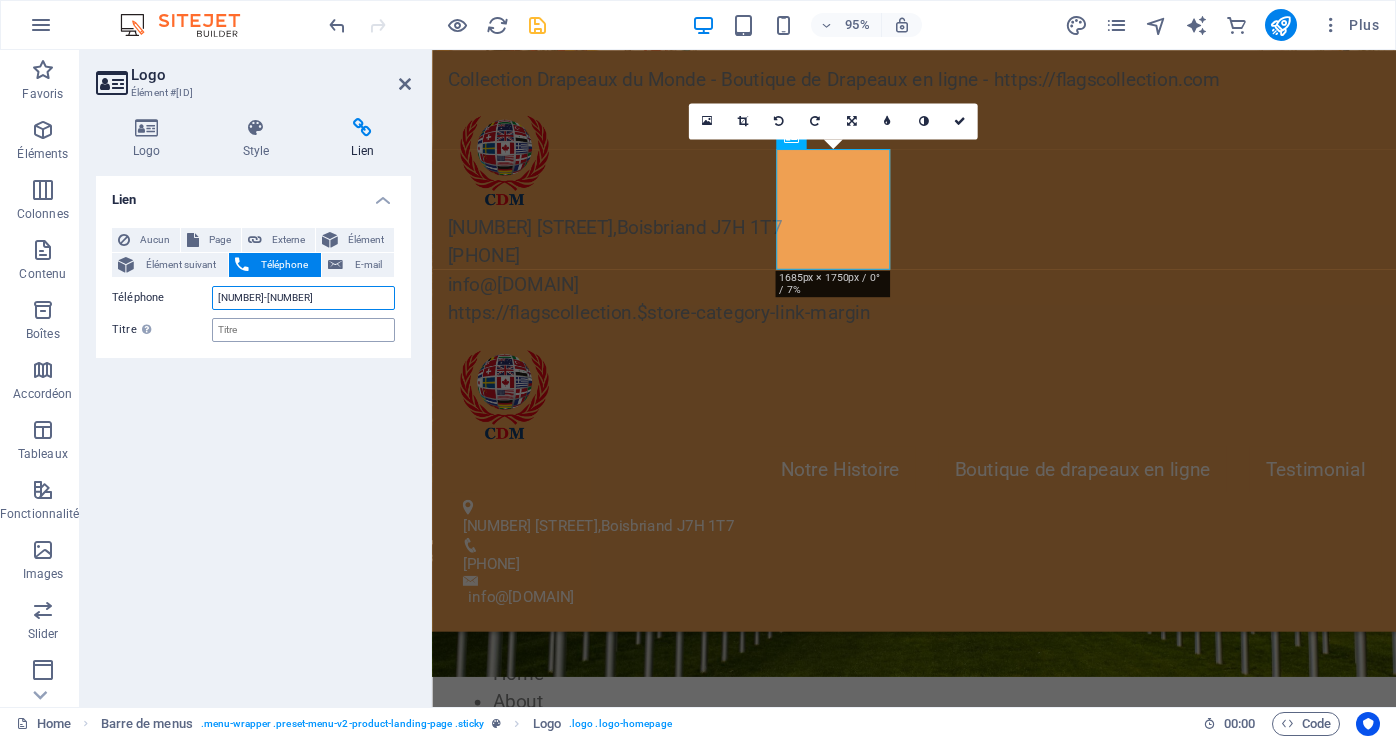 type on "[NUMBER]-[NUMBER]" 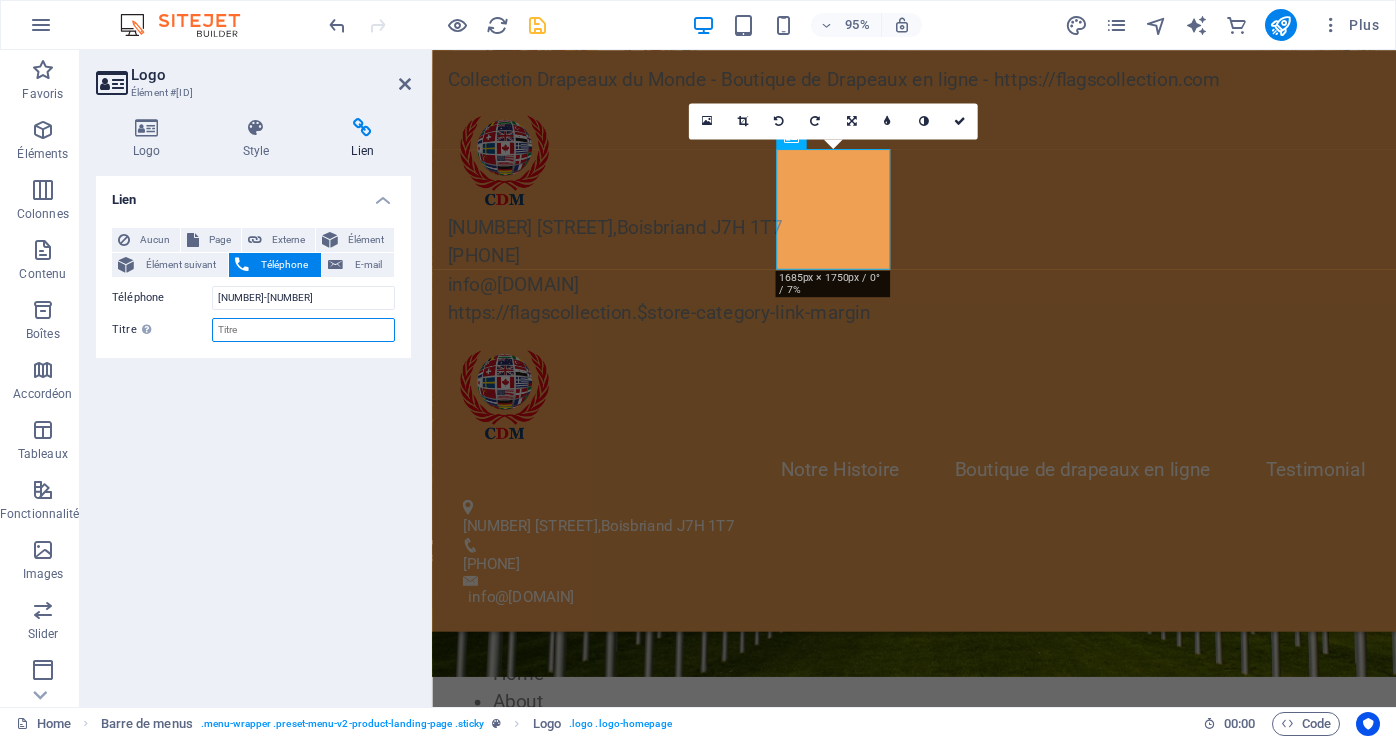 click on "Titre Description supplémentaire du lien. Celle-ci doit être différente du texte du lien. Le titre est souvent affiché comme Texte infobulle lorsque la souris passe sur l'élément. Laissez vide en cas de doute." at bounding box center (303, 330) 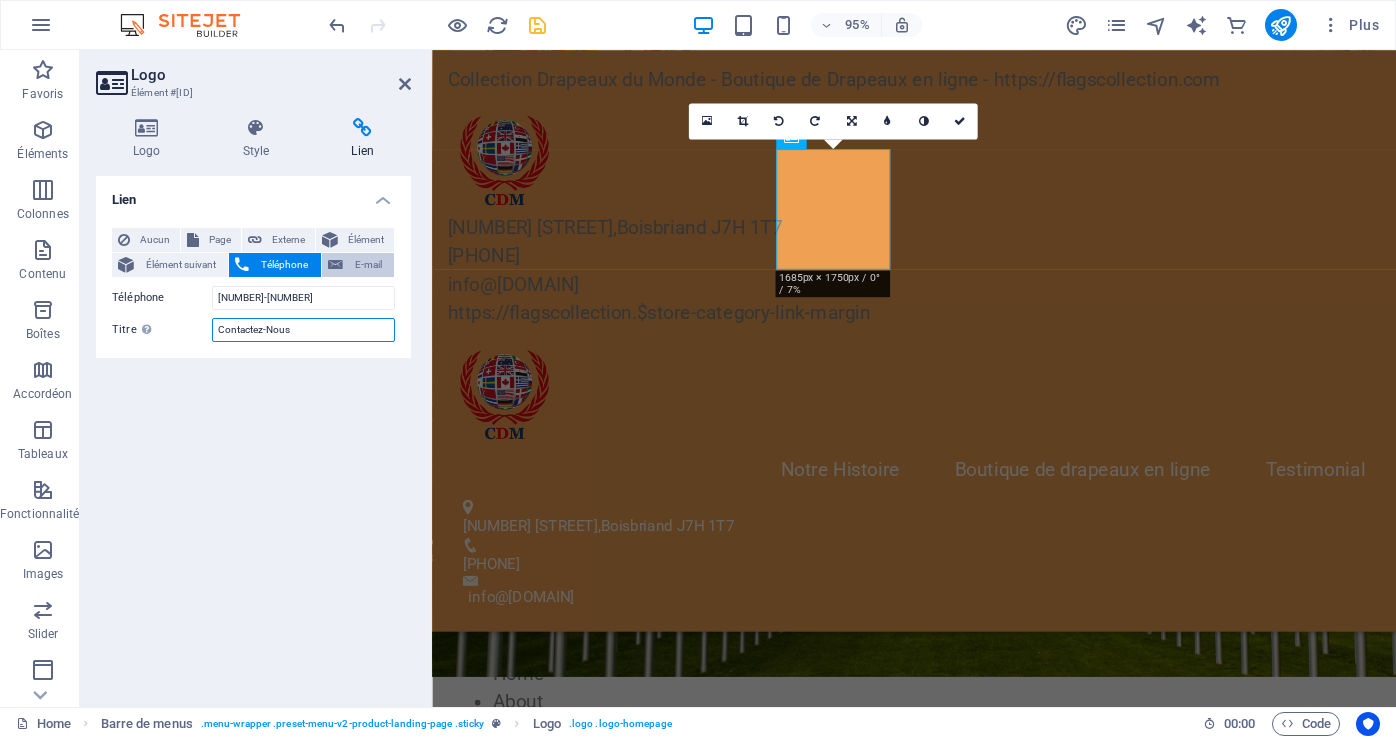 type on "Contactez-Nous" 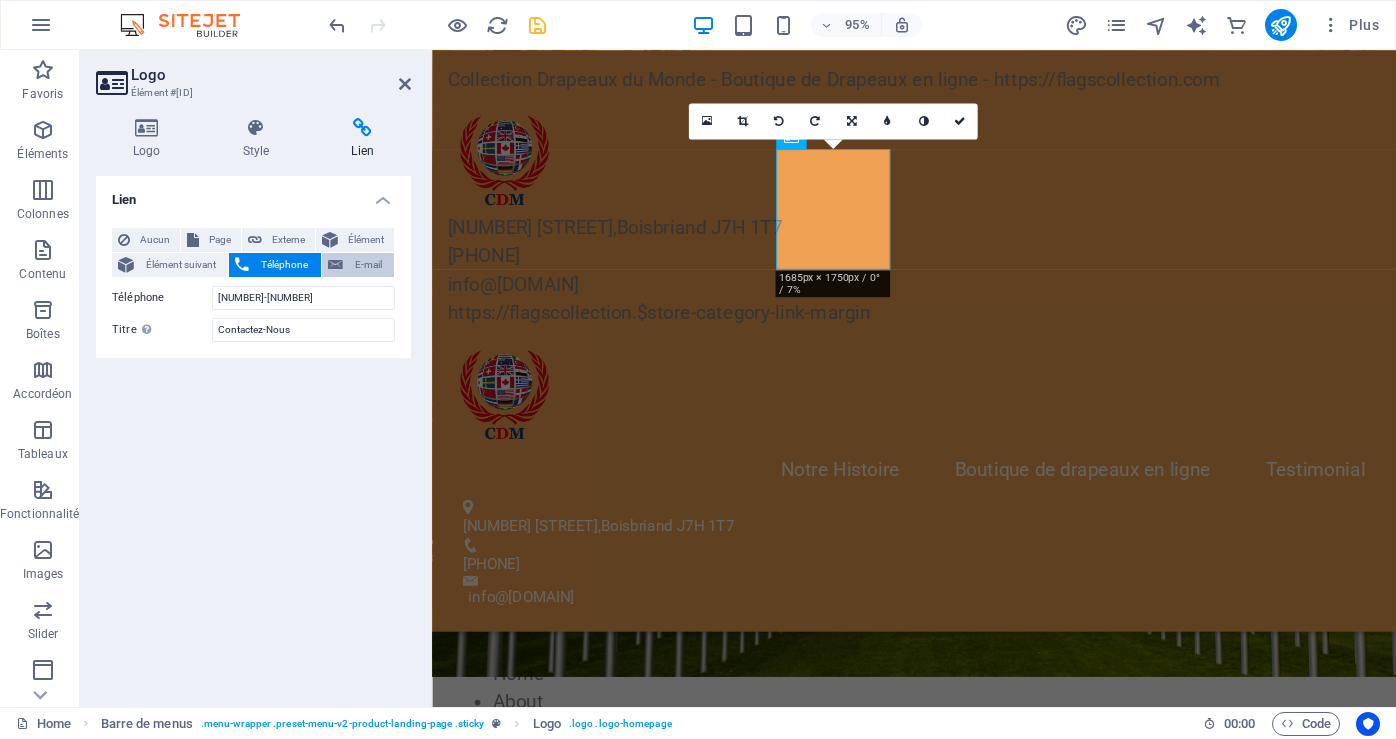 click on "E-mail" at bounding box center [368, 265] 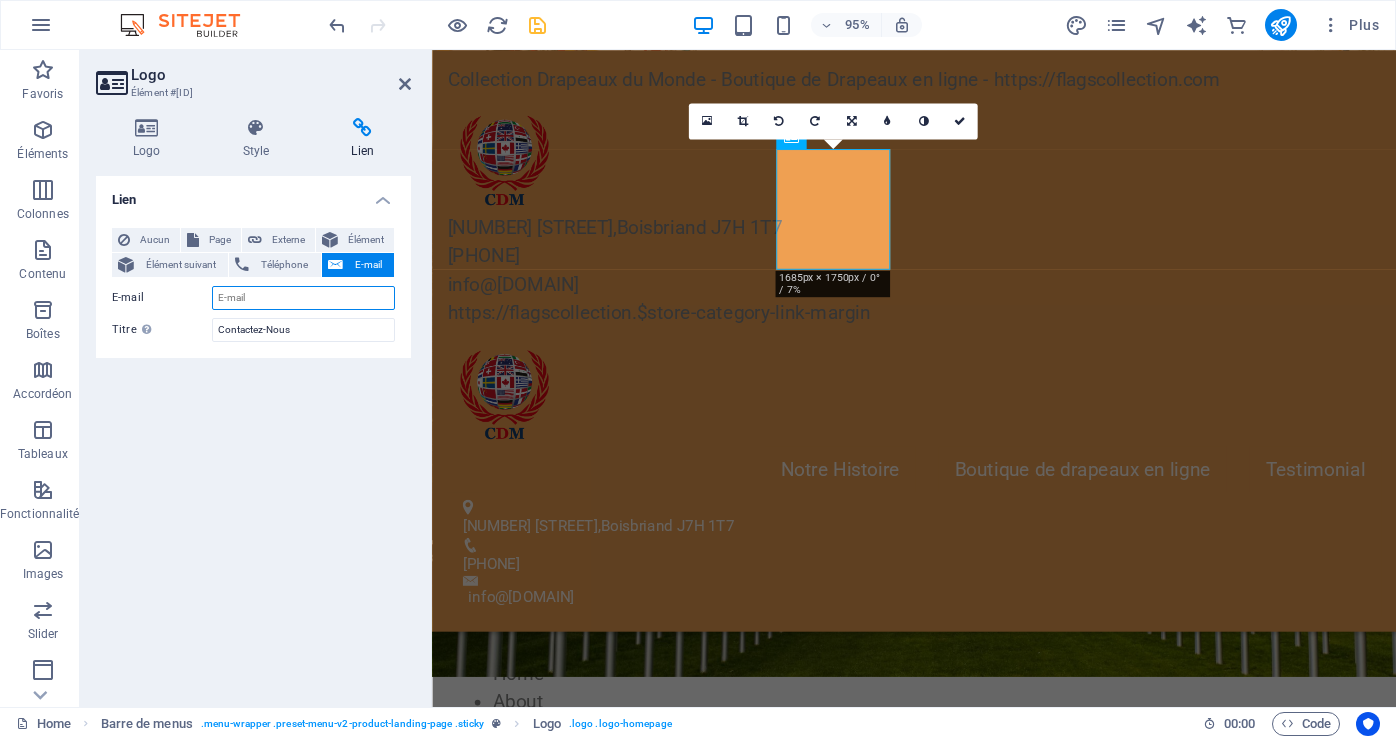 click on "E-mail" at bounding box center (303, 298) 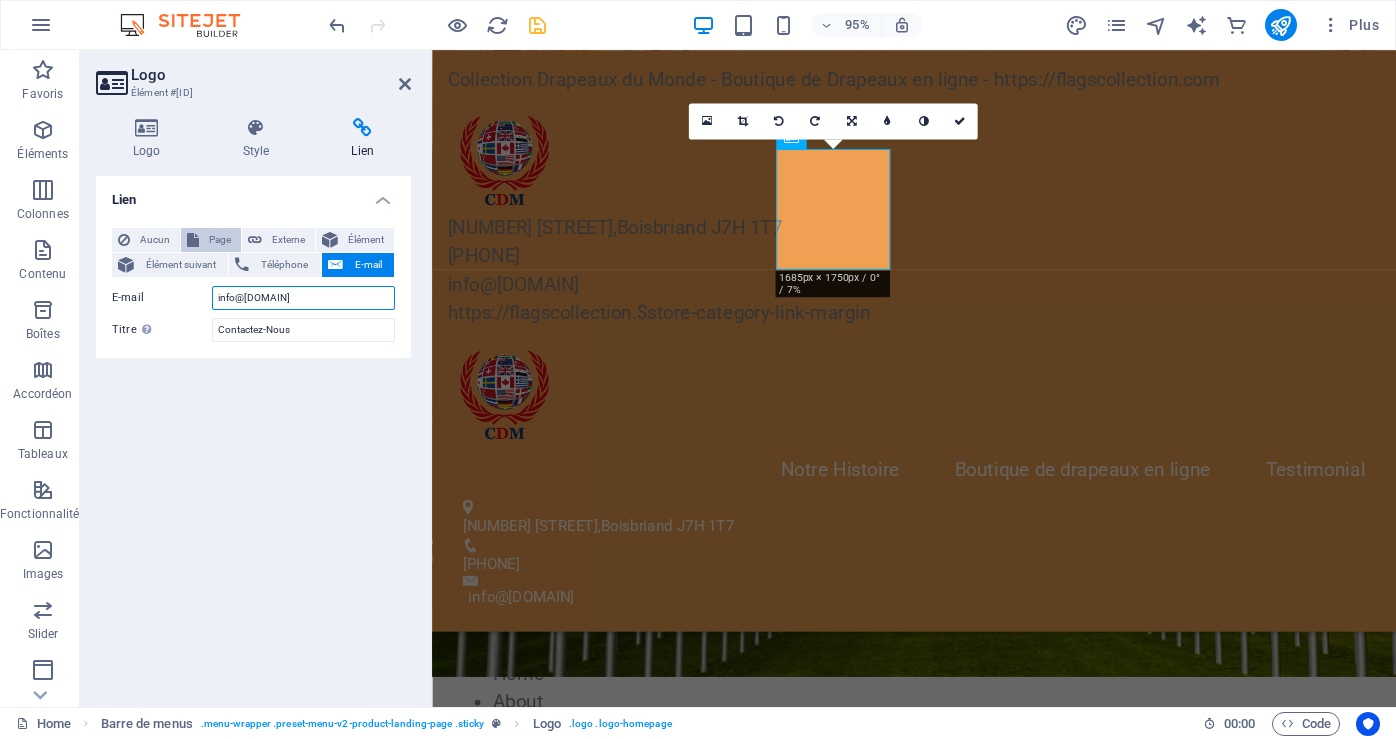 type on "info@[DOMAIN]" 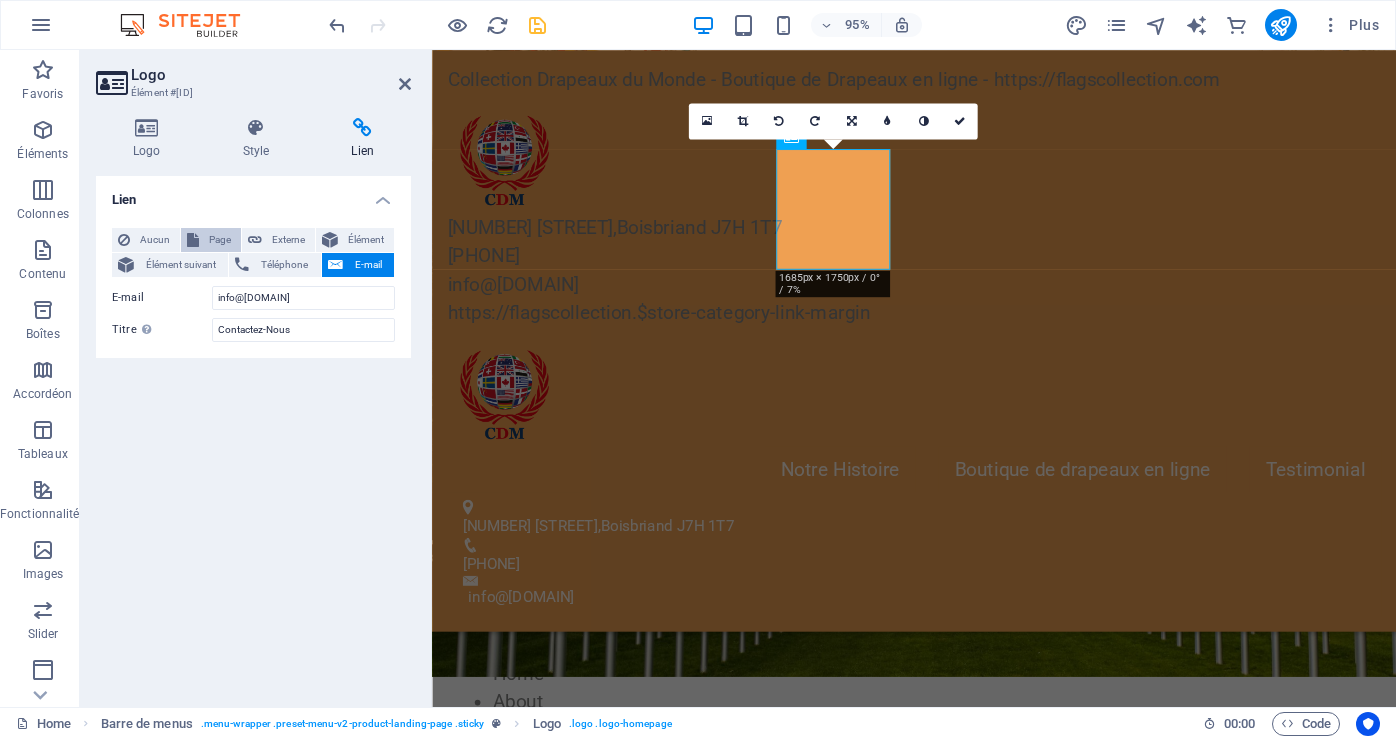 click on "Page" at bounding box center (220, 240) 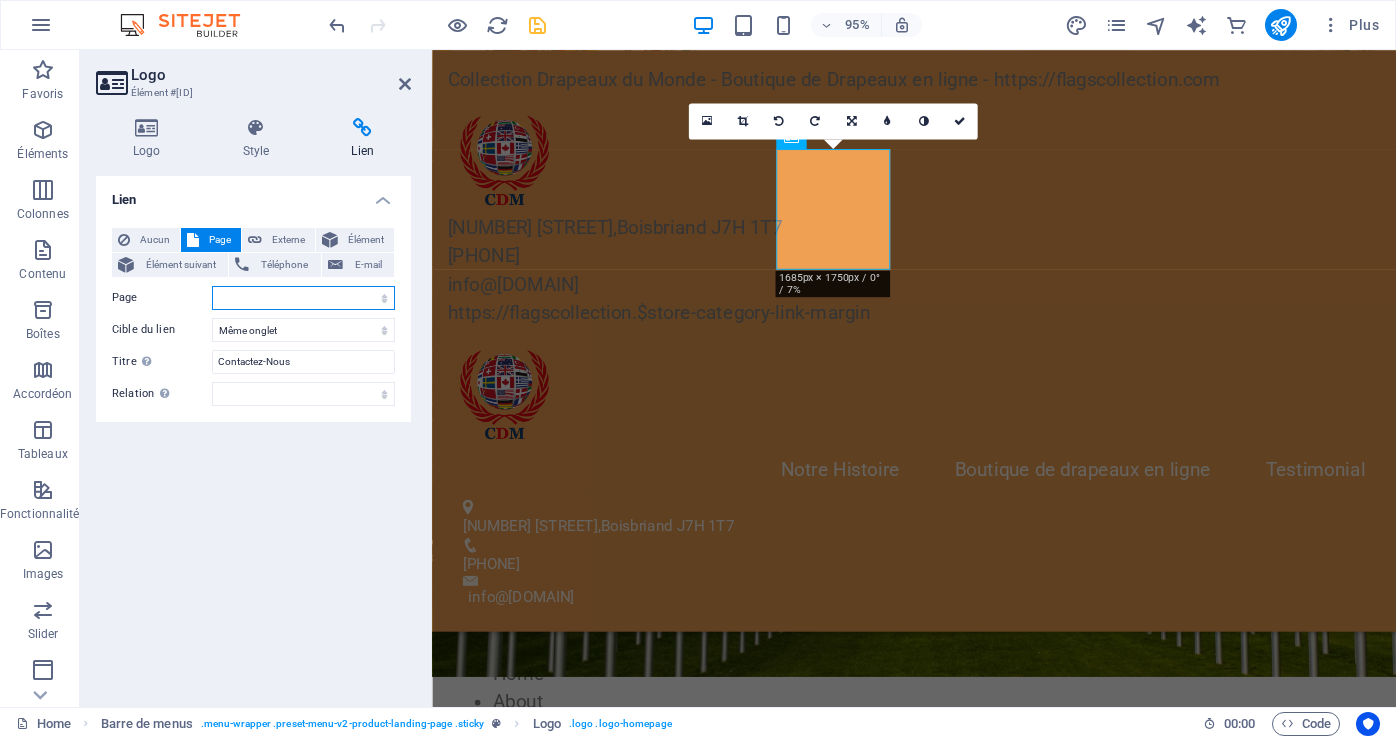 click on "Home Shop Legal Notice Privacy Home" at bounding box center (303, 298) 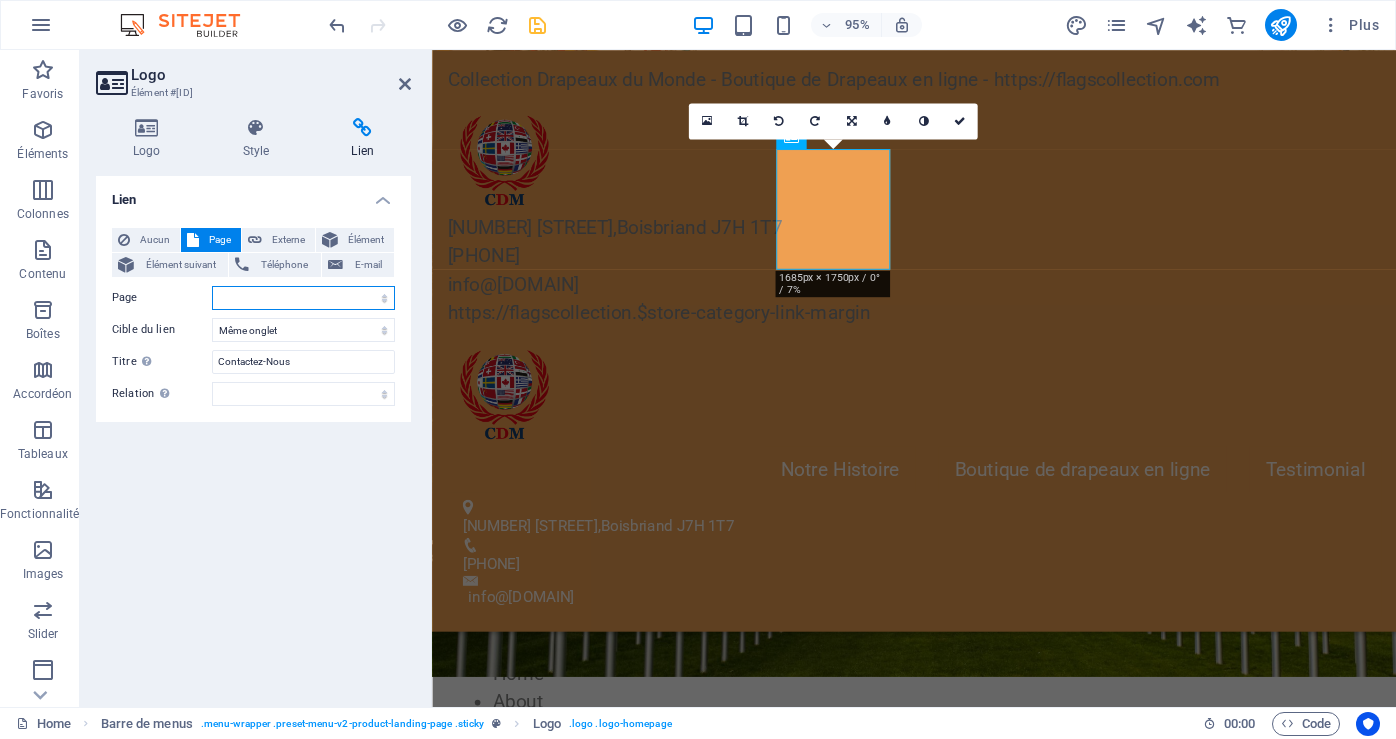 select on "0" 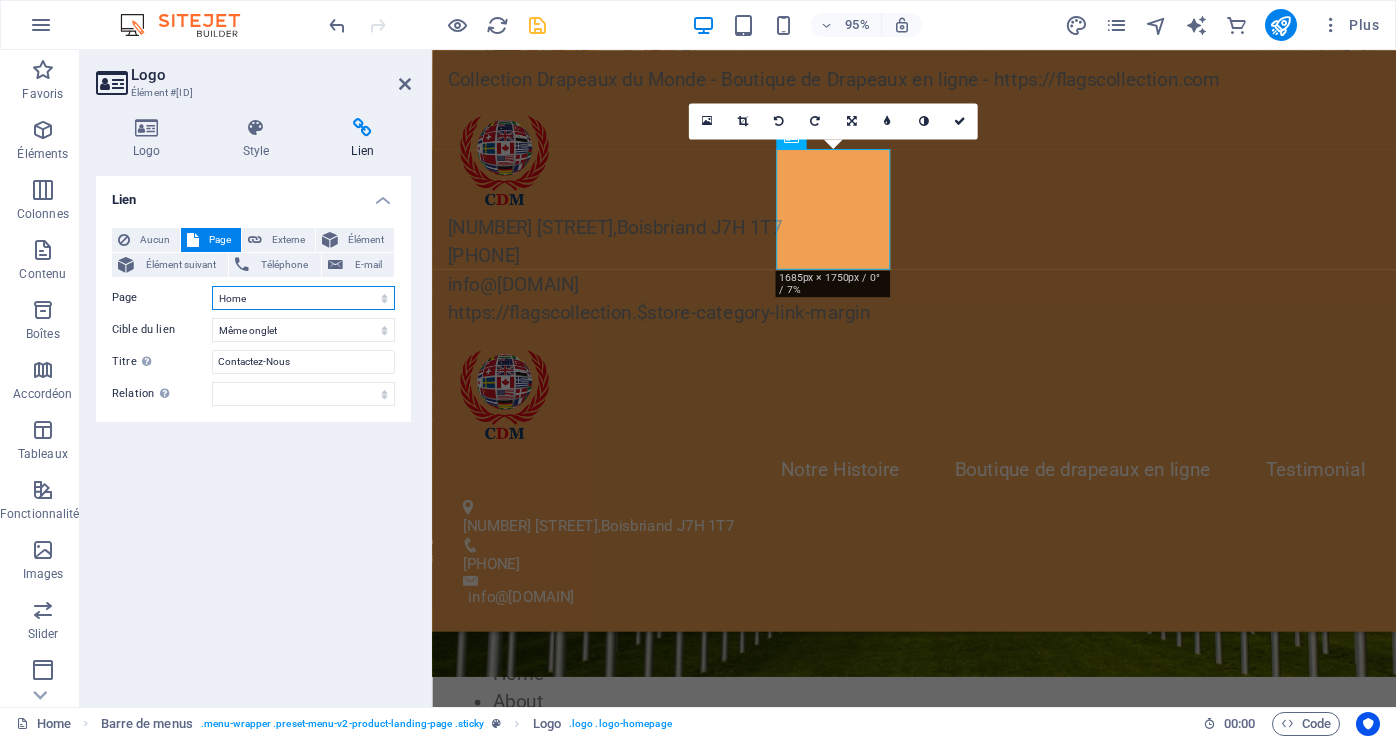 click on "Home Shop Legal Notice Privacy Home" at bounding box center (303, 298) 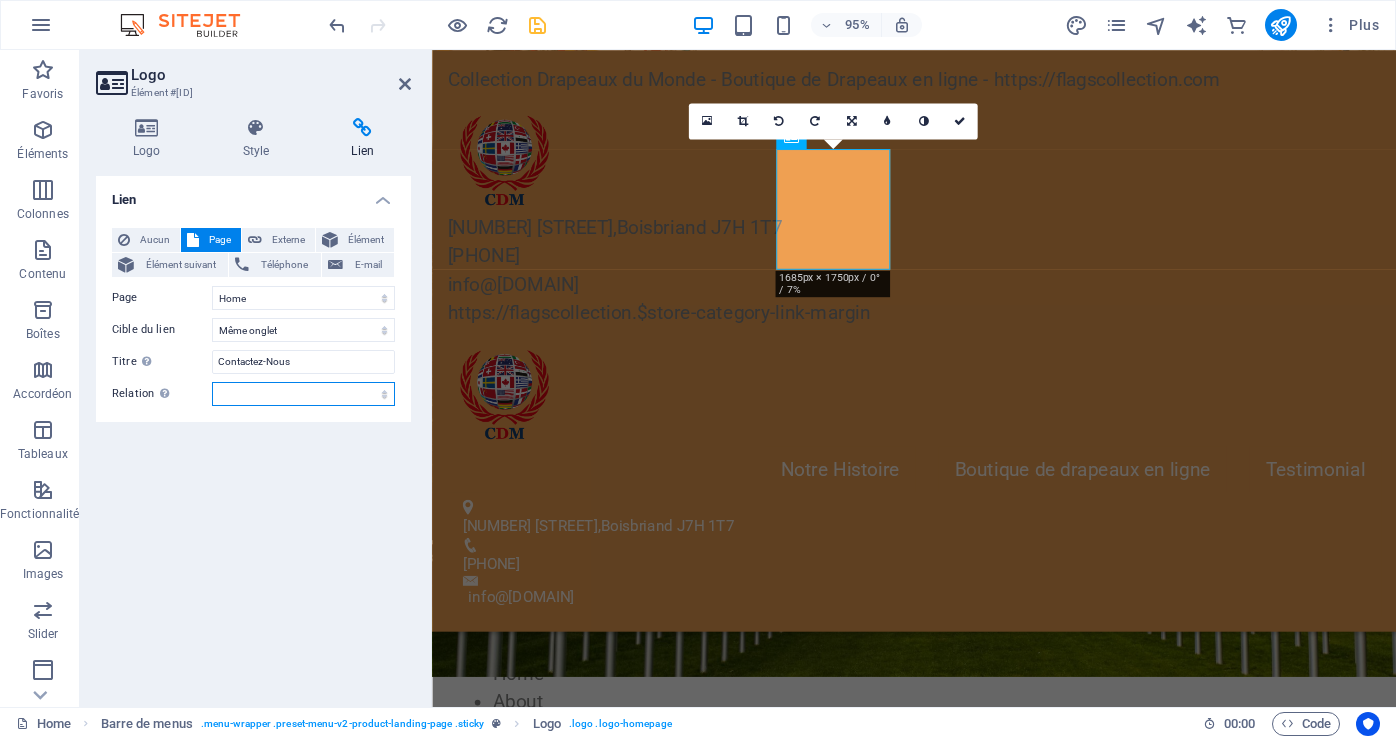 click on "alternate author bookmark external help license next nofollow noreferrer noopener prev search tag" at bounding box center (303, 394) 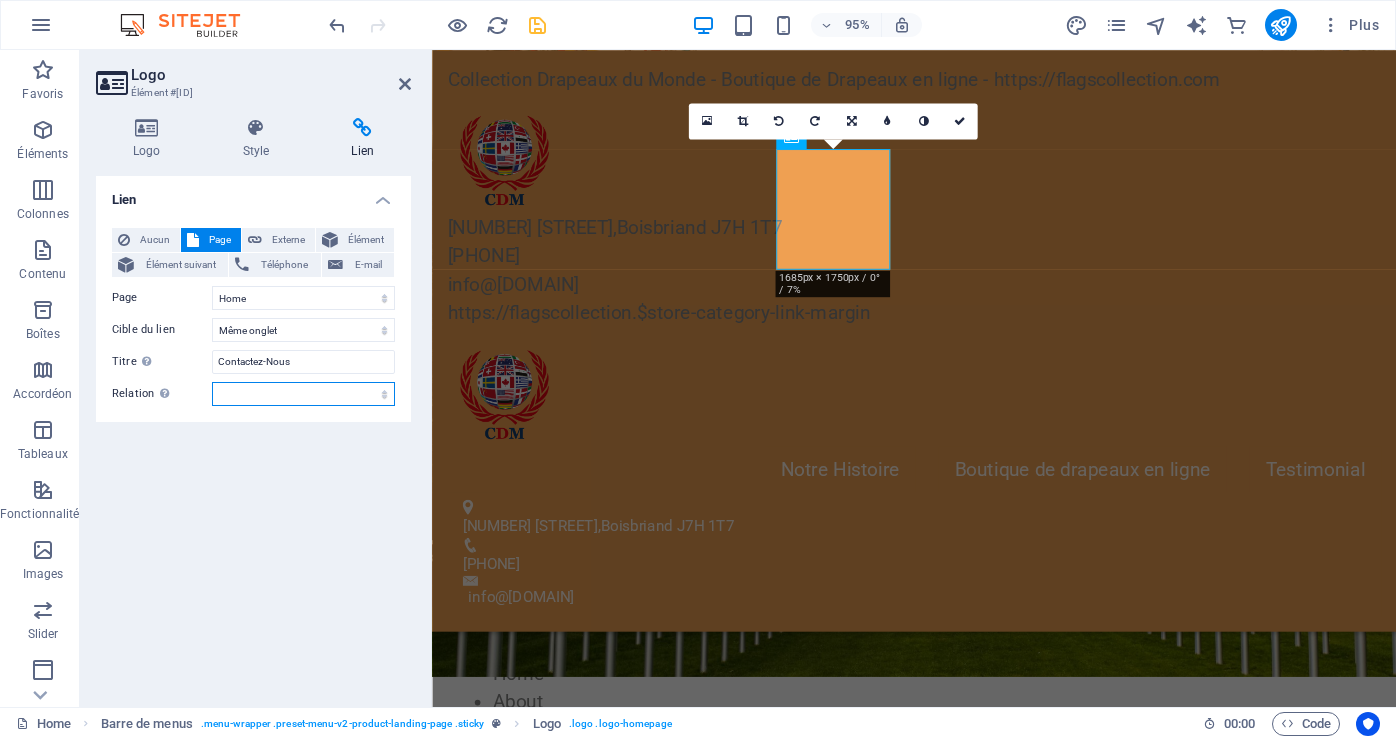select on "alternate" 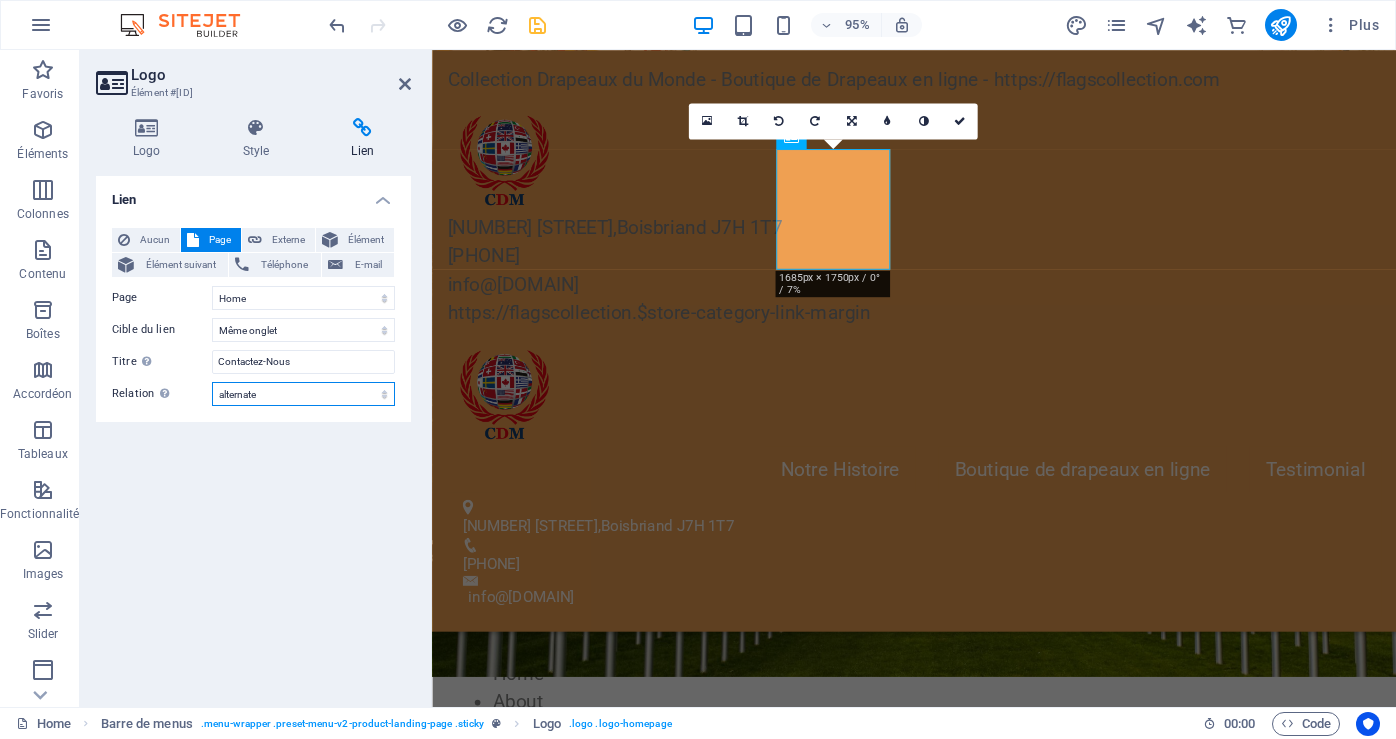 click on "alternate author bookmark external help license next nofollow noreferrer noopener prev search tag" at bounding box center (303, 394) 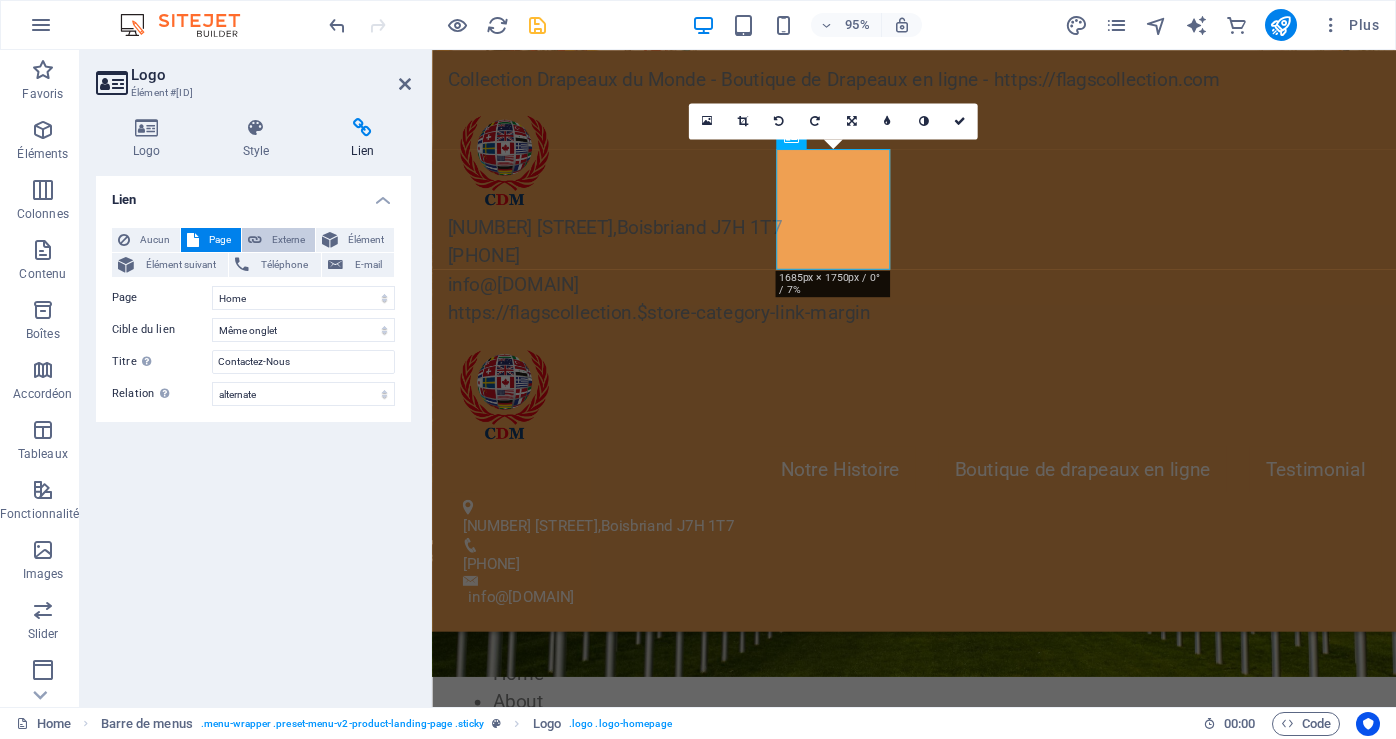 click on "Externe" at bounding box center (288, 240) 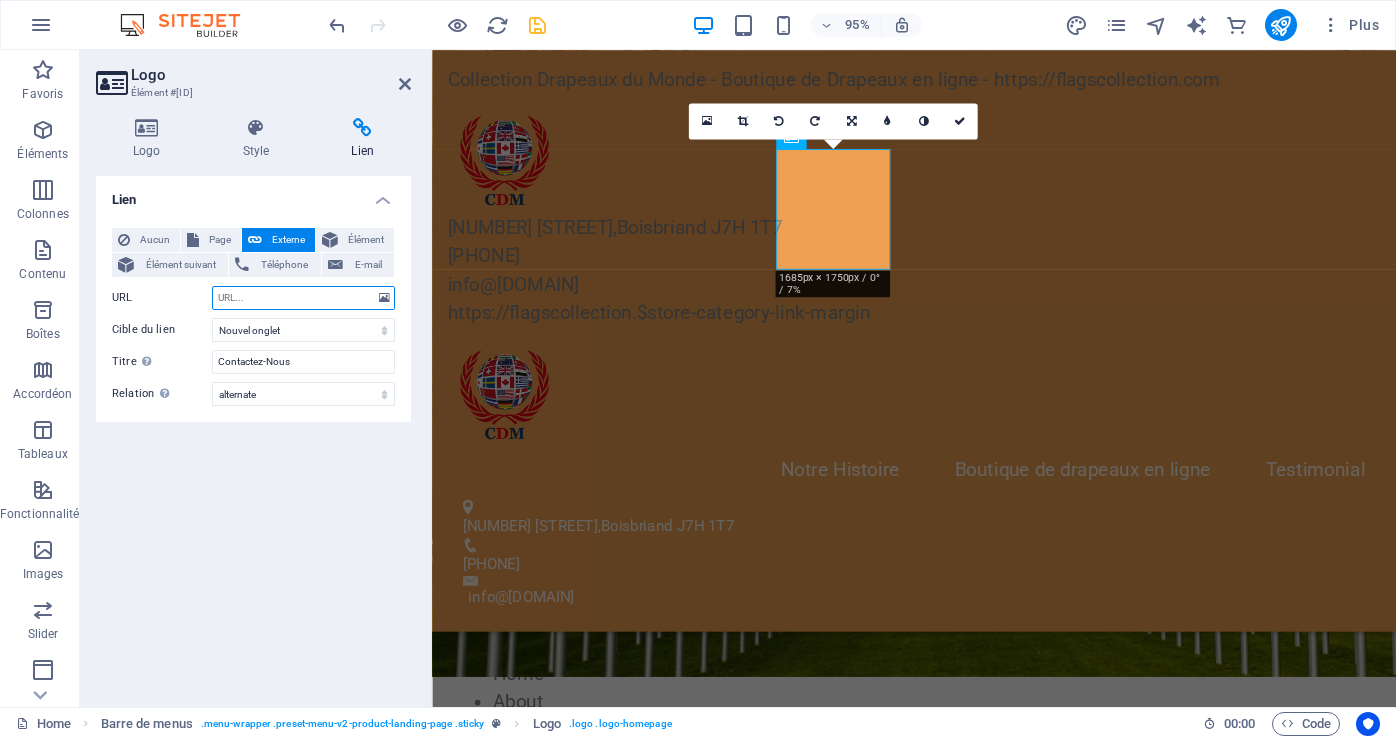 click on "URL" at bounding box center [303, 298] 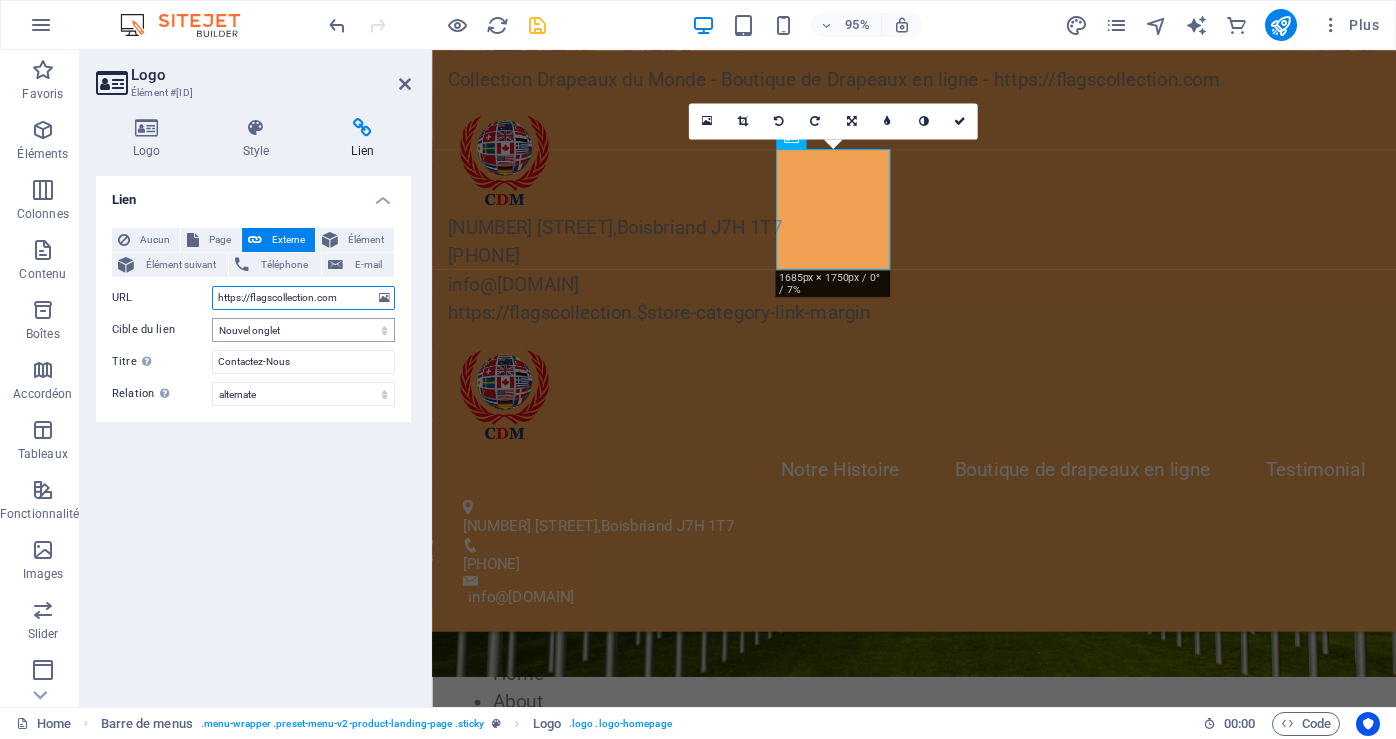 type on "https://flagscollection.com" 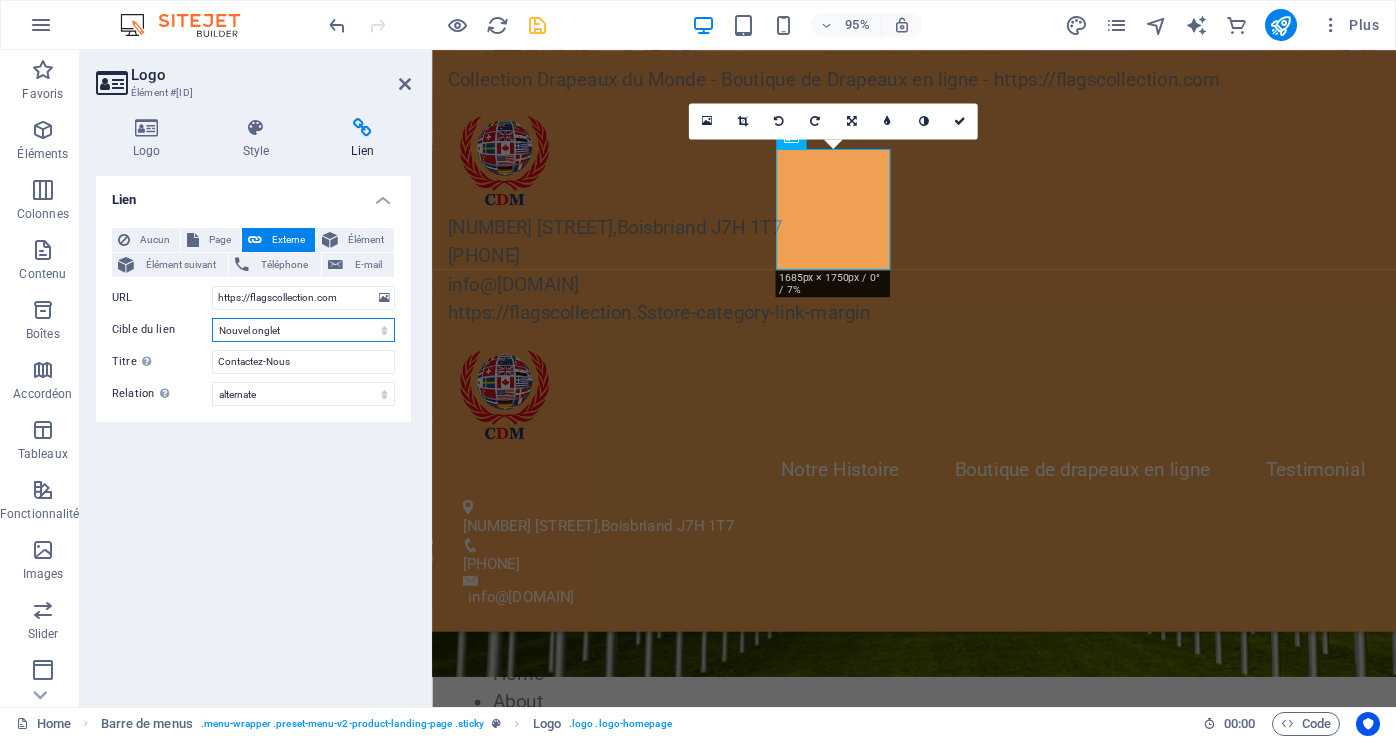 click on "Nouvel onglet Même onglet Superposition" at bounding box center [303, 330] 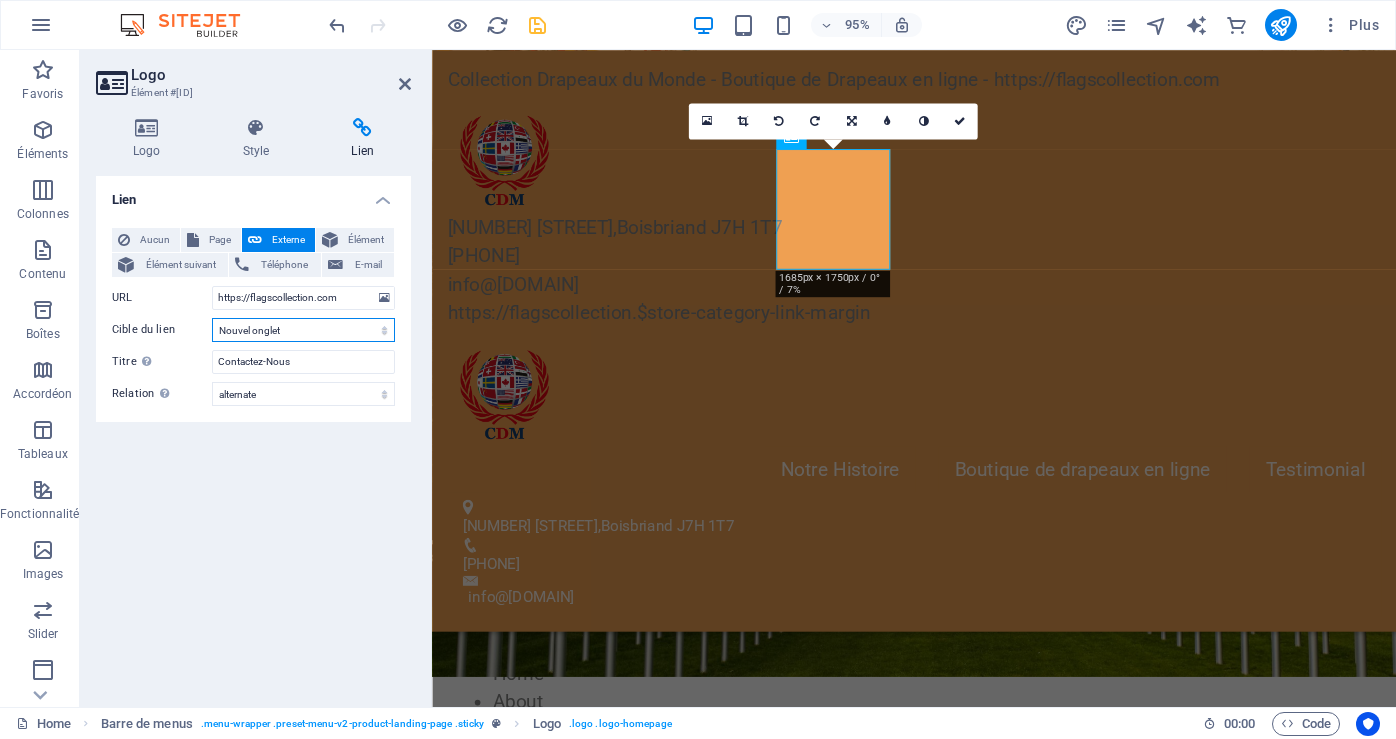 click on "Nouvel onglet Même onglet Superposition" at bounding box center (303, 330) 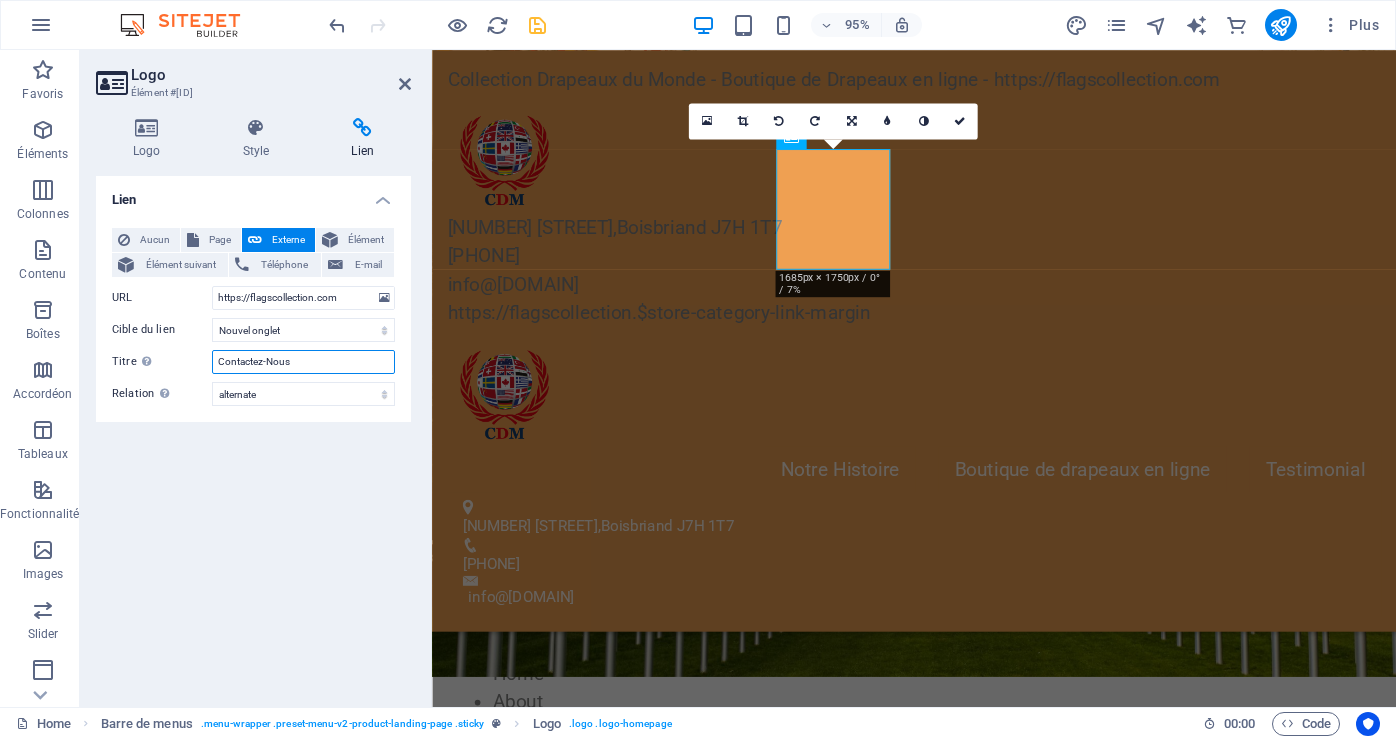 click on "Contactez-Nous" at bounding box center [303, 362] 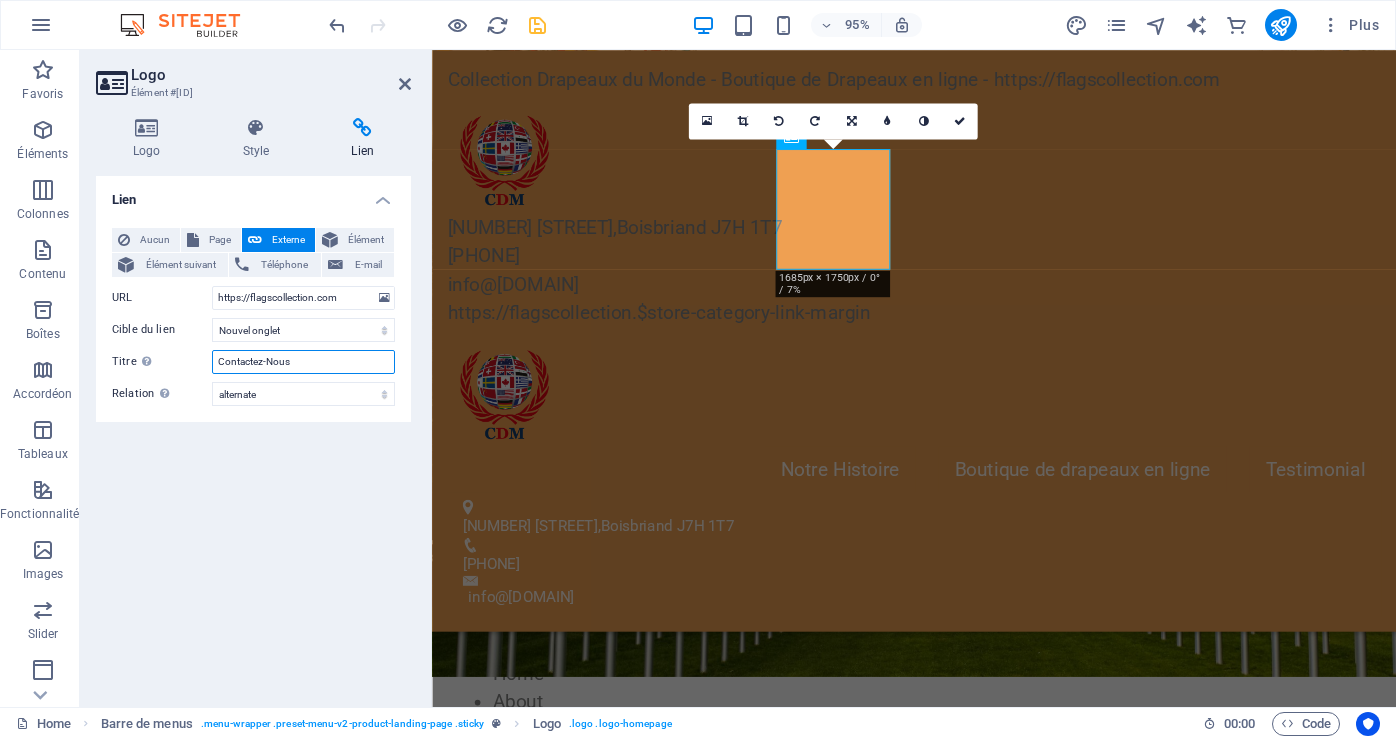 drag, startPoint x: 310, startPoint y: 364, endPoint x: 216, endPoint y: 358, distance: 94.19129 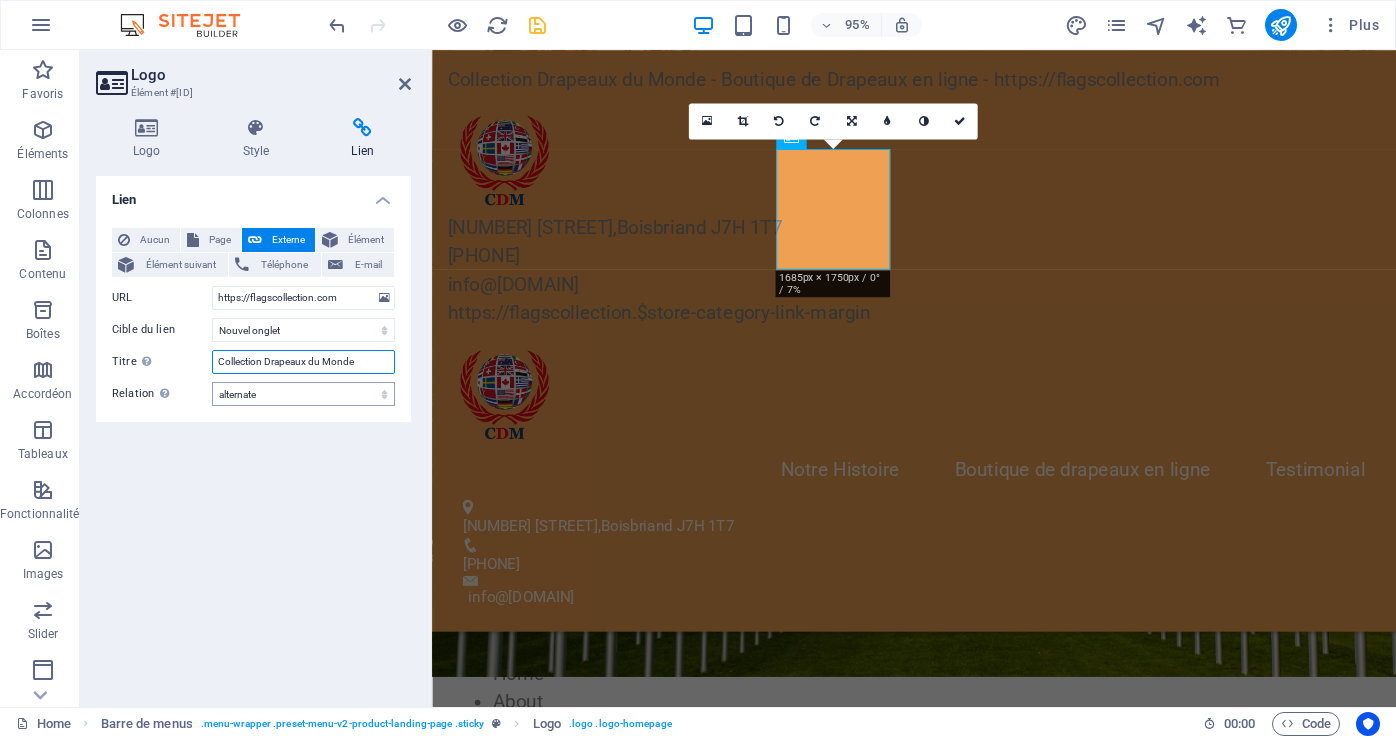 type on "Collection Drapeaux du Monde" 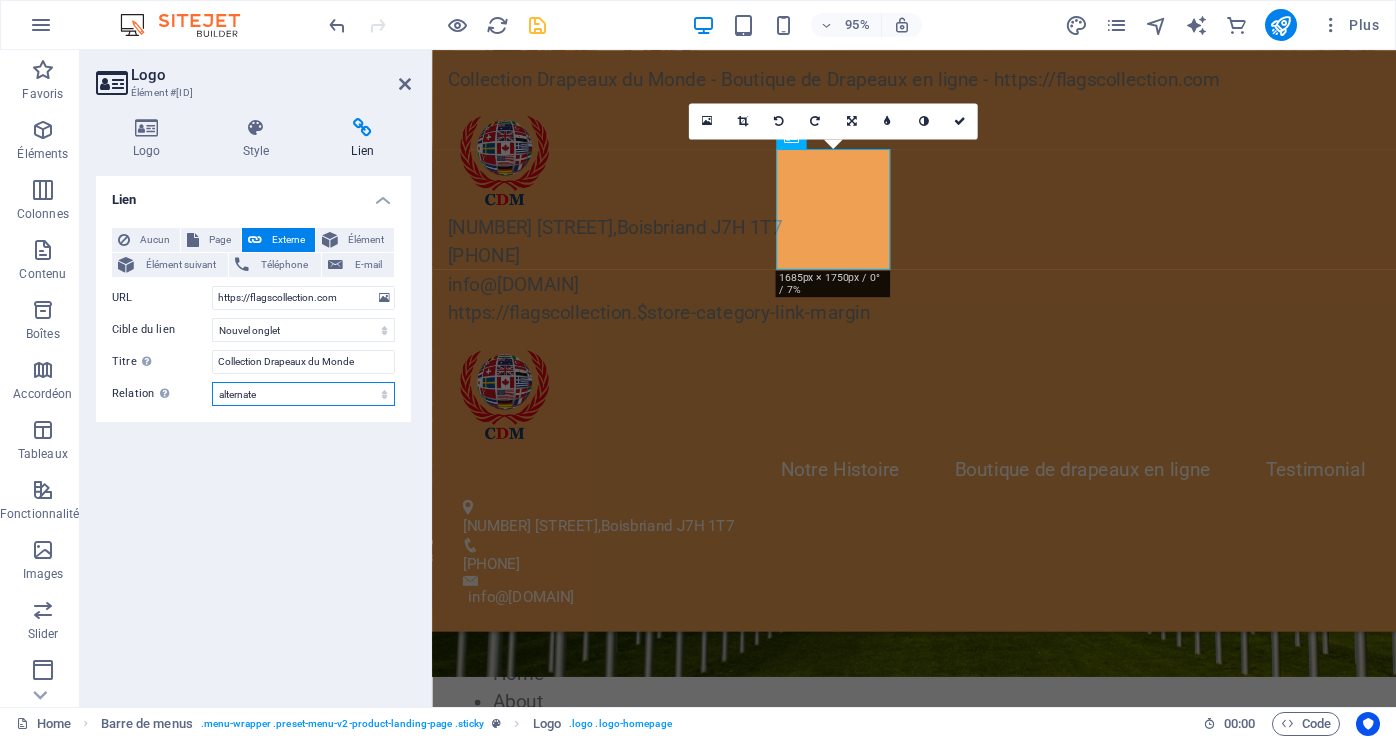 click on "alternate author bookmark external help license next nofollow noreferrer noopener prev search tag" at bounding box center [303, 394] 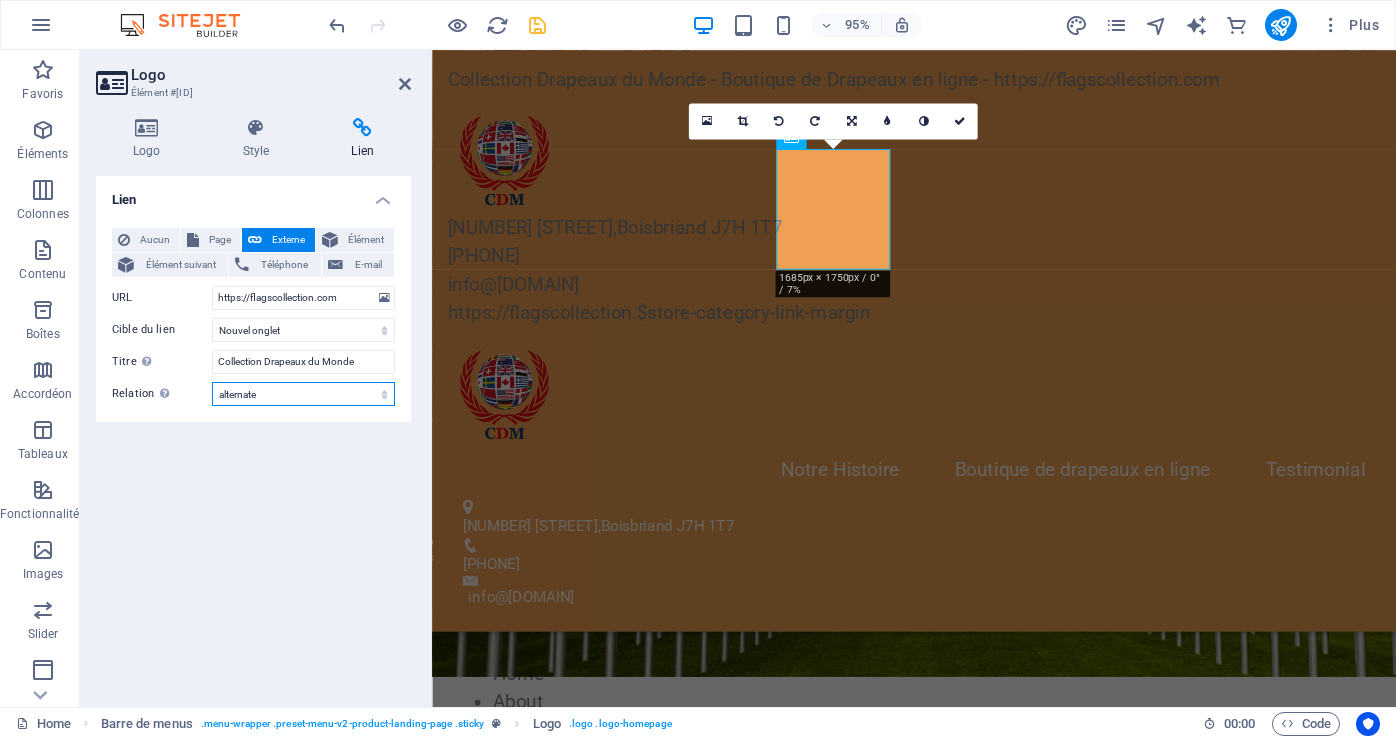 select on "bookmark" 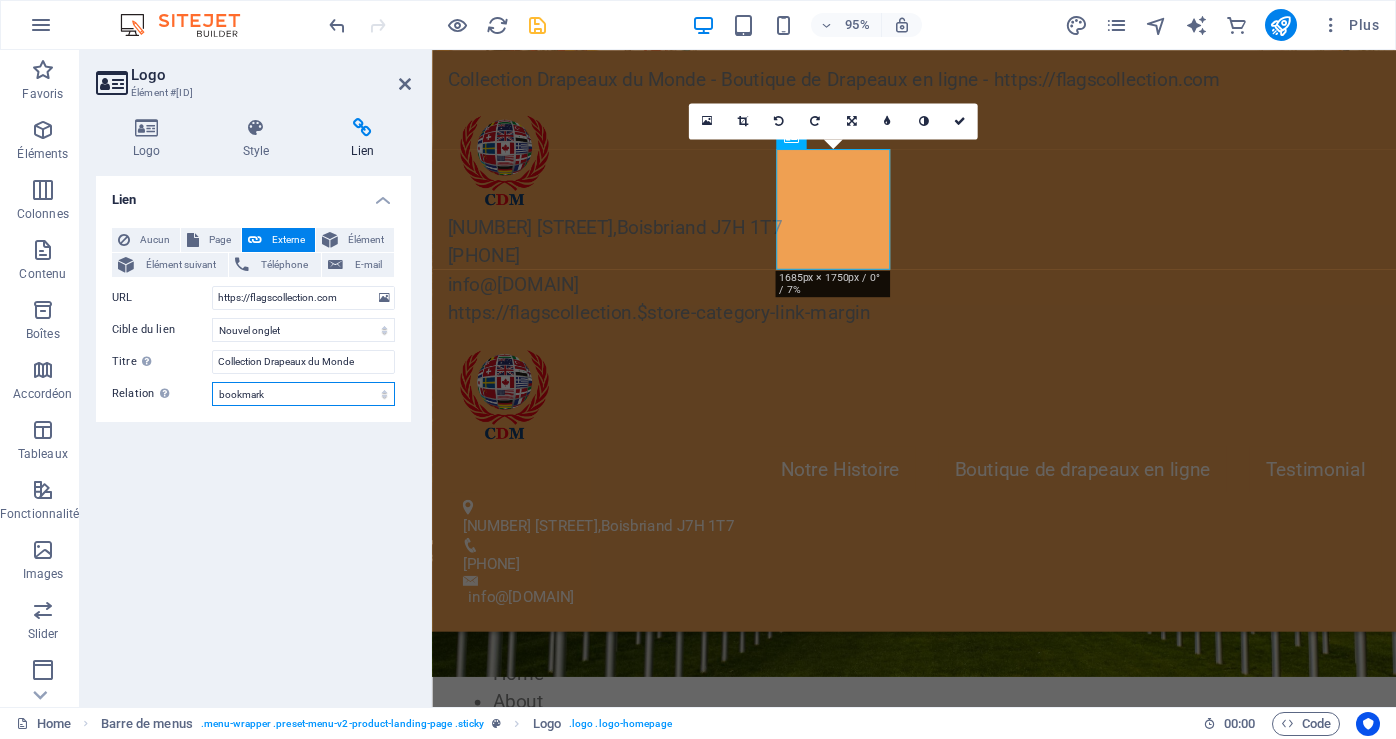 click on "alternate author bookmark external help license next nofollow noreferrer noopener prev search tag" at bounding box center [303, 394] 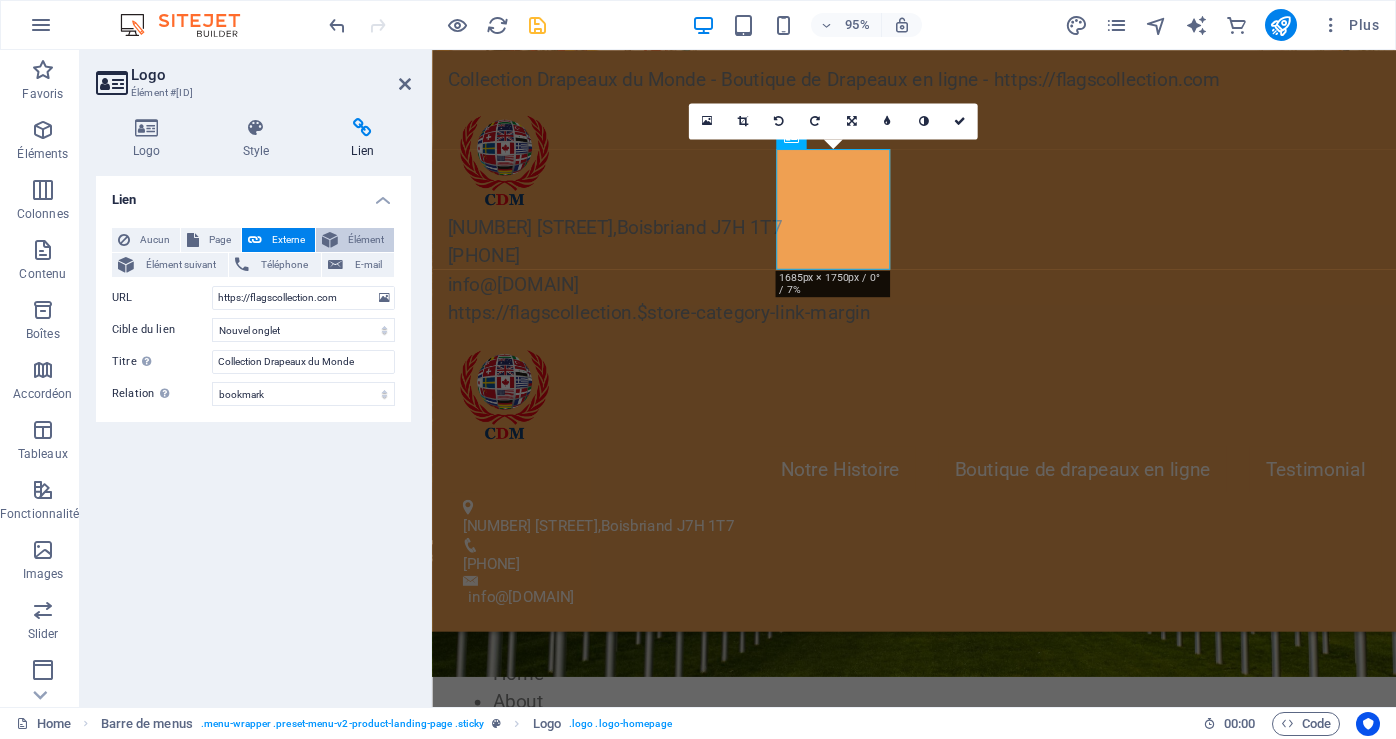 click on "Élément" at bounding box center (366, 240) 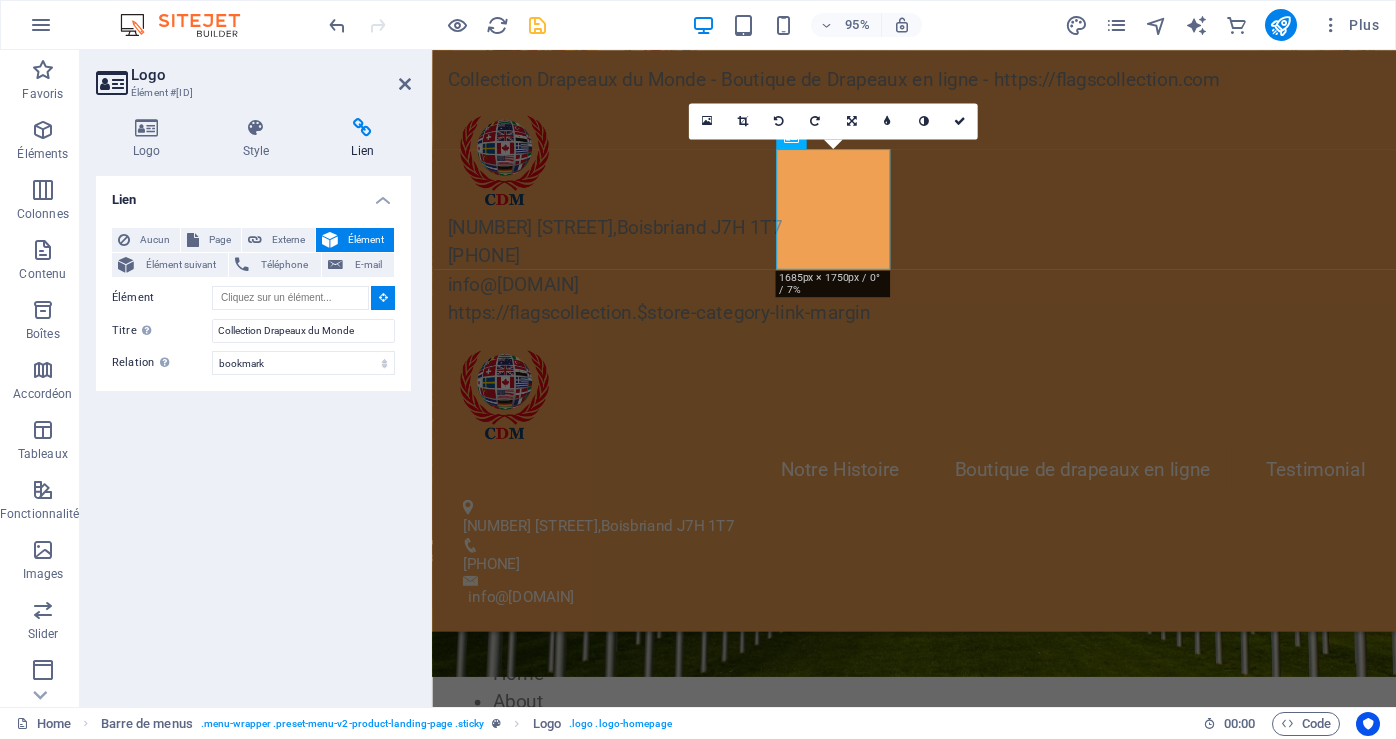 click at bounding box center [383, 297] 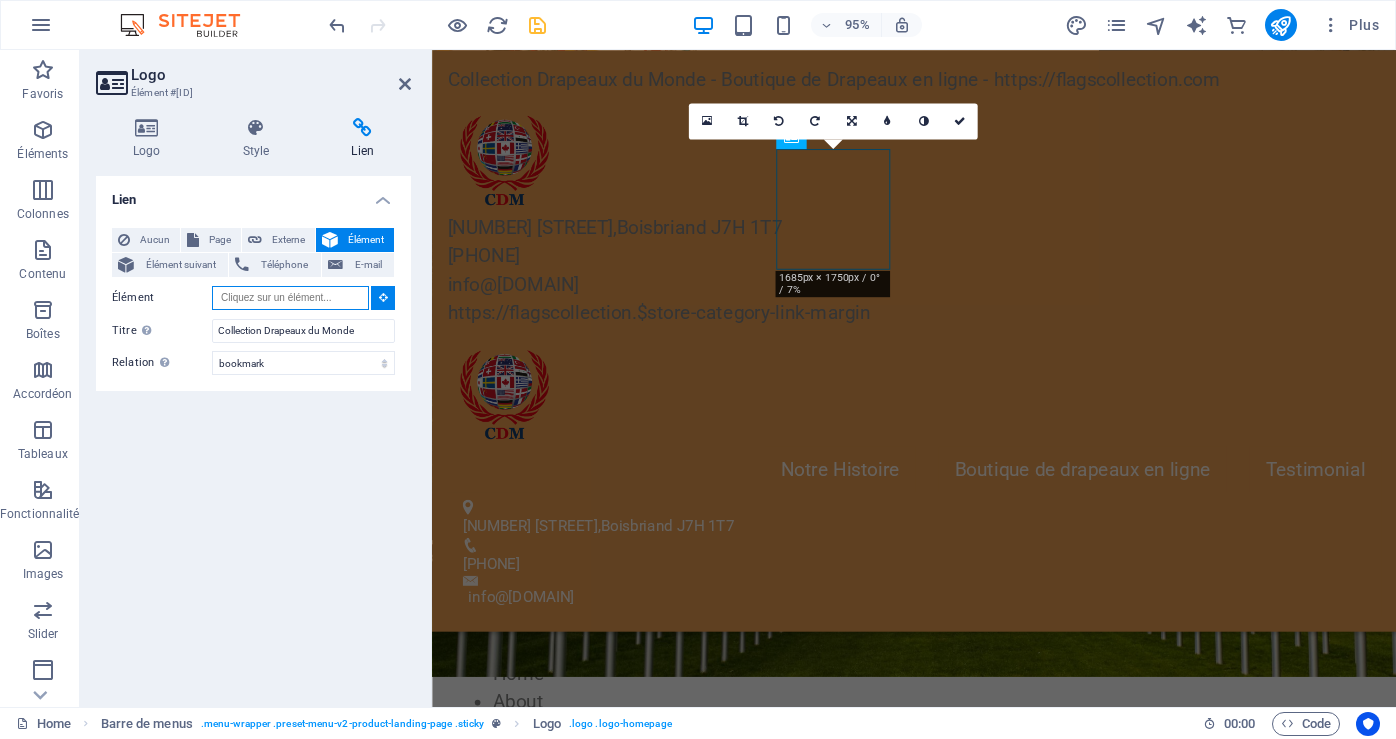 click on "Élément" at bounding box center (290, 298) 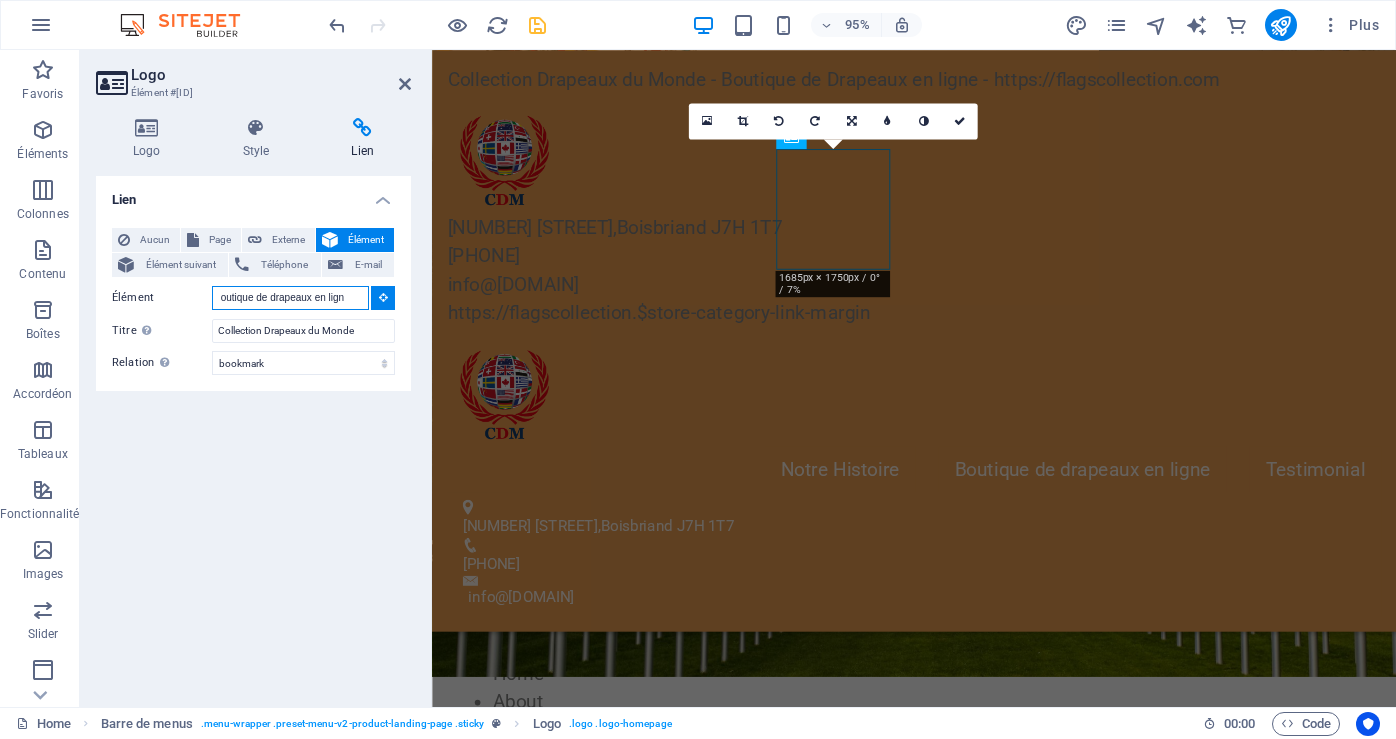 scroll, scrollTop: 0, scrollLeft: 12, axis: horizontal 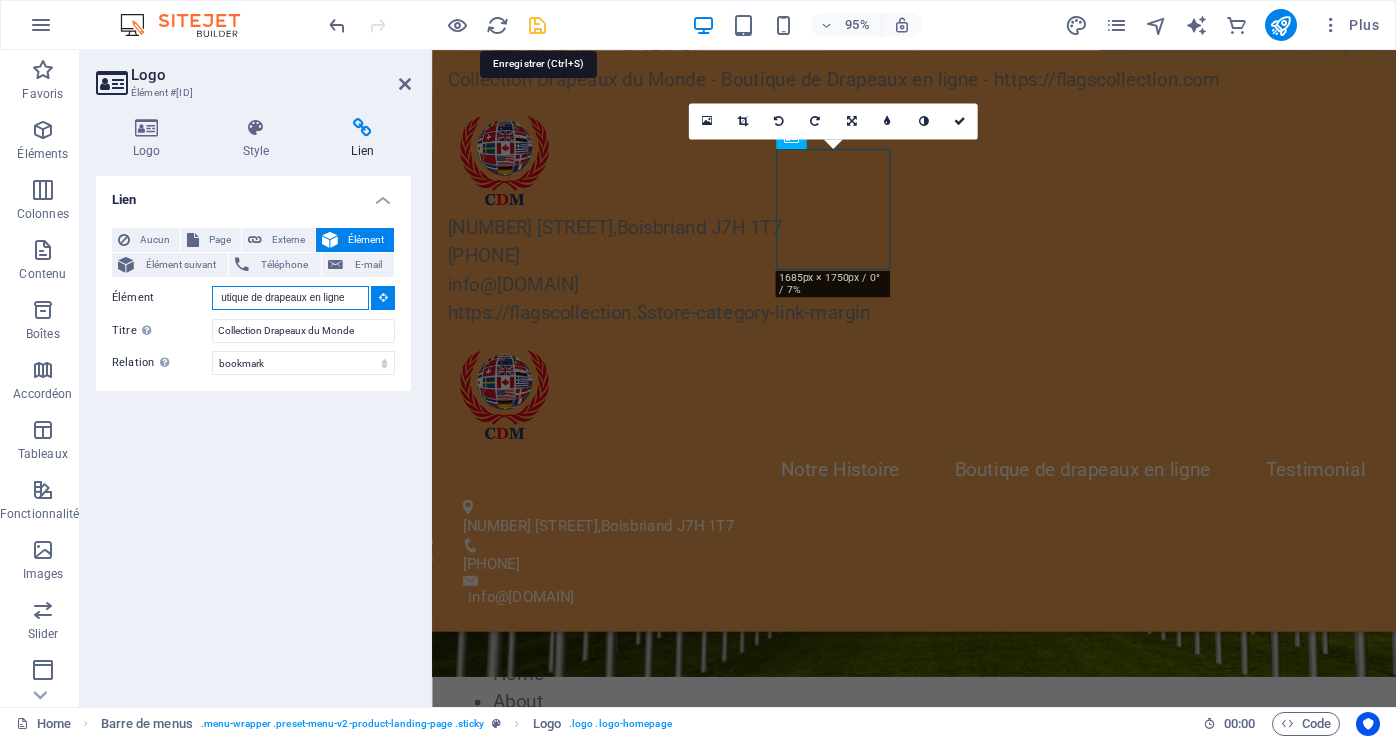 type on "Boutique de drapeaux en ligne" 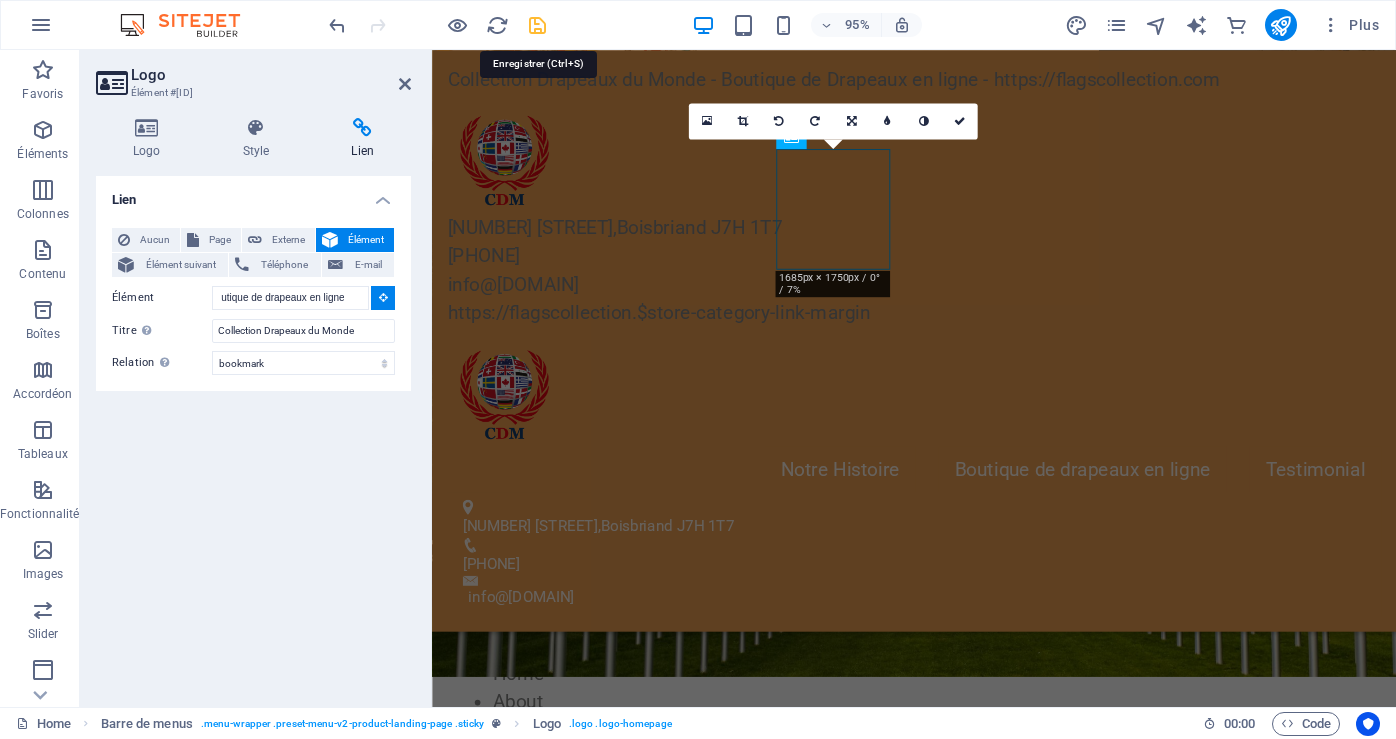 type 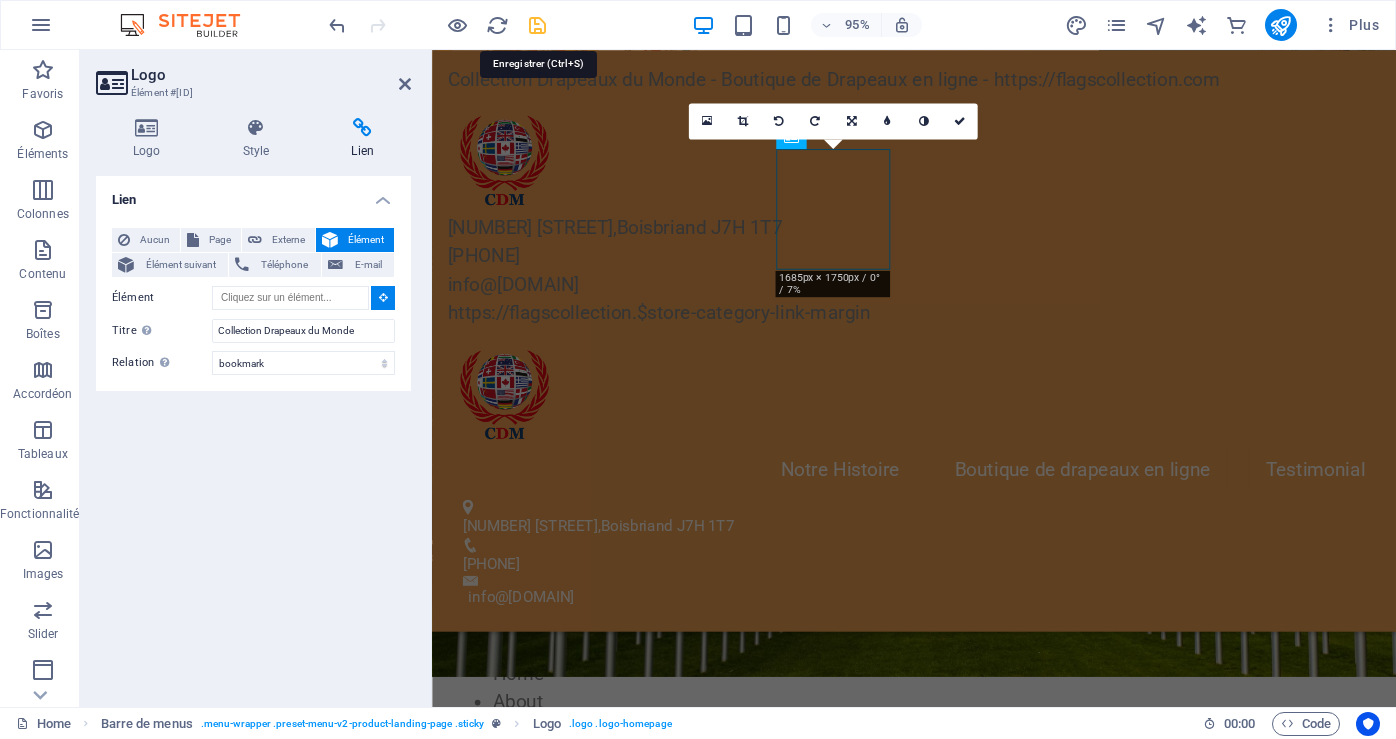 scroll, scrollTop: 0, scrollLeft: 0, axis: both 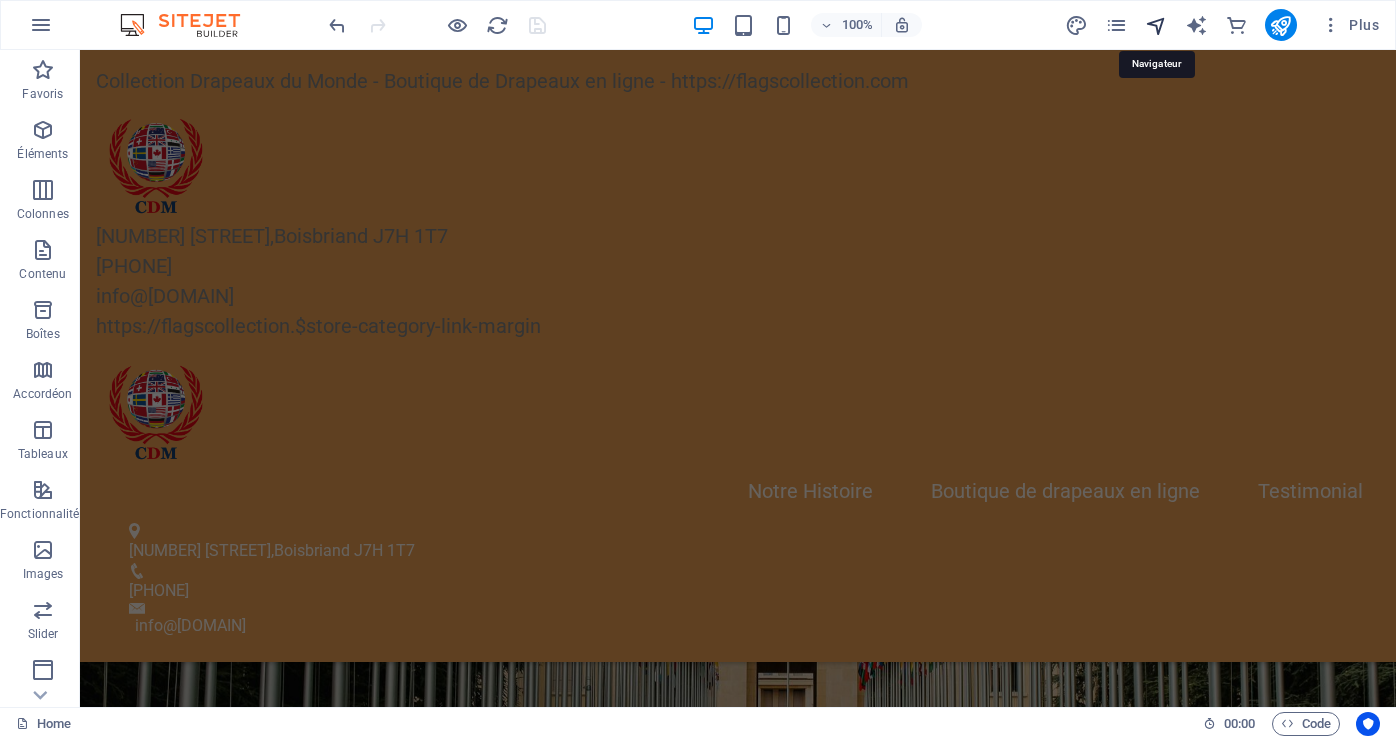 click at bounding box center [1156, 25] 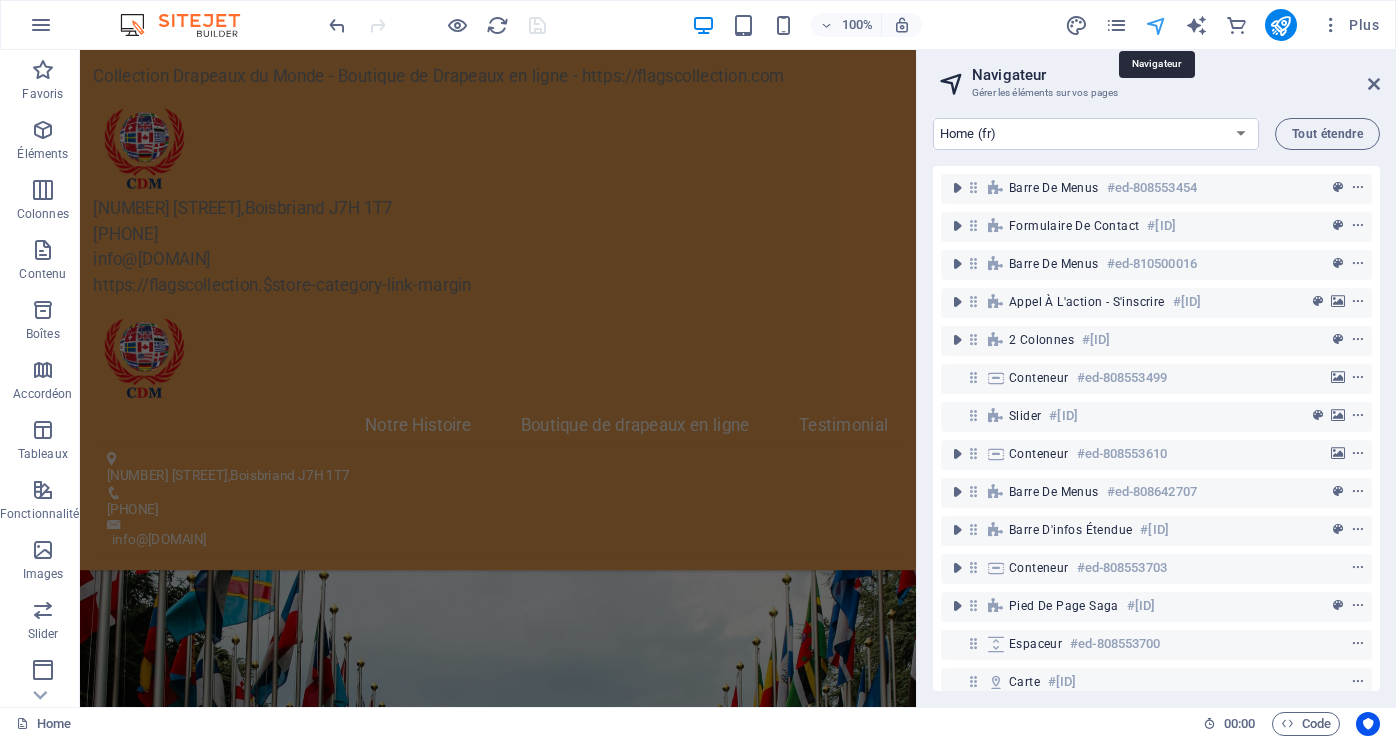 scroll, scrollTop: 6383, scrollLeft: 0, axis: vertical 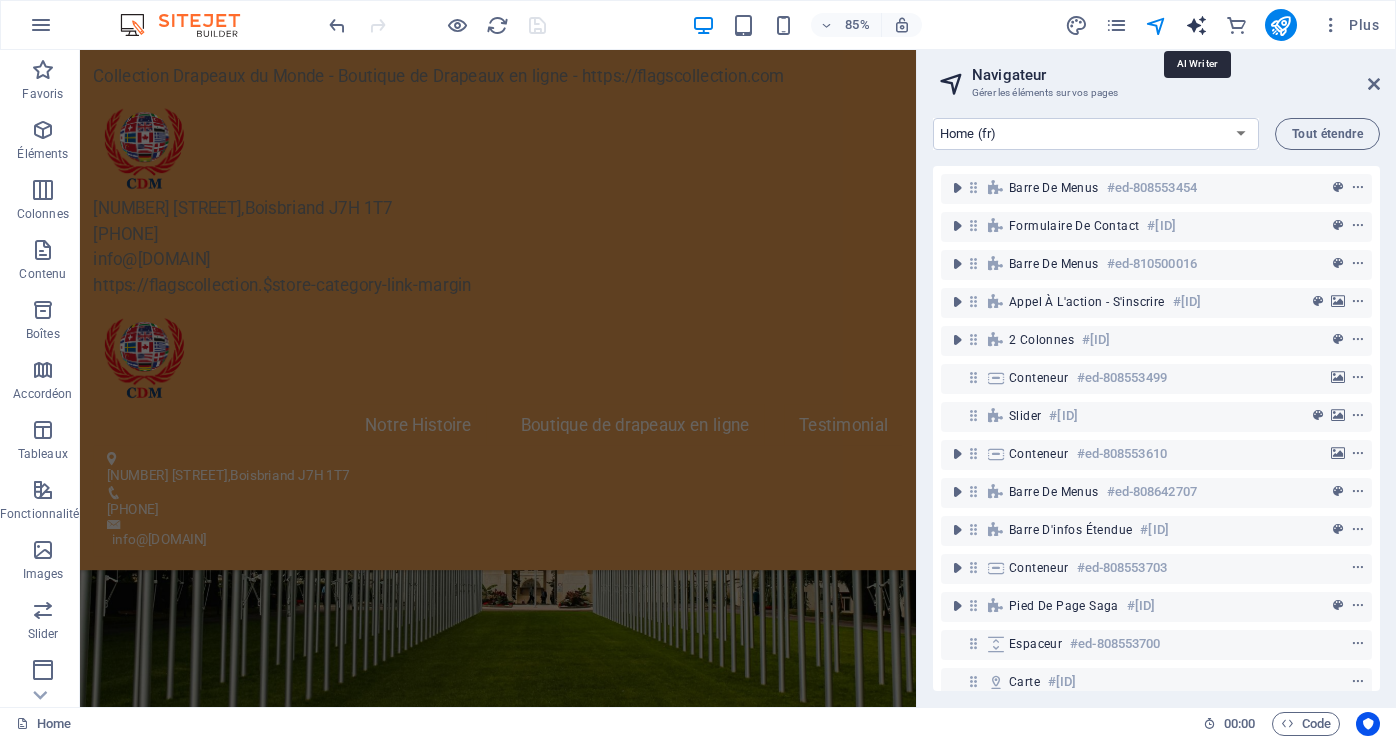 click at bounding box center (1196, 25) 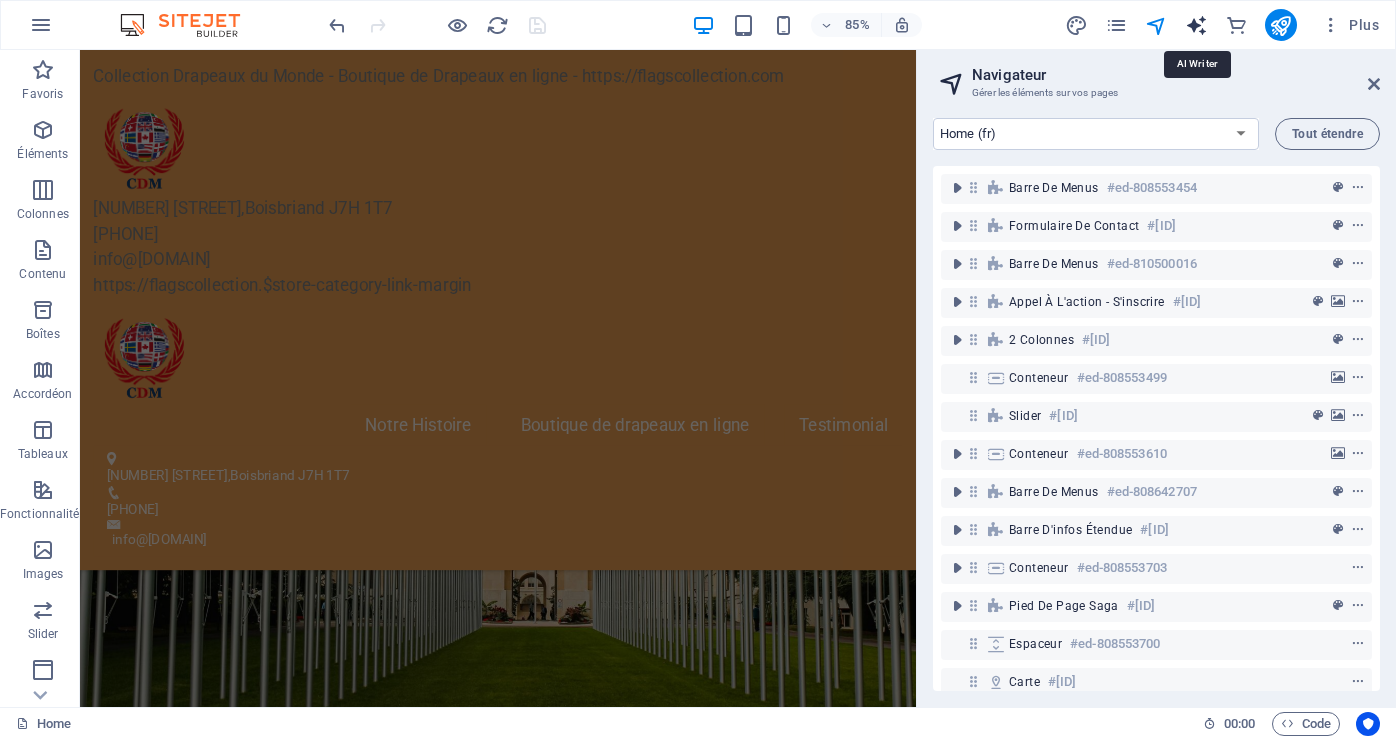 select on "English" 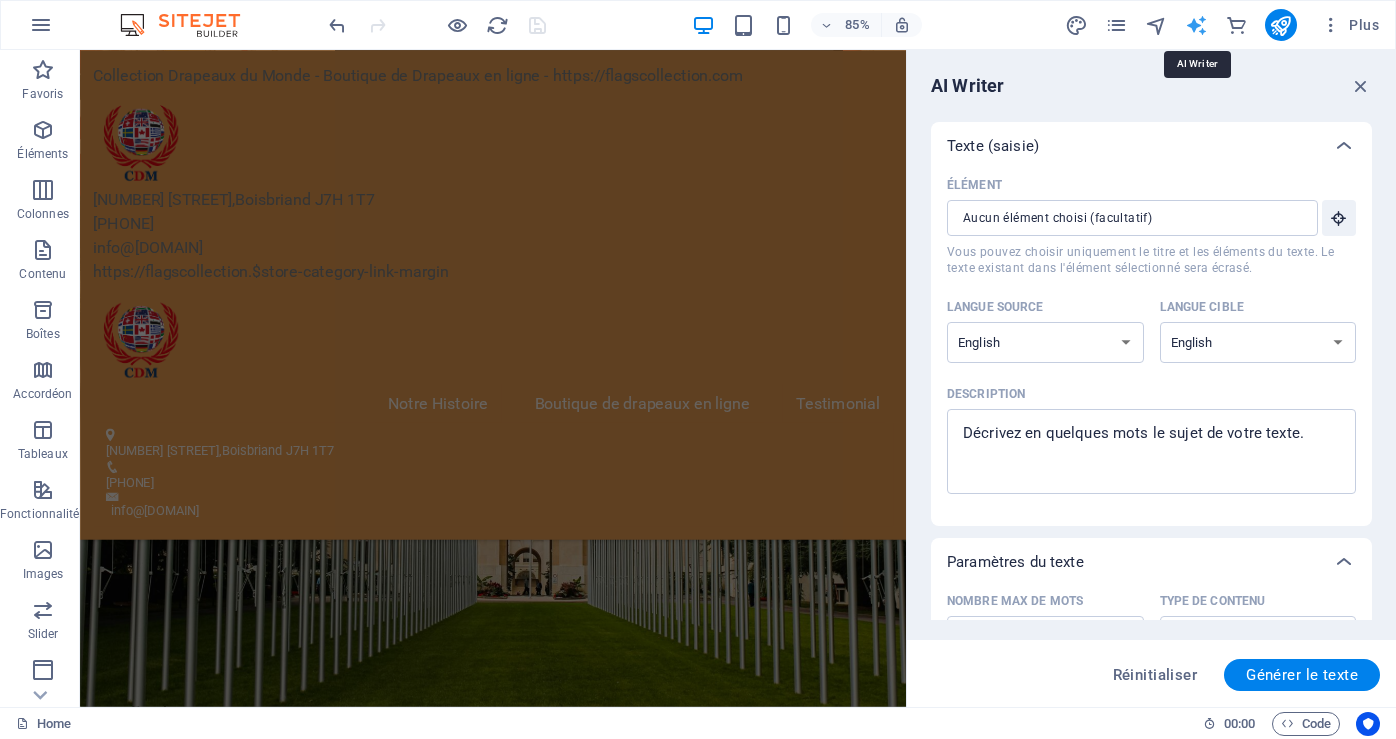 scroll, scrollTop: 6314, scrollLeft: 0, axis: vertical 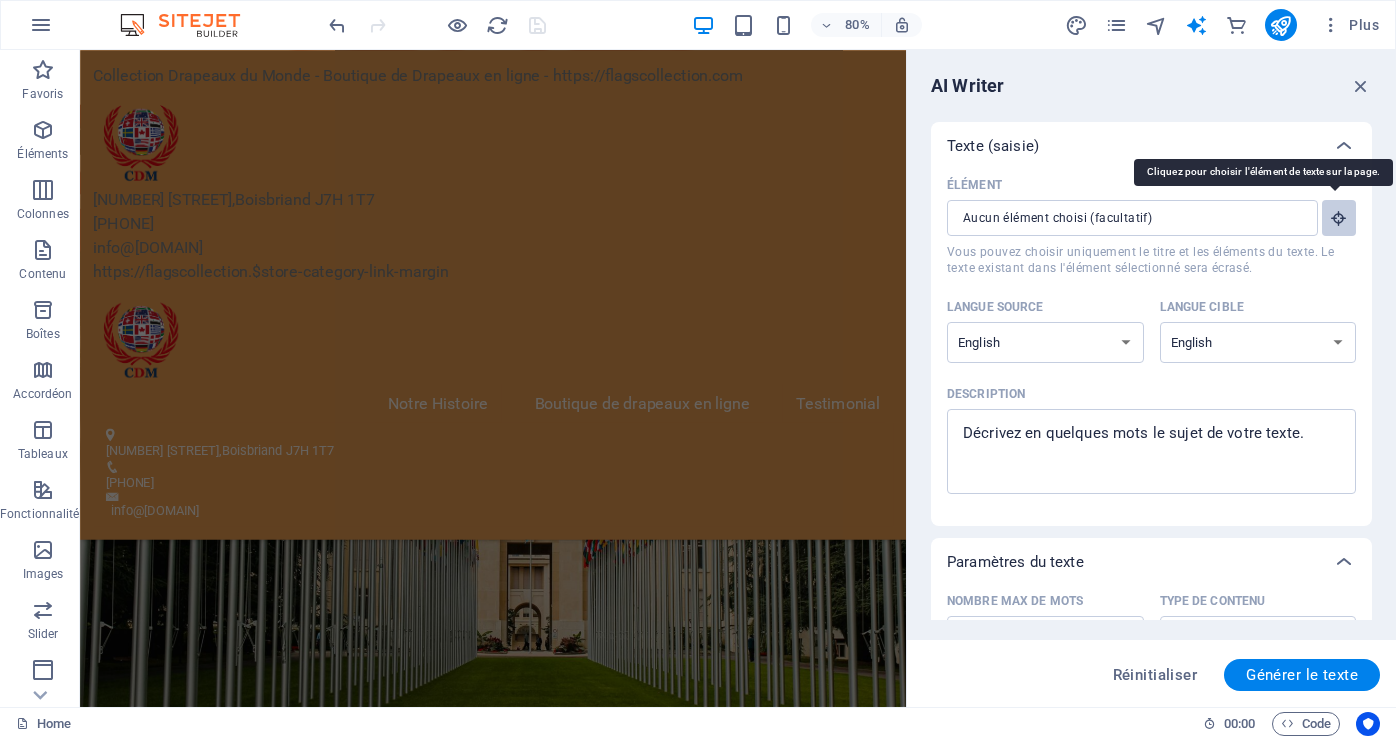 click at bounding box center [1339, 218] 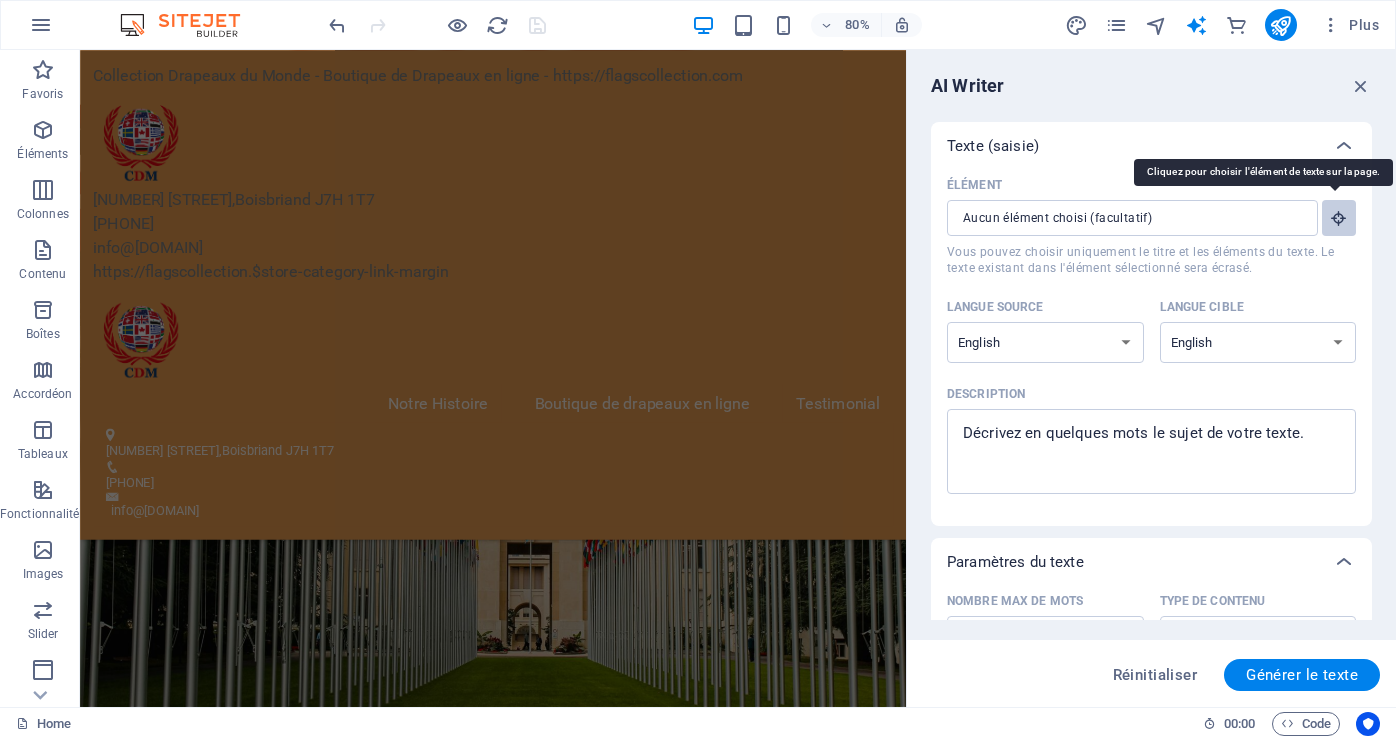 click at bounding box center [1339, 218] 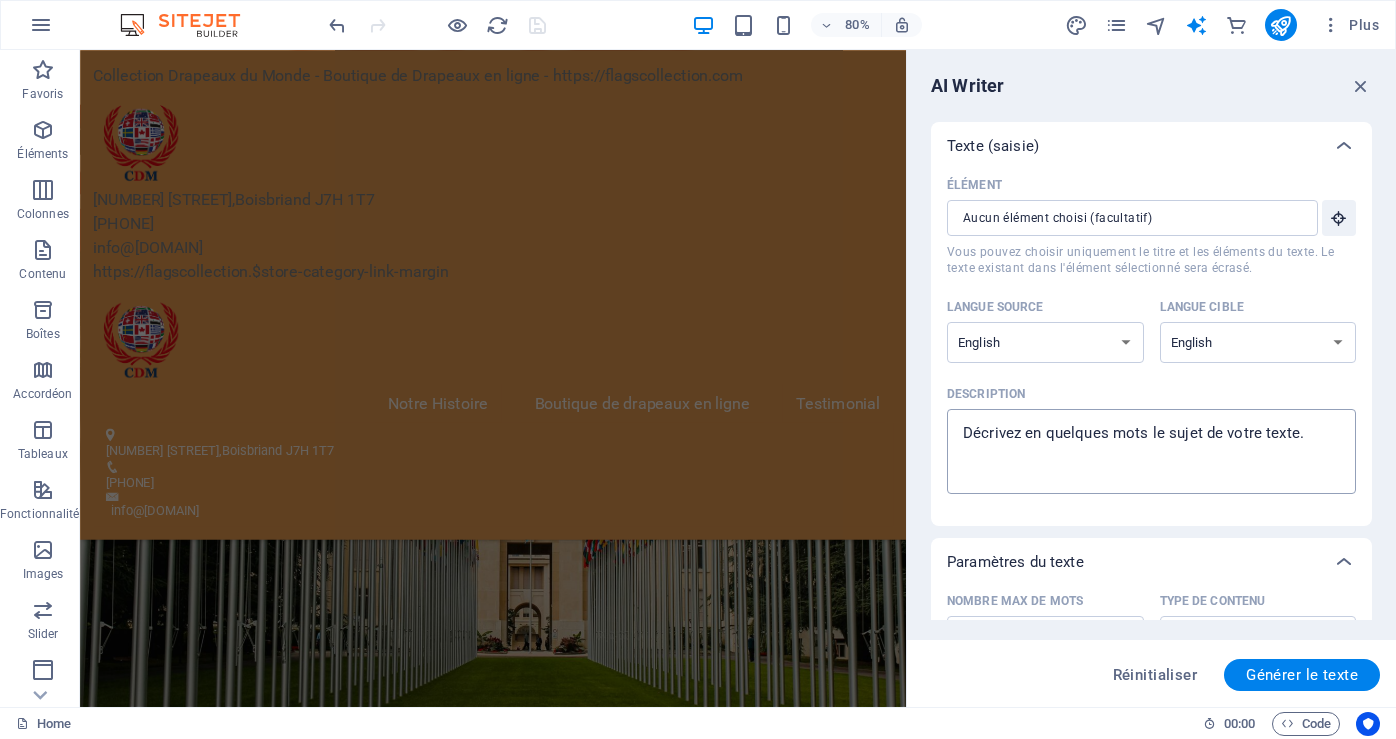 type on "x" 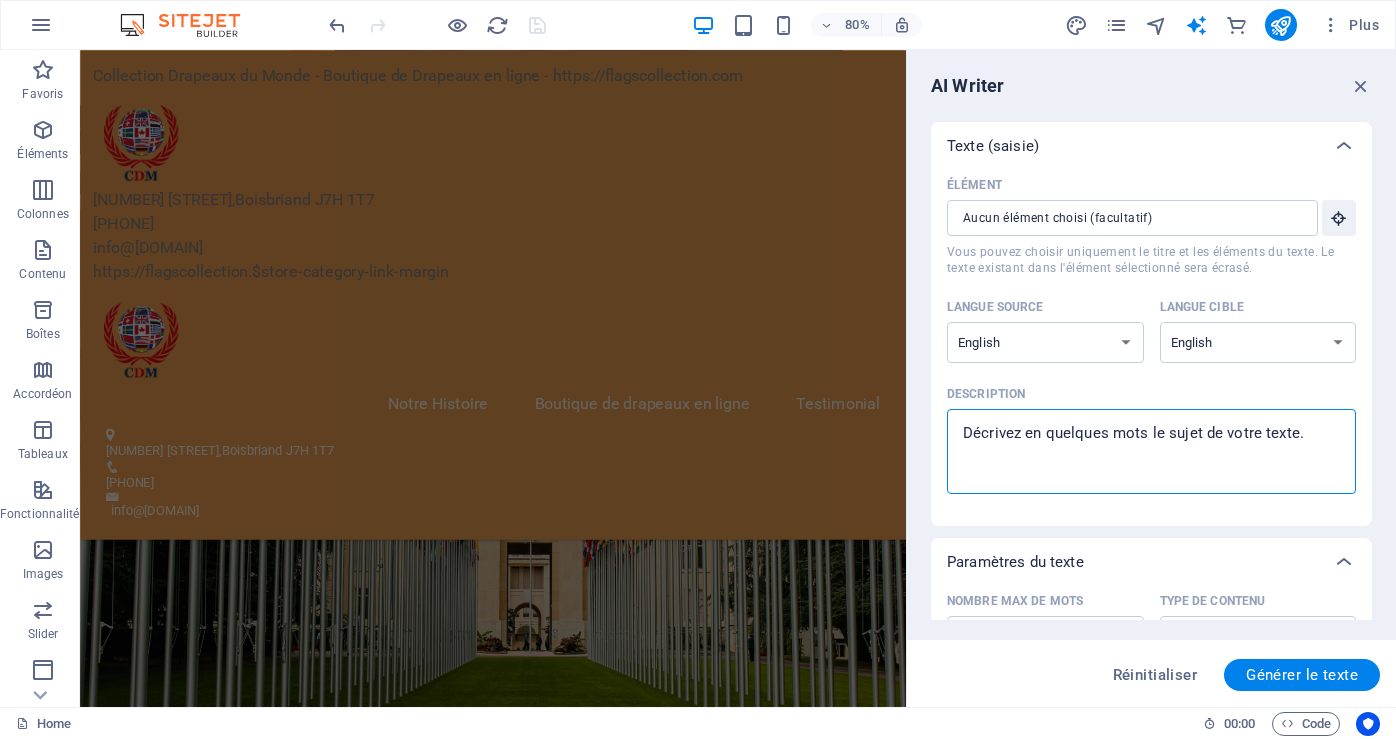 type on "F" 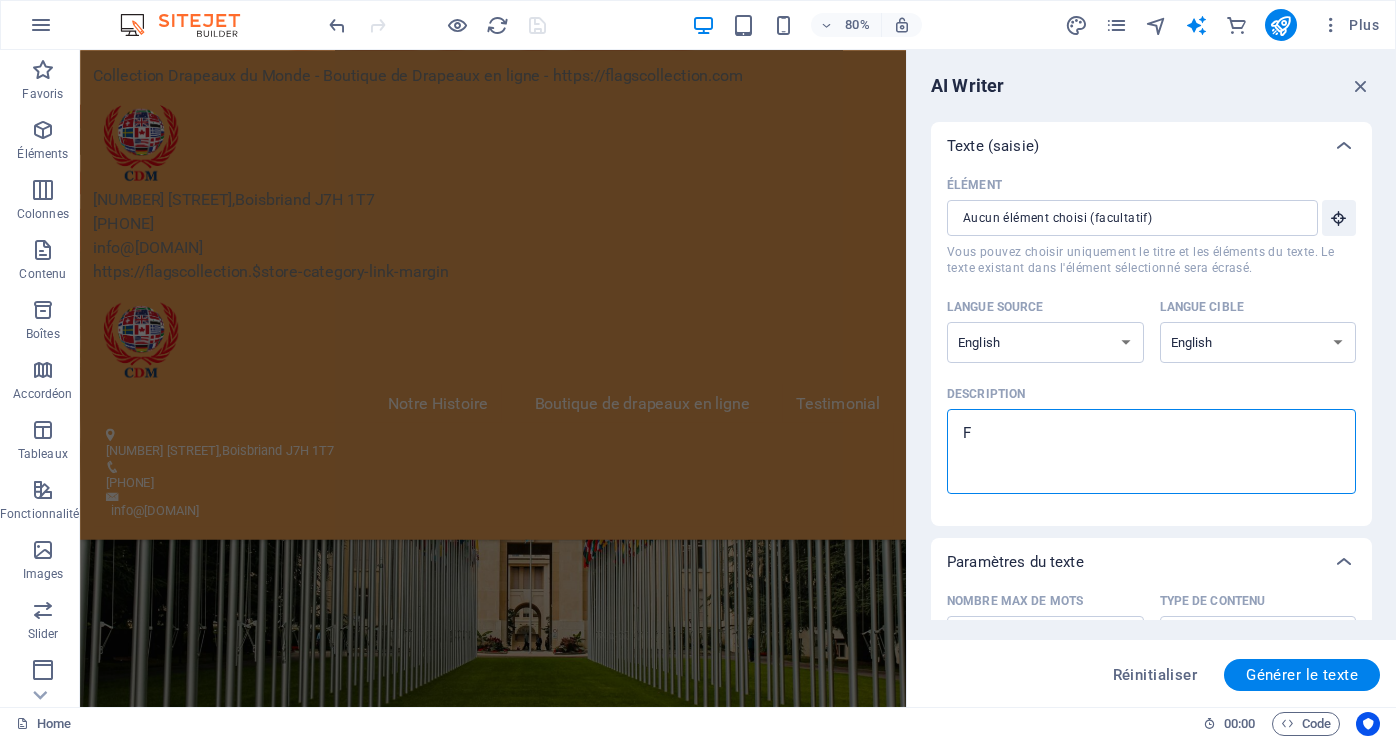 type on "Fl" 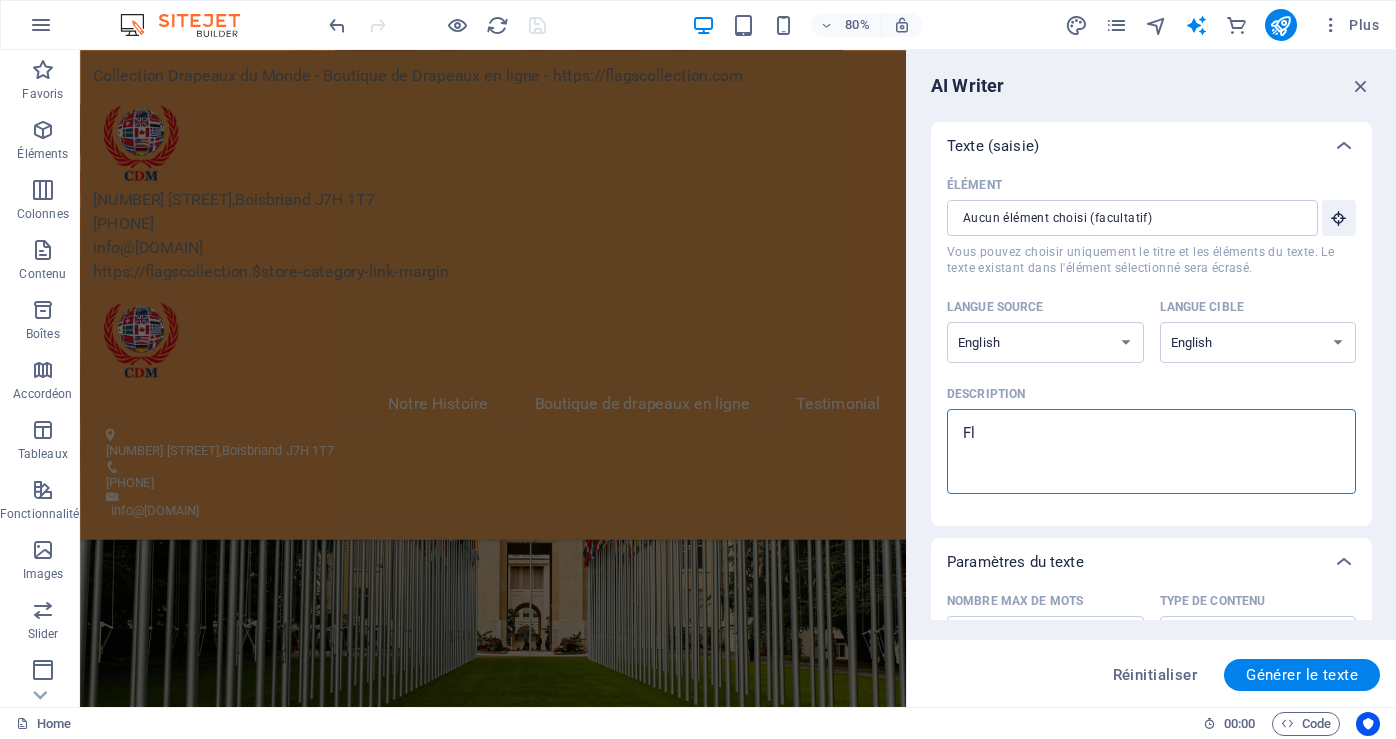 type on "Fla" 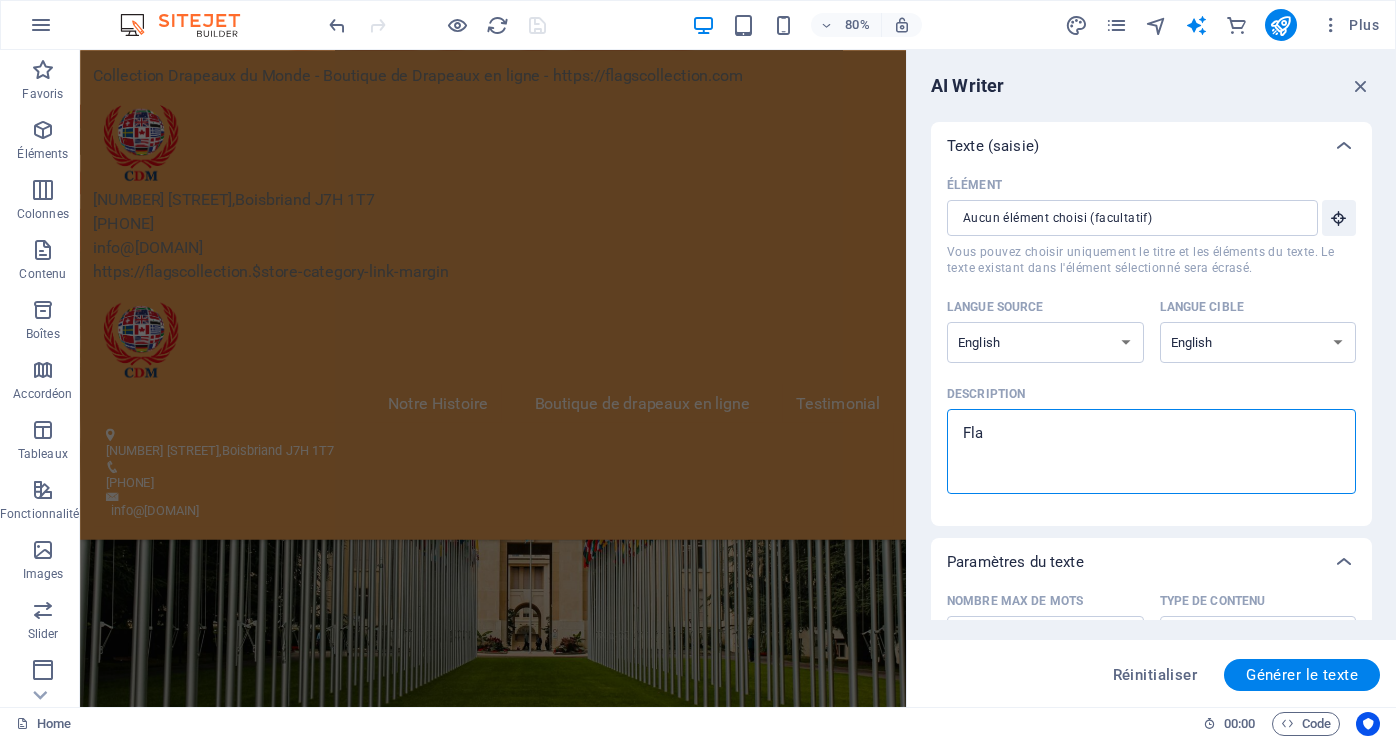type on "Flag" 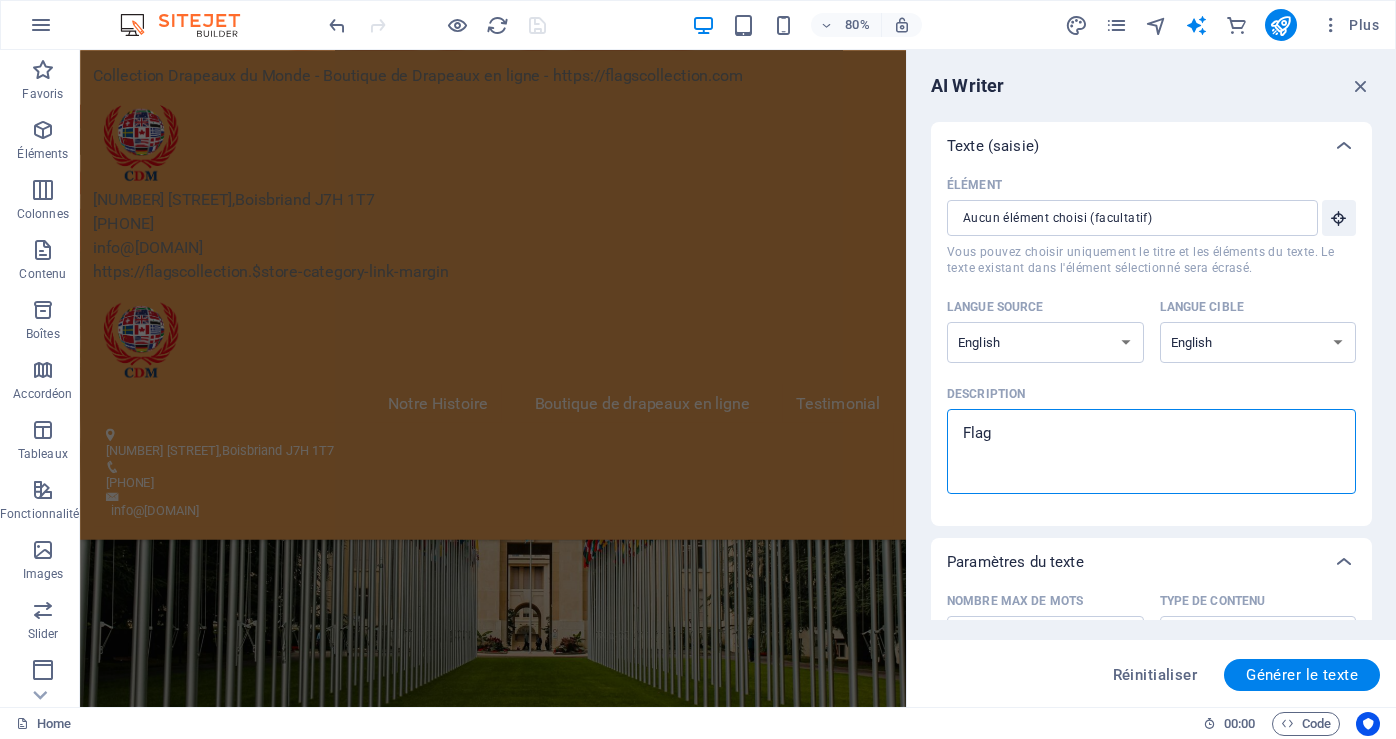 type on "Flags" 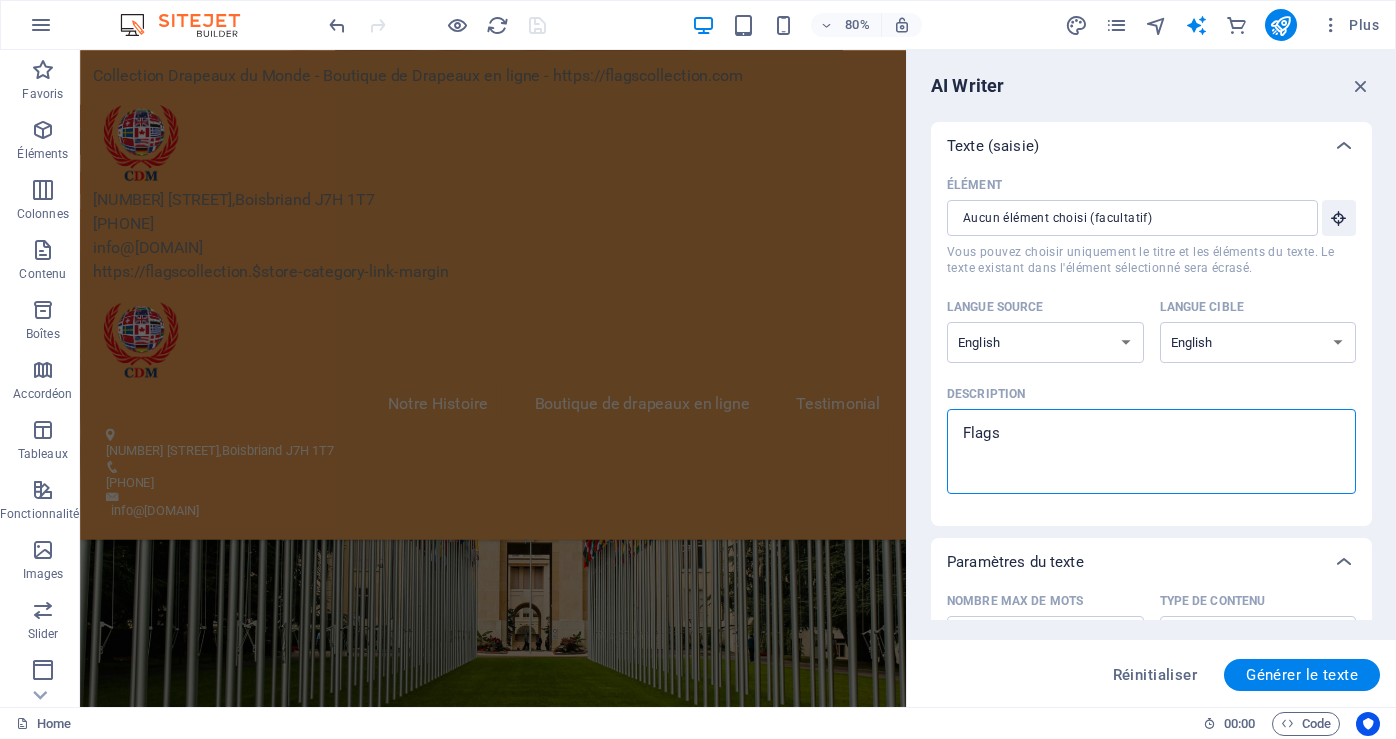 type on "Flags-" 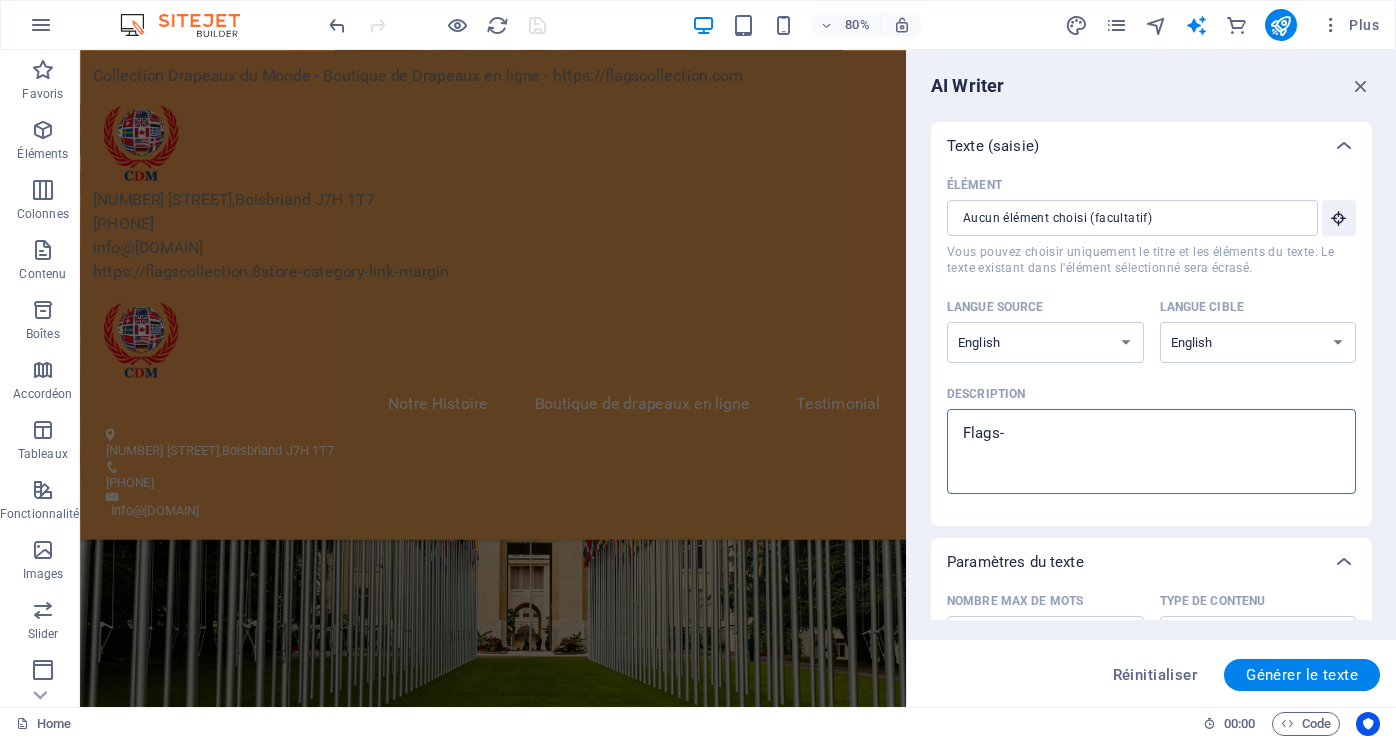 type on "Flags-C" 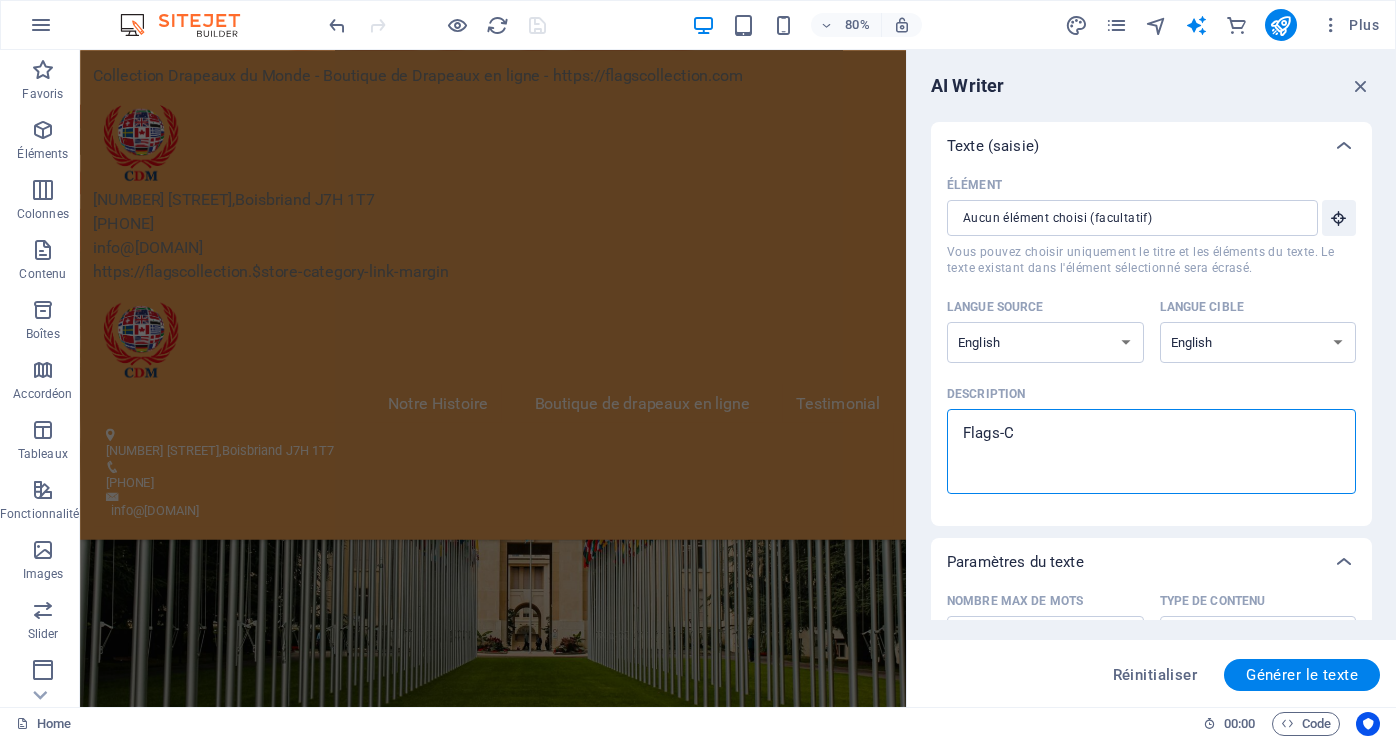 type on "Flags-Co" 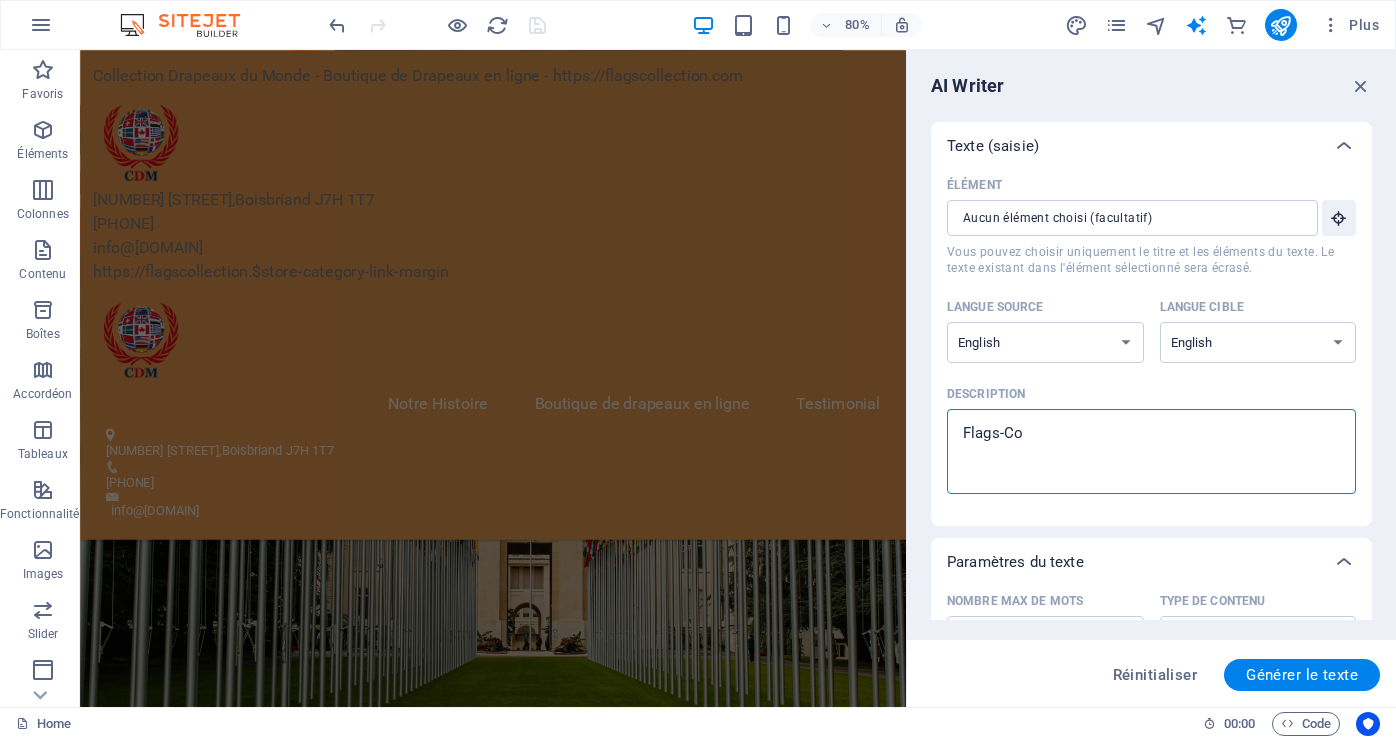 type on "Flags-Col" 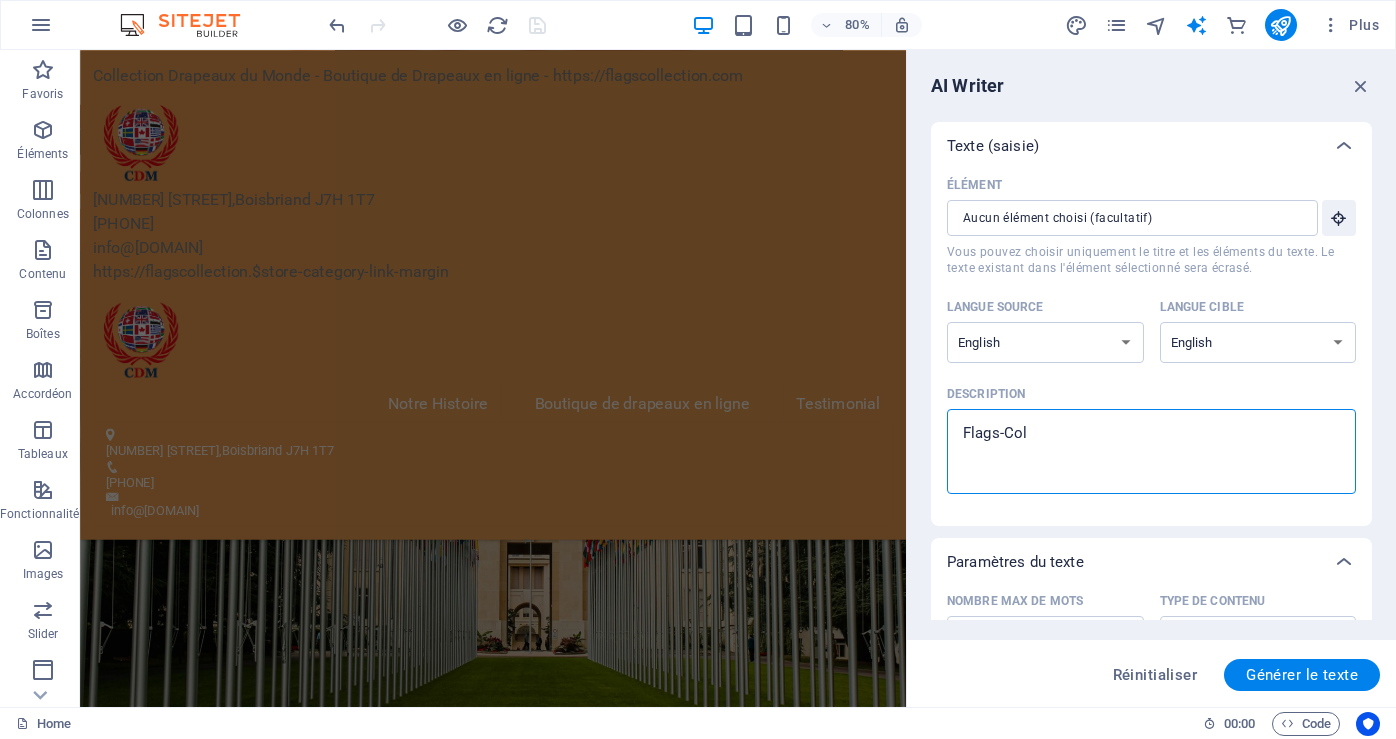type on "Flags-Coll" 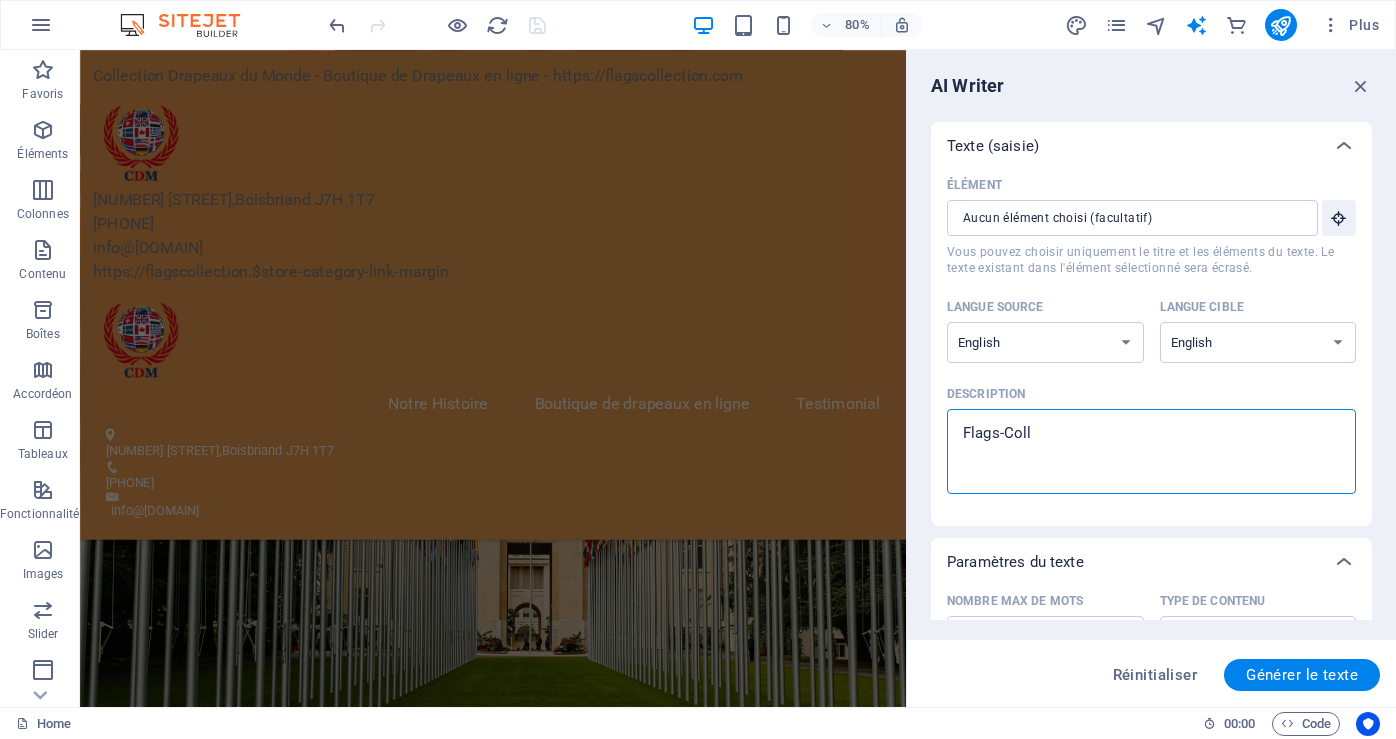 type on "Flags-Colle" 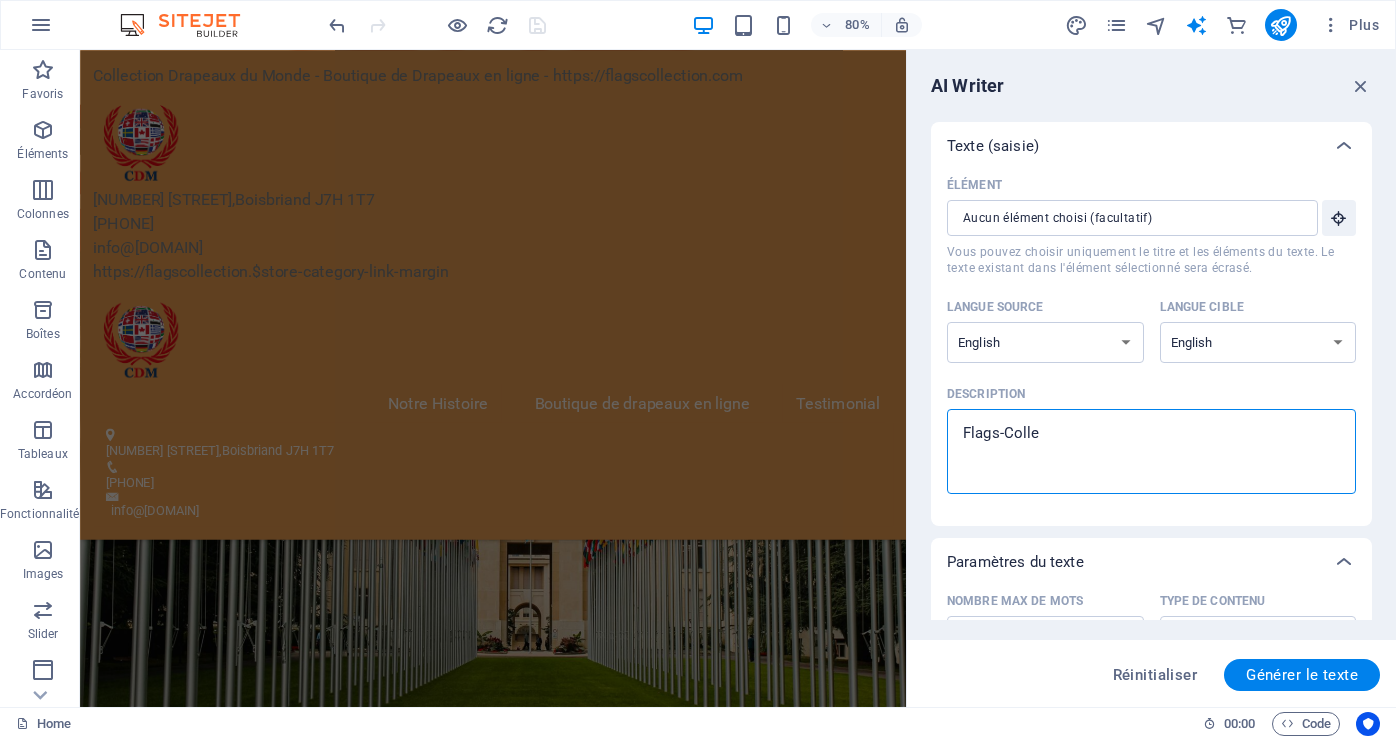 type on "Flags-Collec" 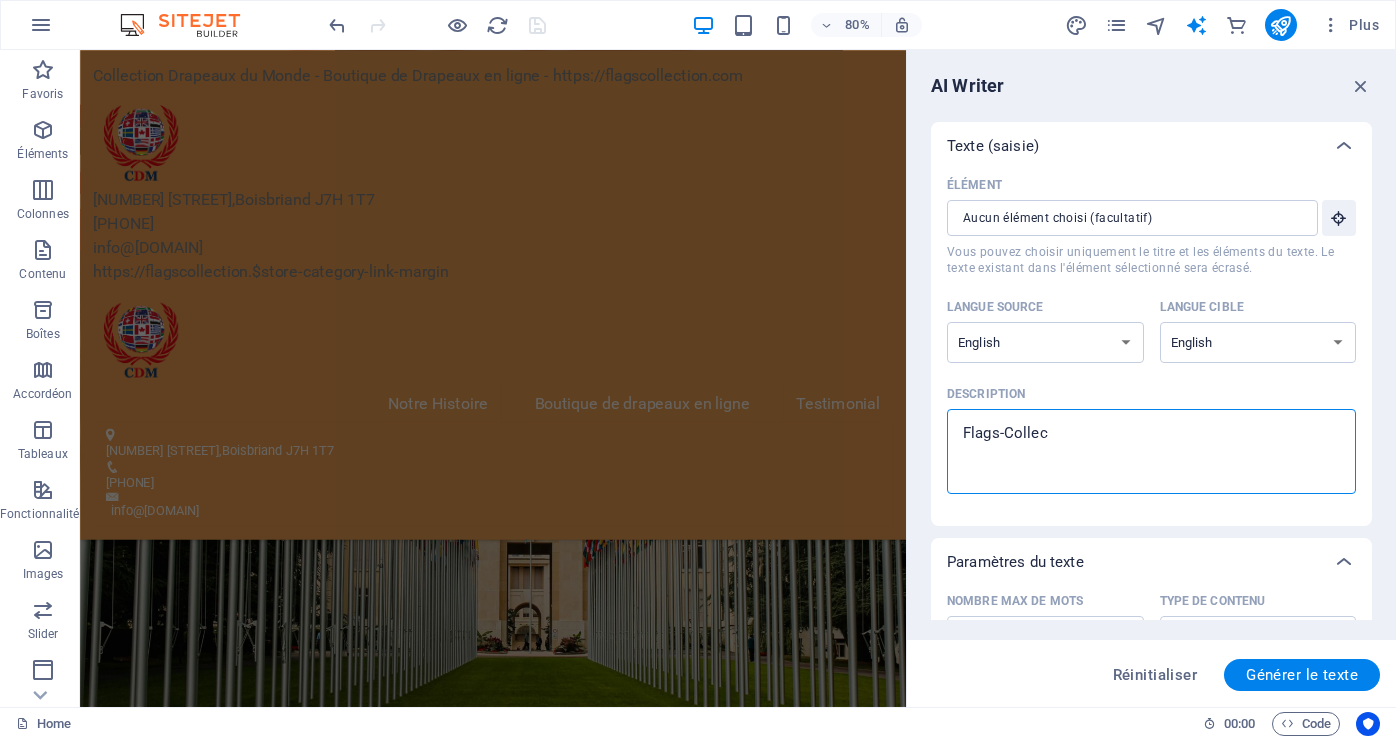 type on "Flags-Collect" 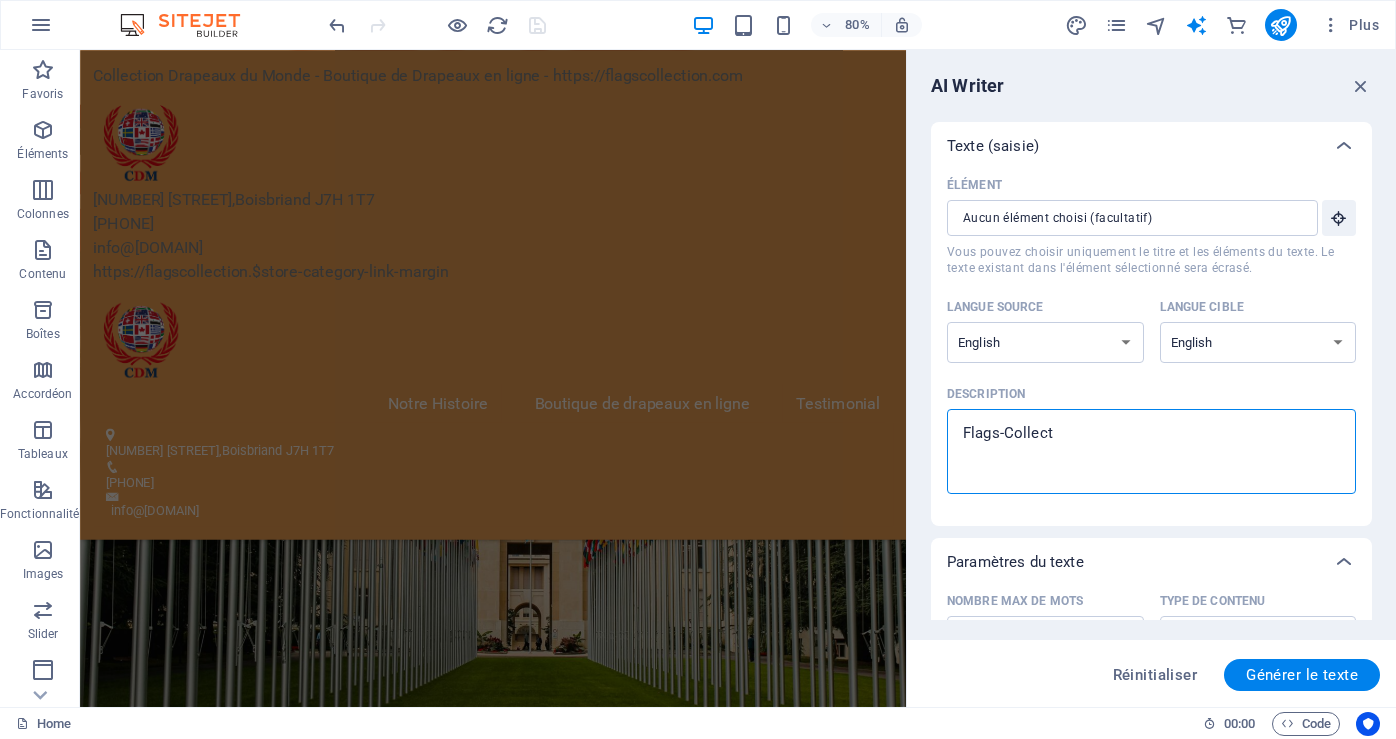 type on "Flags-Collecti" 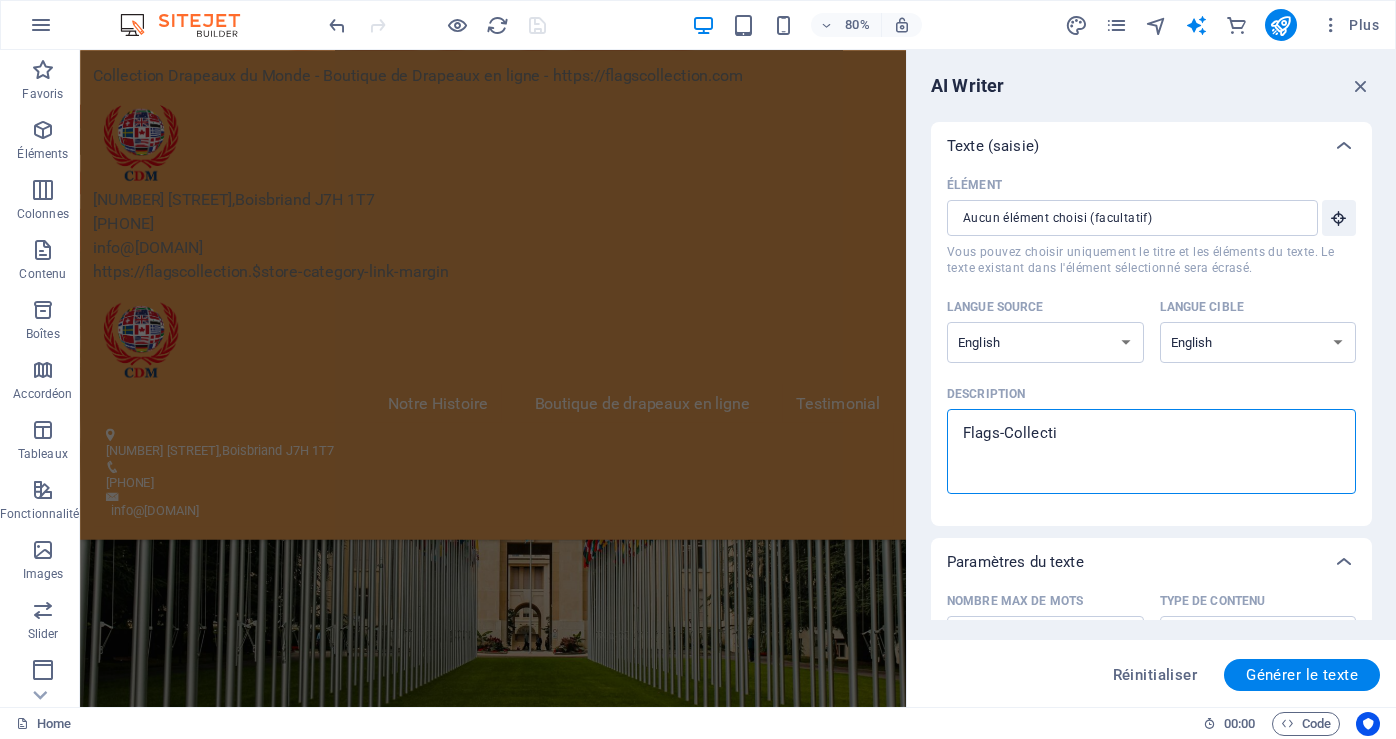 type on "Flags-Collectio" 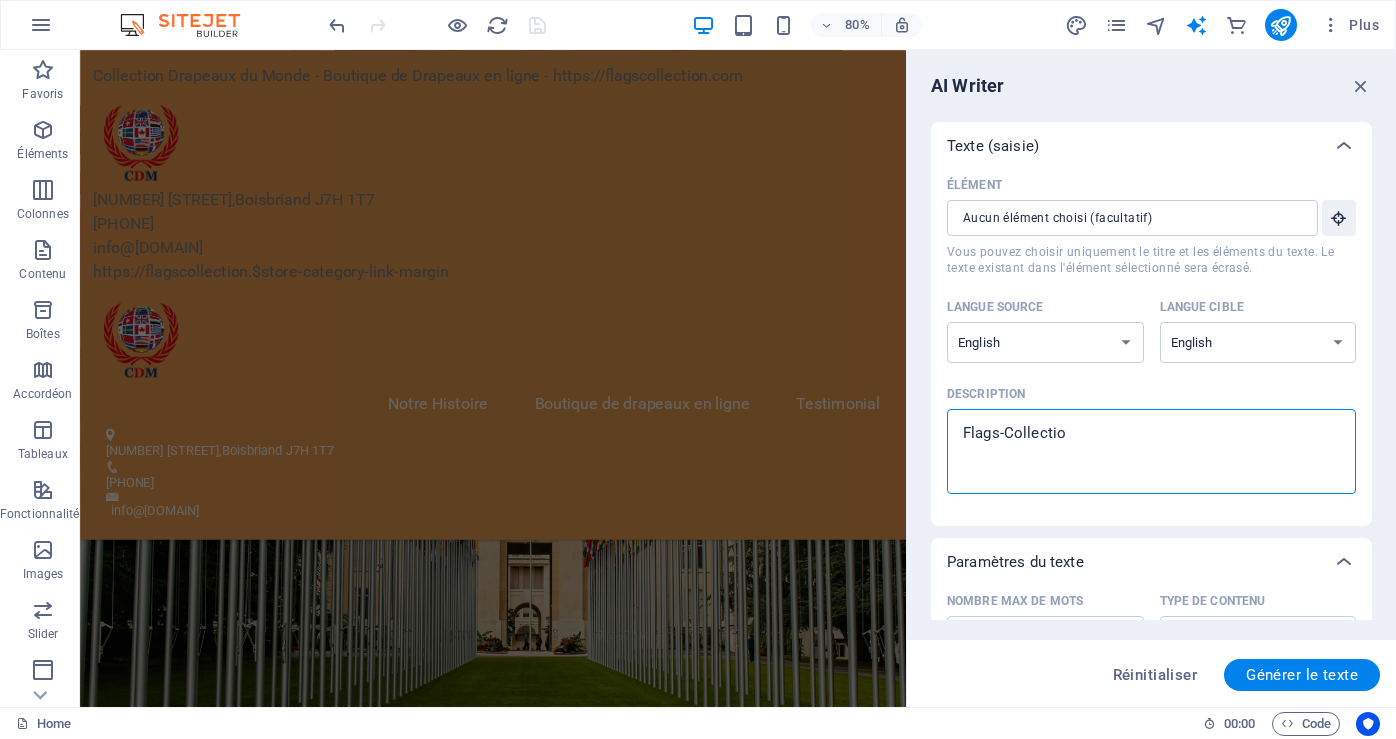 type on "Flags-Collection" 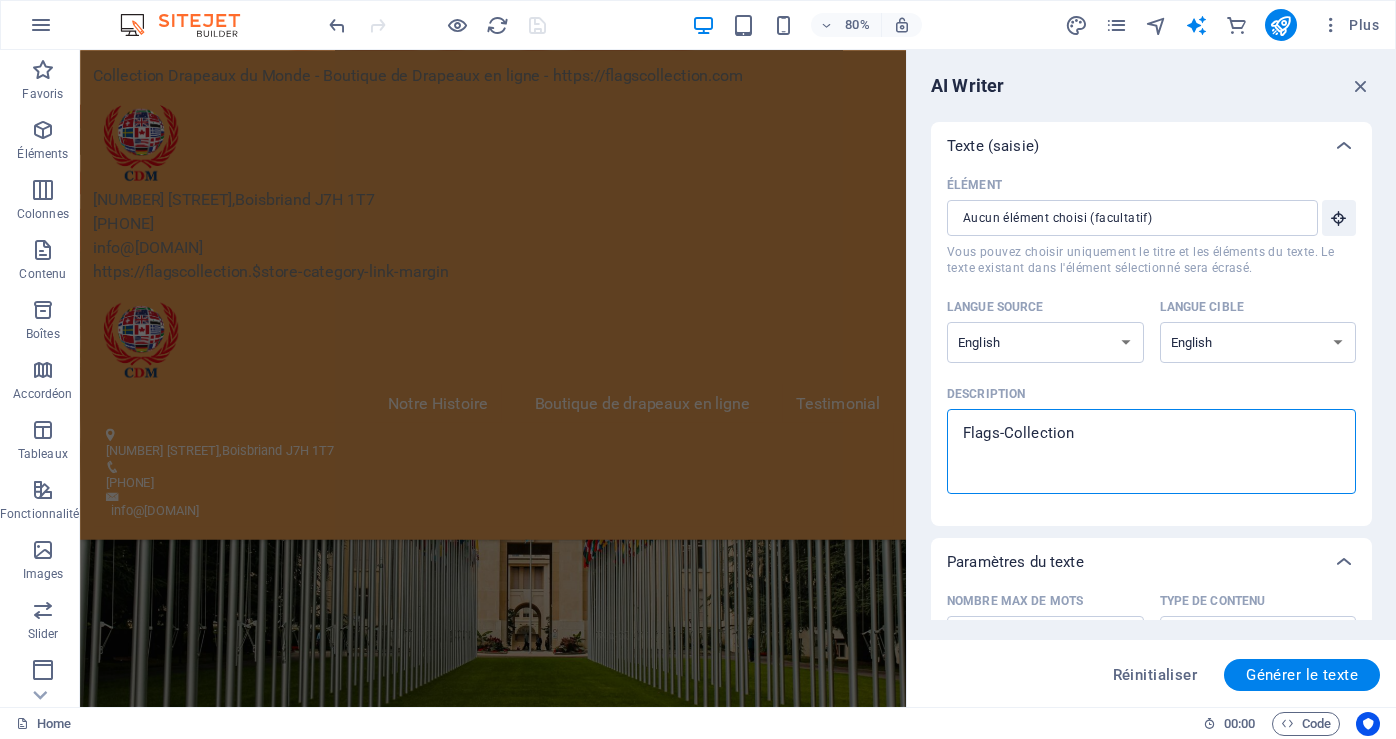 type on "Flags-Collection" 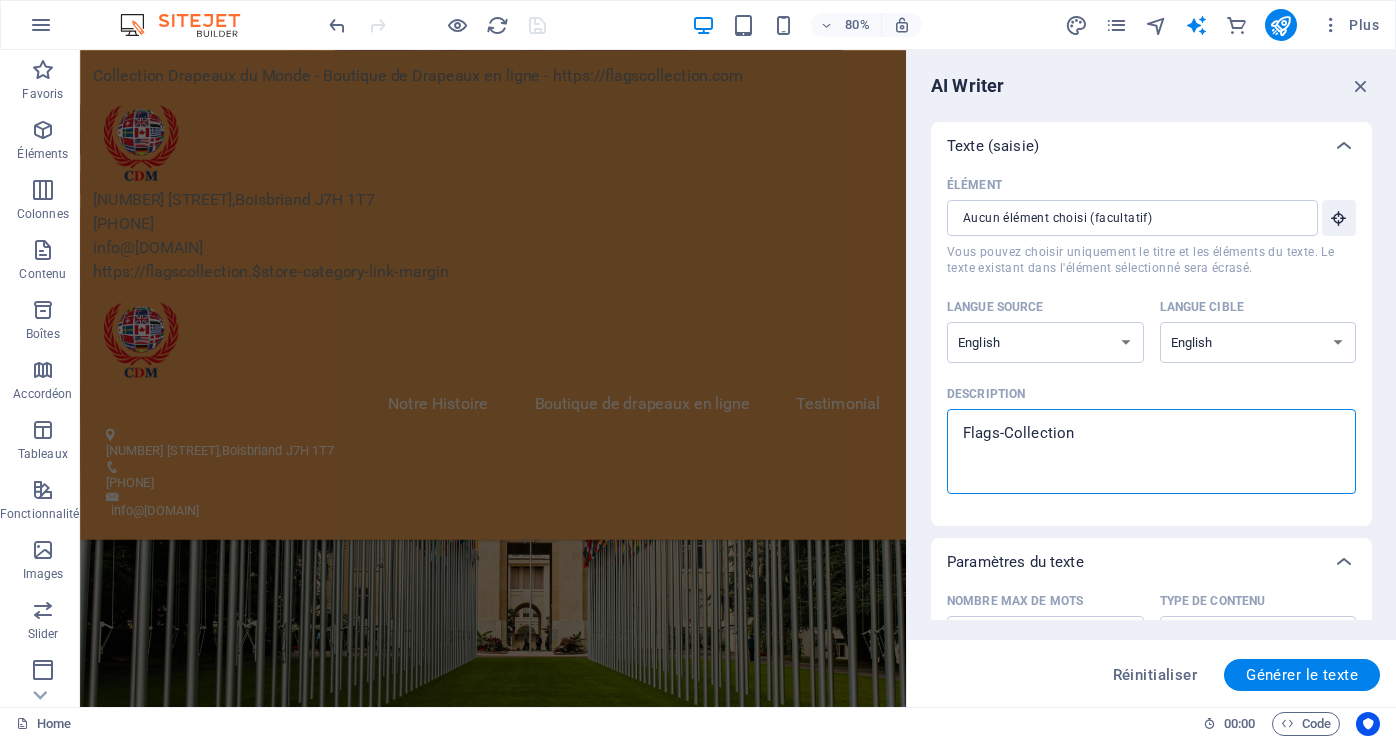 type on "Flags-Collection D" 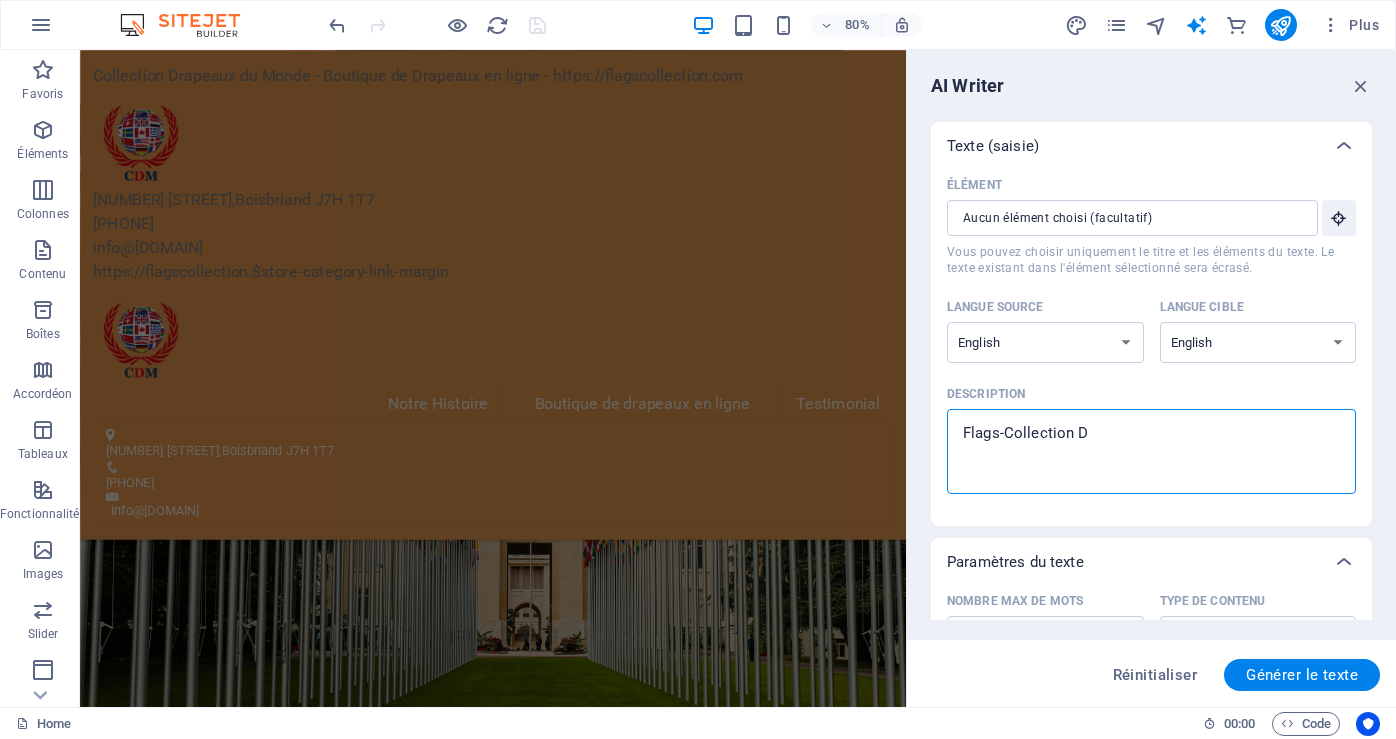 type on "Flags-Collection Dr" 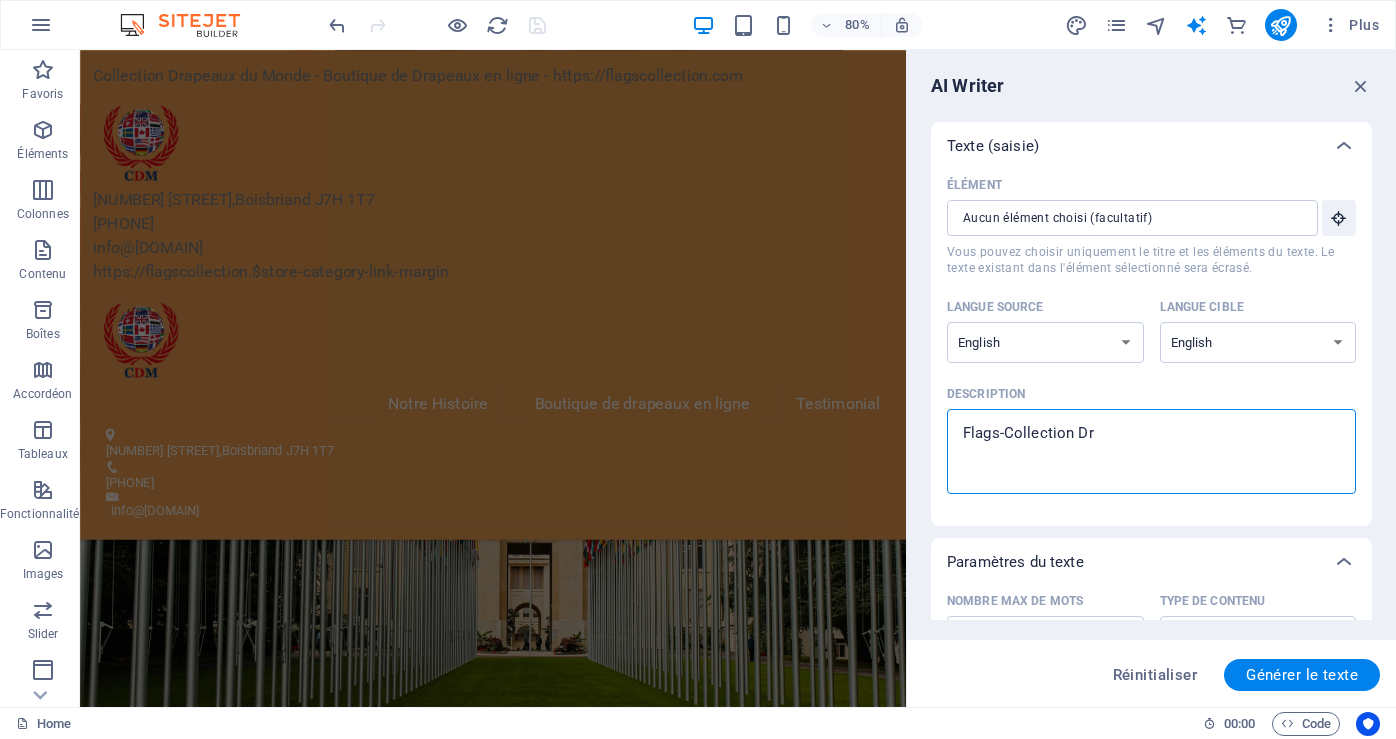 type on "Flags-Collection Dra" 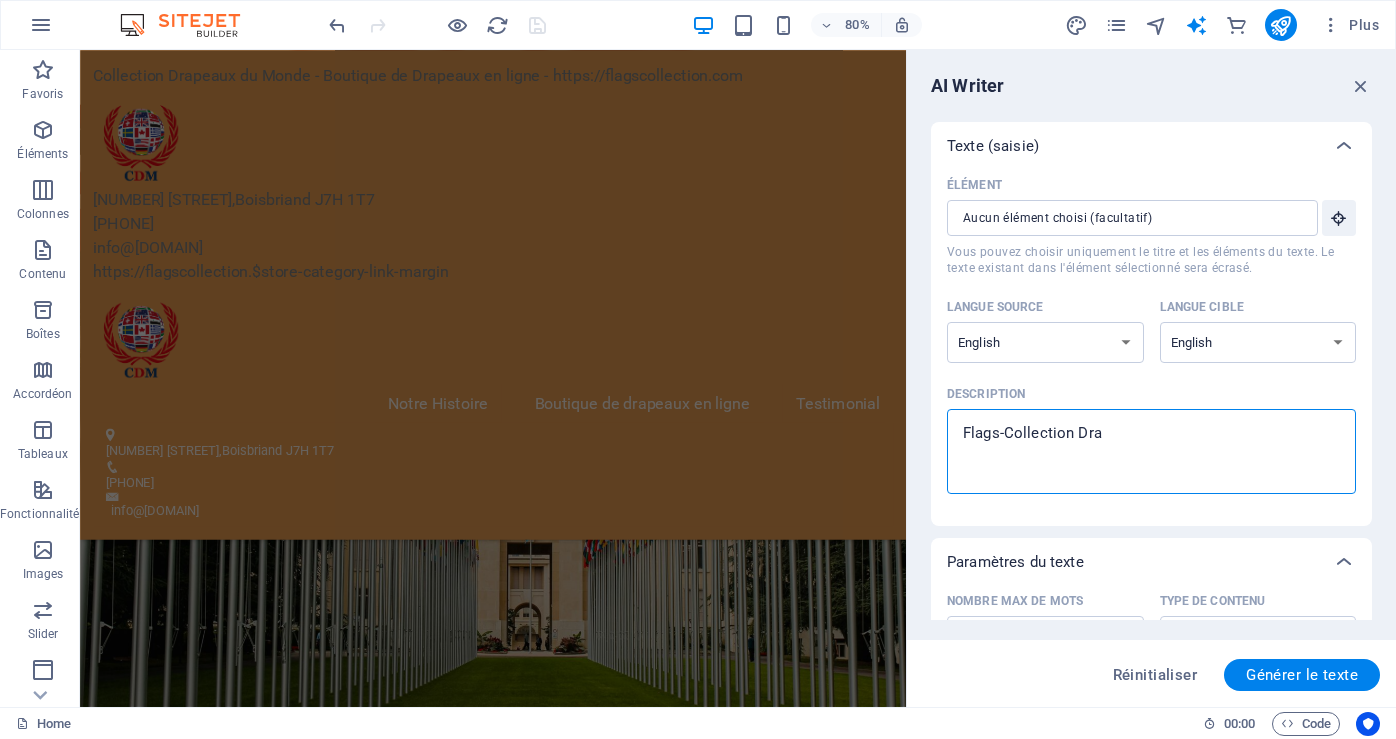 type on "Flags-Collection Drap" 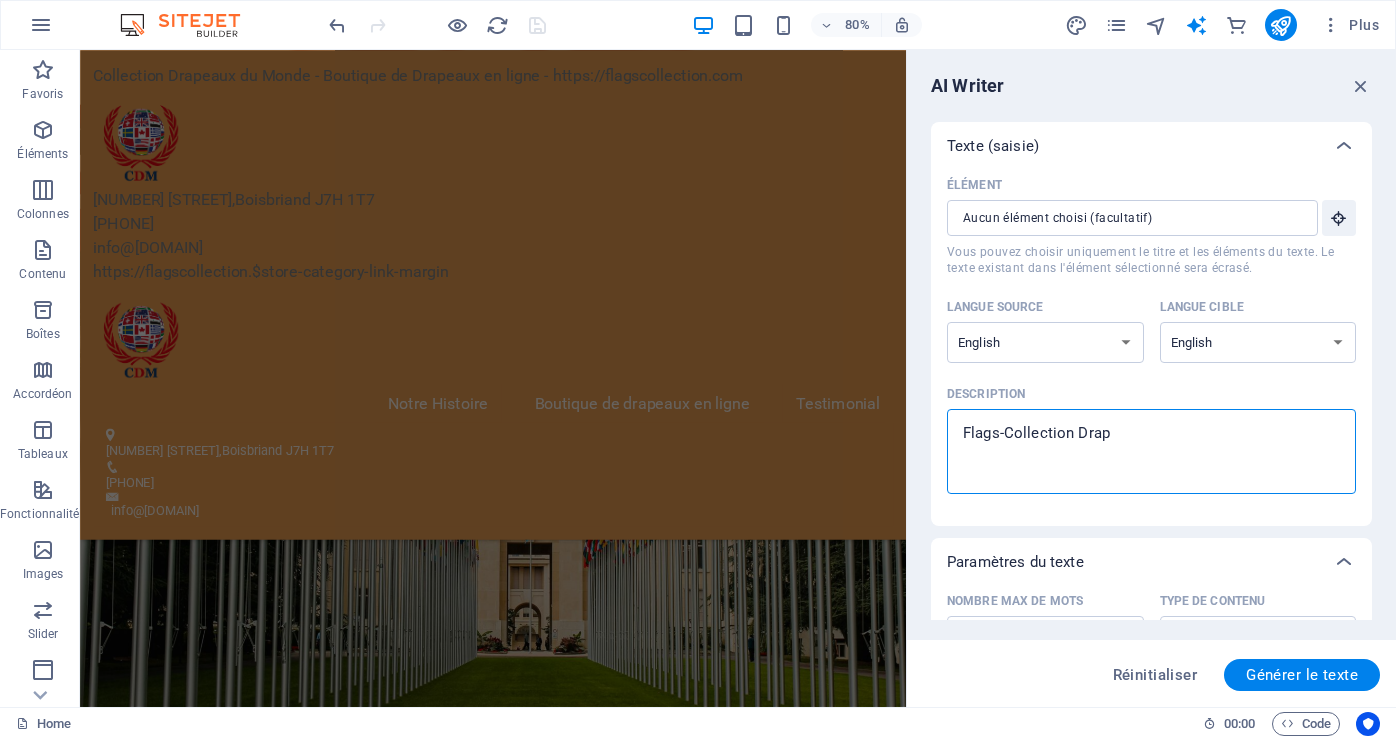 type on "Flags-Collection Drape" 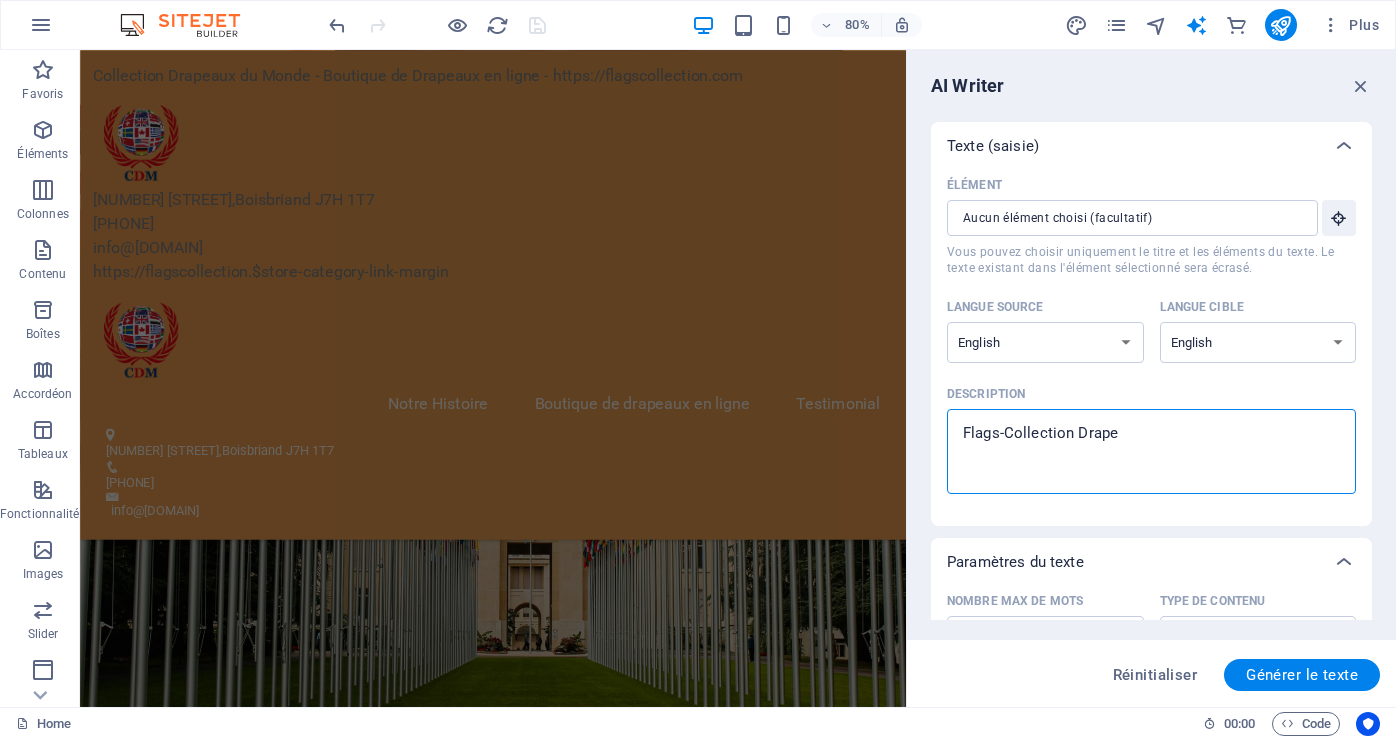 type on "Flags-Collection Drapea" 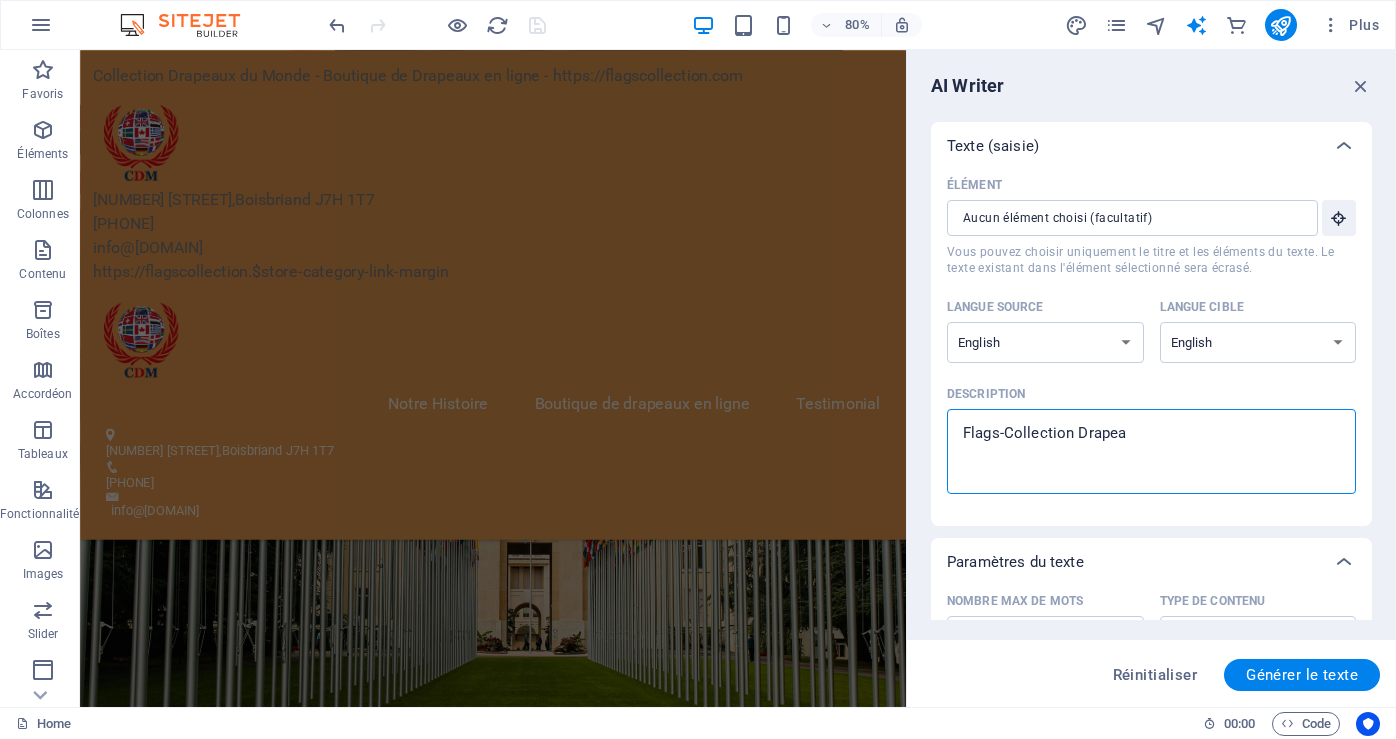 type on "Flags-Collection Drapeau" 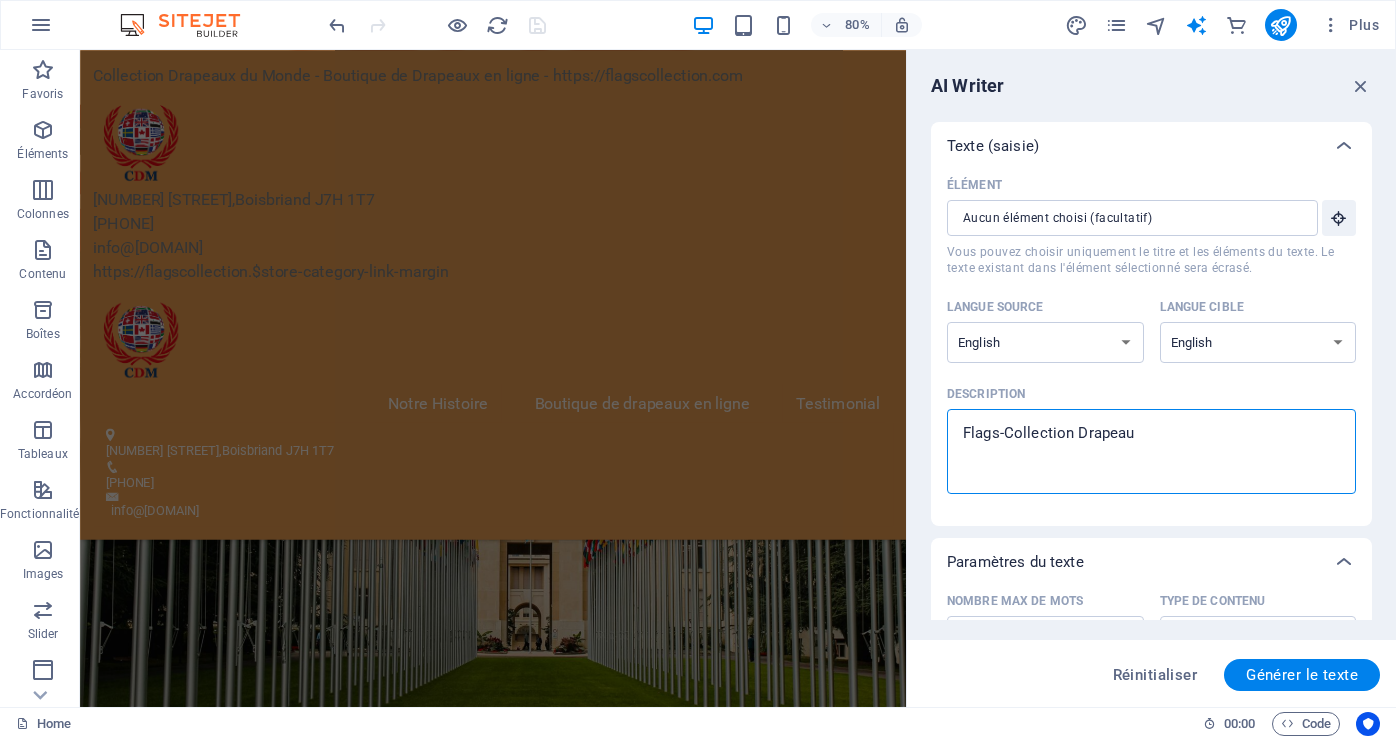 type on "Flags-Collection Drapeaux" 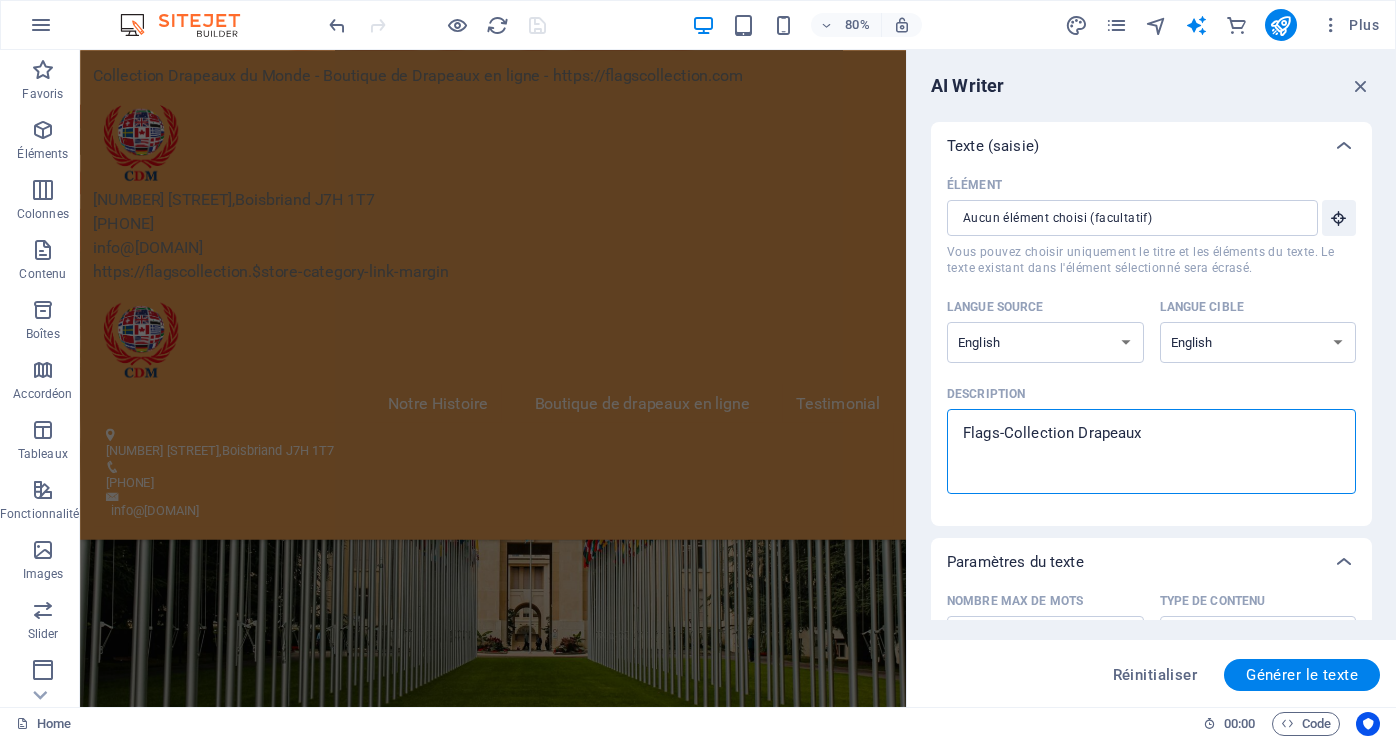 type on "Flags-Collection Drapeaux" 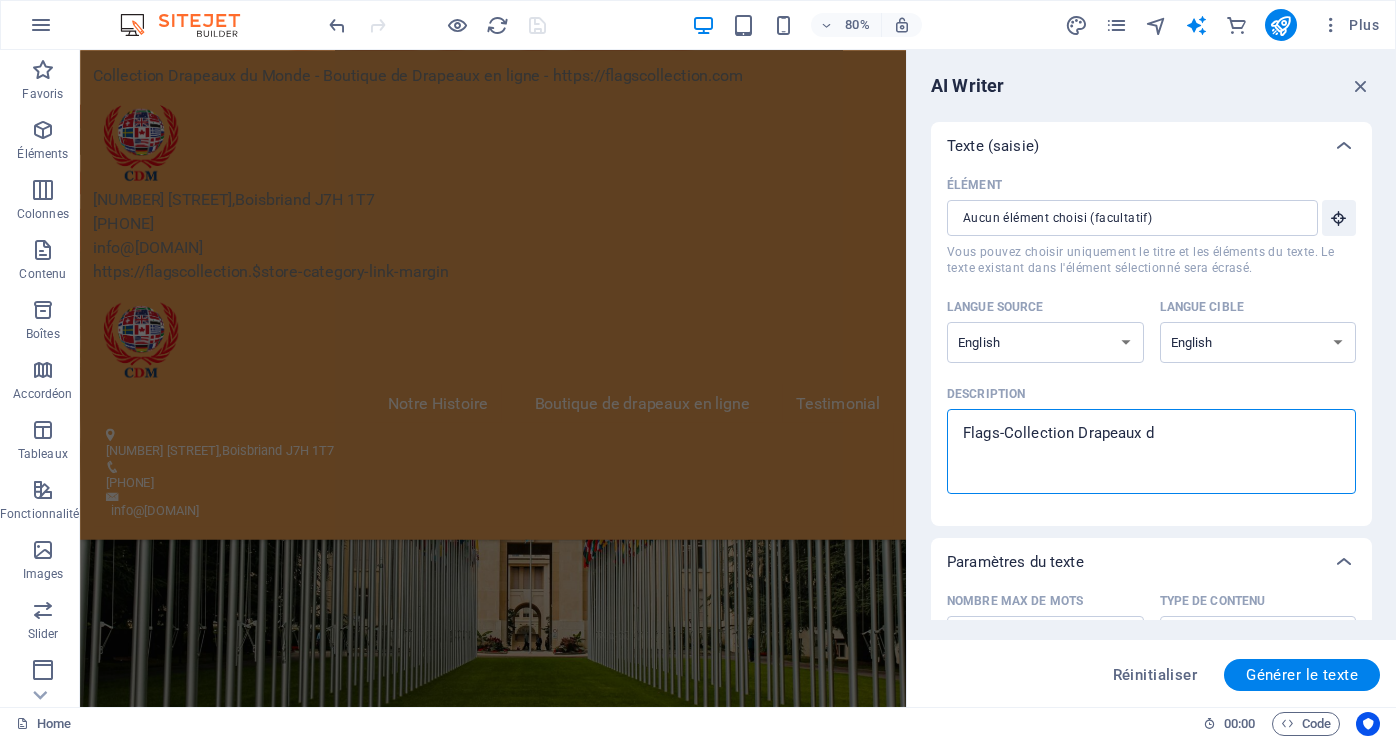 type on "Flags-Collection Drapeaux du" 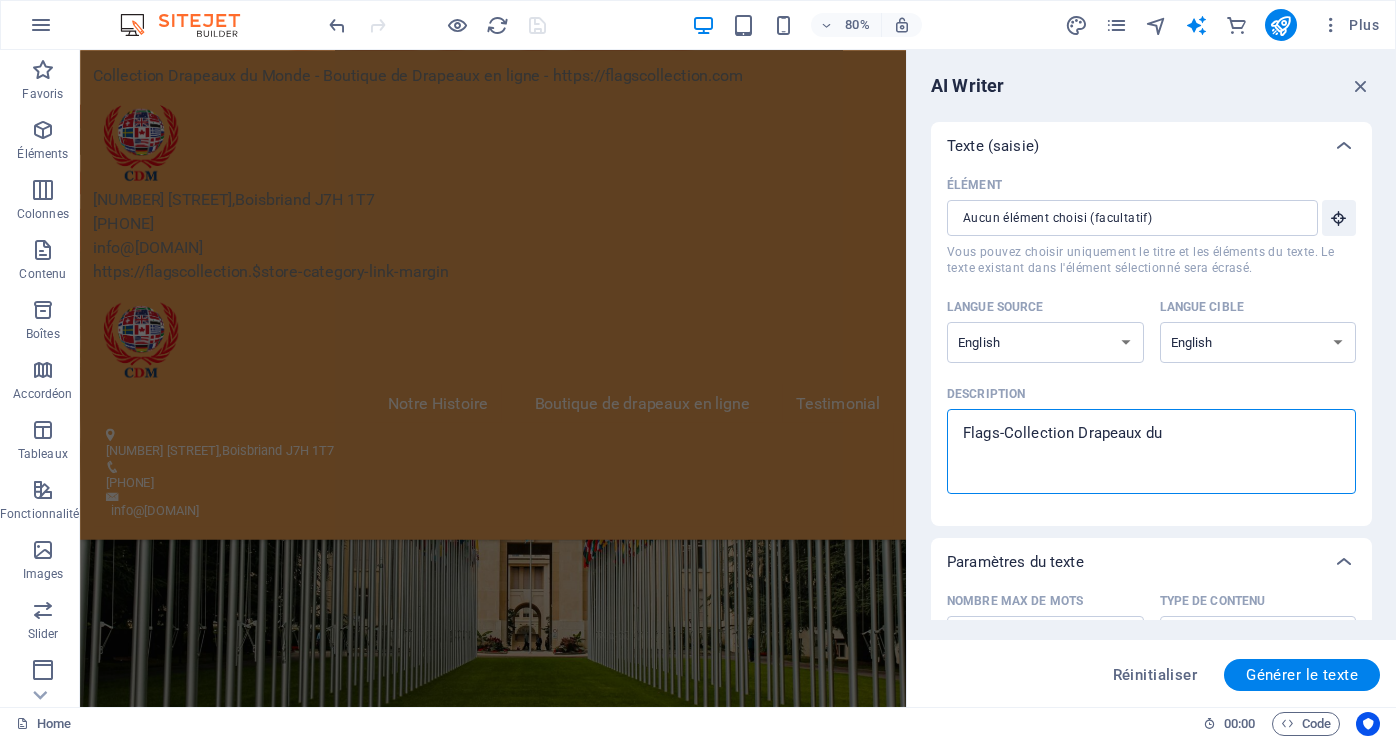 type on "Flags-Collection Drapeaux du" 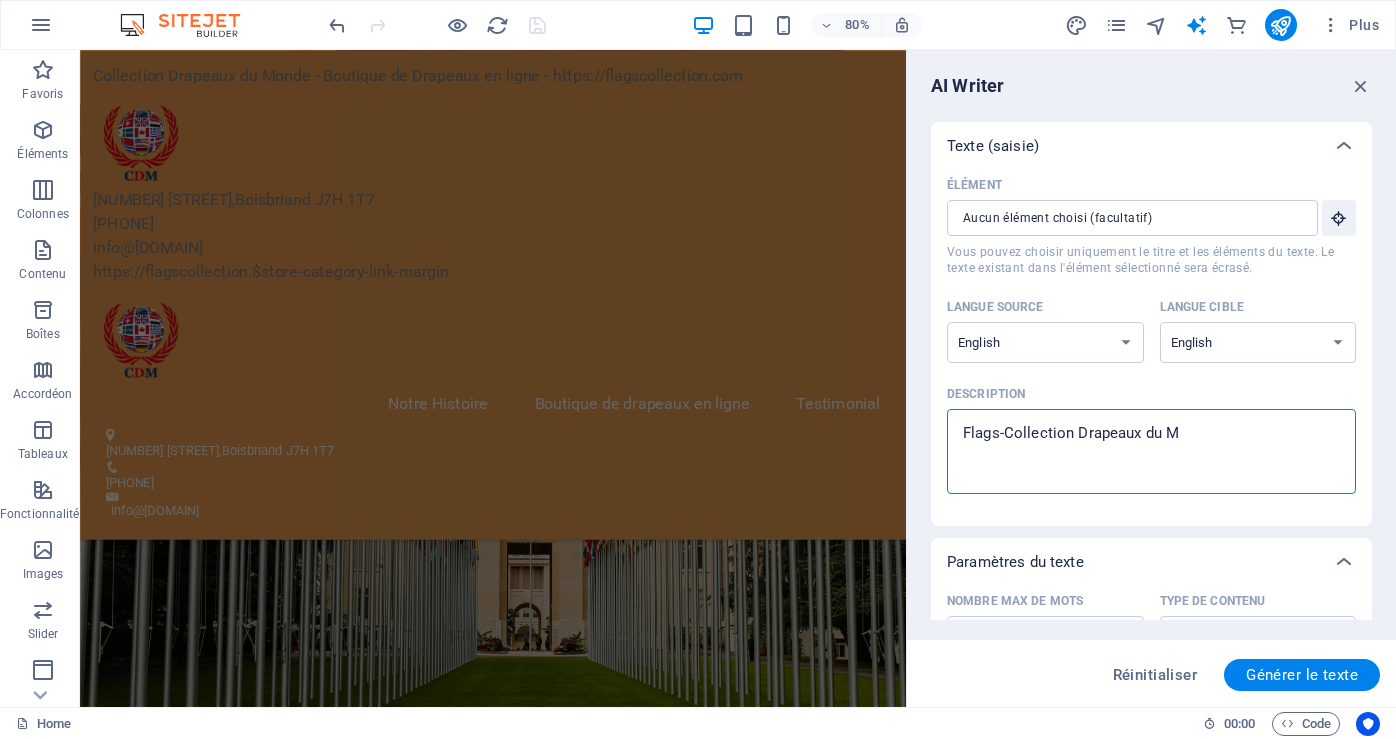 type on "Flags-Collection Drapeaux du Mo" 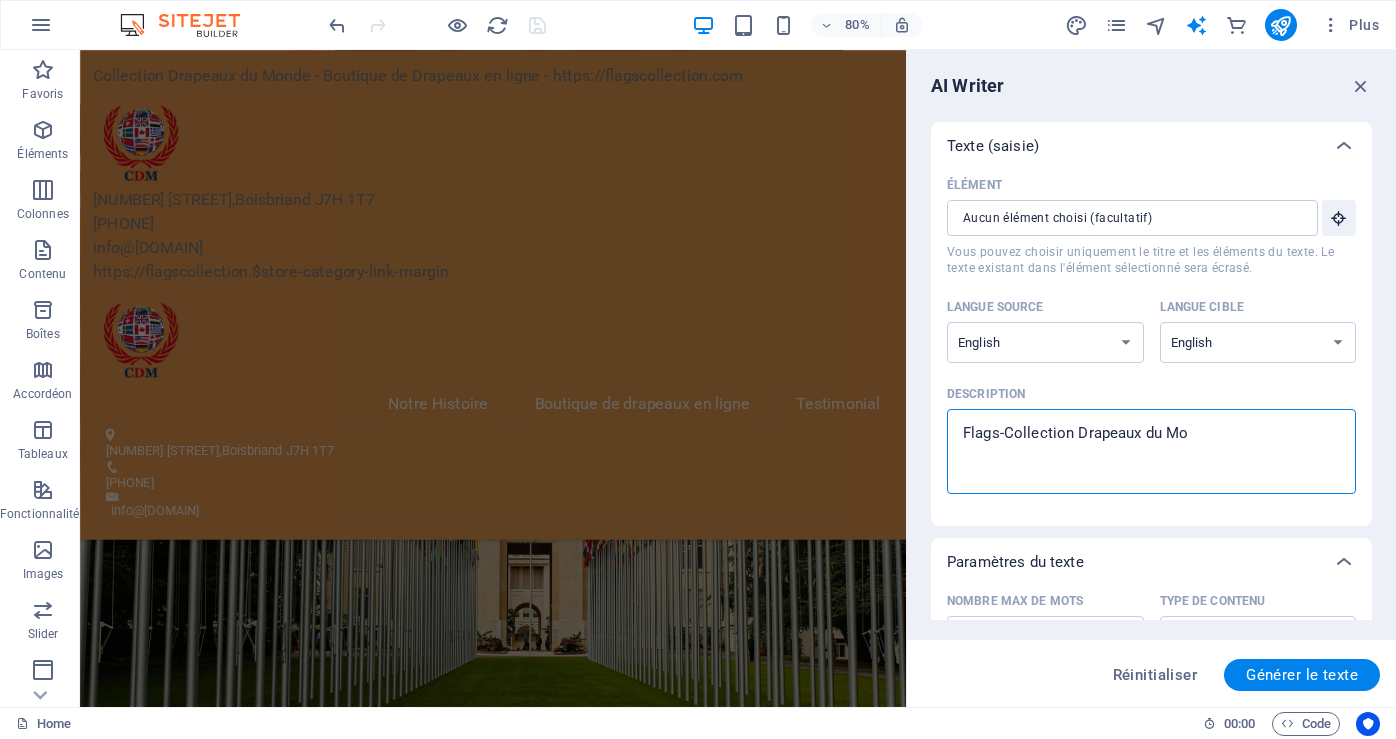 type on "Flags-Collection Drapeaux du Mon" 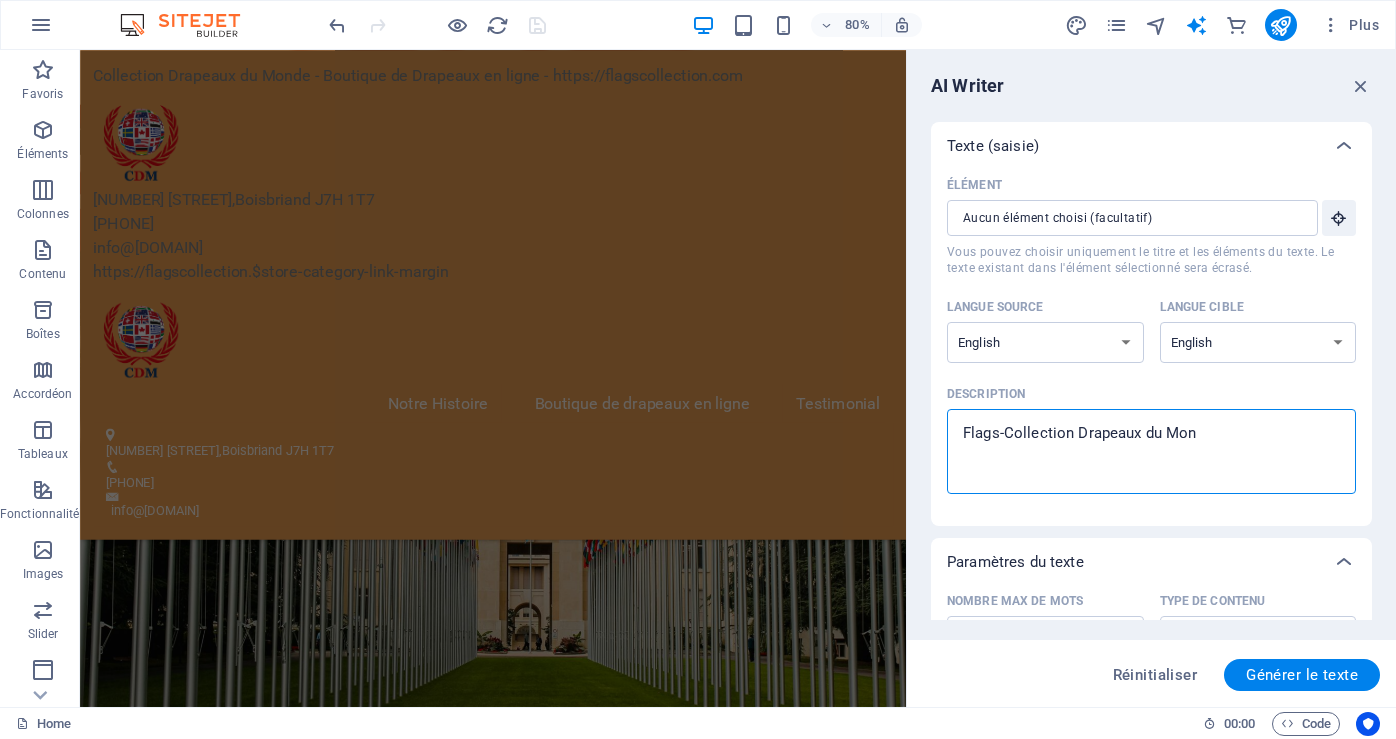 type on "Flags-Collection Drapeaux du Mond" 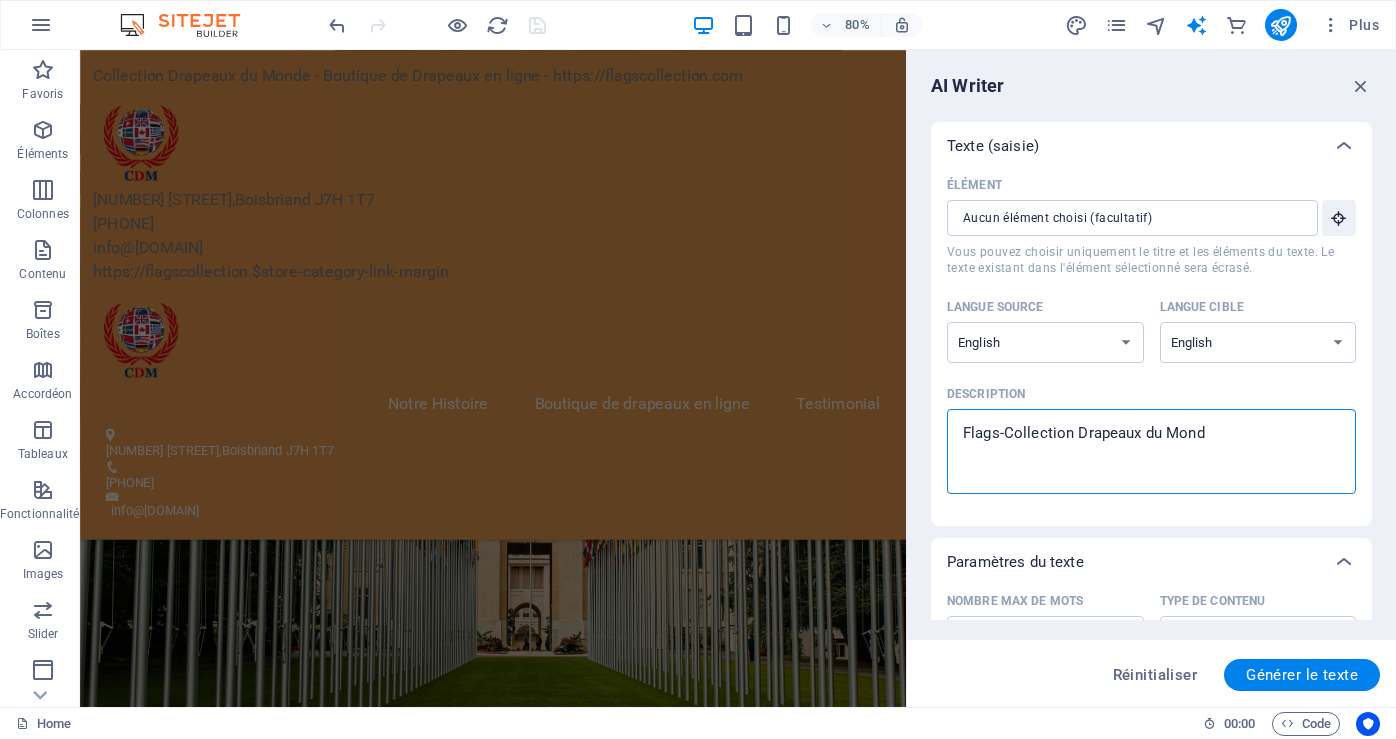 type on "Flags-Collection Drapeaux du Monde" 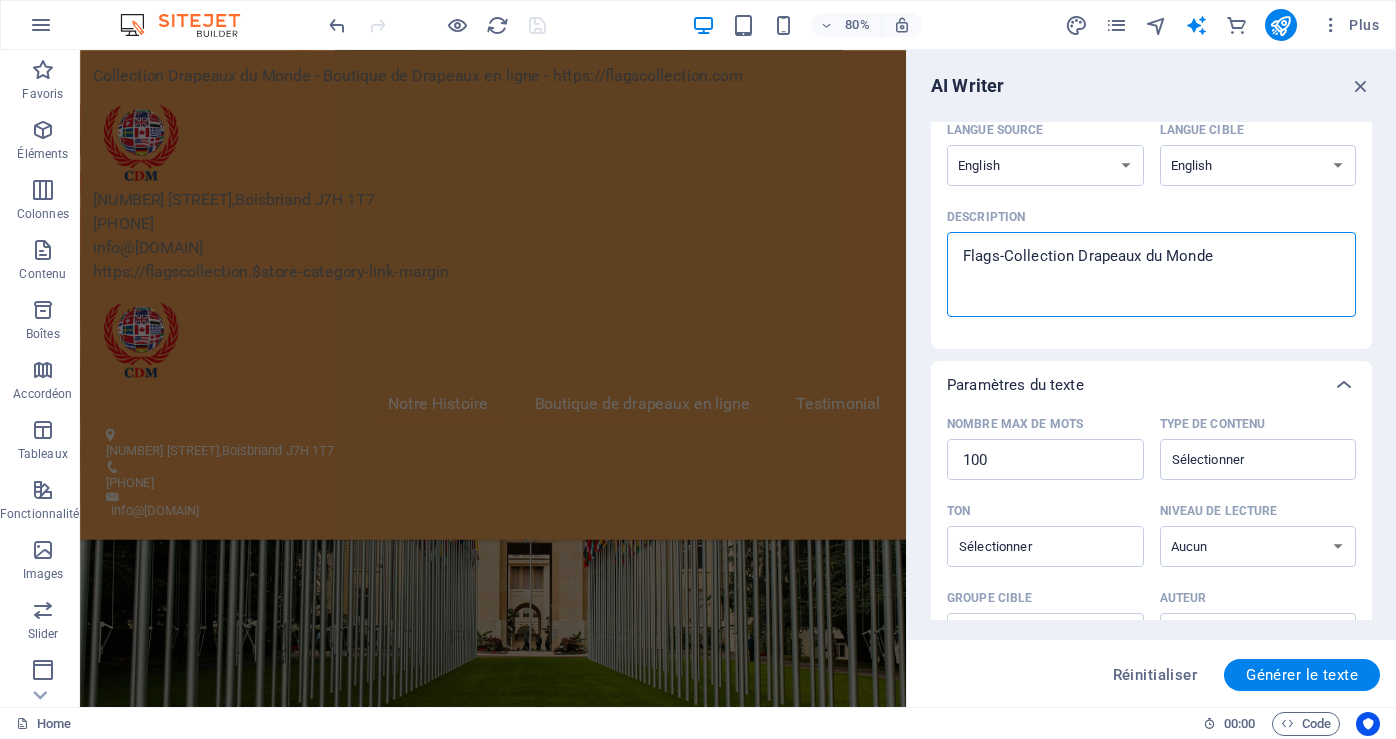 scroll, scrollTop: 200, scrollLeft: 0, axis: vertical 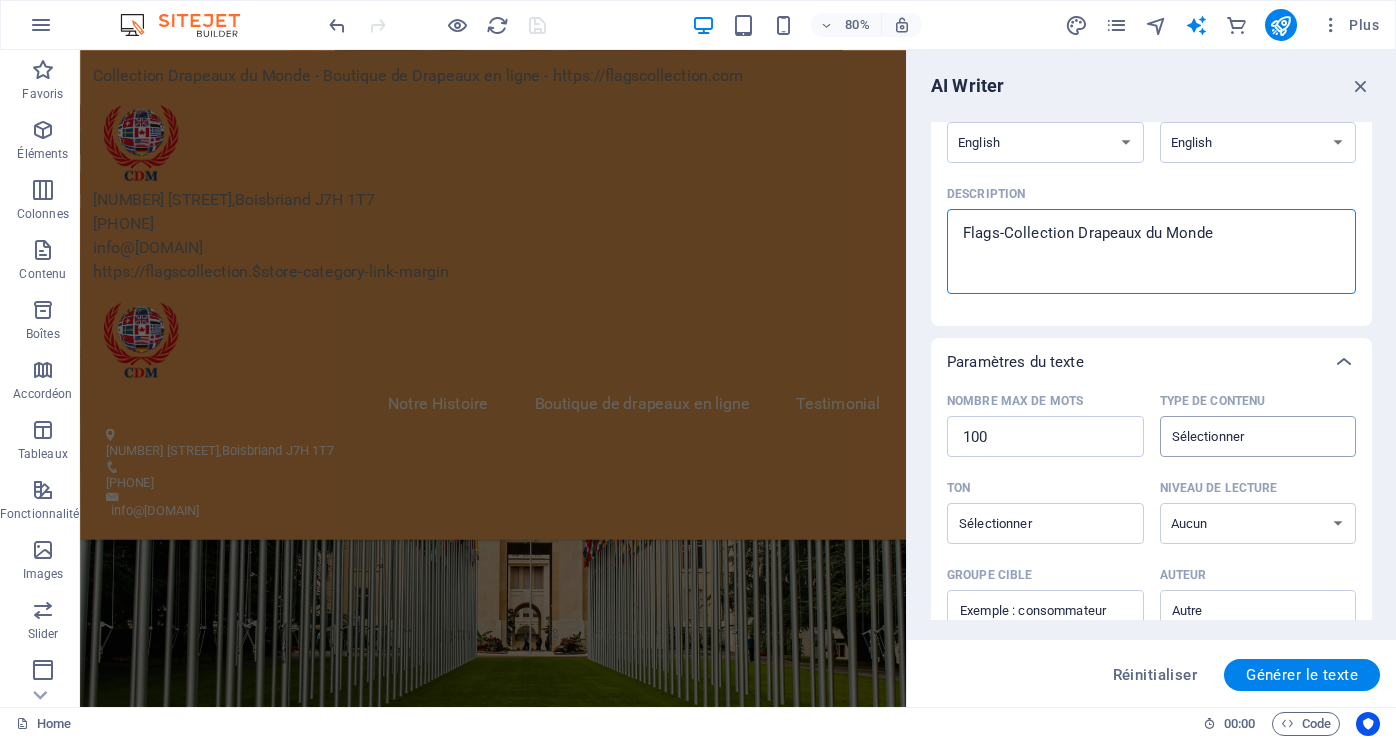 type on "Flags-Collection Drapeaux du Monde" 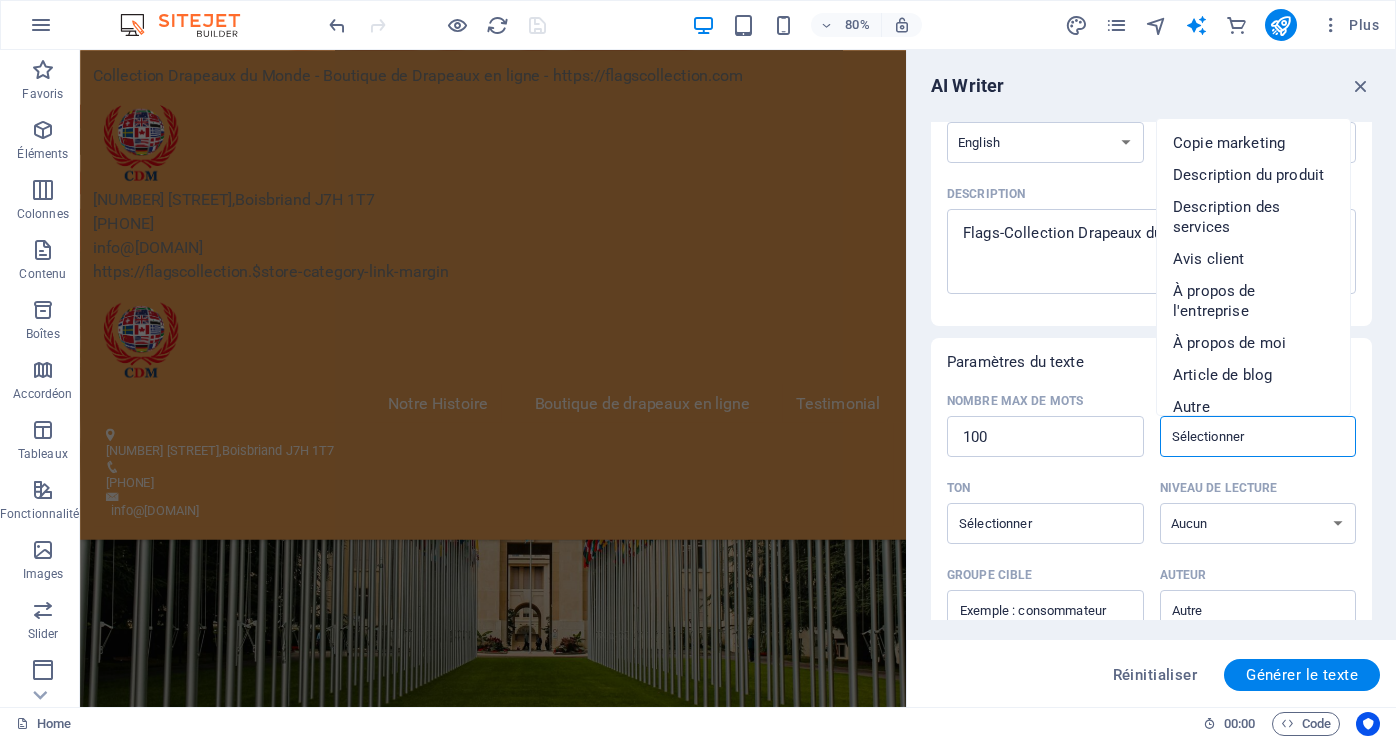 click on "Type de contenu ​" at bounding box center [1242, 436] 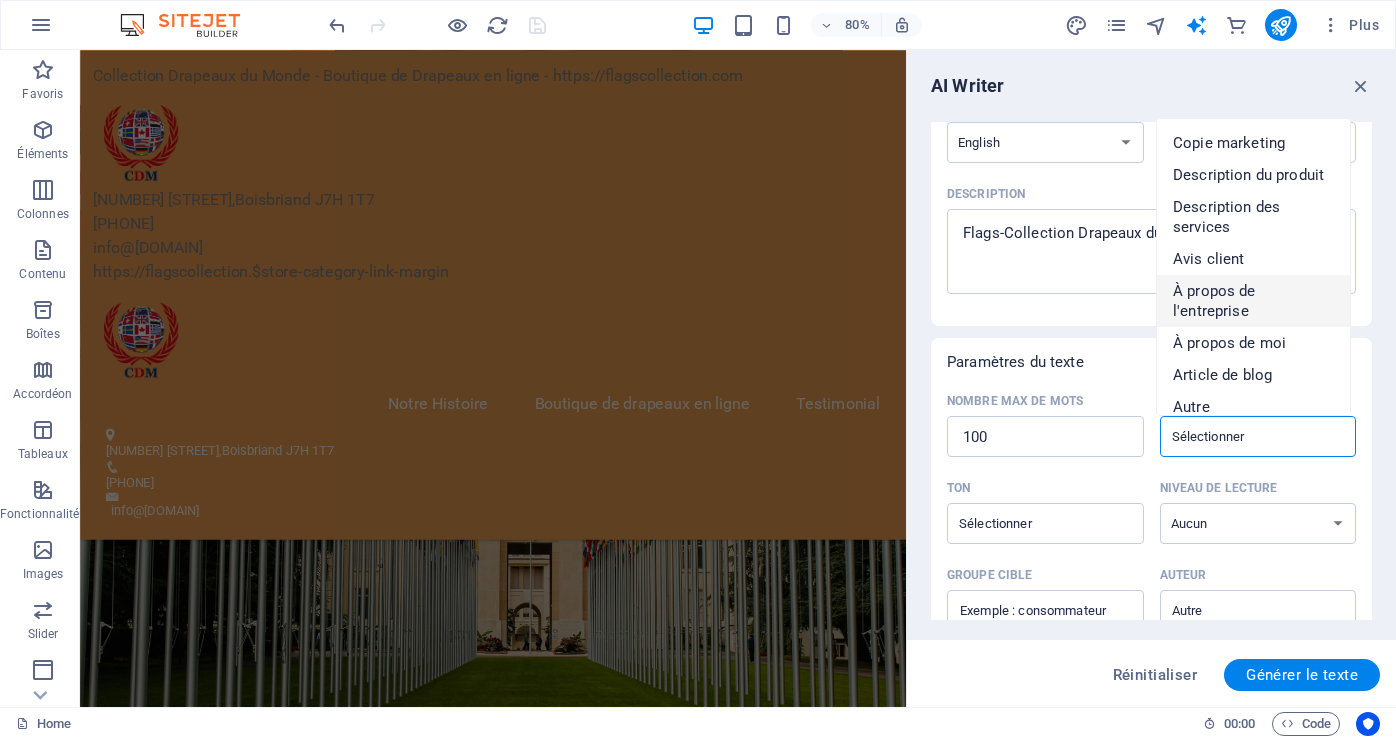 click on "À propos de l'entreprise" at bounding box center (1253, 301) 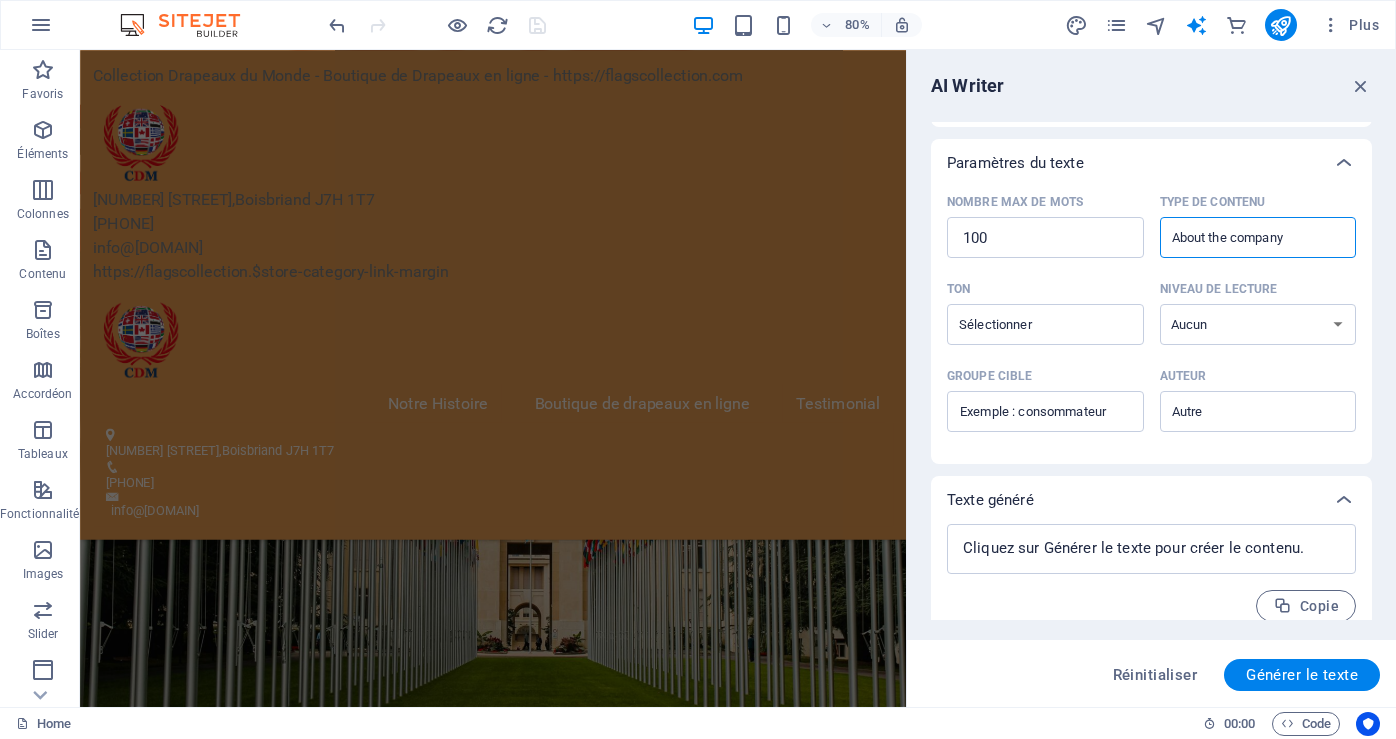 scroll, scrollTop: 400, scrollLeft: 0, axis: vertical 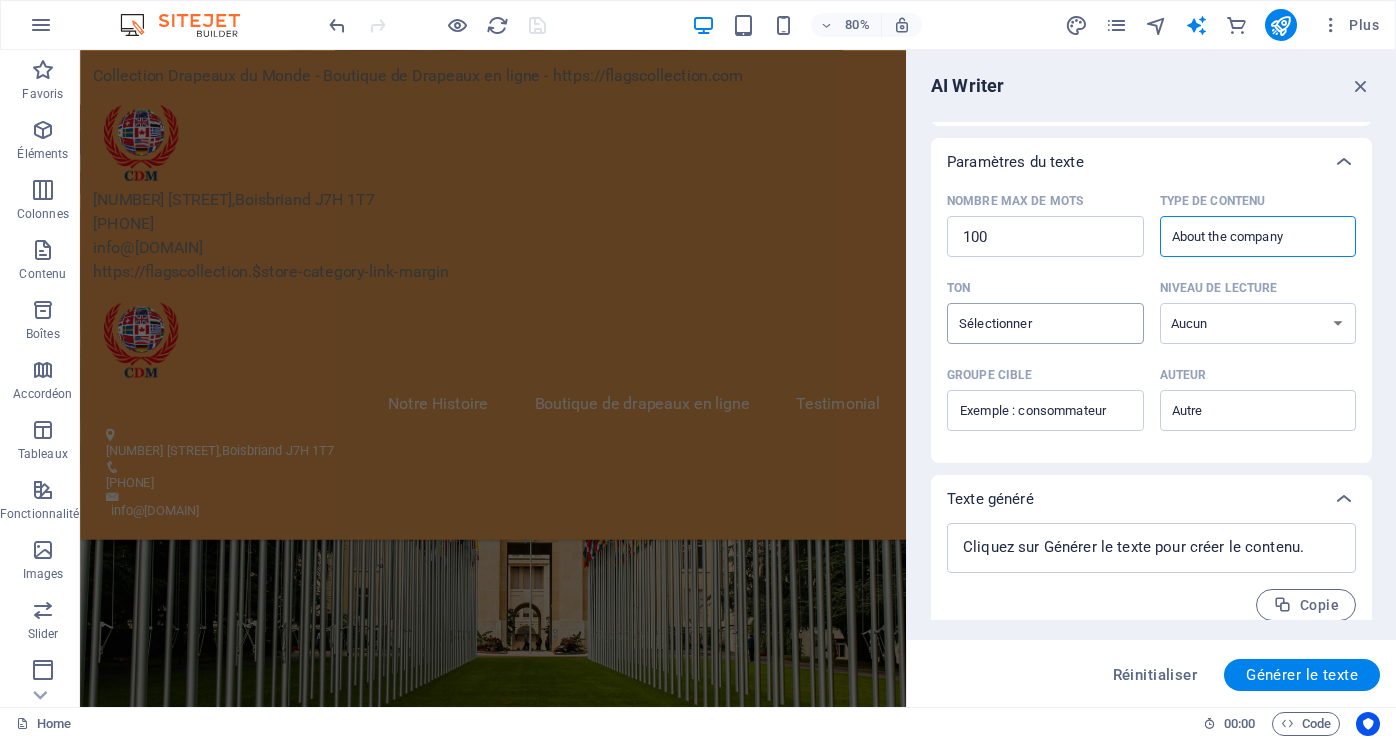 click on "Ton ​" at bounding box center (1029, 323) 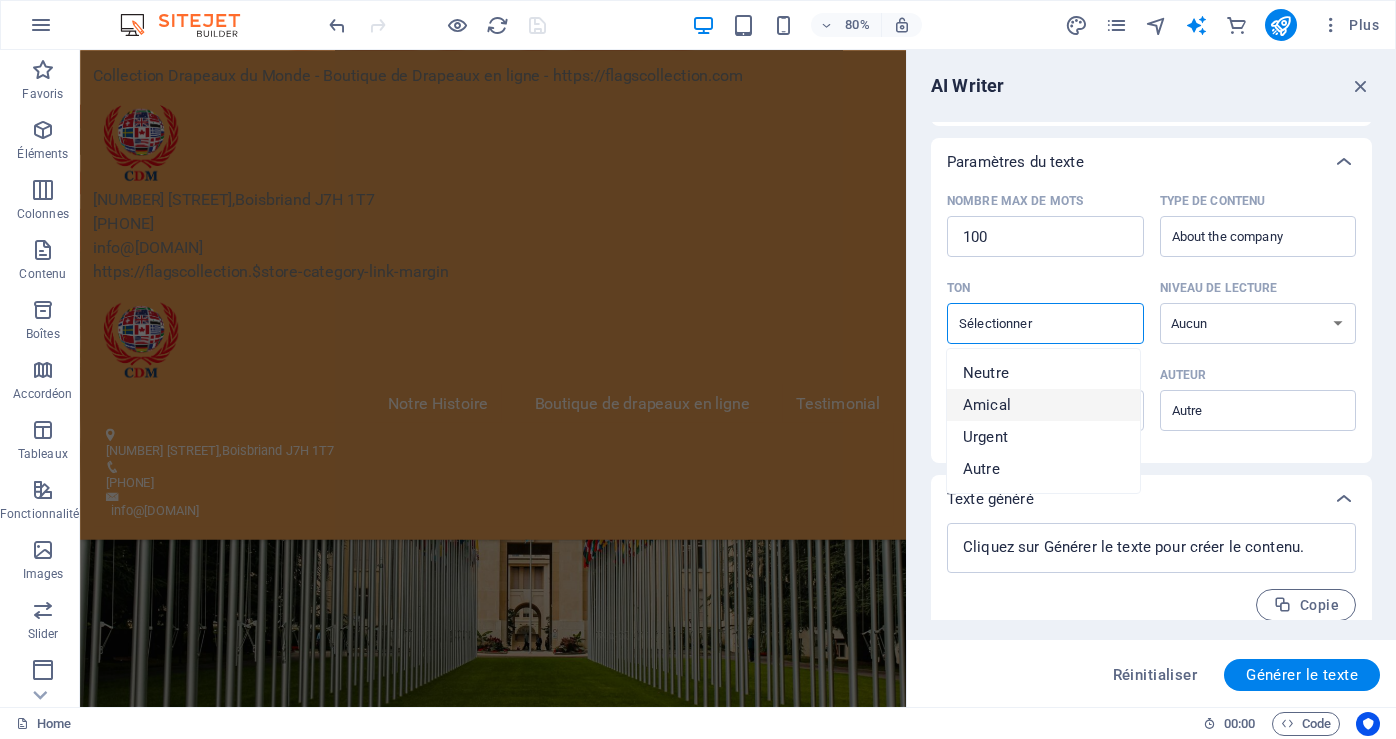 click on "Amical" at bounding box center (987, 405) 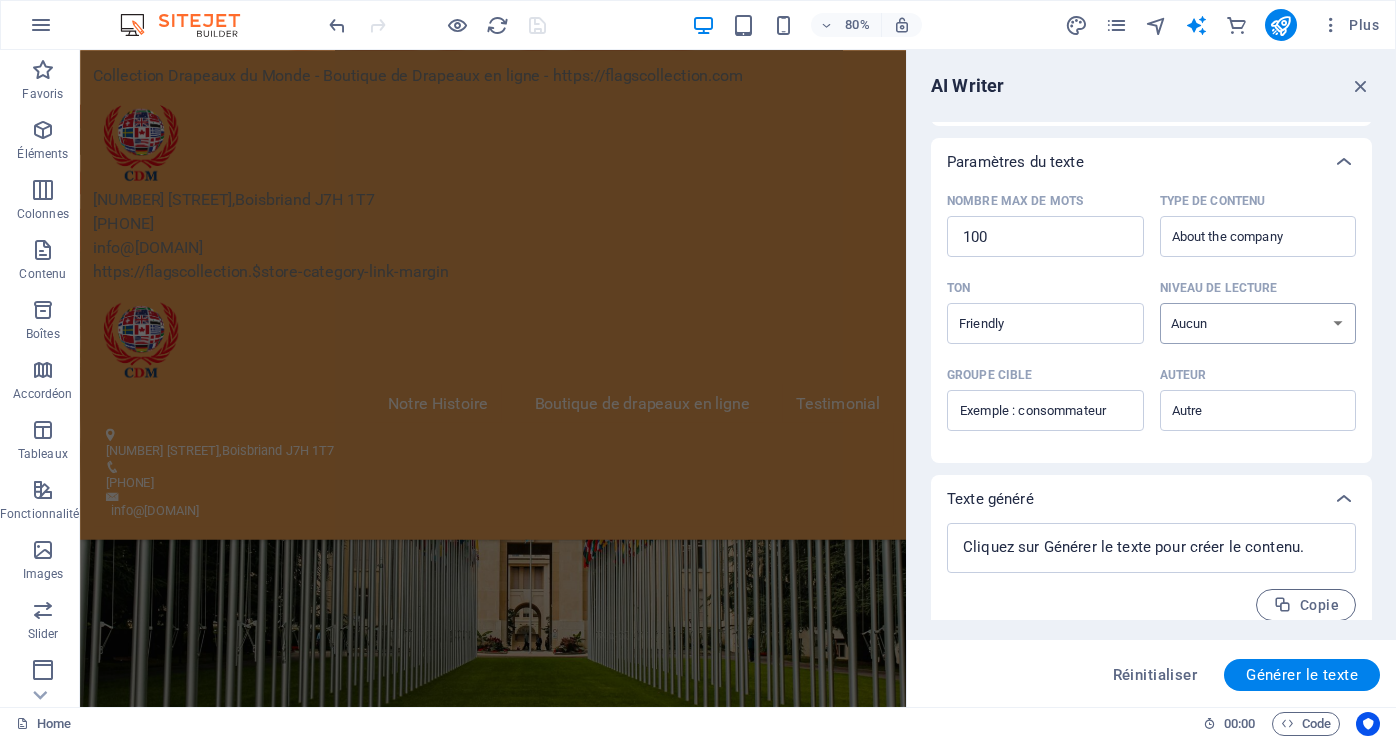 click on "Aucun Universitaire Adulte Ado Enfant" at bounding box center (1258, 323) 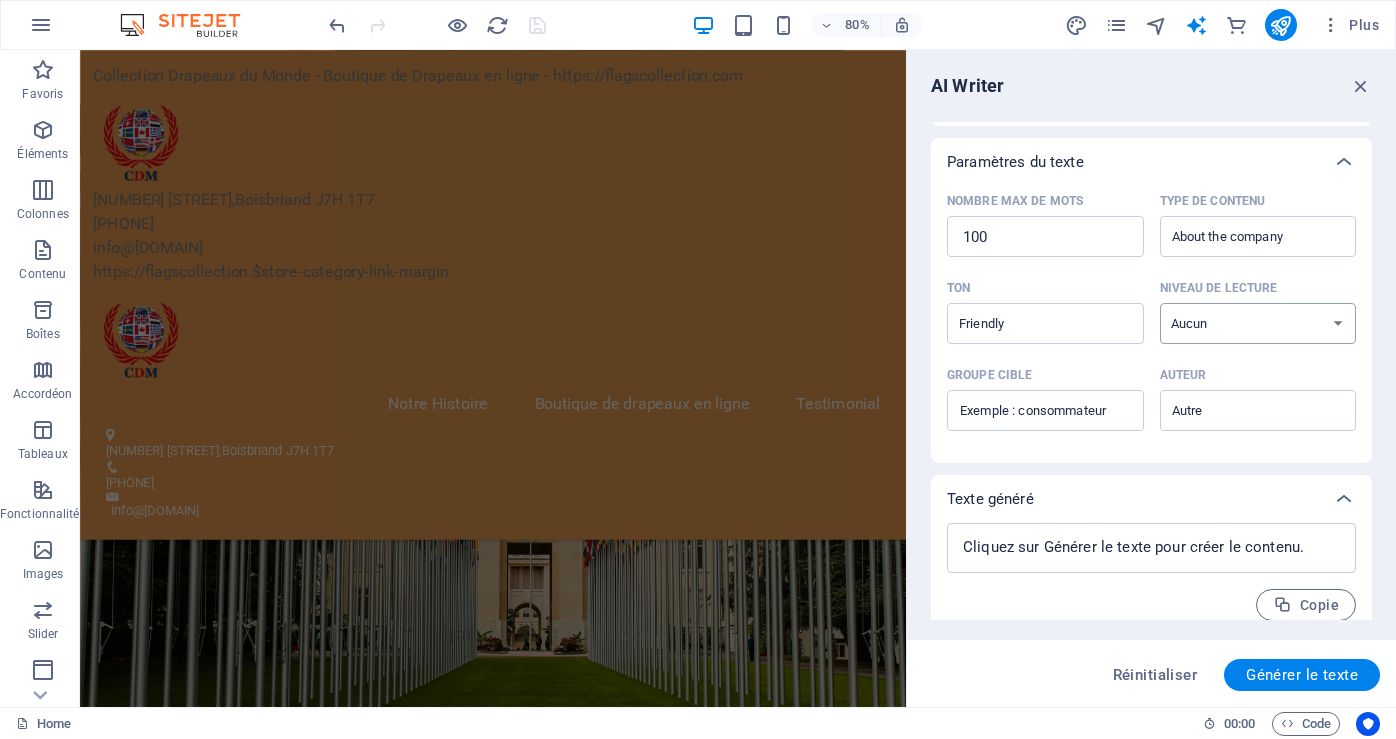 select on "Adult" 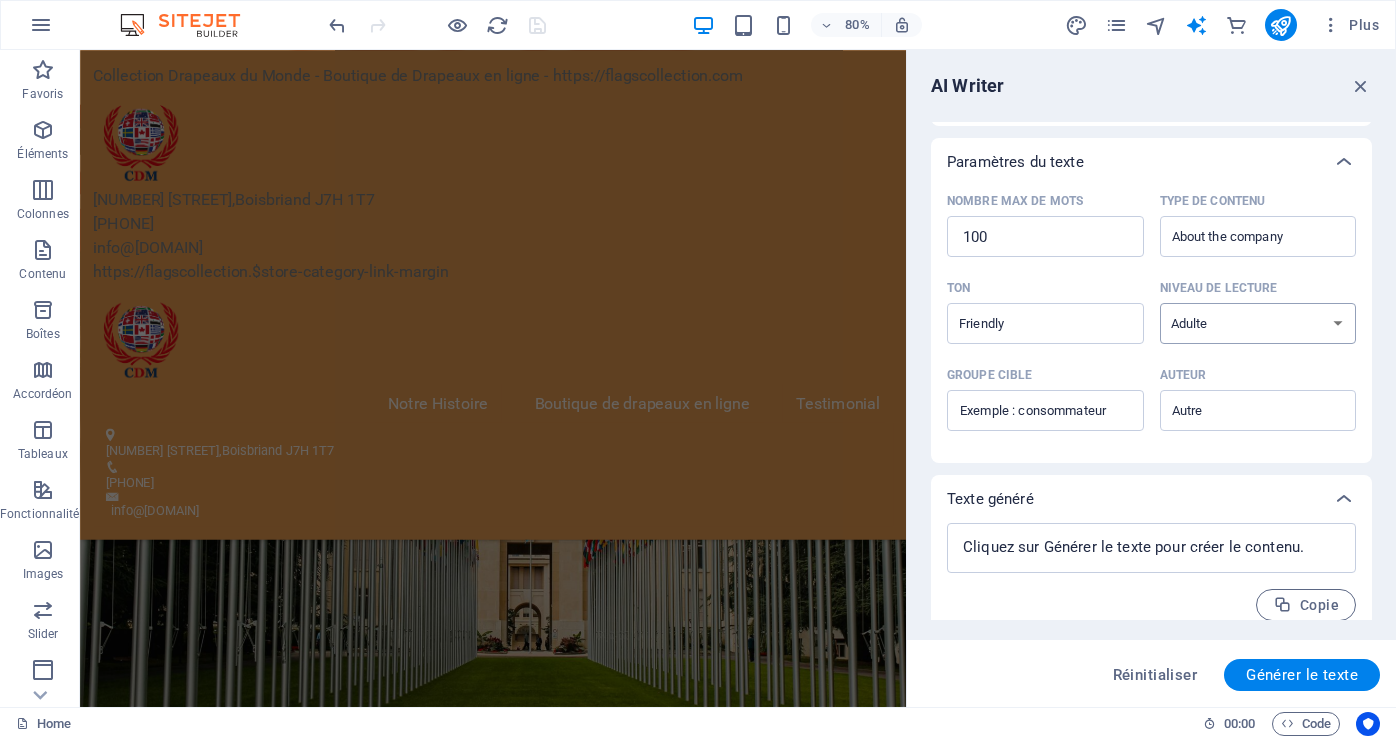 click on "Aucun Universitaire Adulte Ado Enfant" at bounding box center [1258, 323] 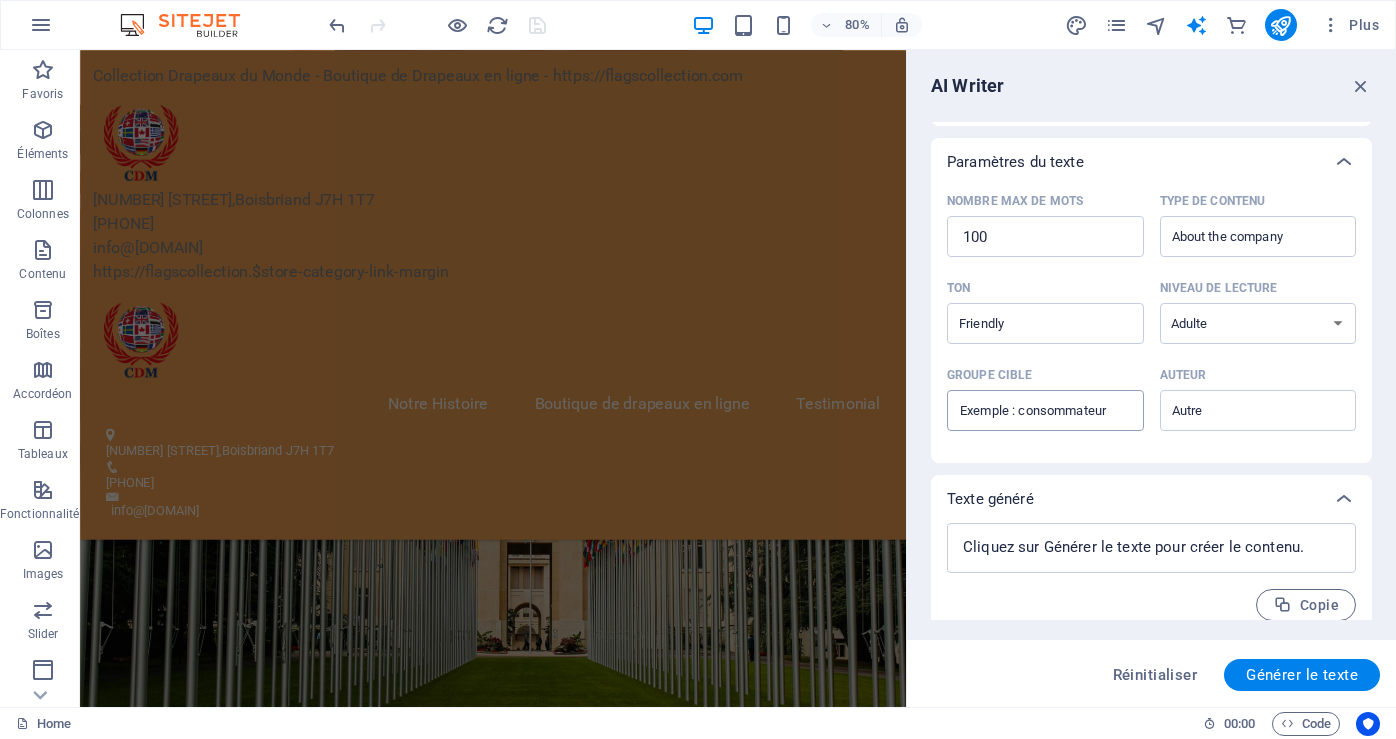 click on "Groupe cible ​" at bounding box center (1045, 411) 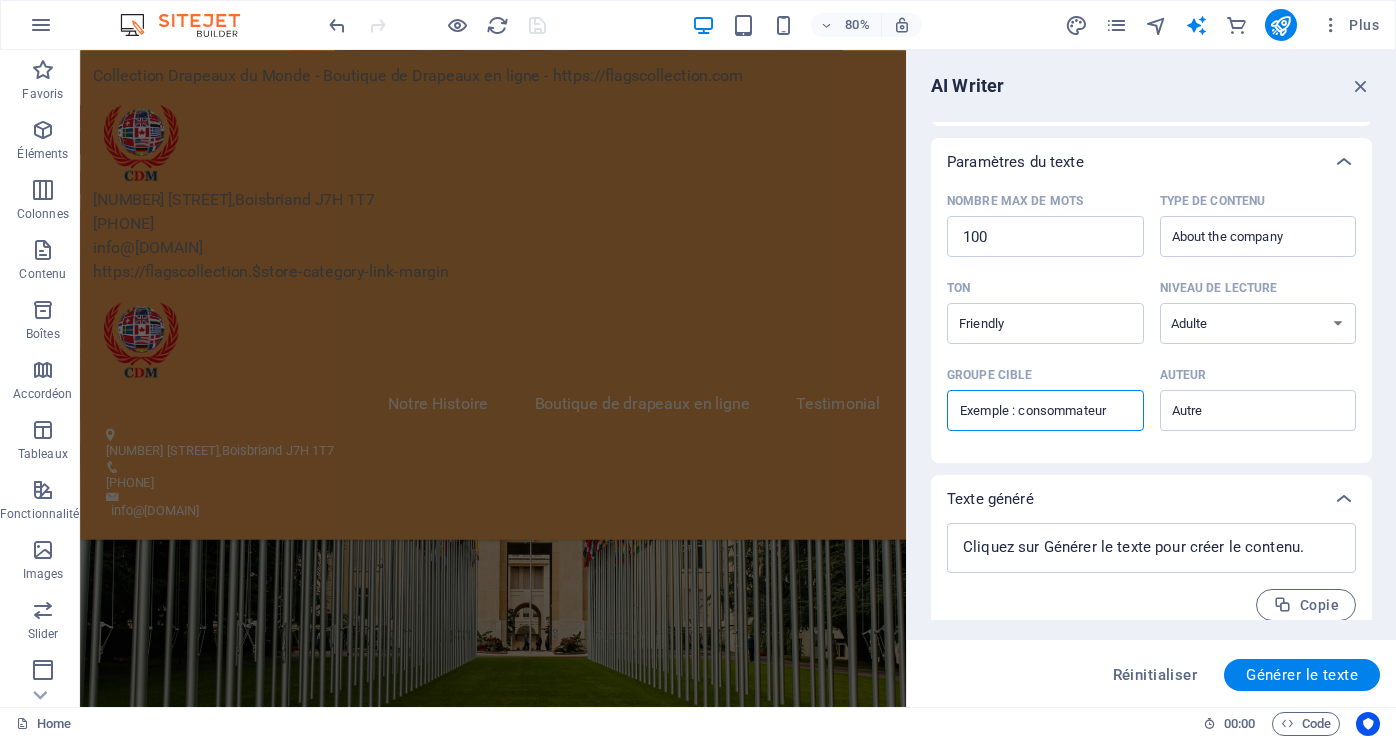 type on "Commercial, Gouvernement. municipalités, ecoles, commercial, événementiels" 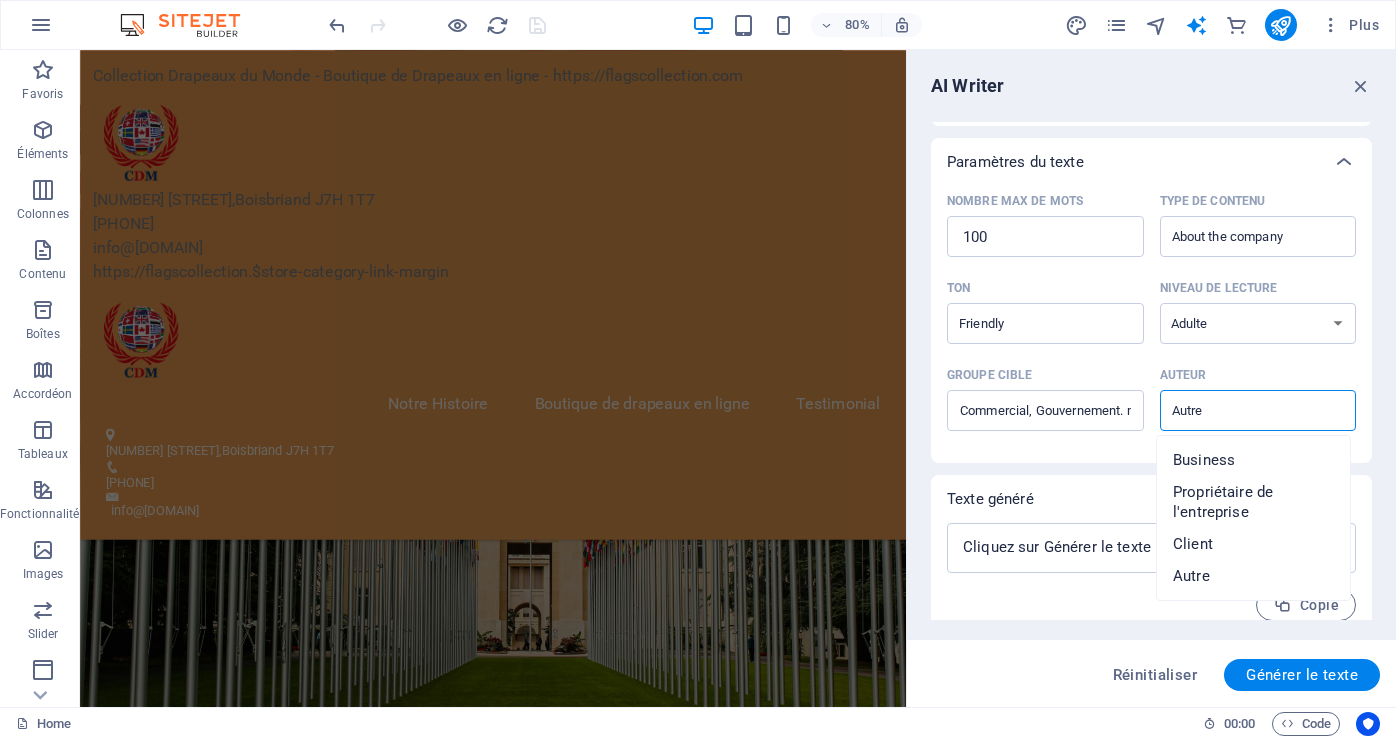 click on "Auteur ​" at bounding box center [1242, 410] 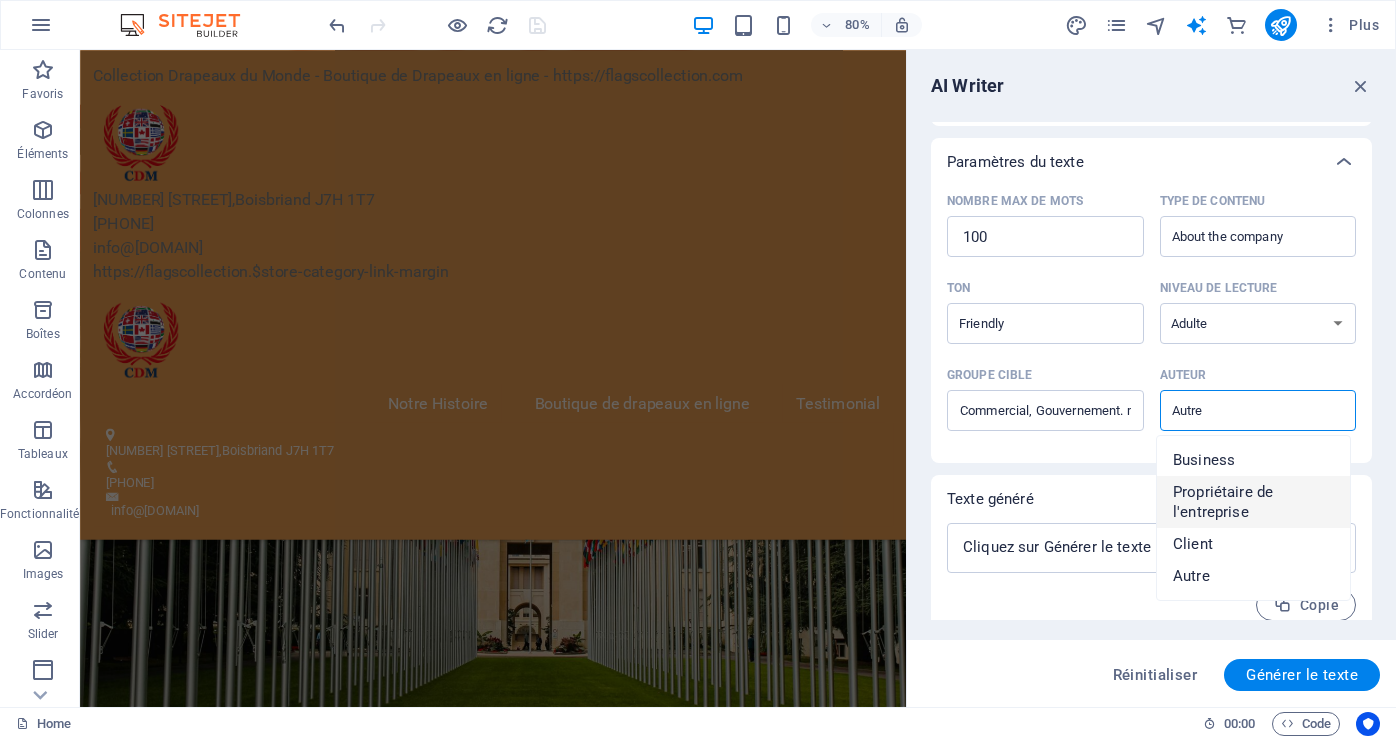 click on "Propriétaire de l'entreprise" at bounding box center (1253, 502) 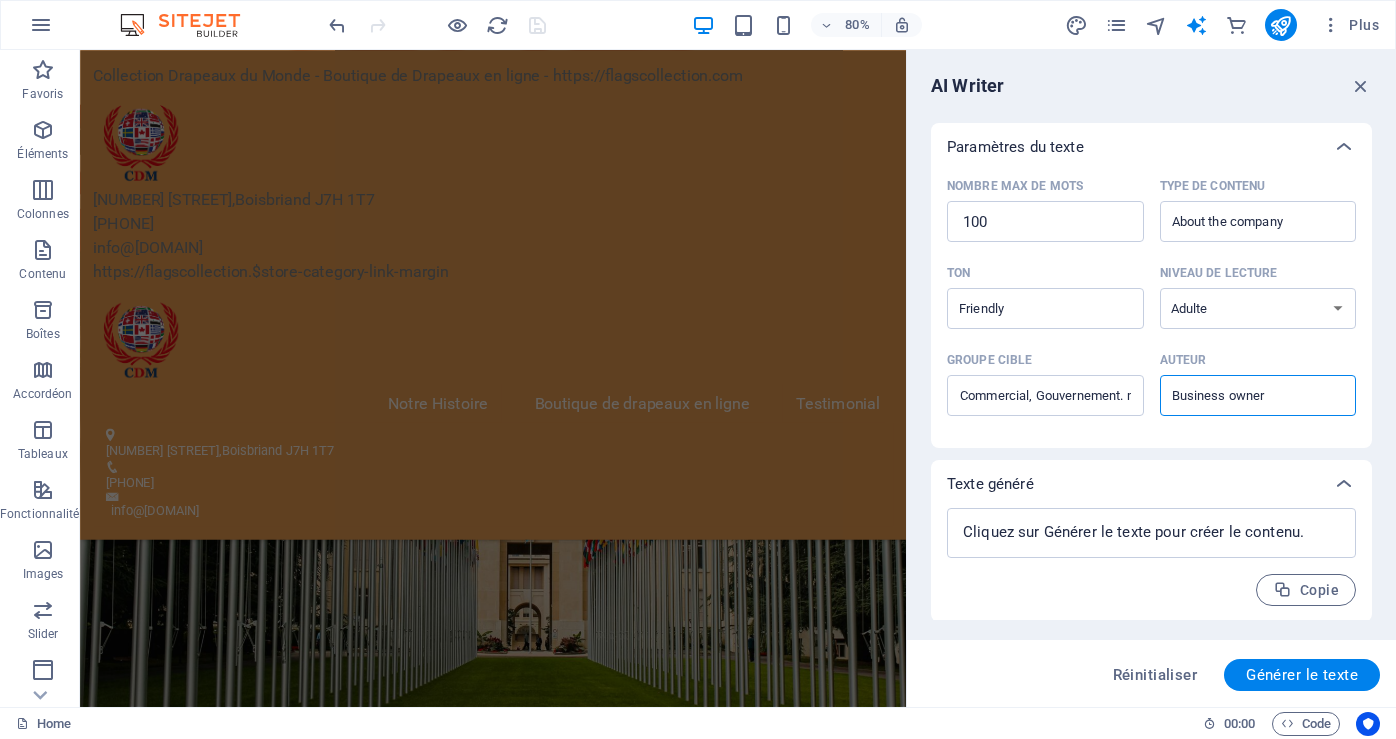scroll, scrollTop: 417, scrollLeft: 0, axis: vertical 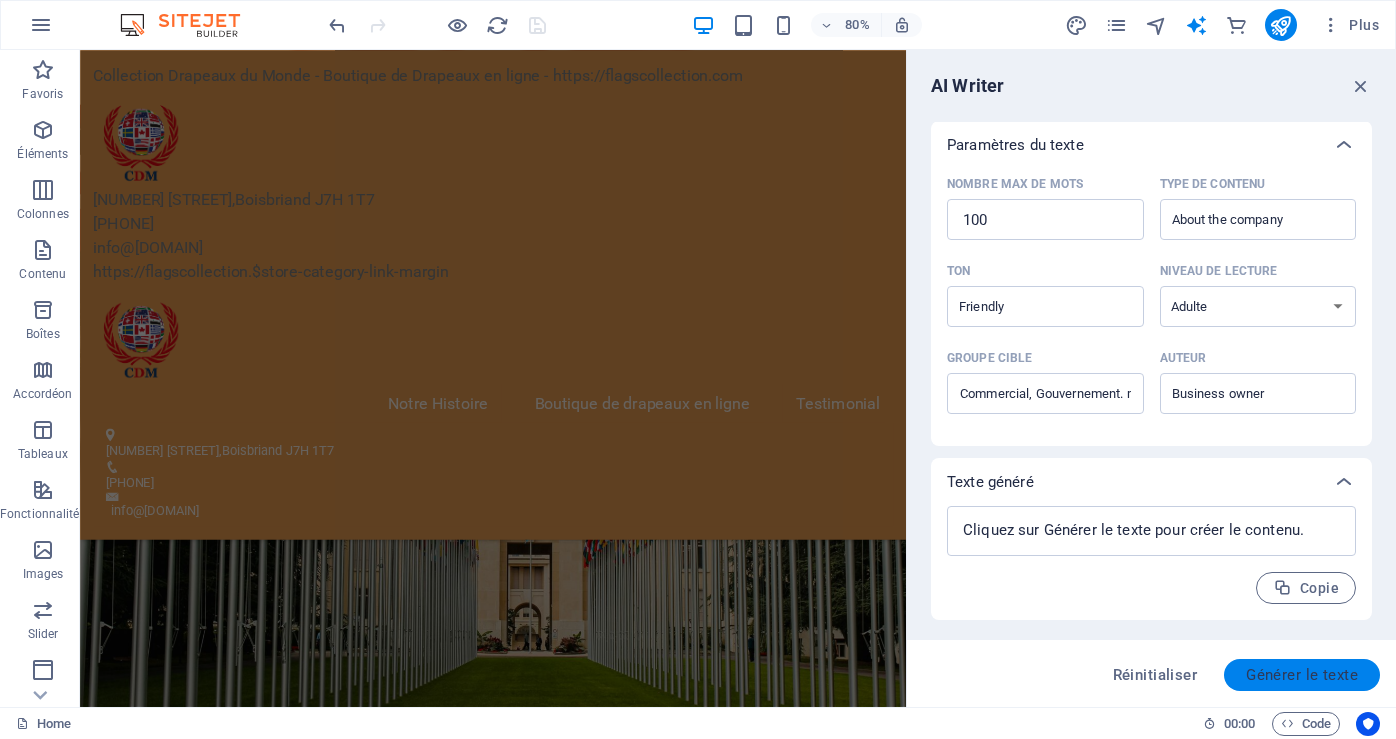 click on "Générer le texte" at bounding box center (1302, 675) 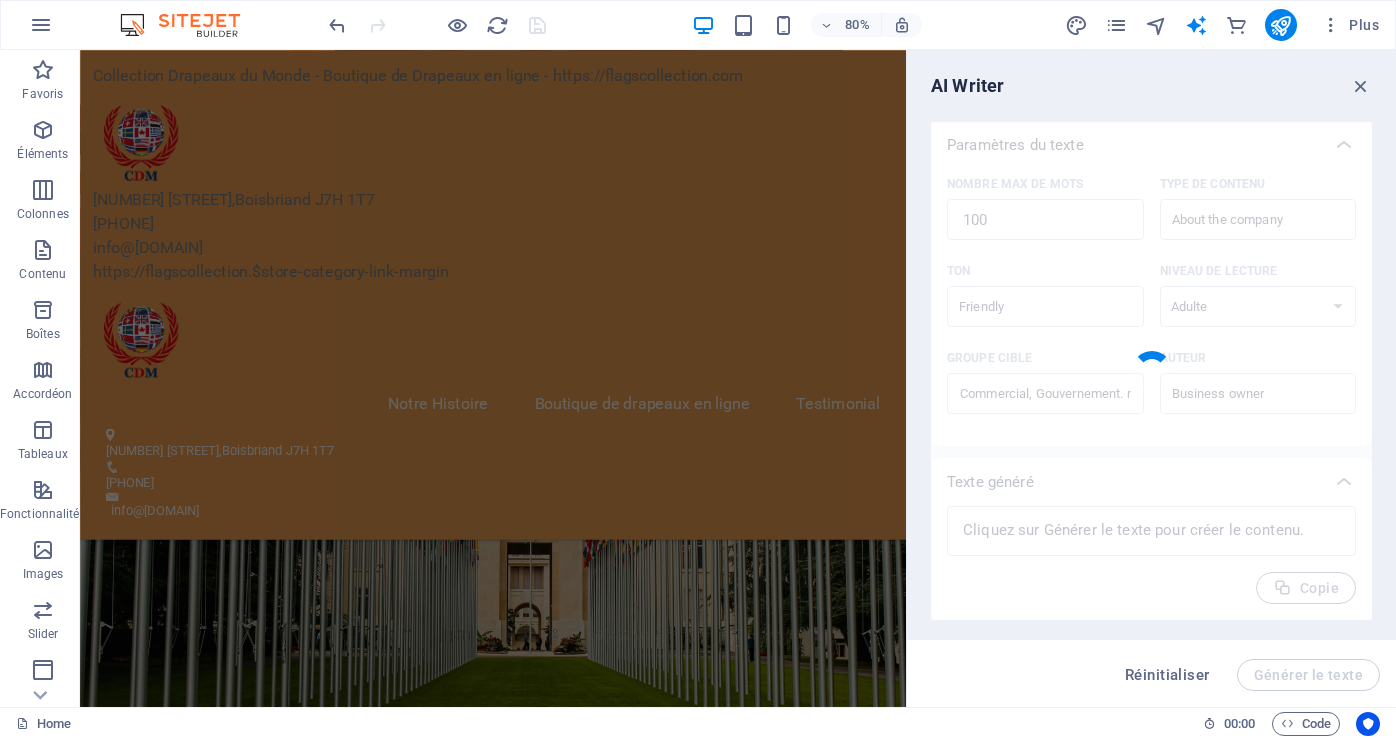 type on "x" 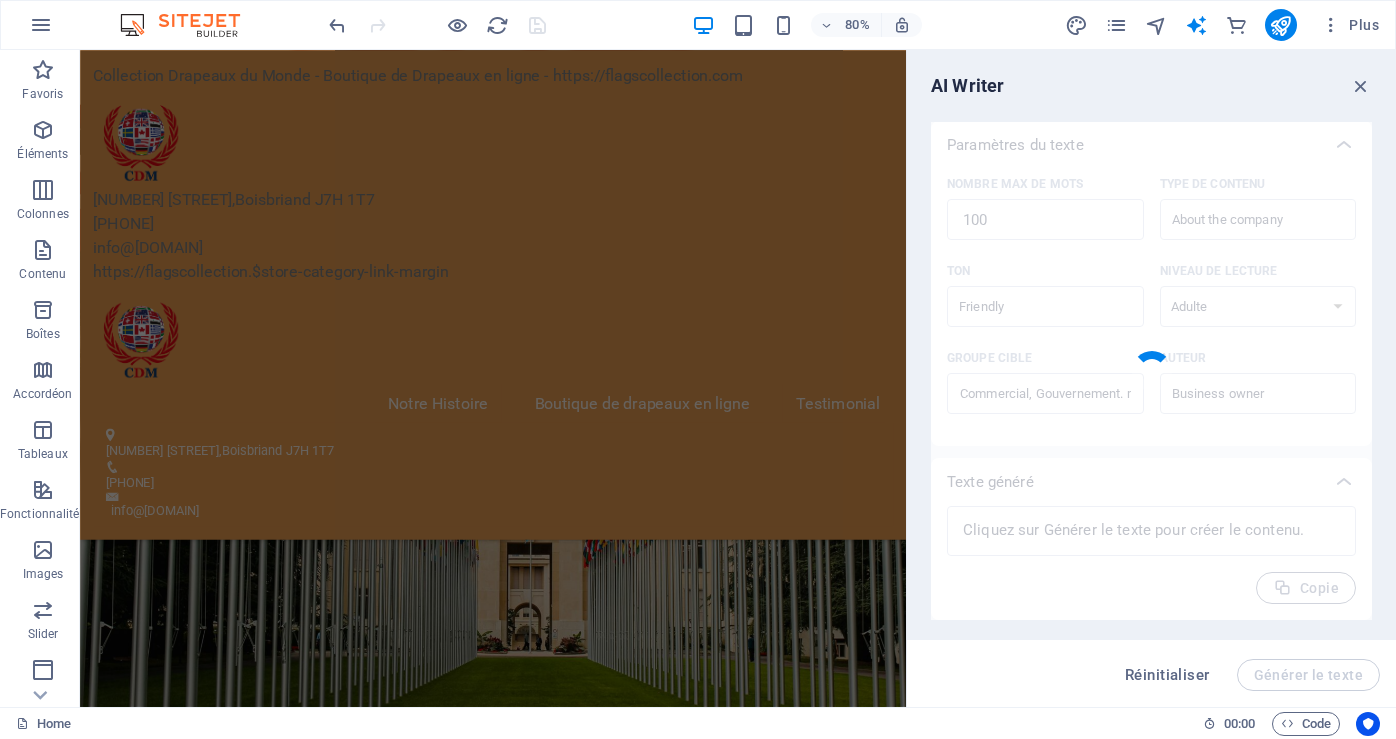 type on "At Flags-Collection Drapeaux du Monde, we celebrate cultural diversity through our extensive selection of flags from around the globe. Catering to municipalities, schools, commercial sectors, and event planners, we provide high-quality flags that embody pride and heritage. Our dedicated team is committed to exceptional service, ensuring that each client finds the perfect flag to represent their identity or event. Whether you're looking to enhance a community space or mark a special occasion, our vibrant collection invites you to explore the world, one flag at a time. Join us in celebrating unity and diversity through our flags!" 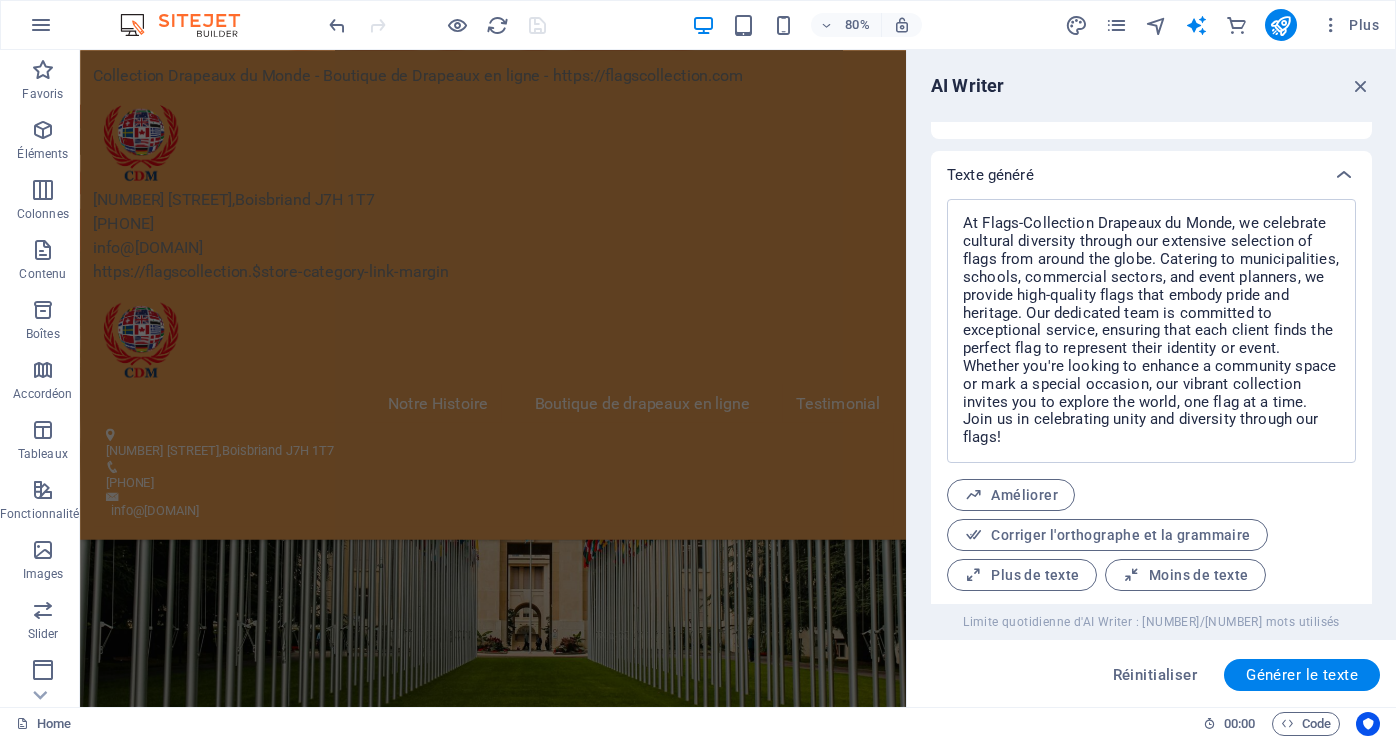 scroll, scrollTop: 775, scrollLeft: 0, axis: vertical 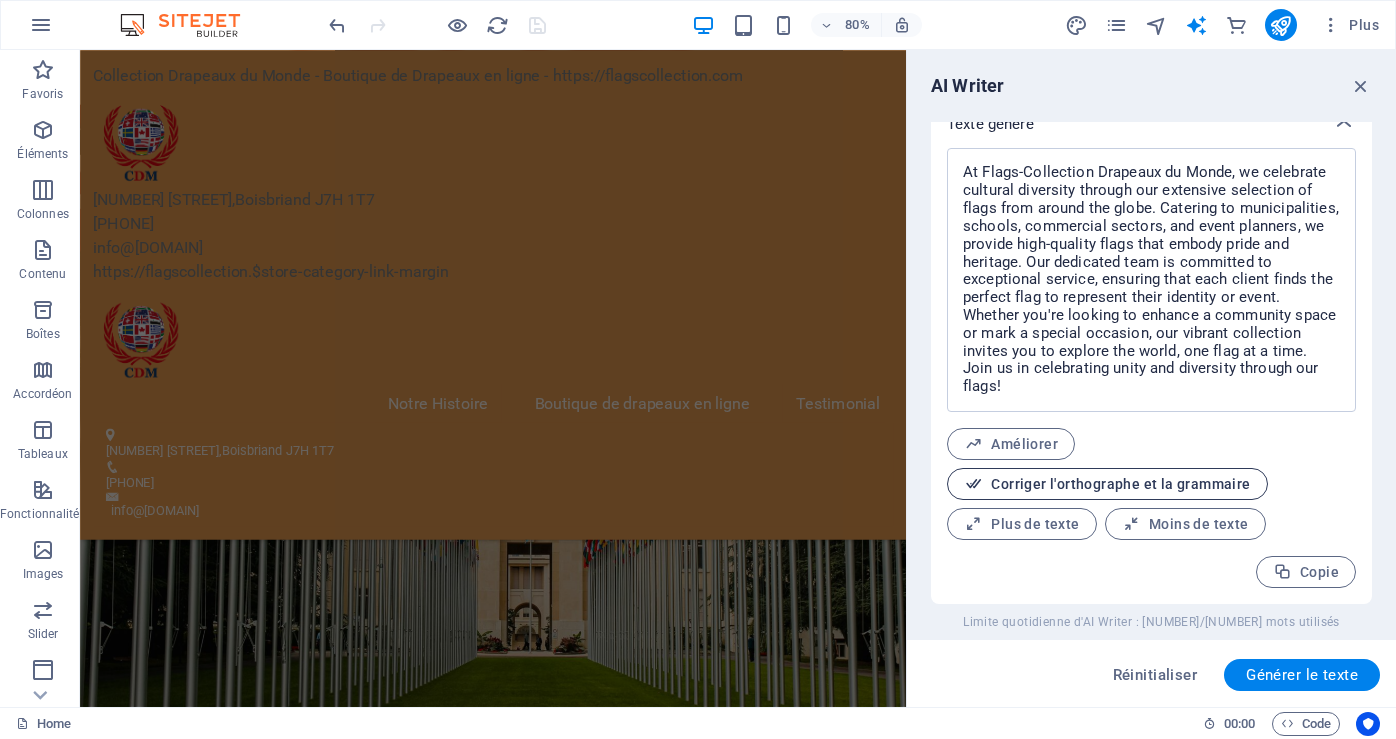click on "Corriger l'orthographe et la grammaire" at bounding box center (1107, 484) 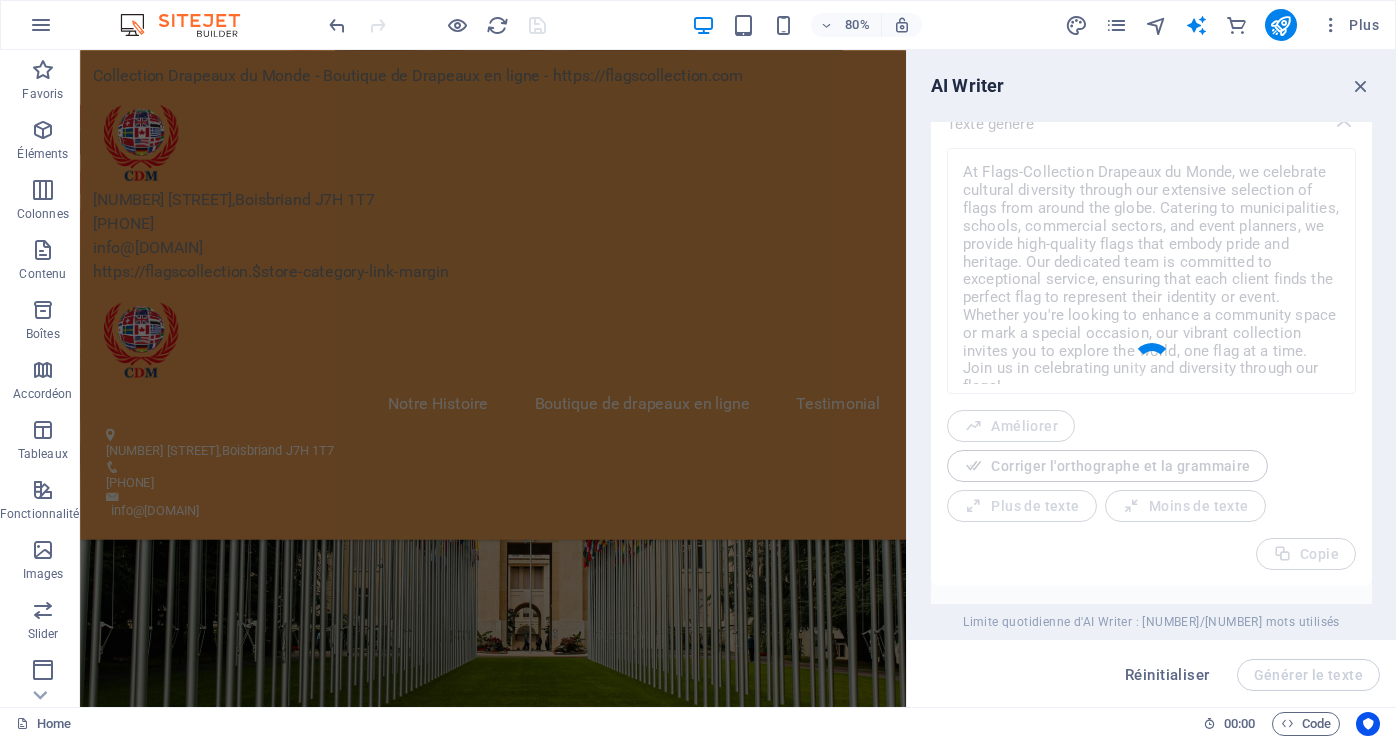 type on "x" 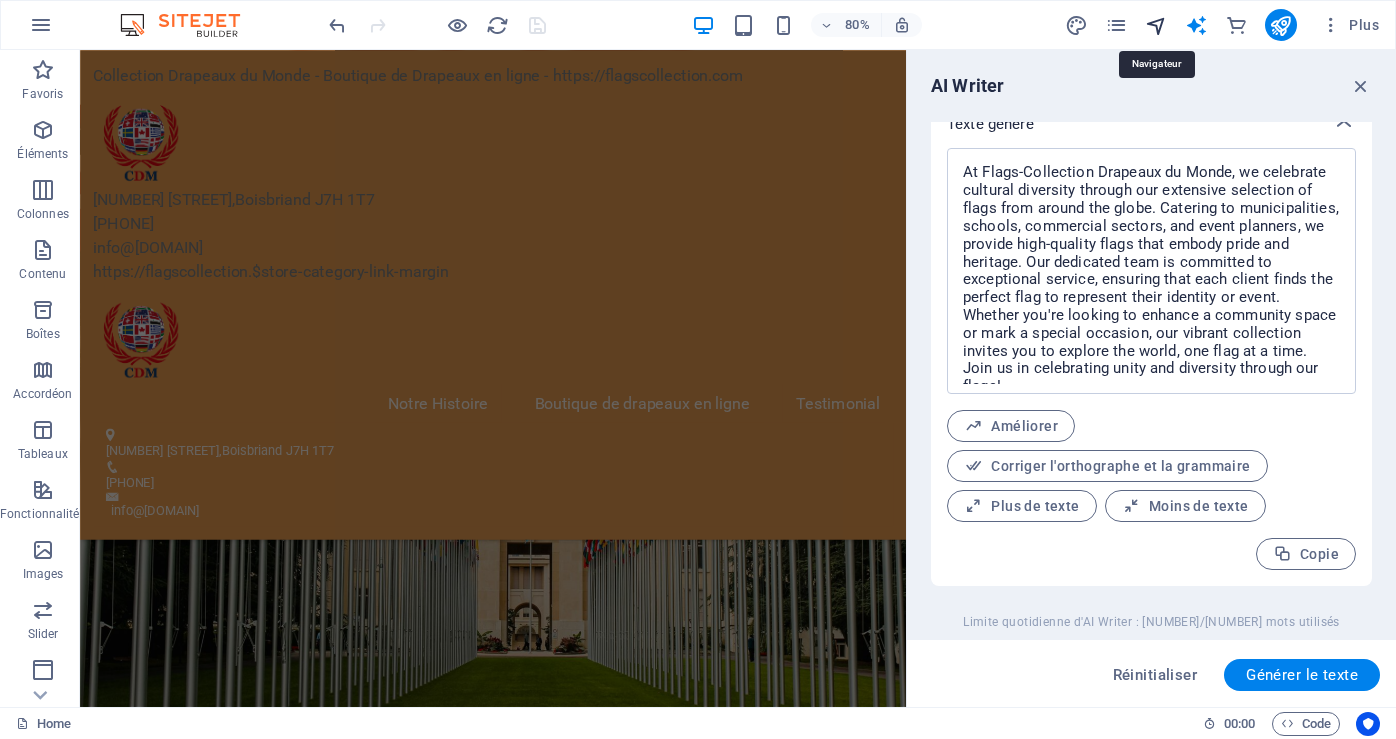 click at bounding box center [1156, 25] 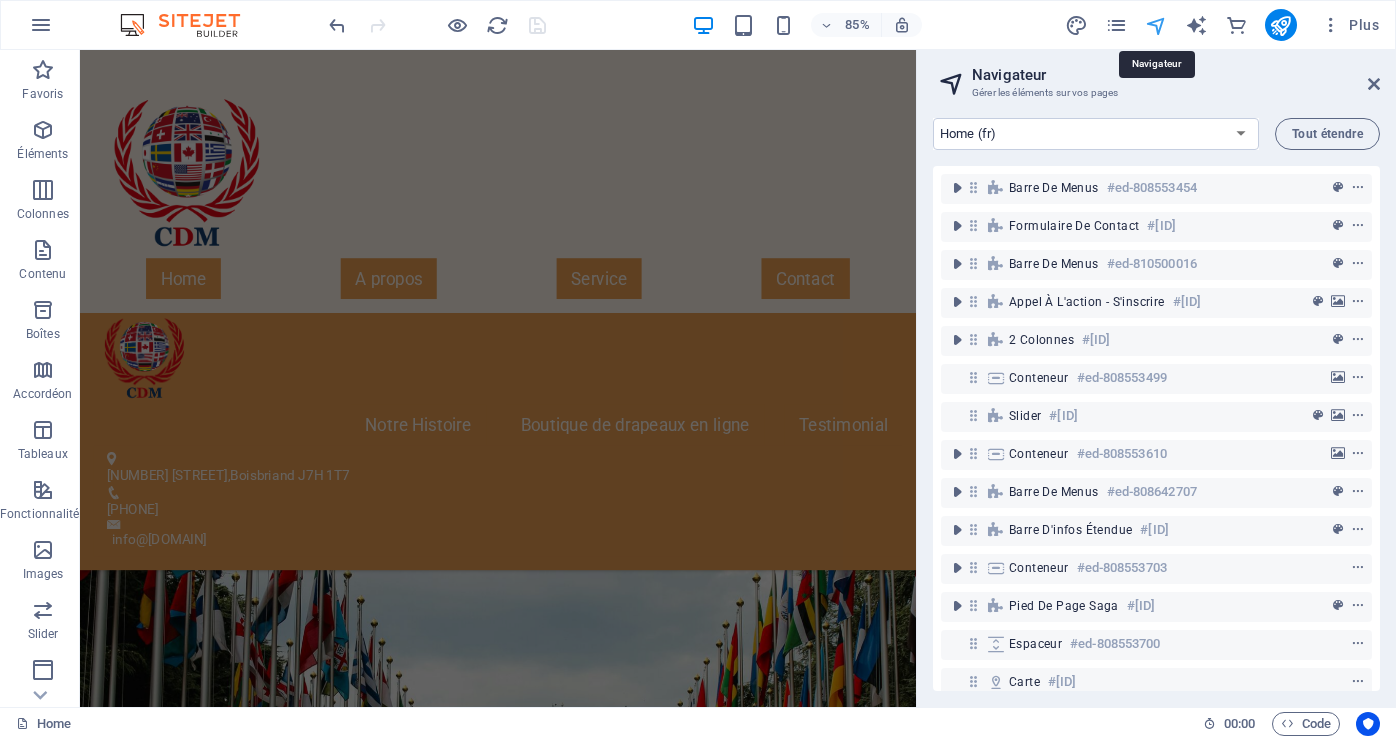 scroll, scrollTop: 6383, scrollLeft: 0, axis: vertical 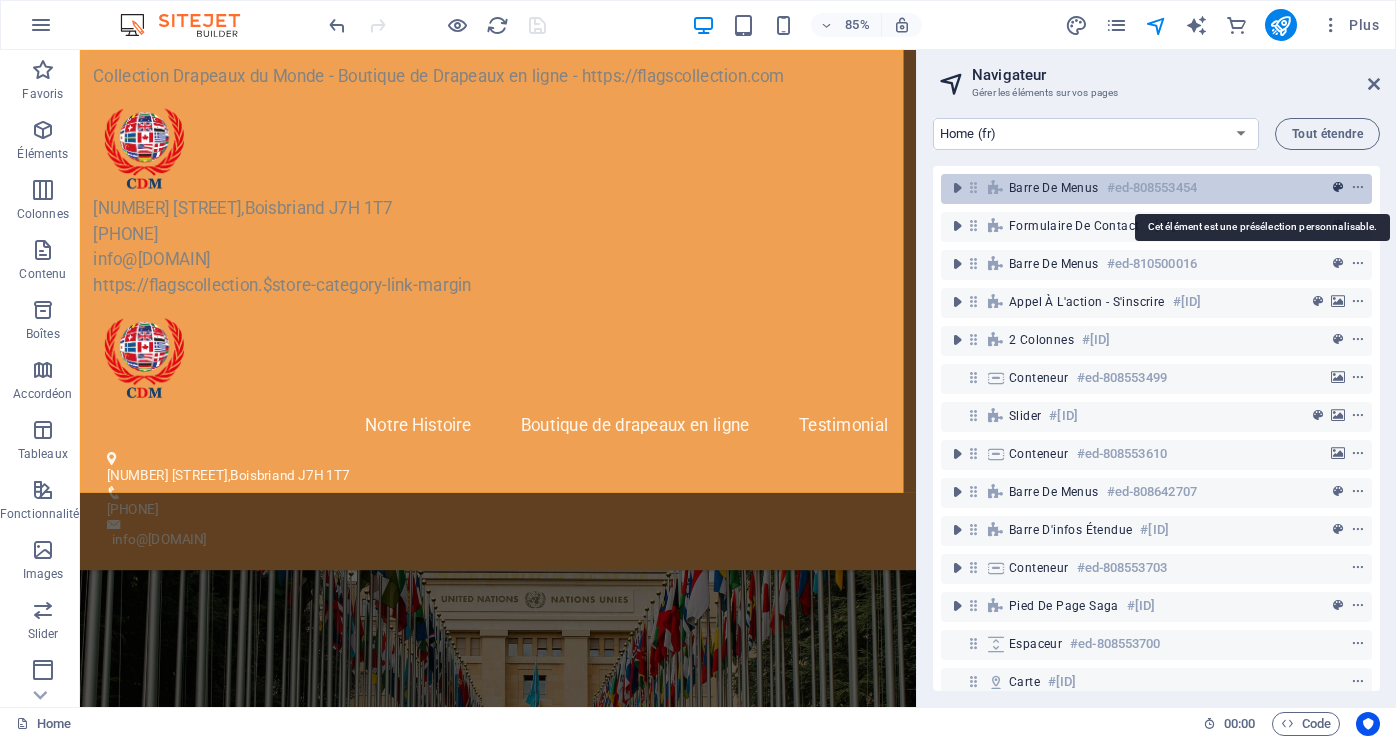 click at bounding box center (1338, 188) 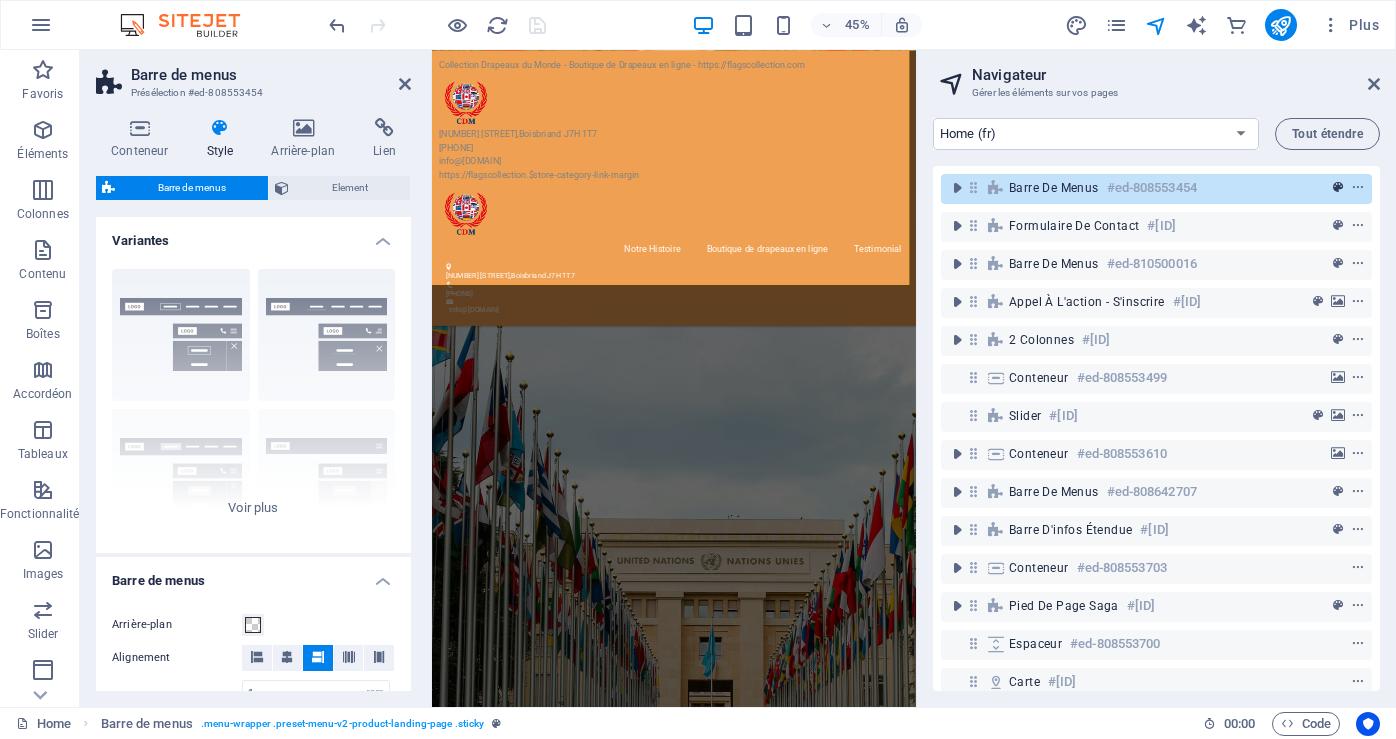 scroll, scrollTop: 5947, scrollLeft: 0, axis: vertical 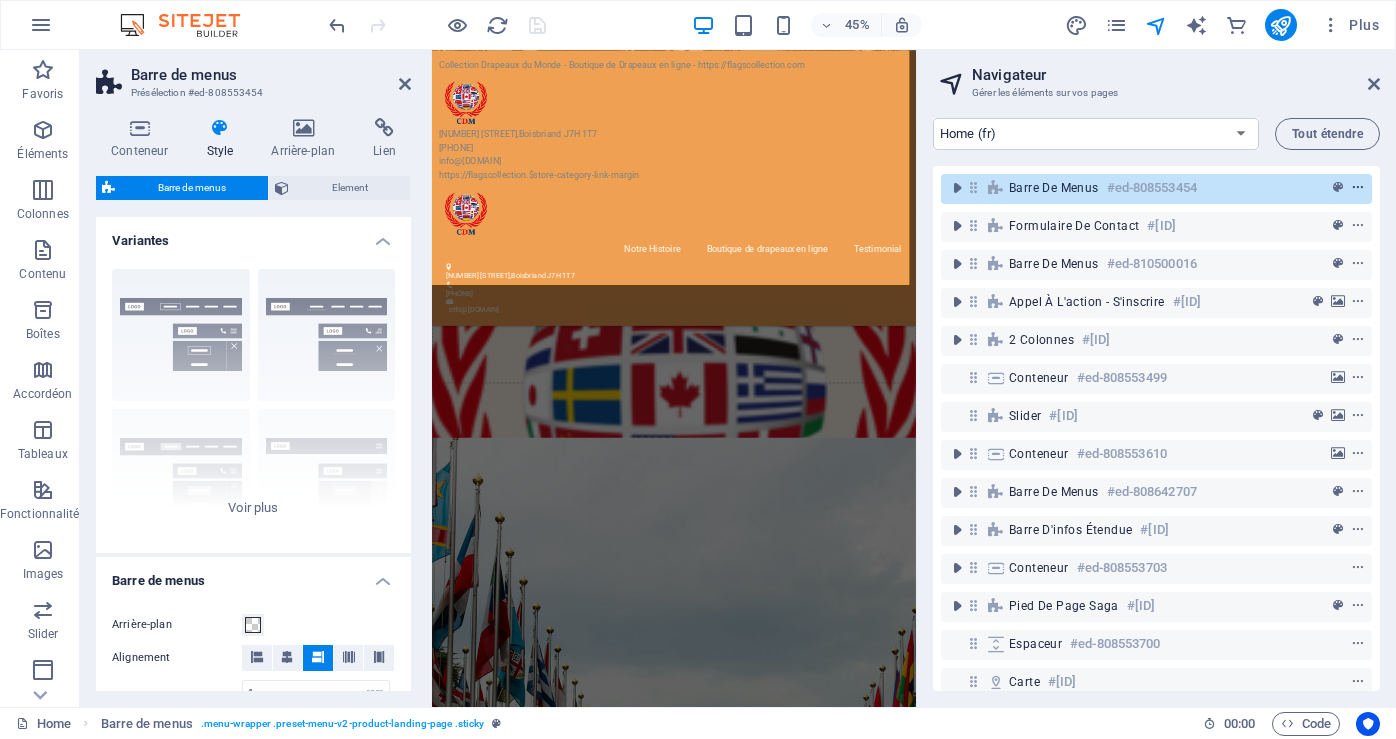 click at bounding box center [1358, 188] 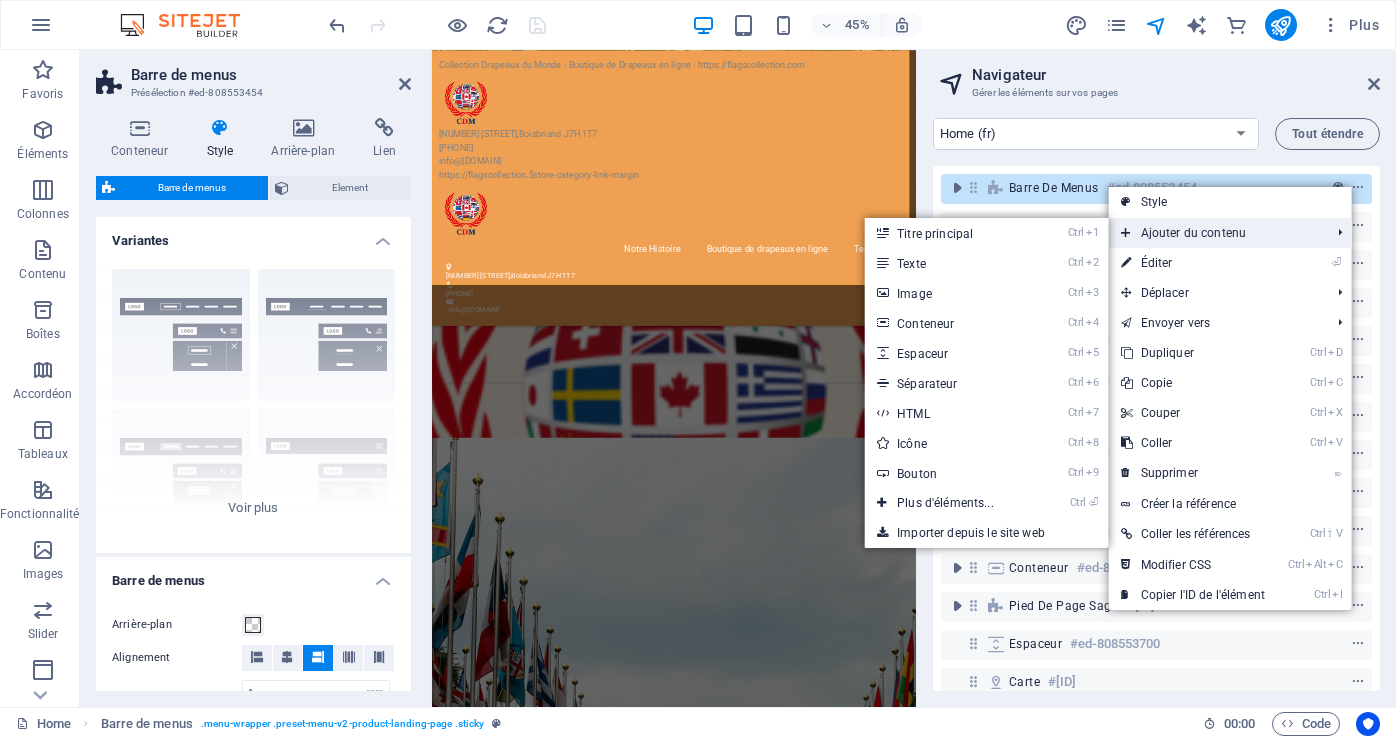 click on "Ajouter du contenu" at bounding box center [1215, 233] 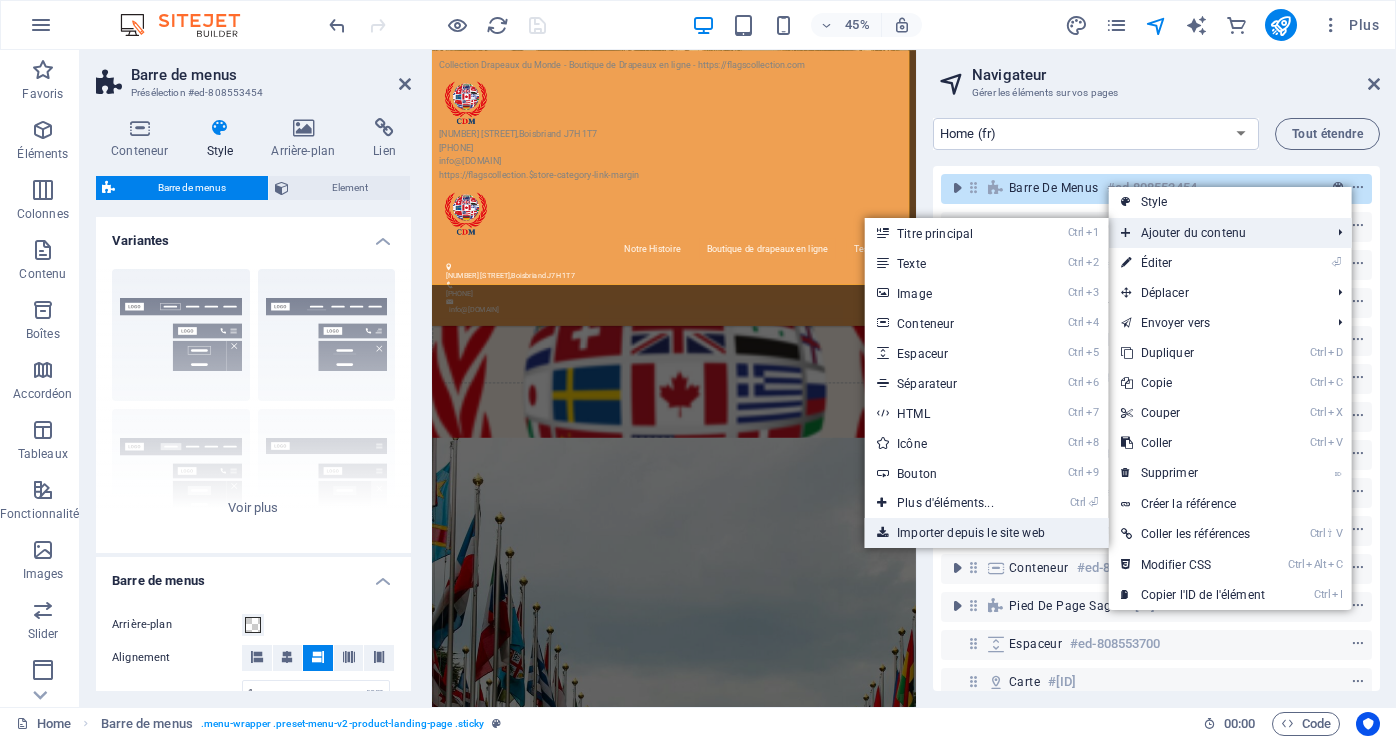 click on "Importer depuis le site web" at bounding box center [987, 533] 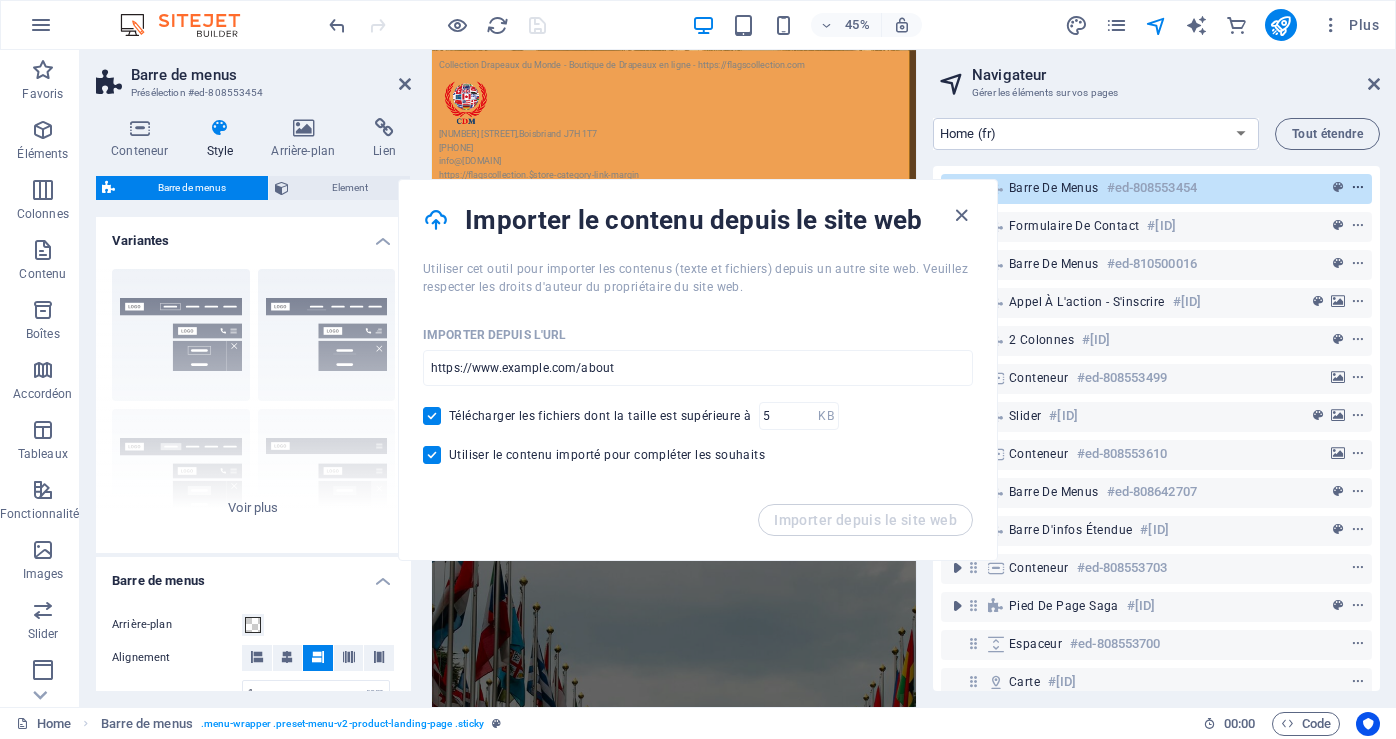 click at bounding box center (1358, 188) 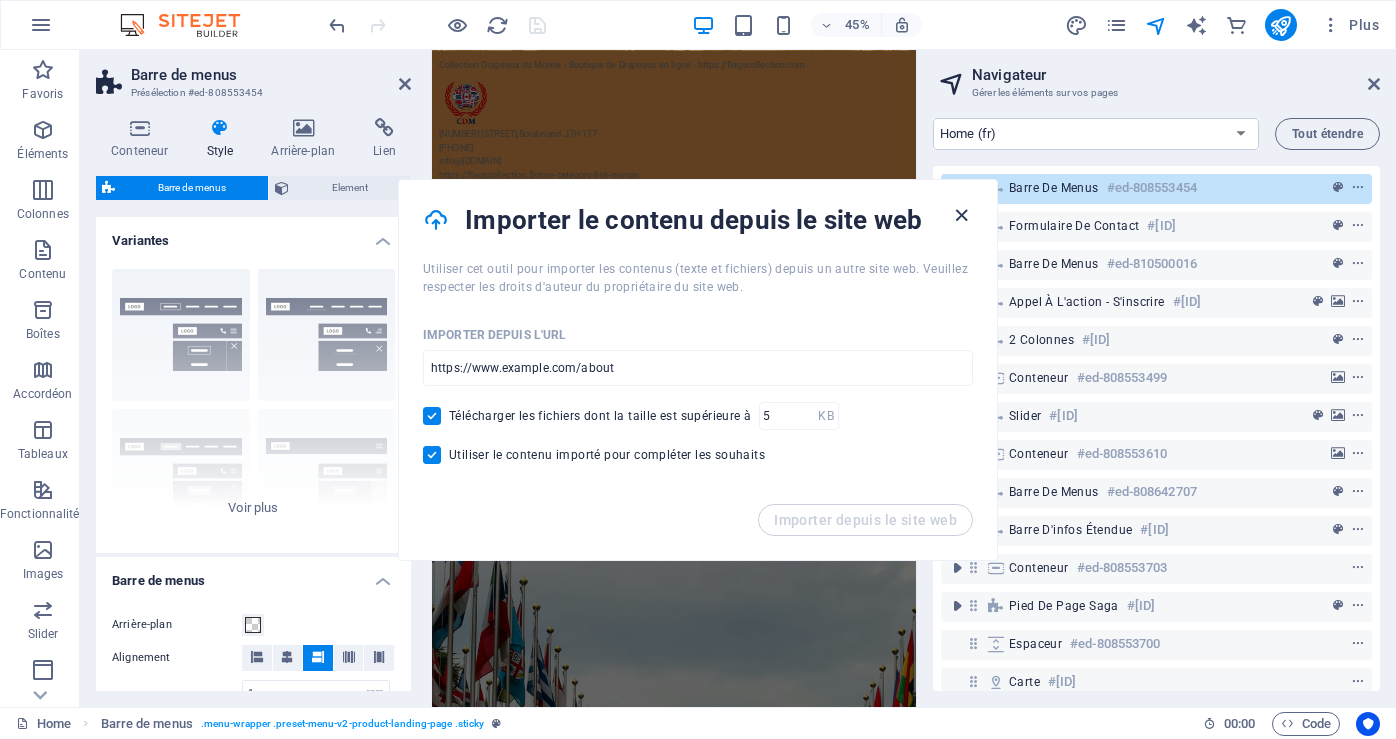 click at bounding box center [961, 215] 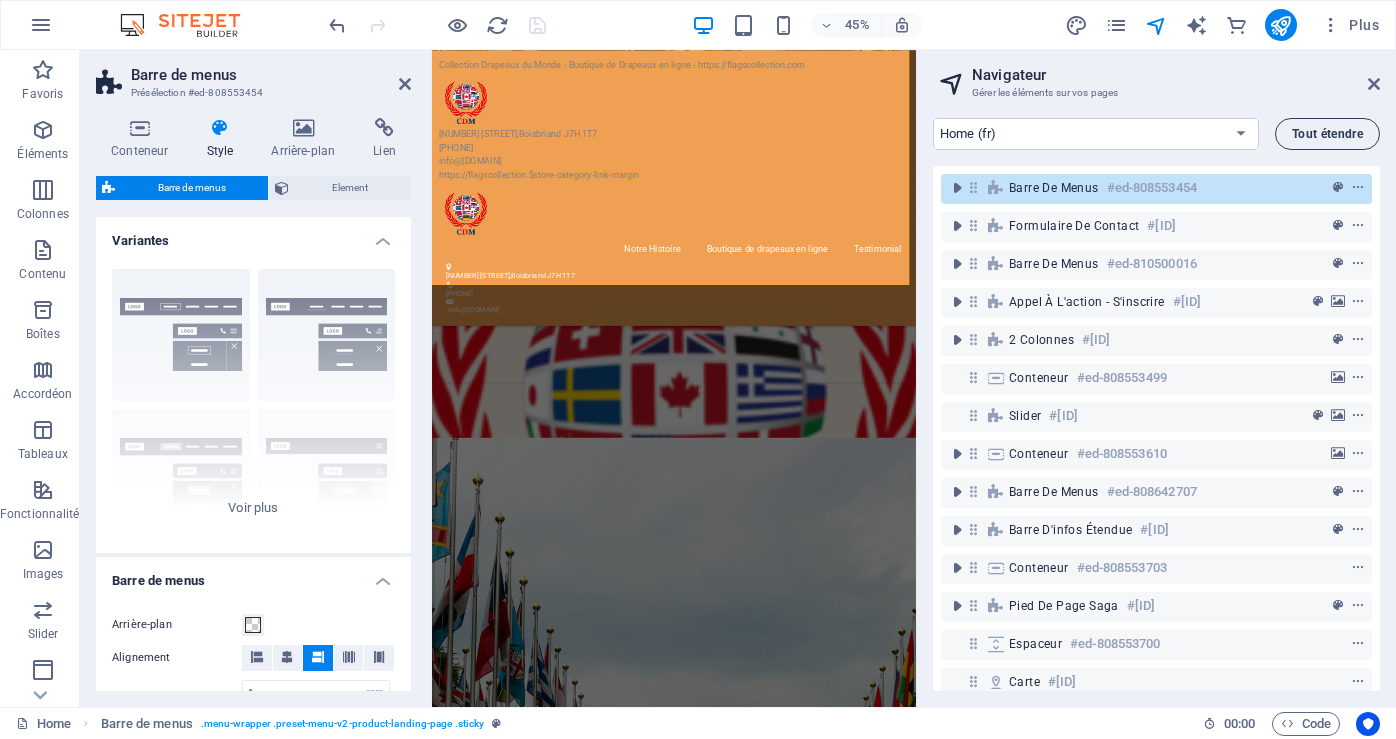 click on "Tout étendre" at bounding box center (1327, 134) 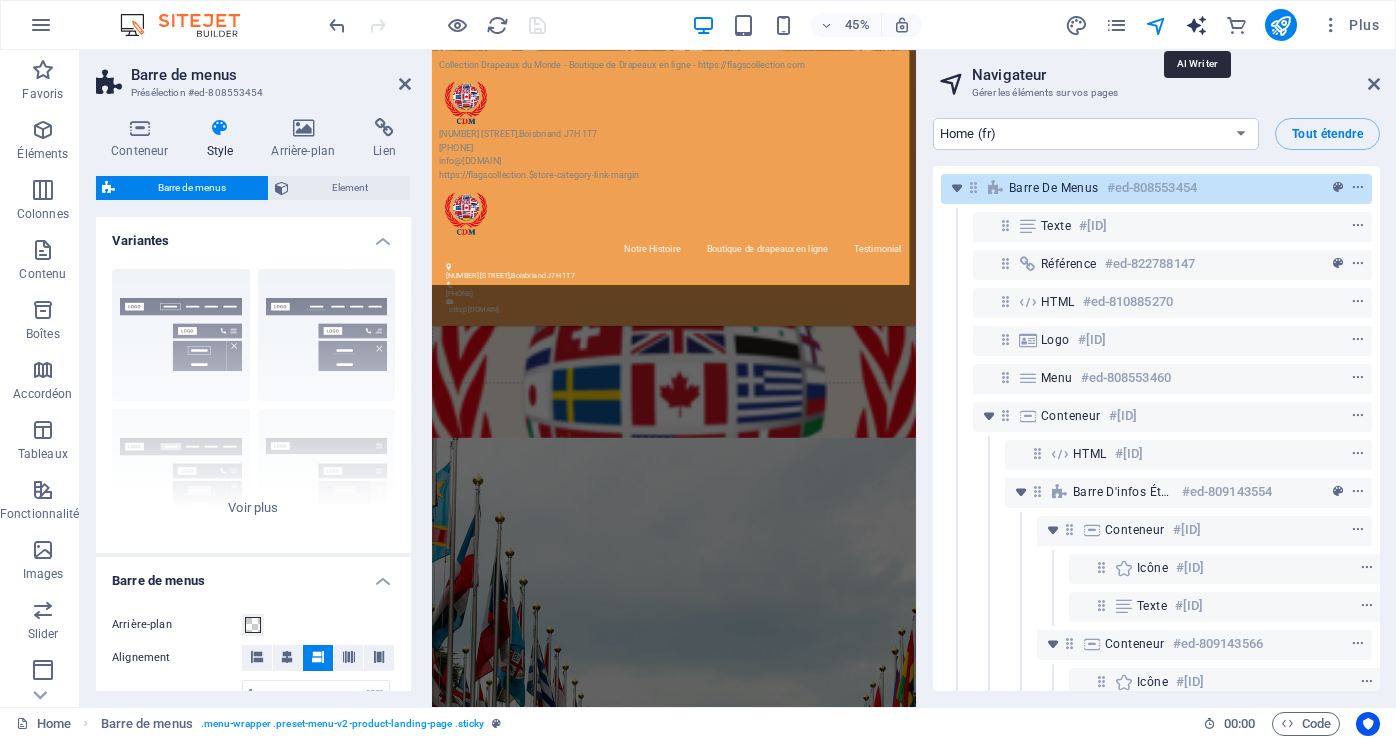 click at bounding box center [1196, 25] 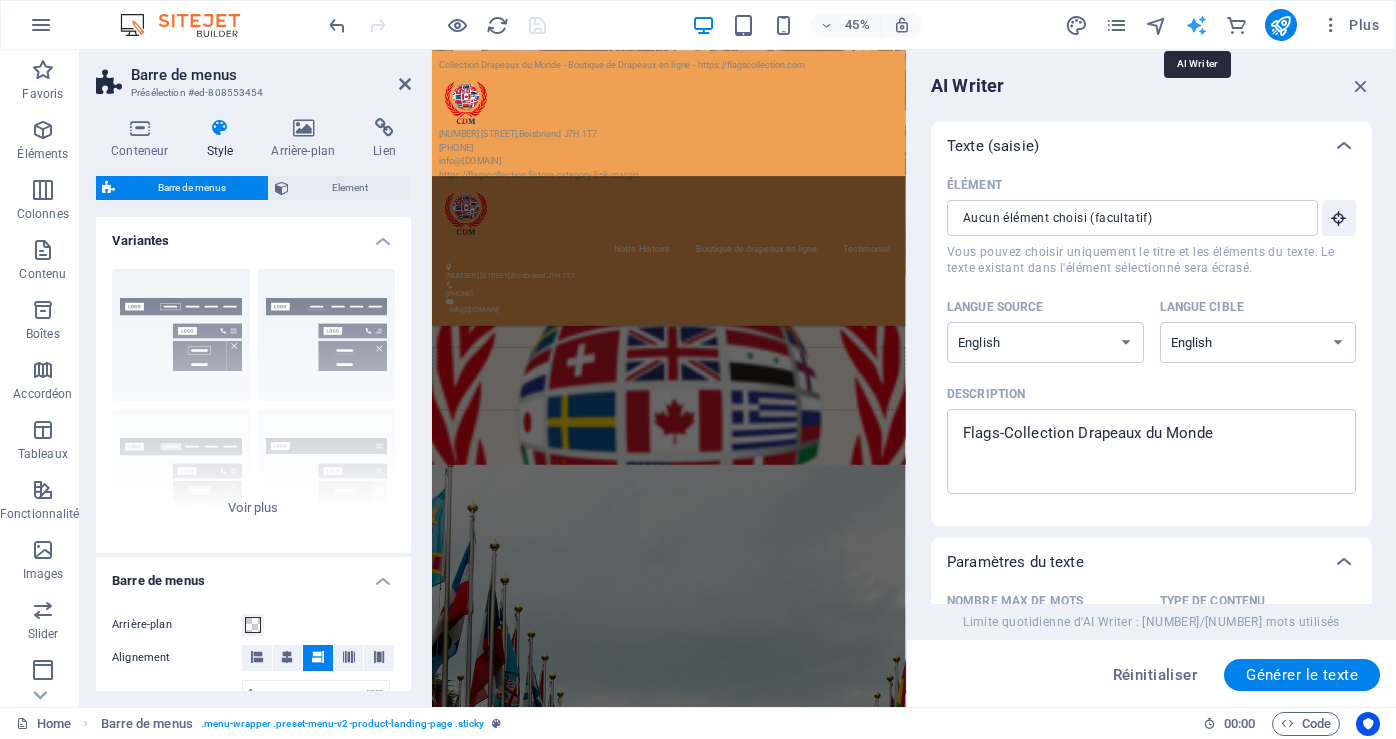 scroll, scrollTop: 6033, scrollLeft: 0, axis: vertical 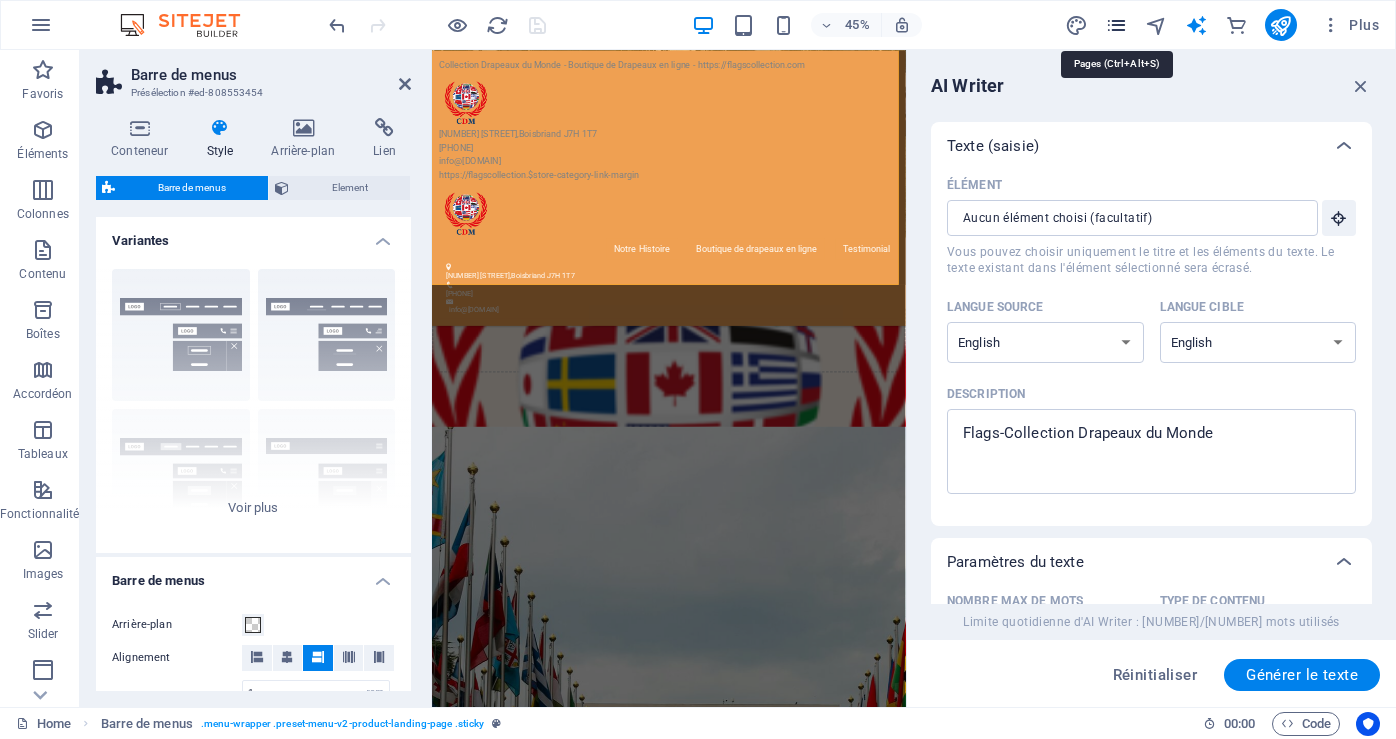 click at bounding box center (1116, 25) 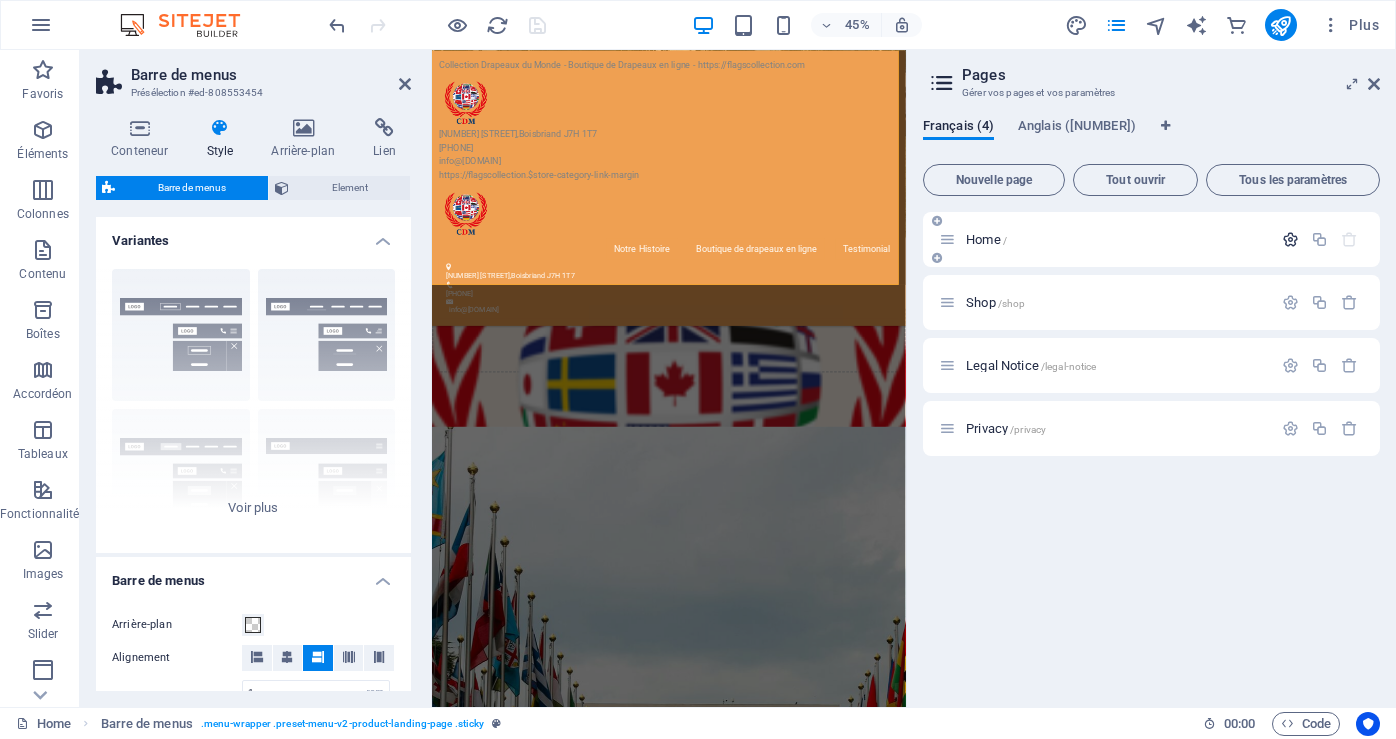 click at bounding box center [1290, 239] 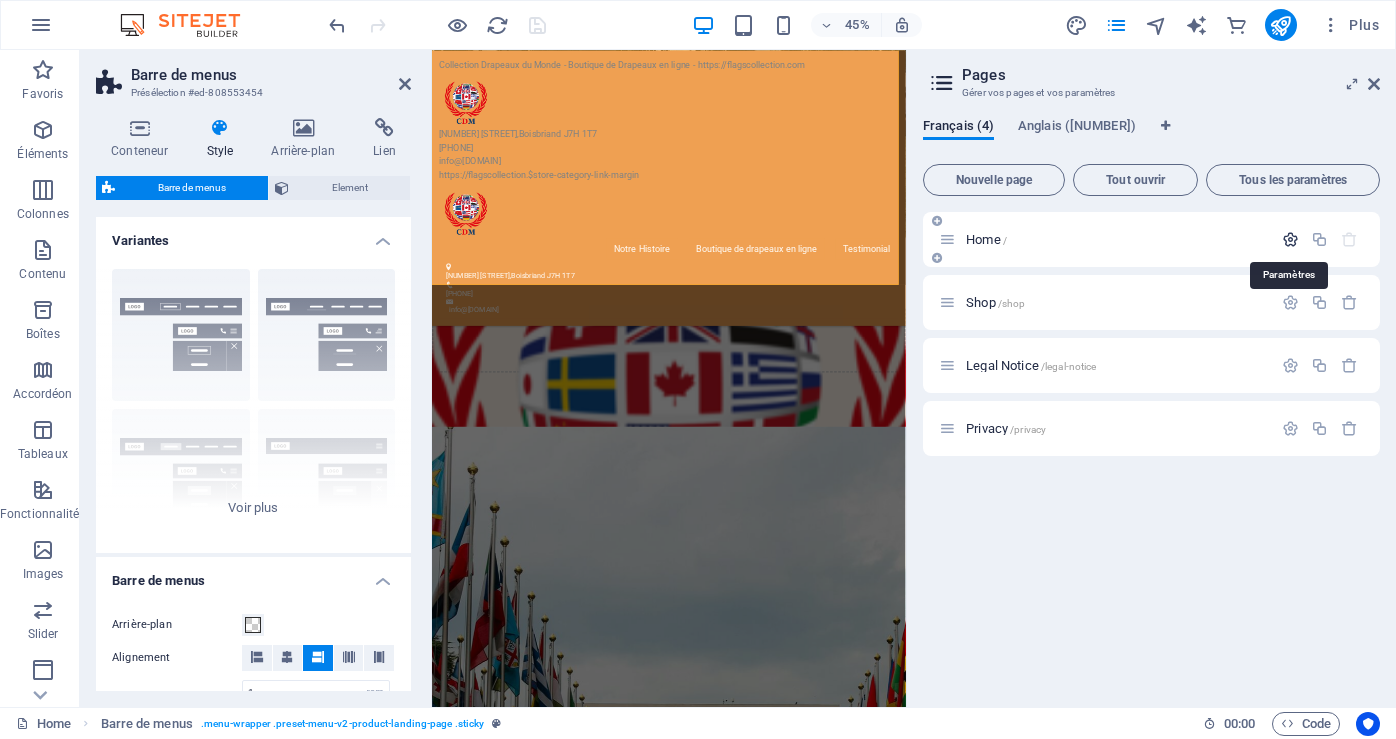 click at bounding box center [1290, 239] 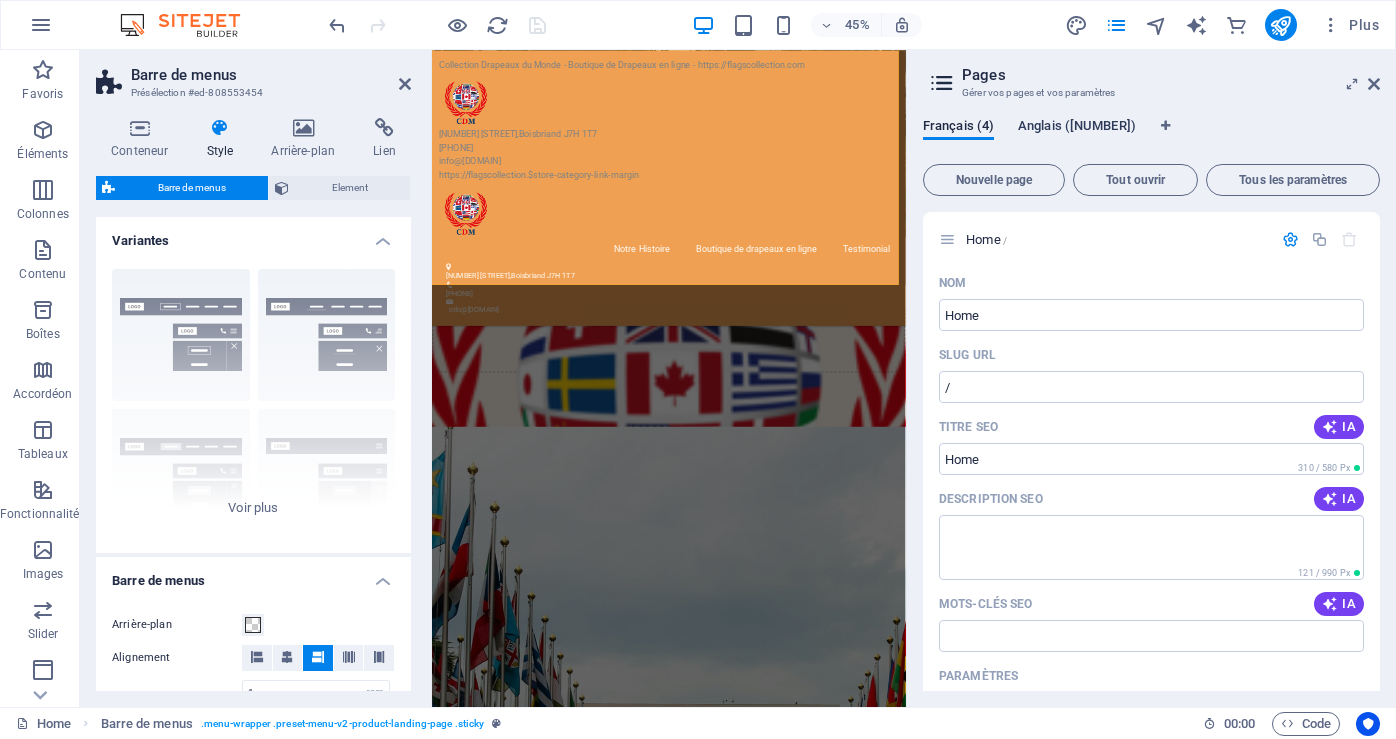 click on "Anglais ([NUMBER])" at bounding box center (1077, 128) 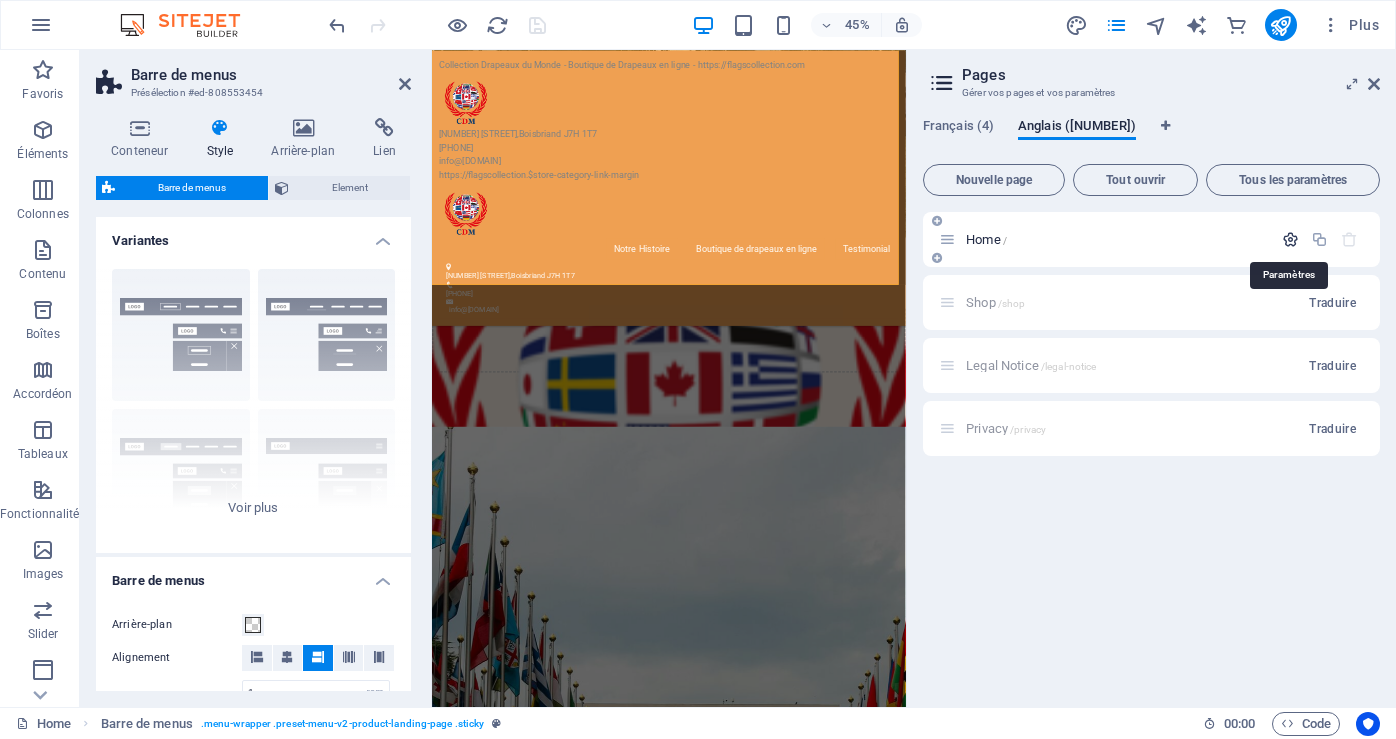 click at bounding box center (1290, 239) 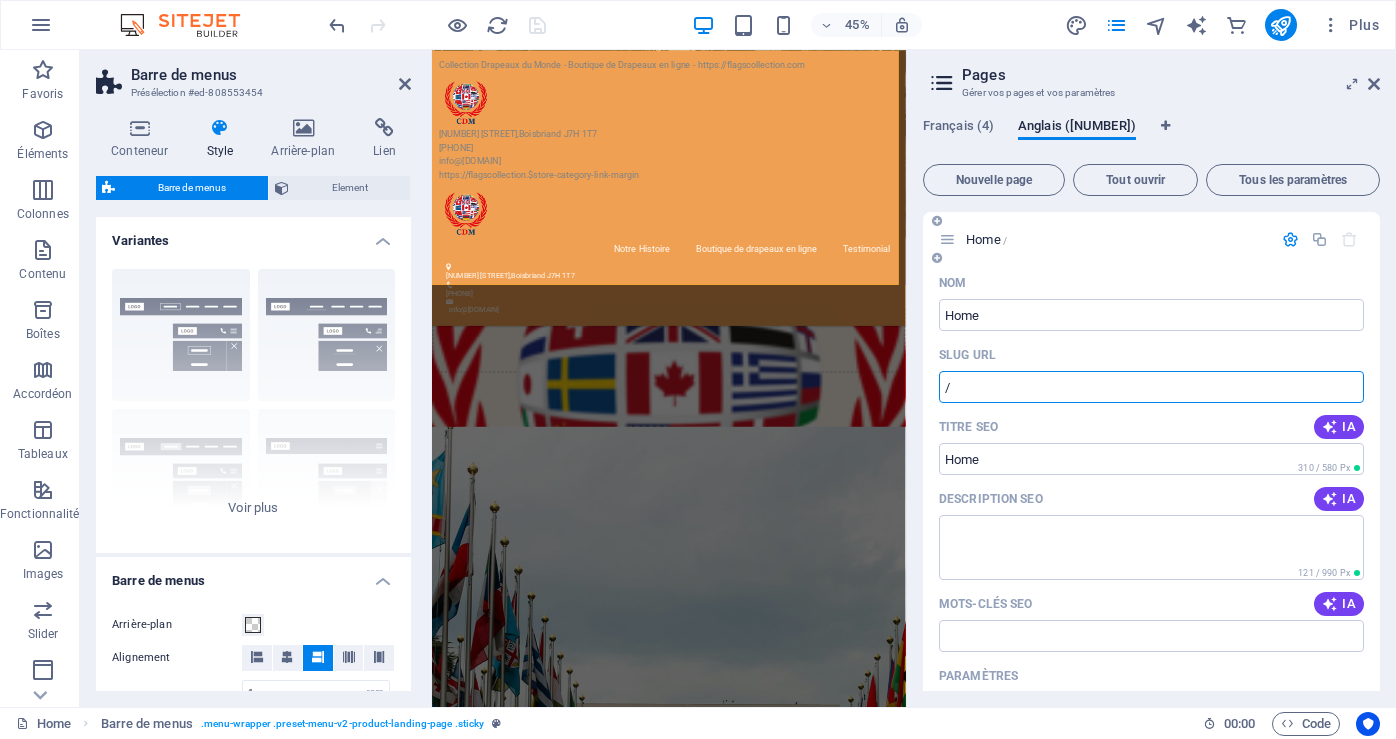 click on "/" at bounding box center (1151, 387) 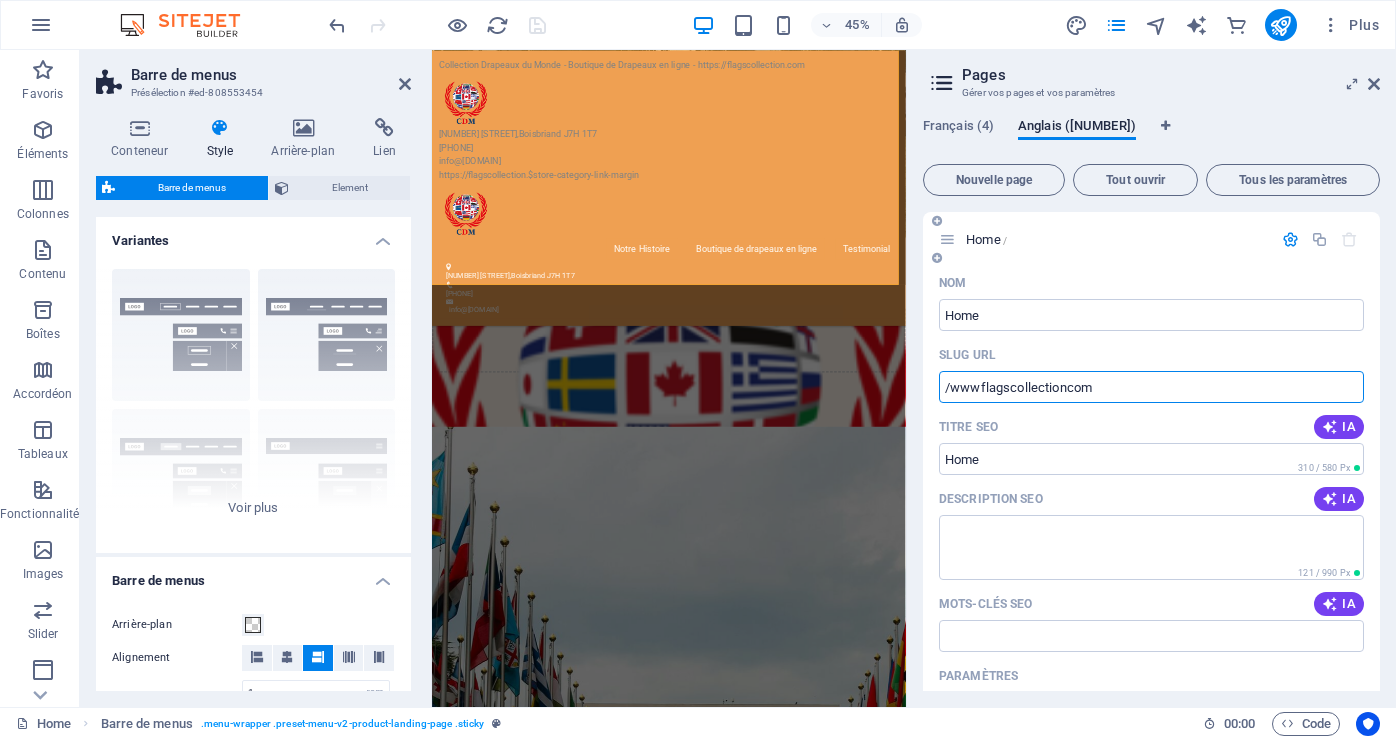 type on "/wwwflagscollectioncom" 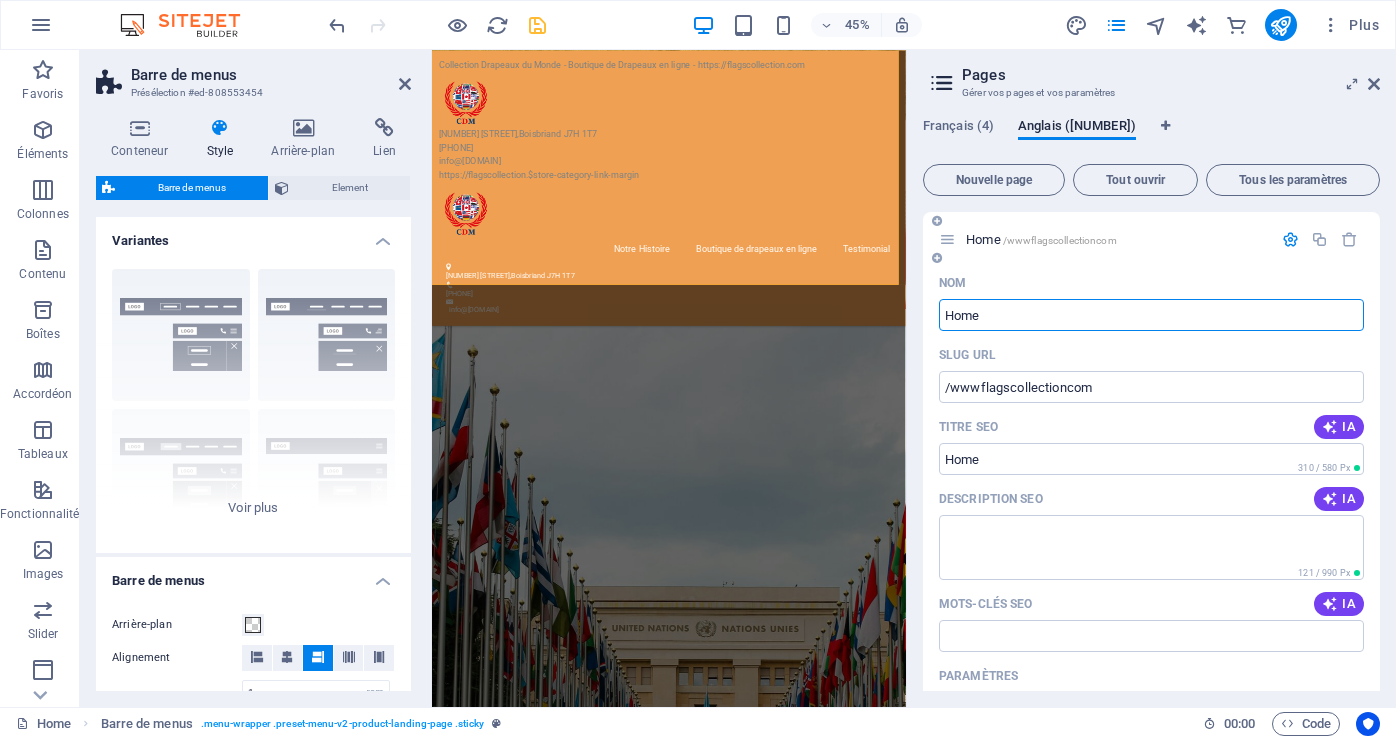 click on "Home" at bounding box center (1151, 315) 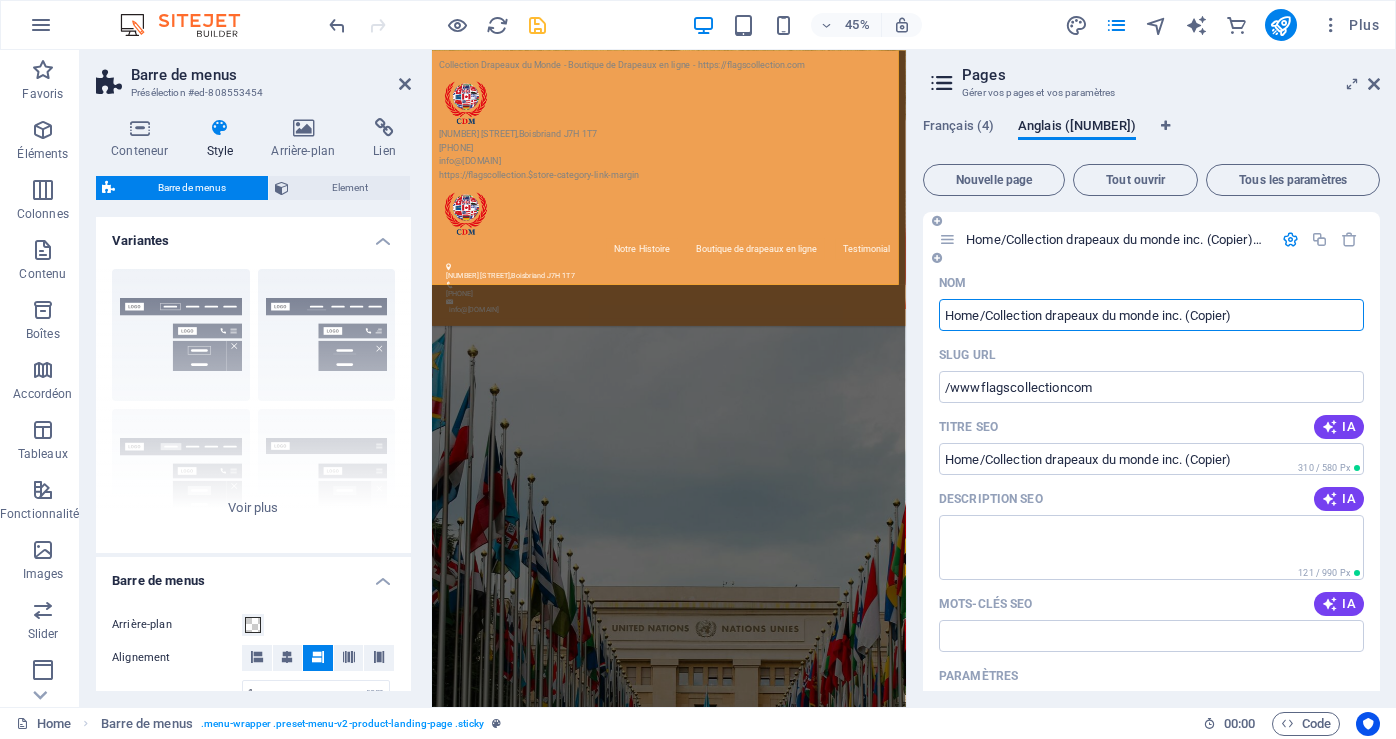 type on "Home/Collection drapeaux du monde inc. (Copier)" 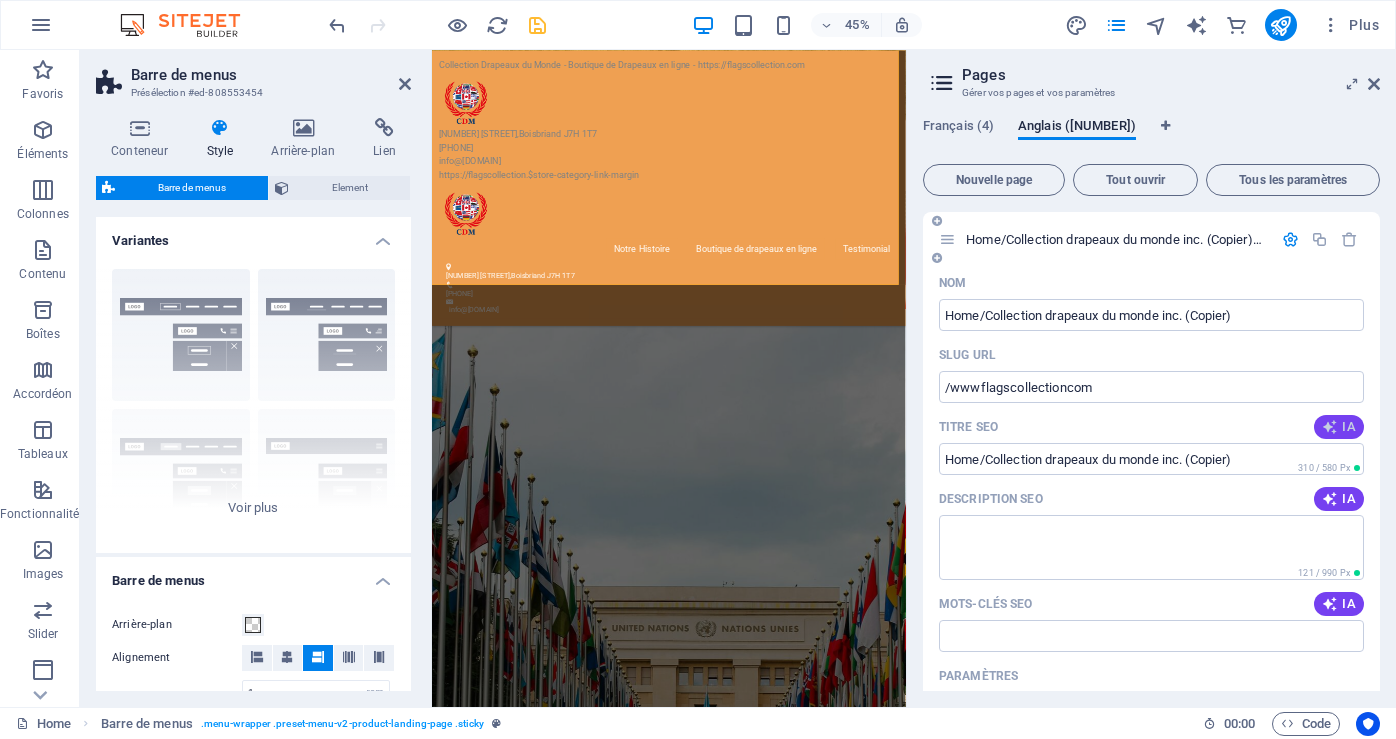 click on "IA" at bounding box center (1339, 427) 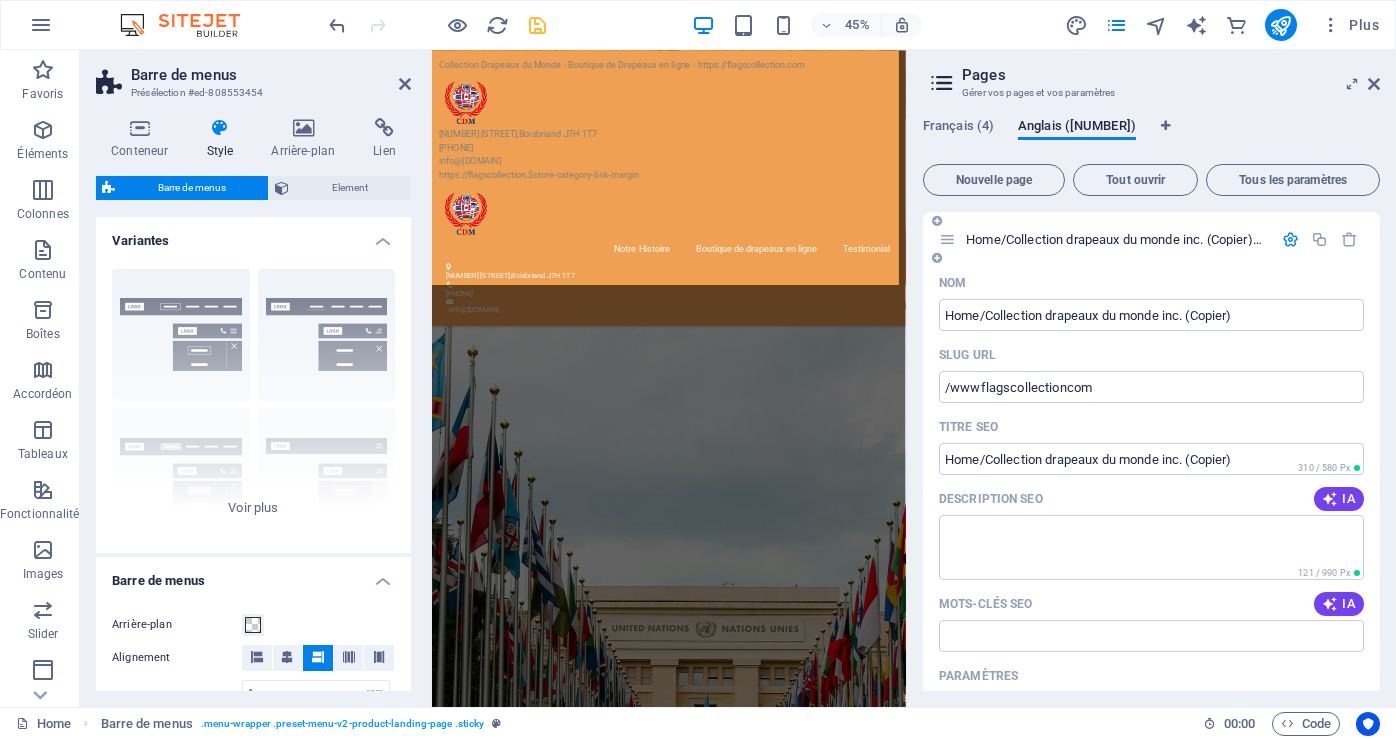 type on "Flags that Unite the World" 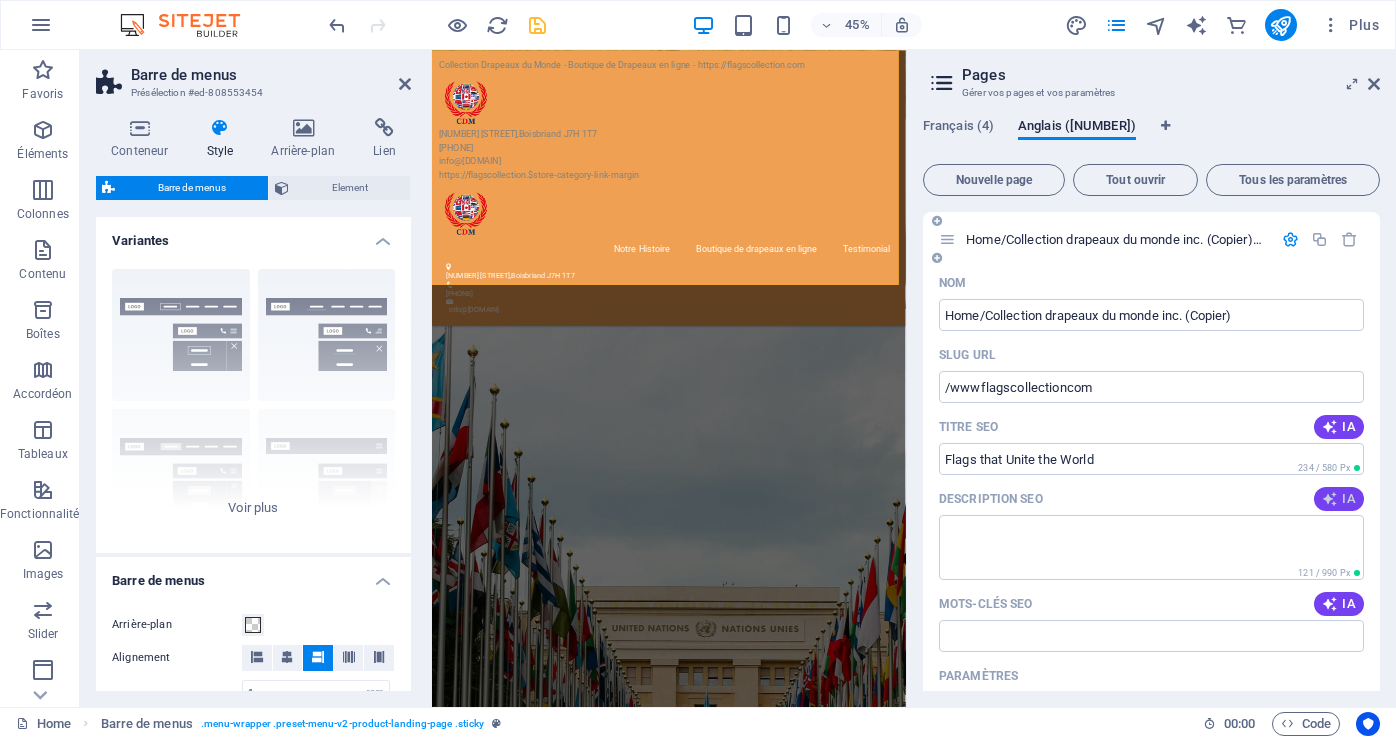 click at bounding box center [1330, 499] 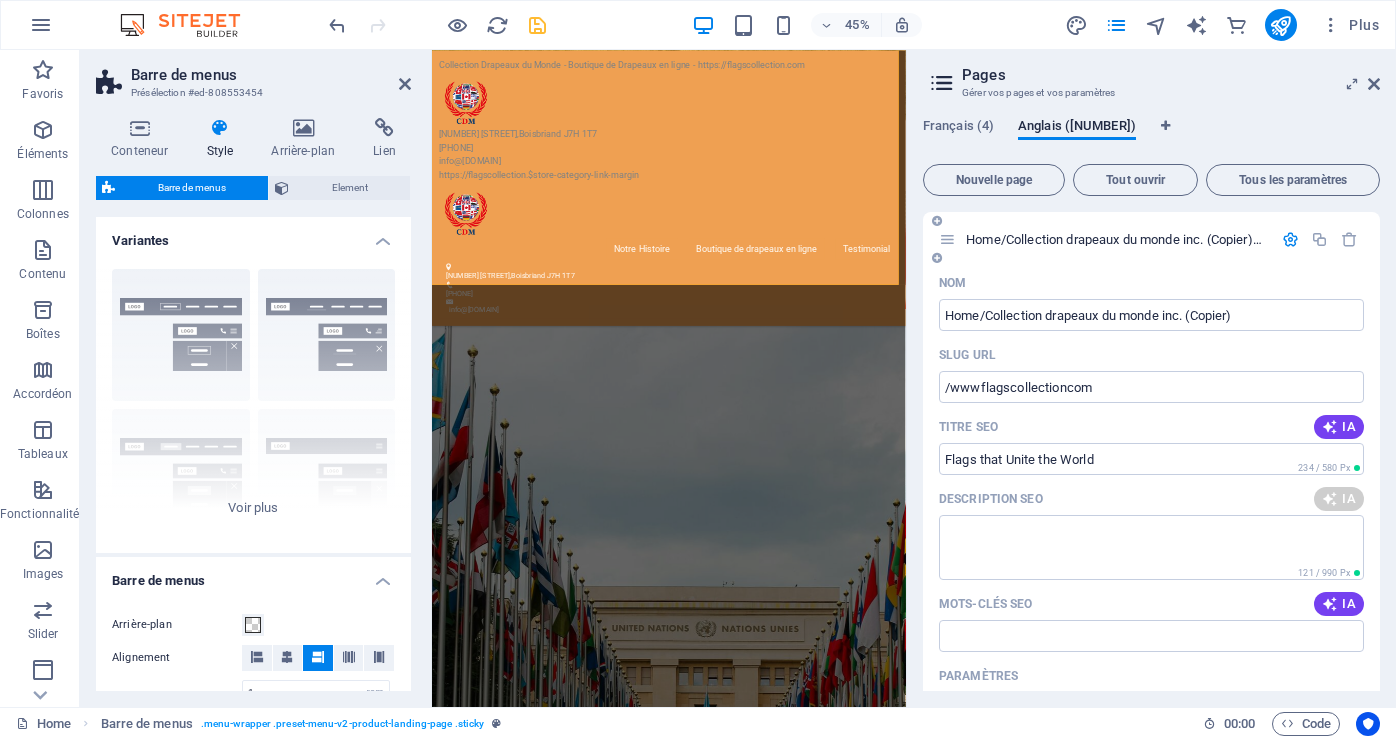 type on "Discover unique flags from around the world at Collection Drapeaux du Monde—celebrate diversity and embrace your identity!" 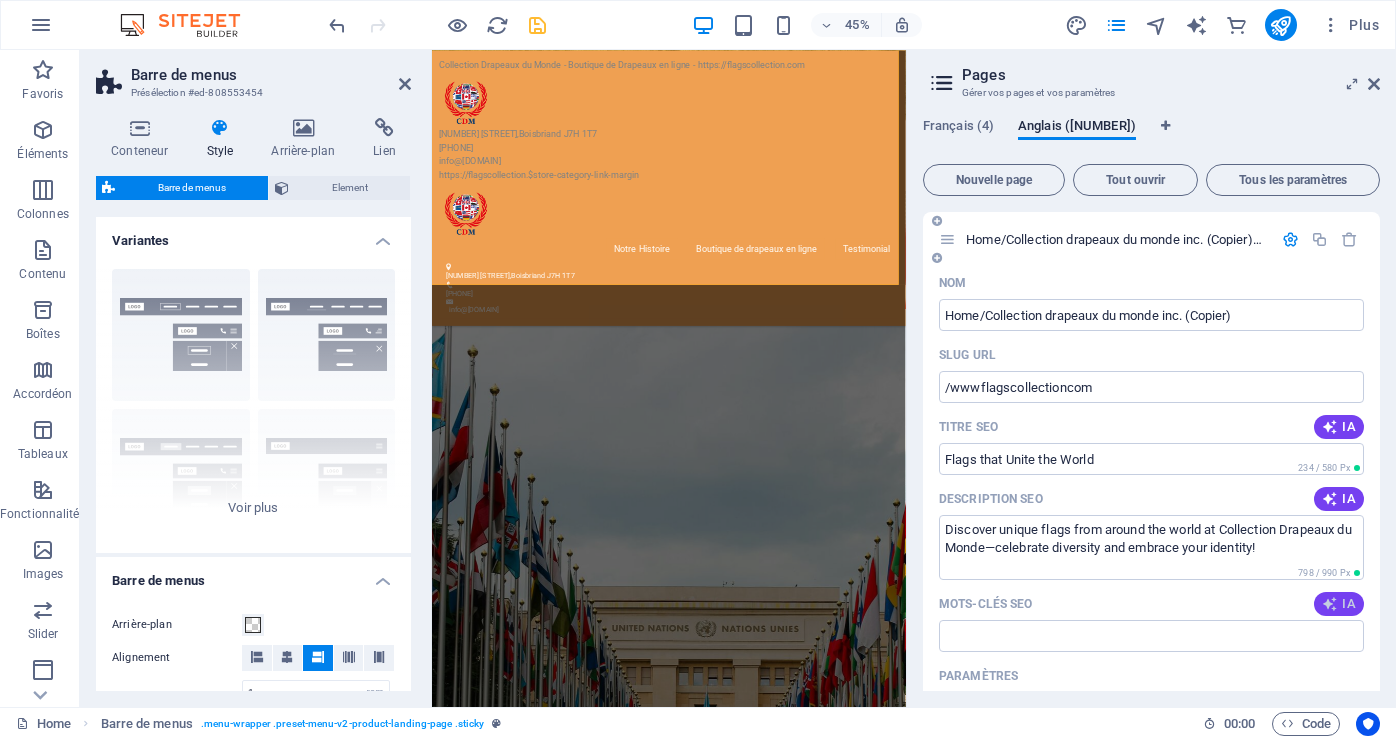click at bounding box center [1330, 604] 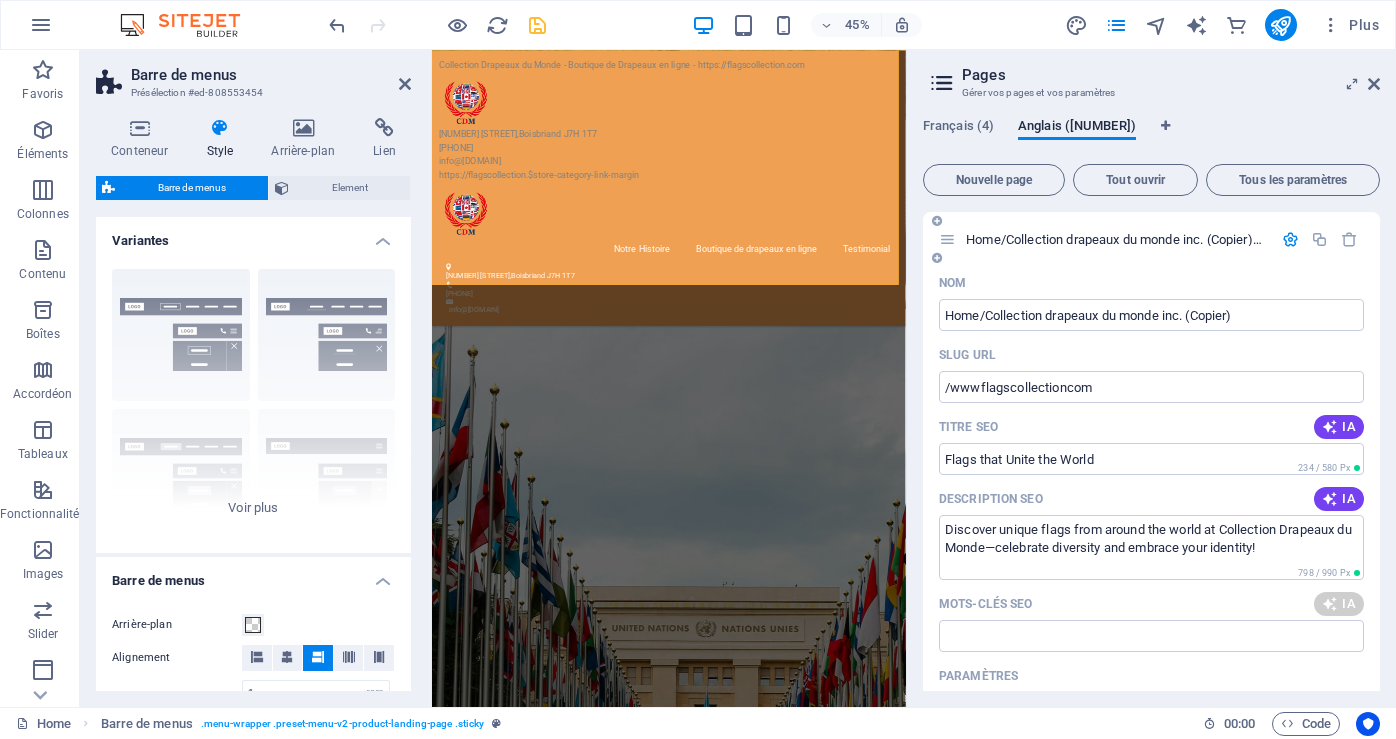 type on "flags, cultural diversity, national pride, identity, history, Quebec Canada" 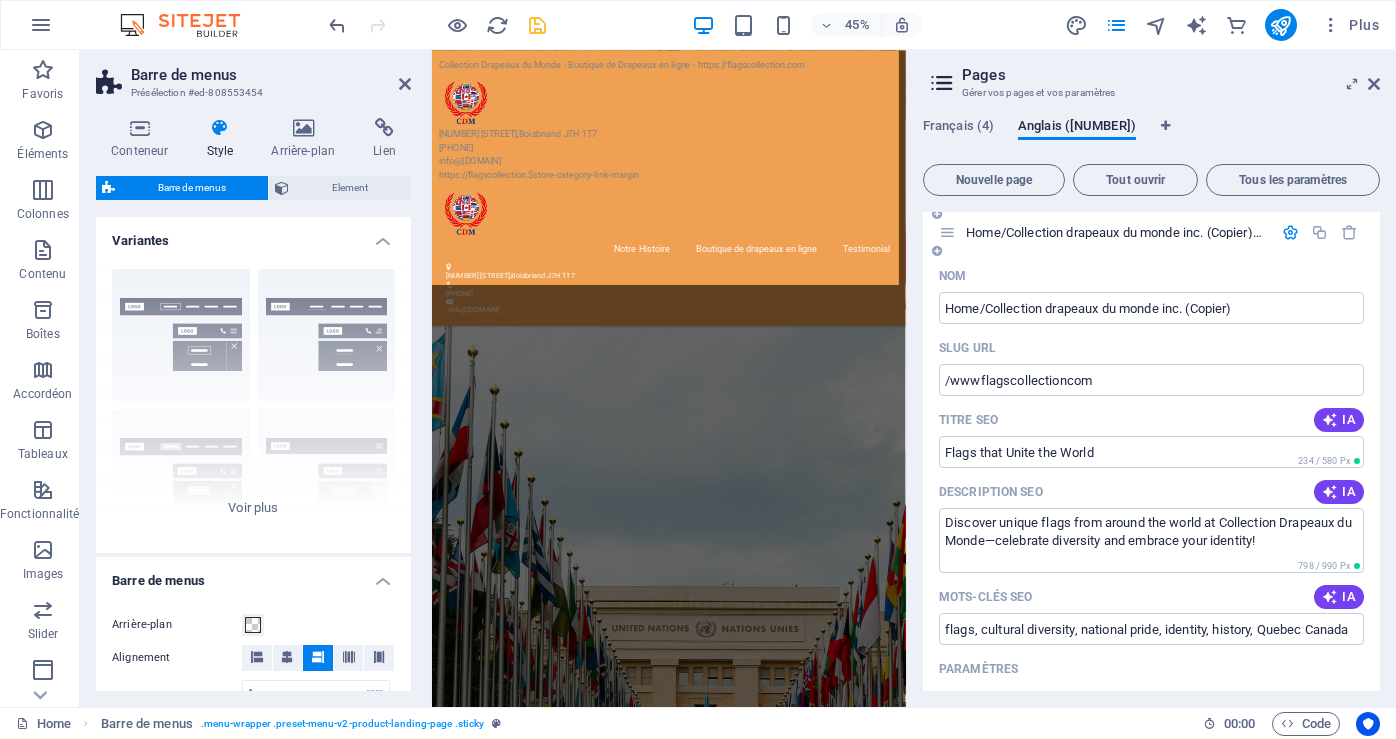 scroll, scrollTop: 0, scrollLeft: 0, axis: both 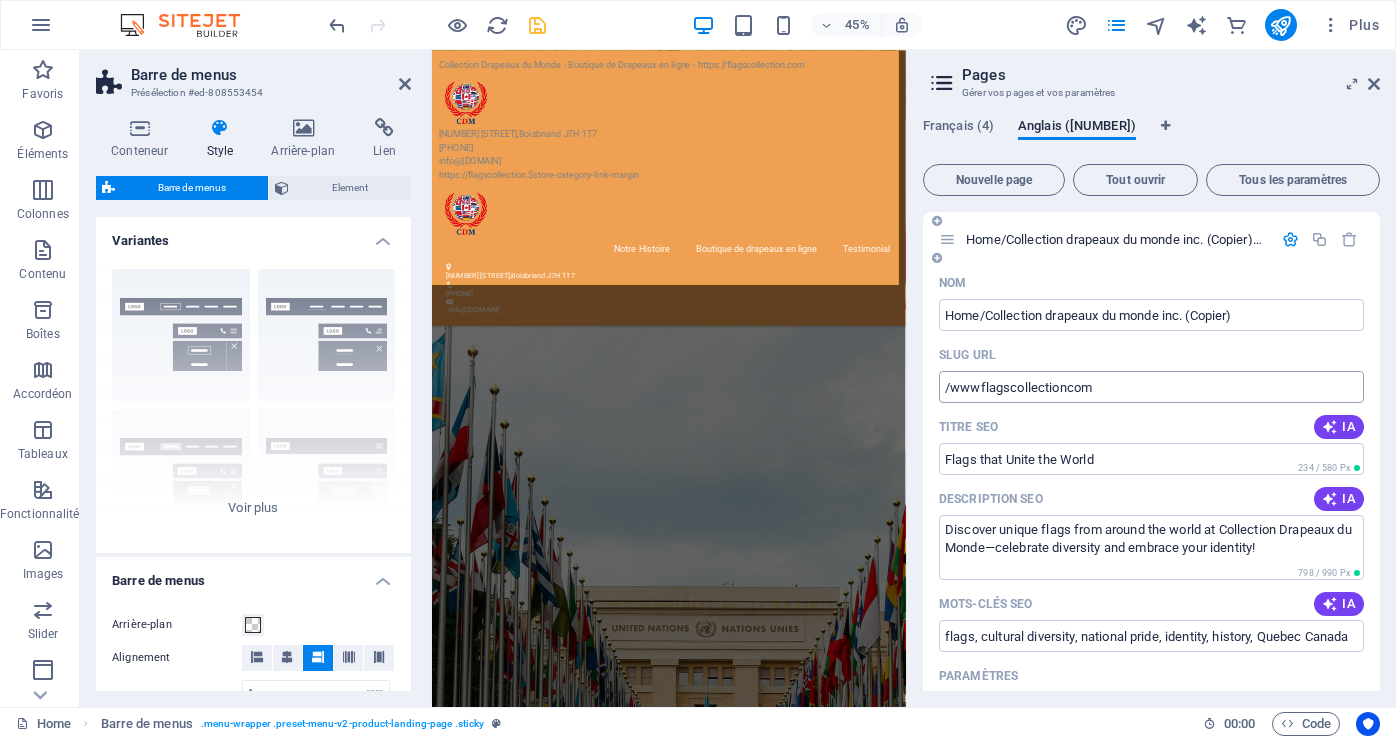 click on "/wwwflagscollectioncom" at bounding box center (1151, 387) 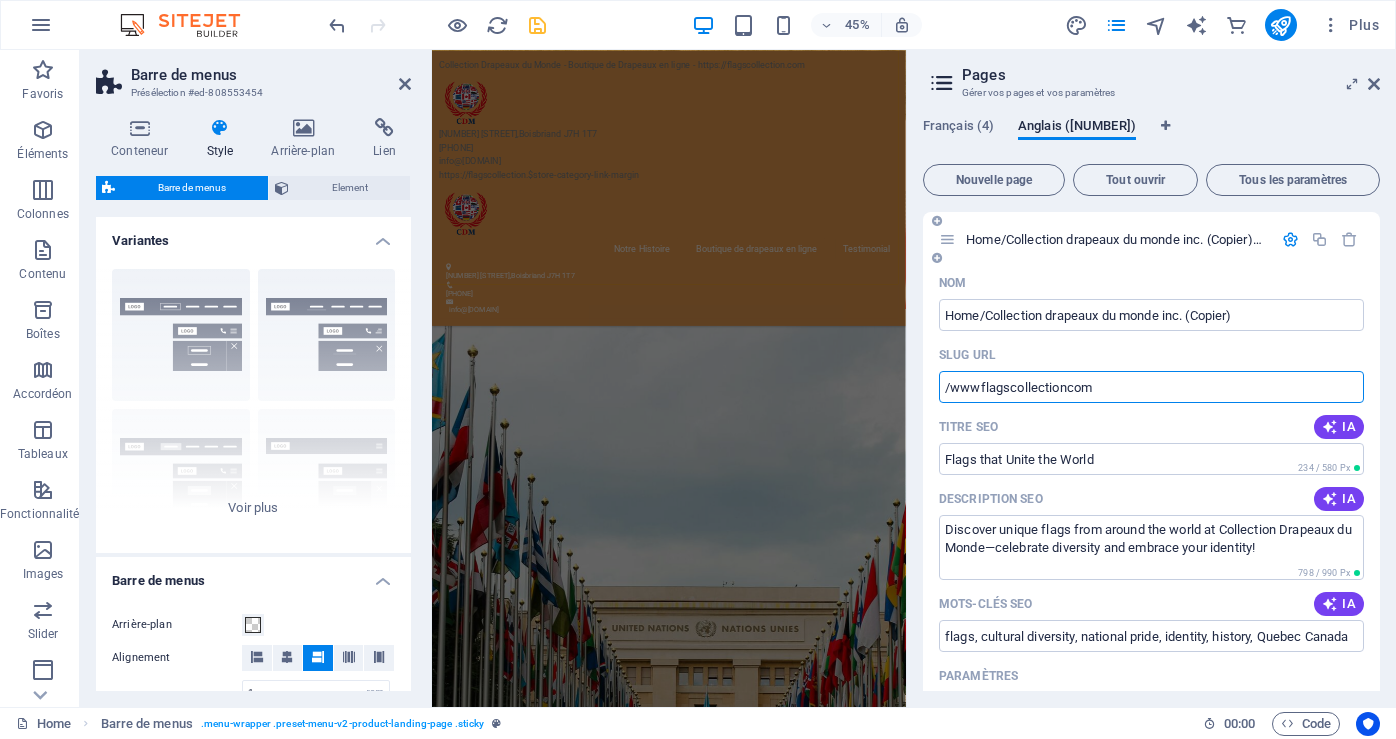 click on "/wwwflagscollectioncom" at bounding box center [1151, 387] 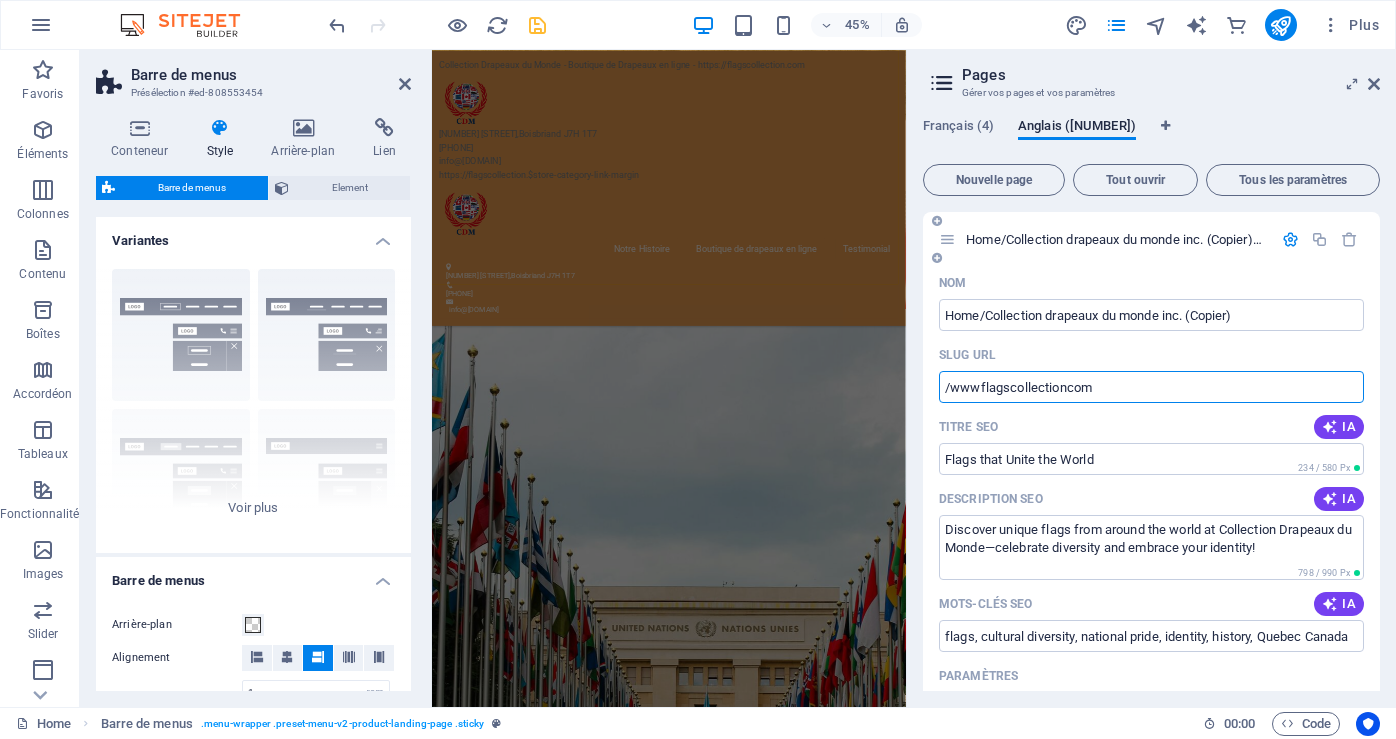 type on "/wwwflagscollectioncom" 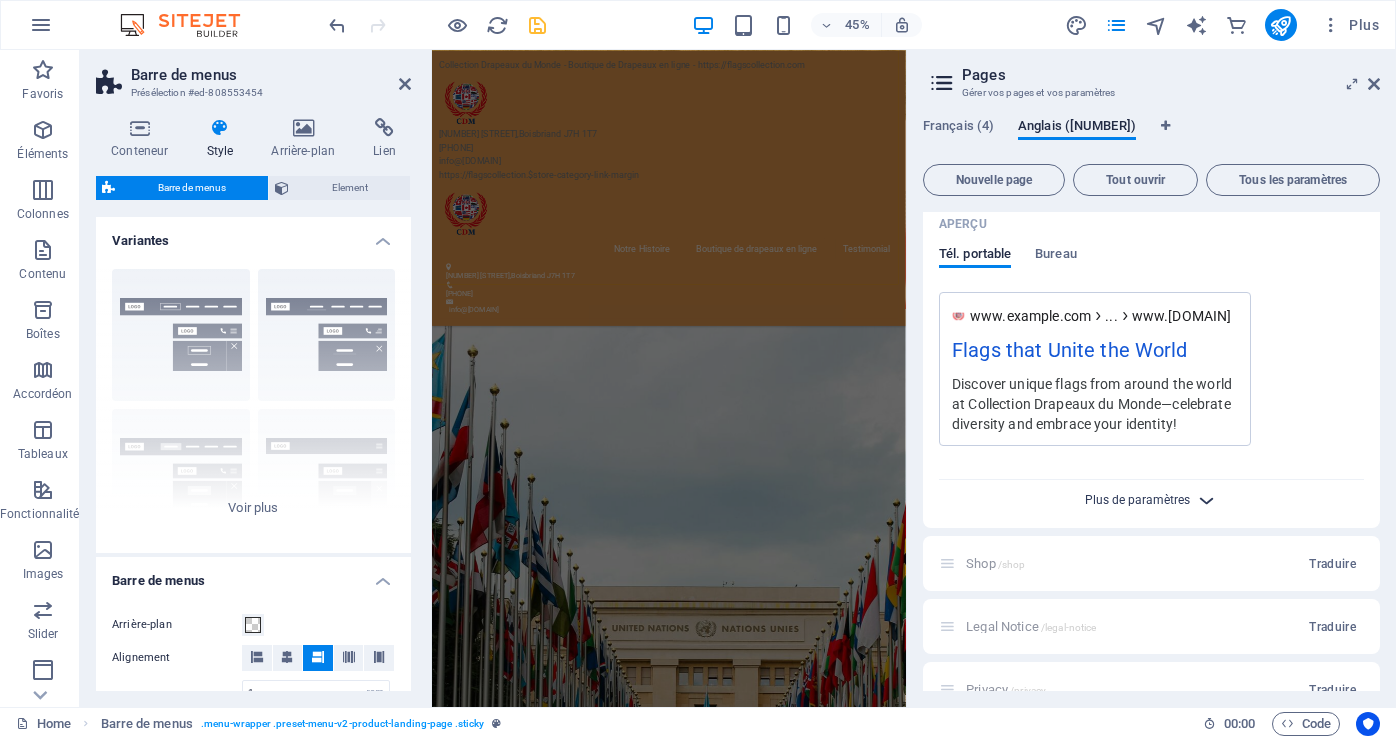 scroll, scrollTop: 558, scrollLeft: 0, axis: vertical 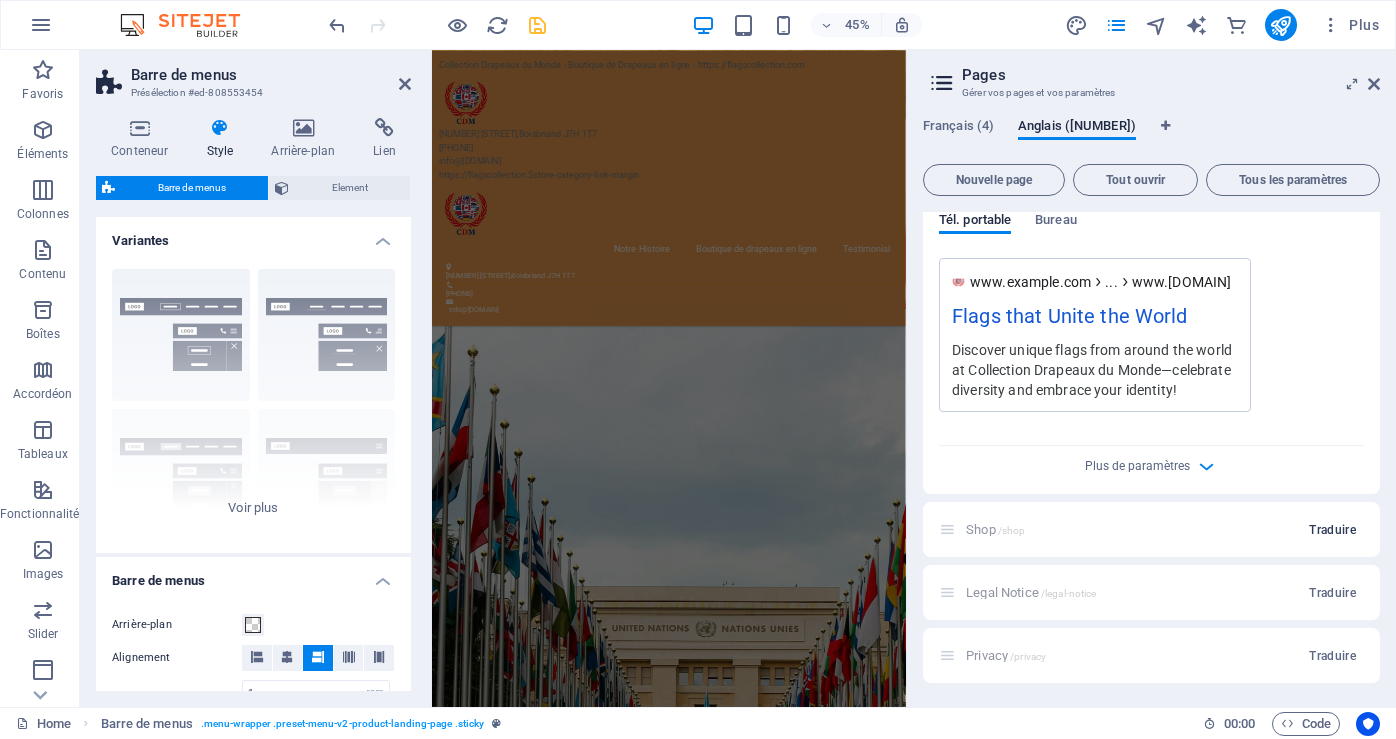 click on "Traduire" at bounding box center (1332, 530) 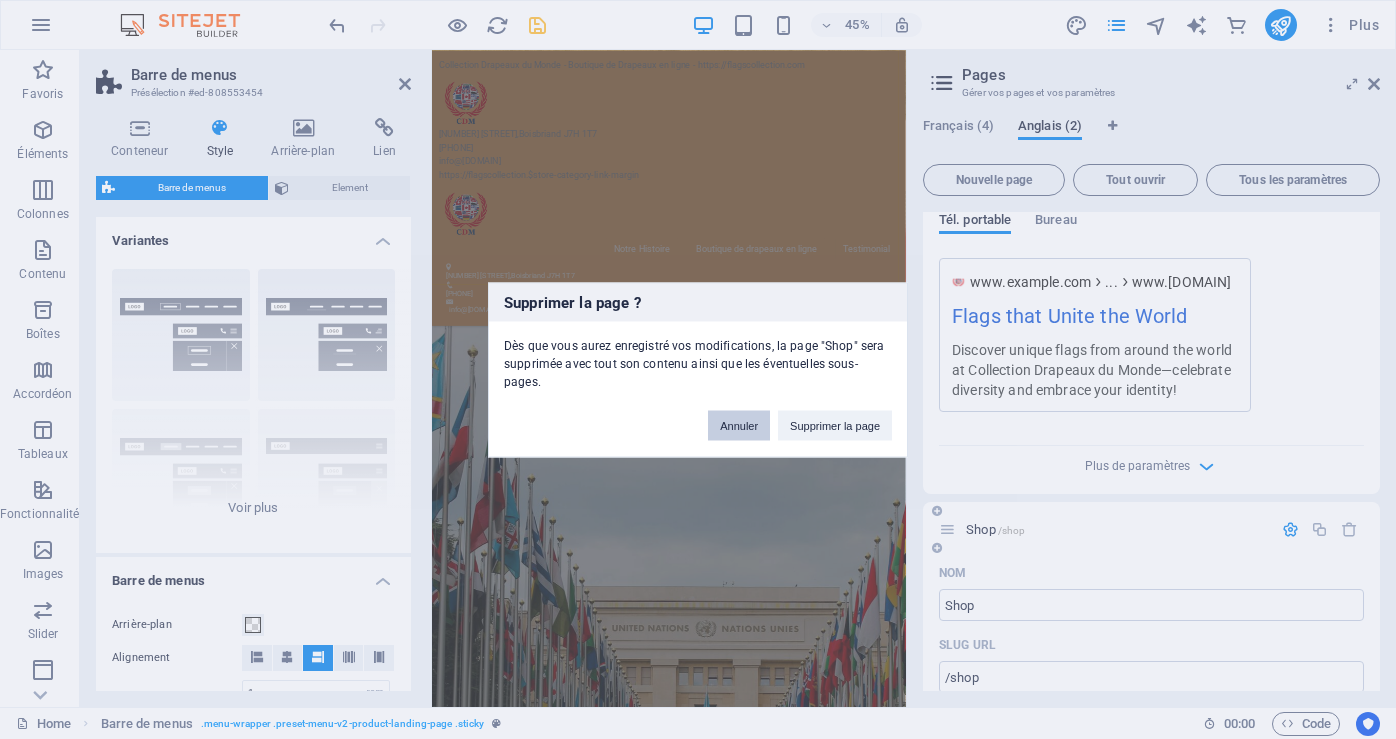 click on "Annuler" at bounding box center [739, 425] 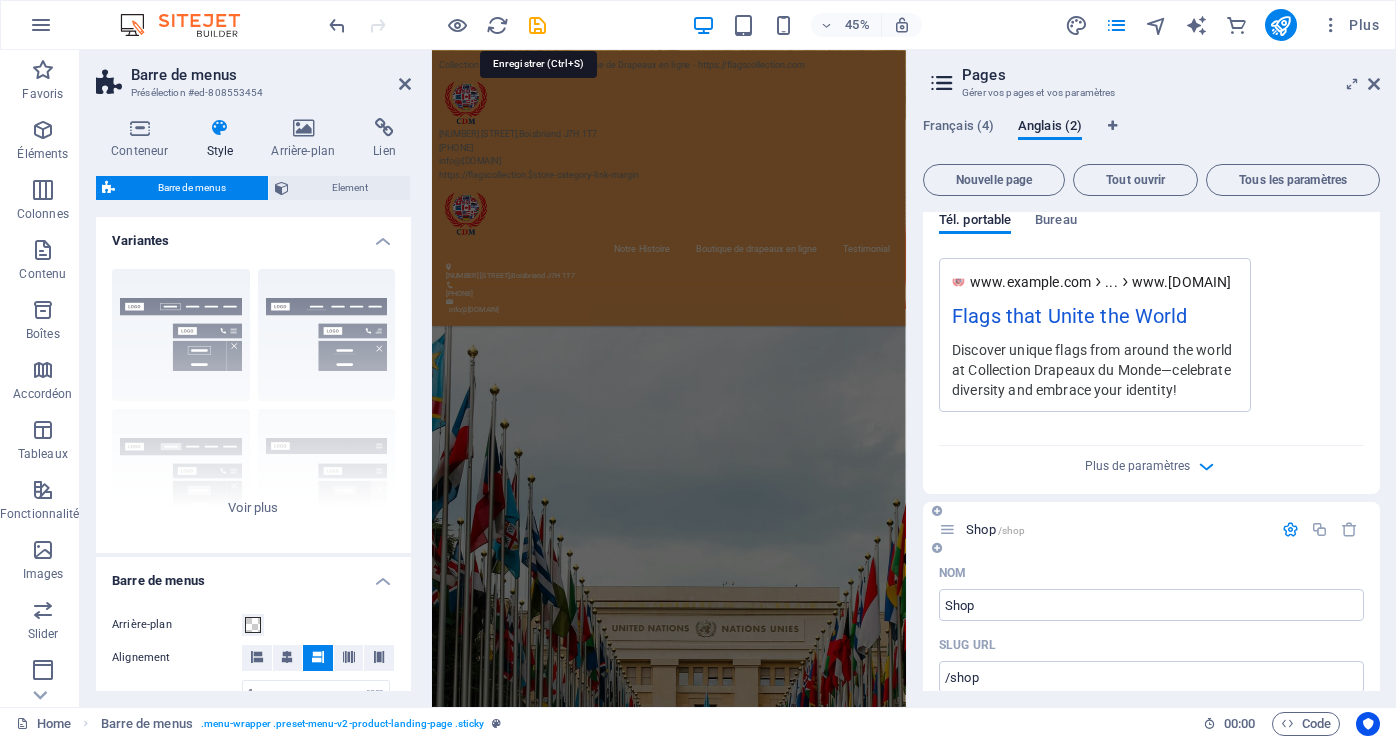 click at bounding box center [537, 25] 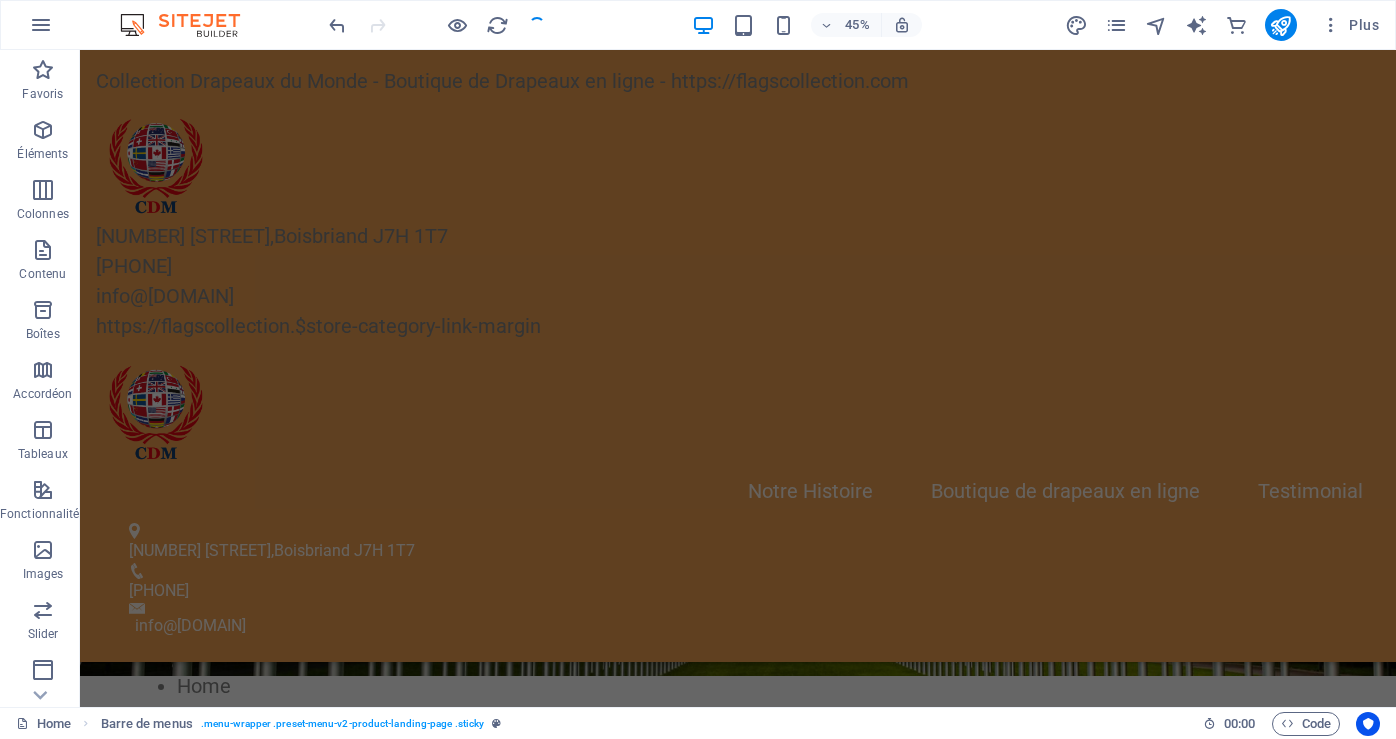 scroll, scrollTop: 5870, scrollLeft: 0, axis: vertical 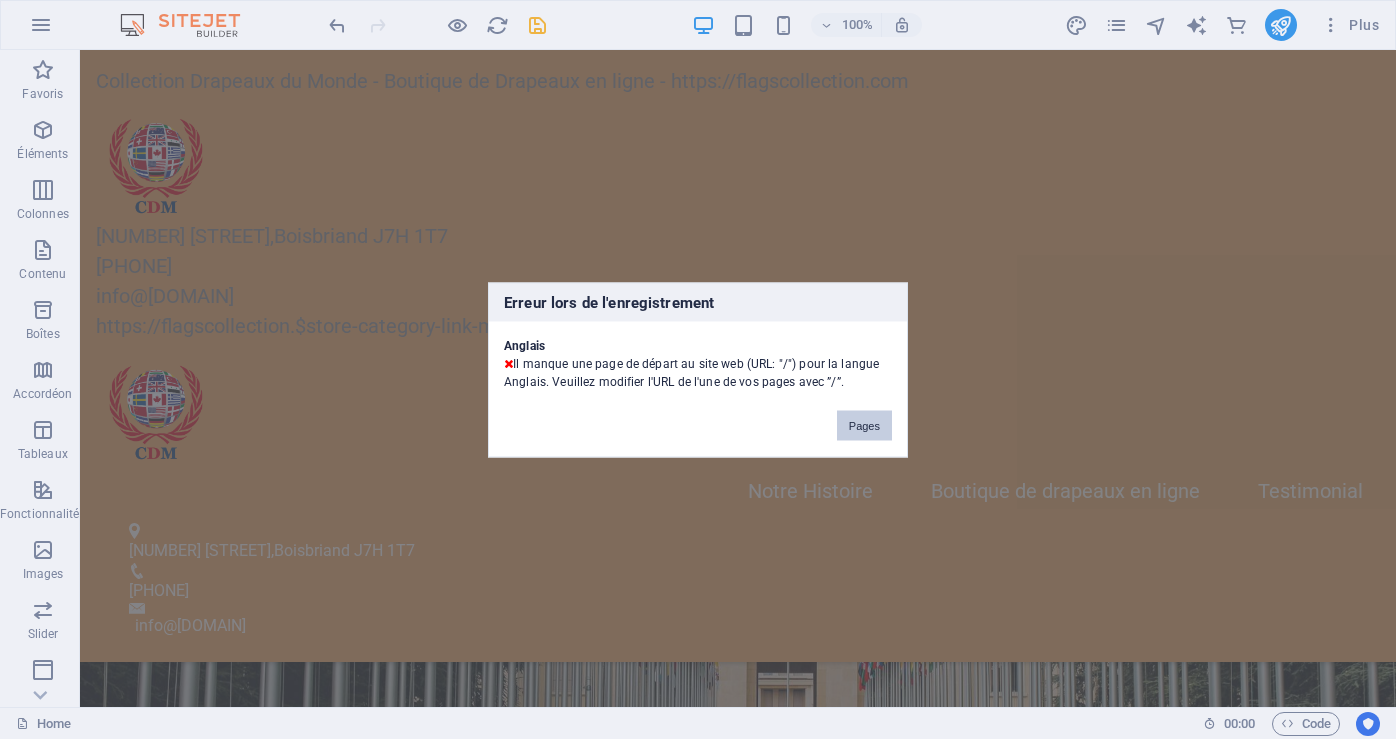 click on "Pages" at bounding box center (864, 425) 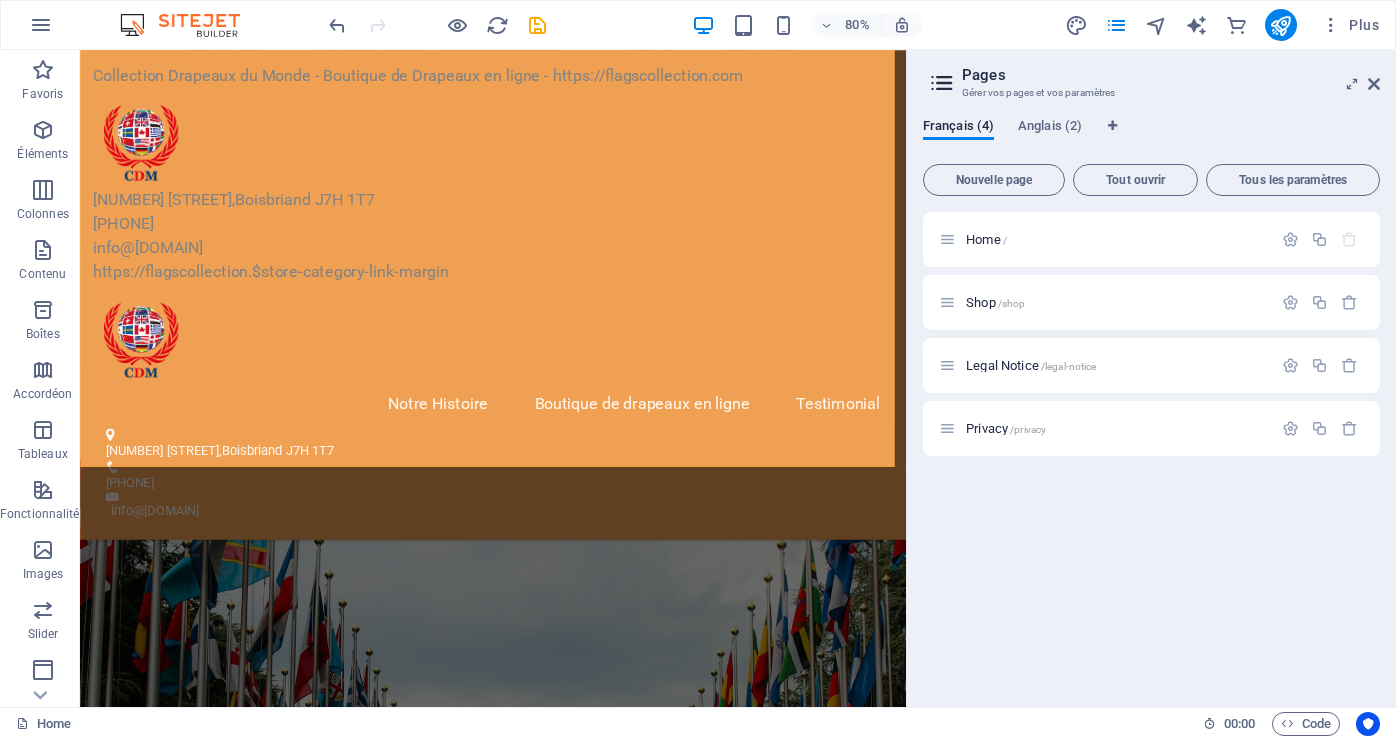 scroll, scrollTop: 6314, scrollLeft: 0, axis: vertical 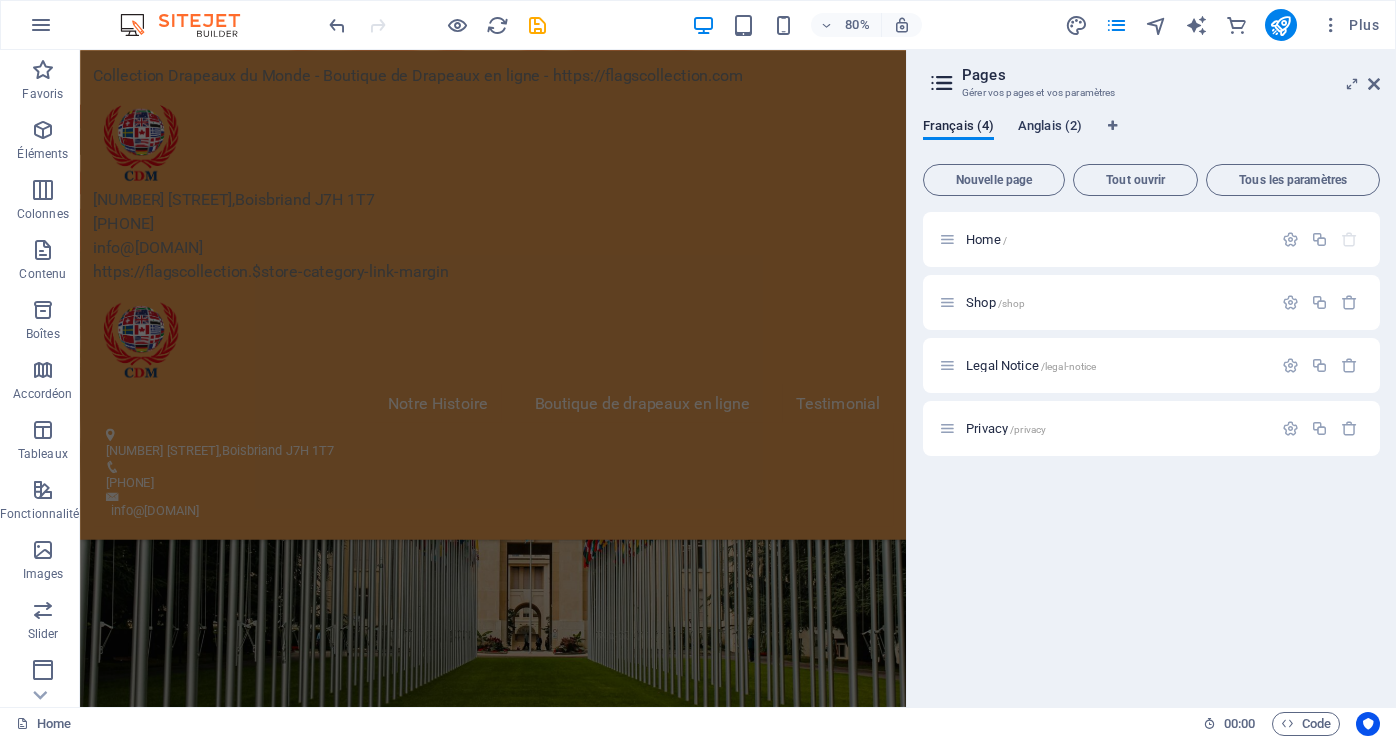 click on "Anglais (2)" at bounding box center [1050, 128] 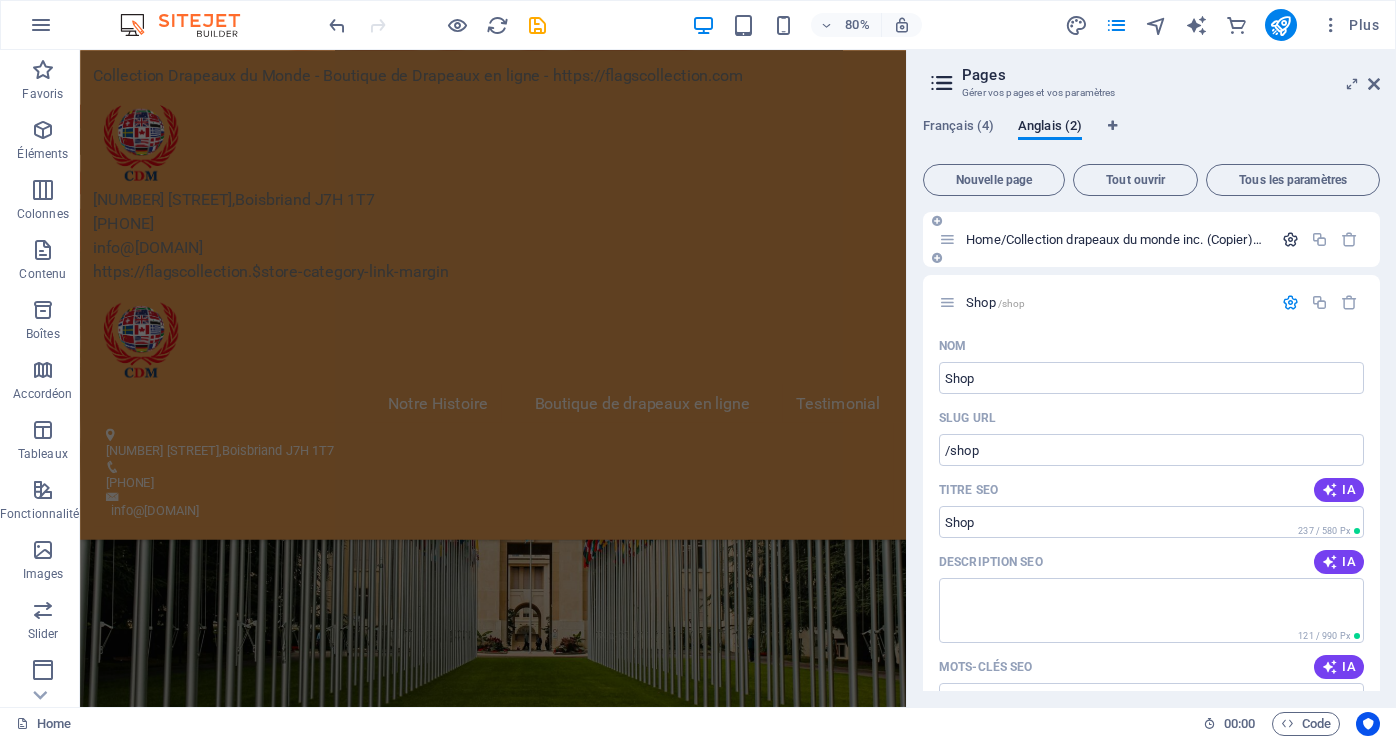 click at bounding box center (1290, 239) 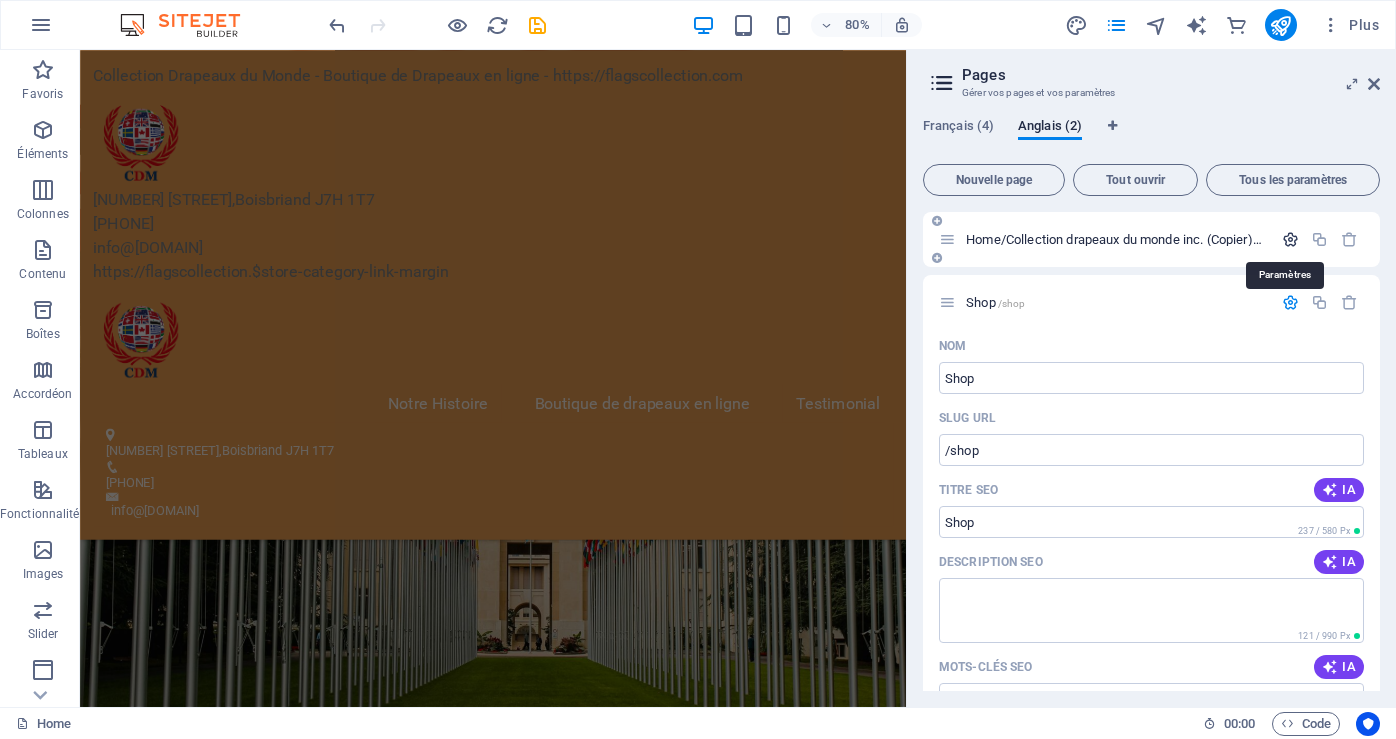 click at bounding box center (1290, 239) 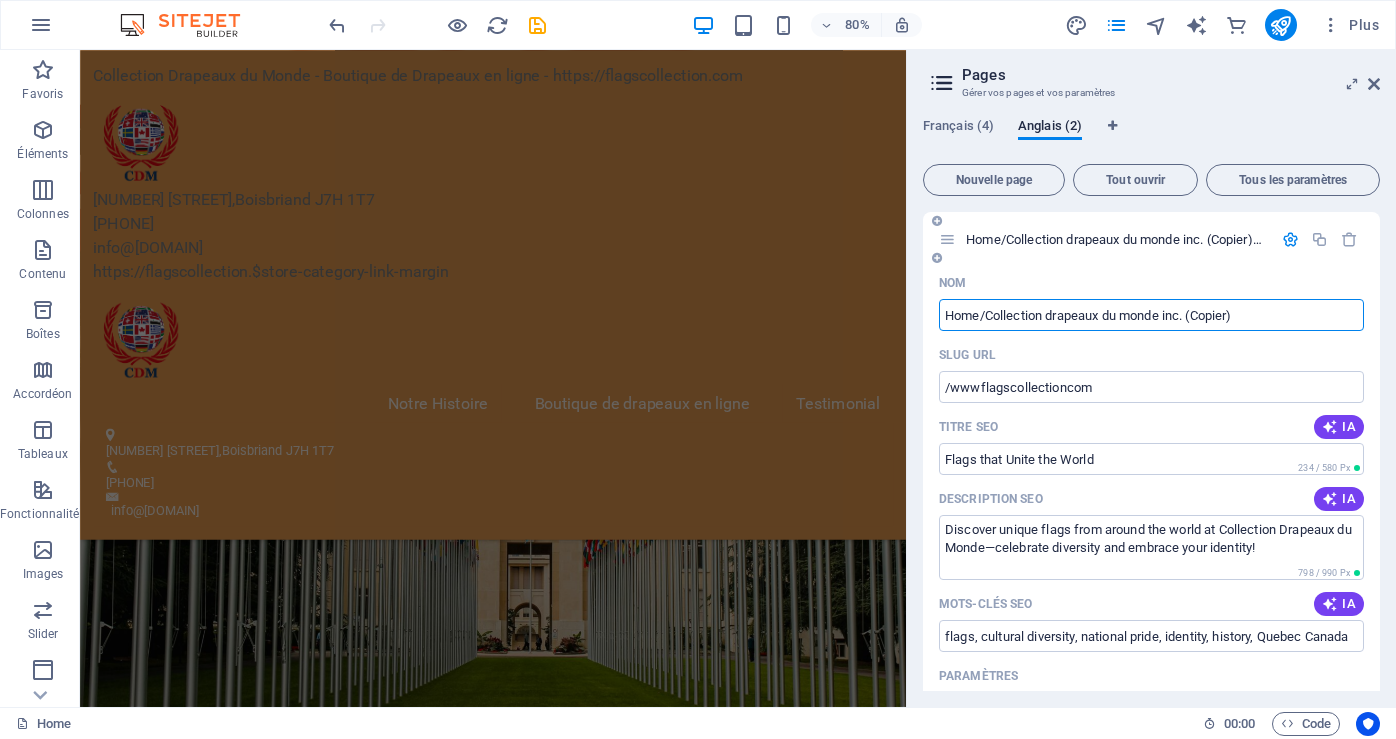 drag, startPoint x: 985, startPoint y: 320, endPoint x: 1260, endPoint y: 321, distance: 275.00183 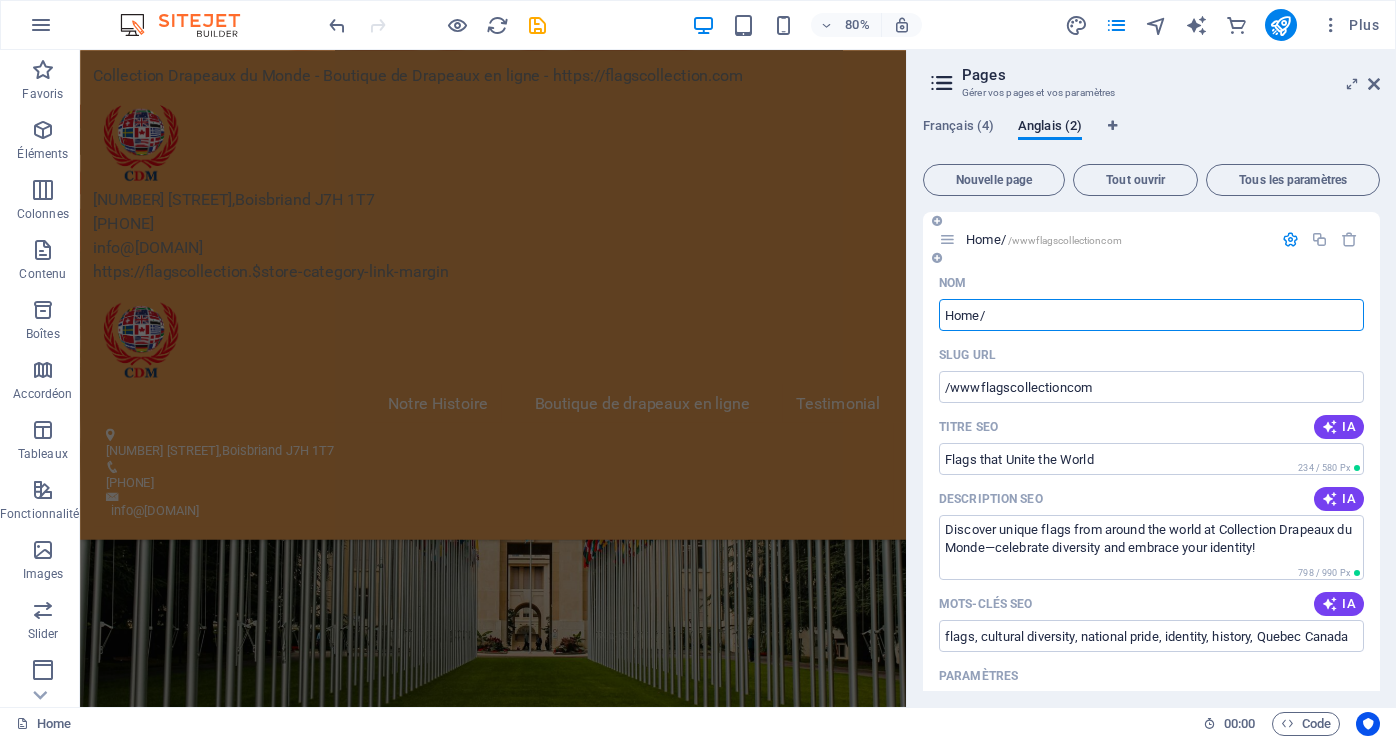 click on "Home/" at bounding box center [1151, 315] 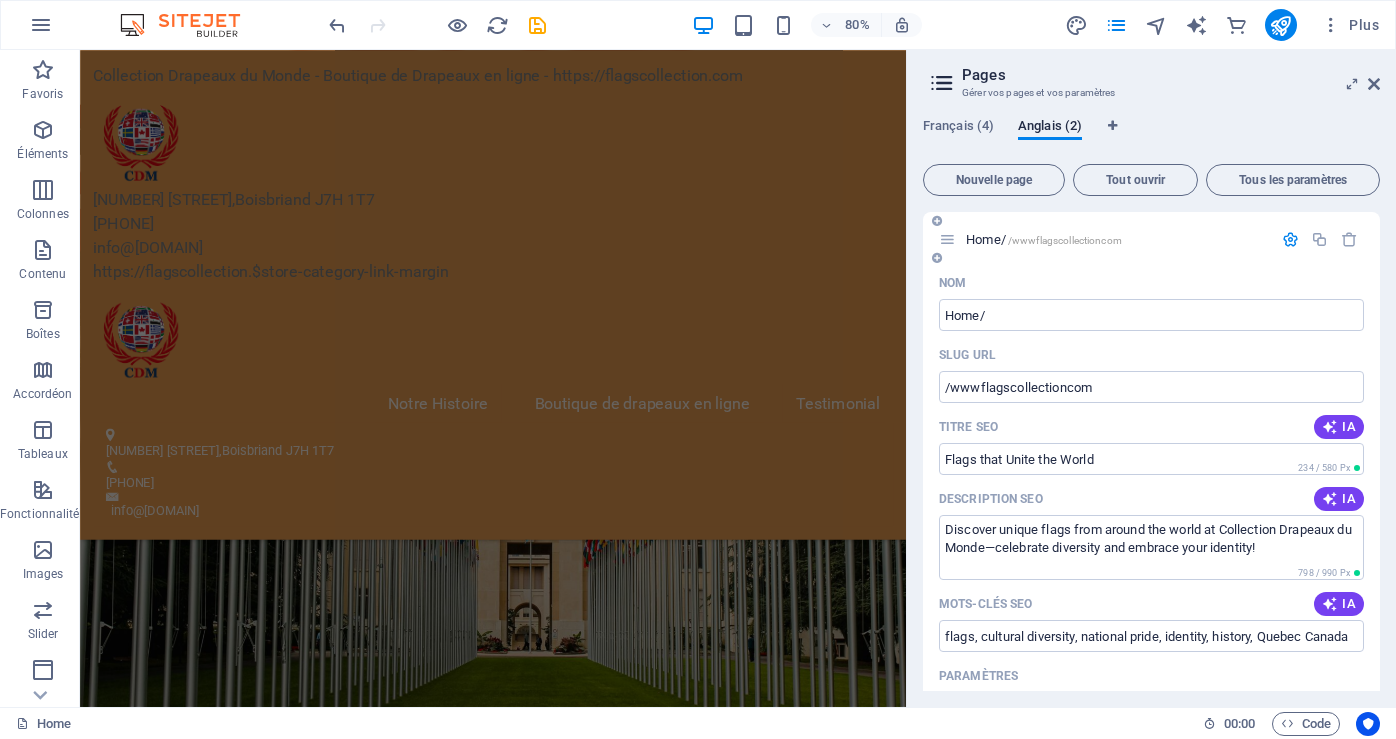 click on "SLUG URL" at bounding box center (1151, 355) 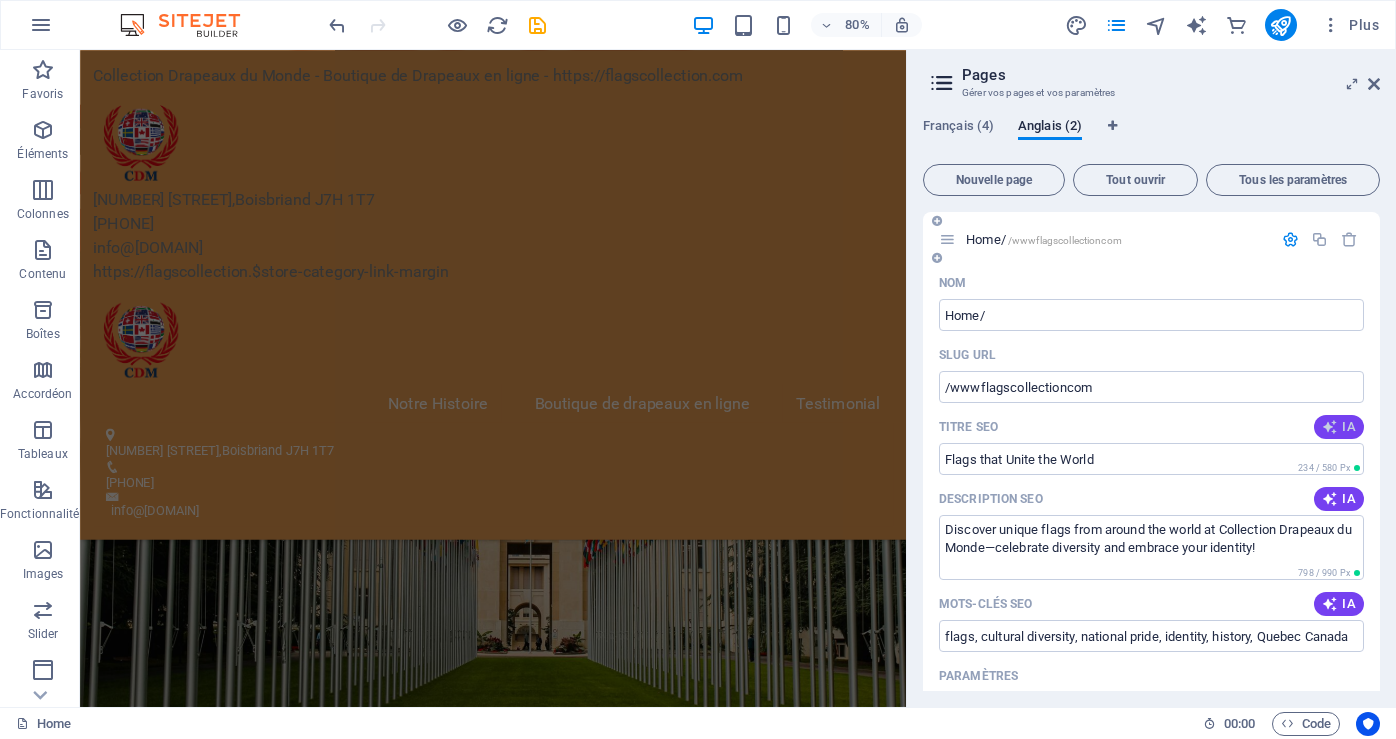 click on "IA" at bounding box center [1339, 427] 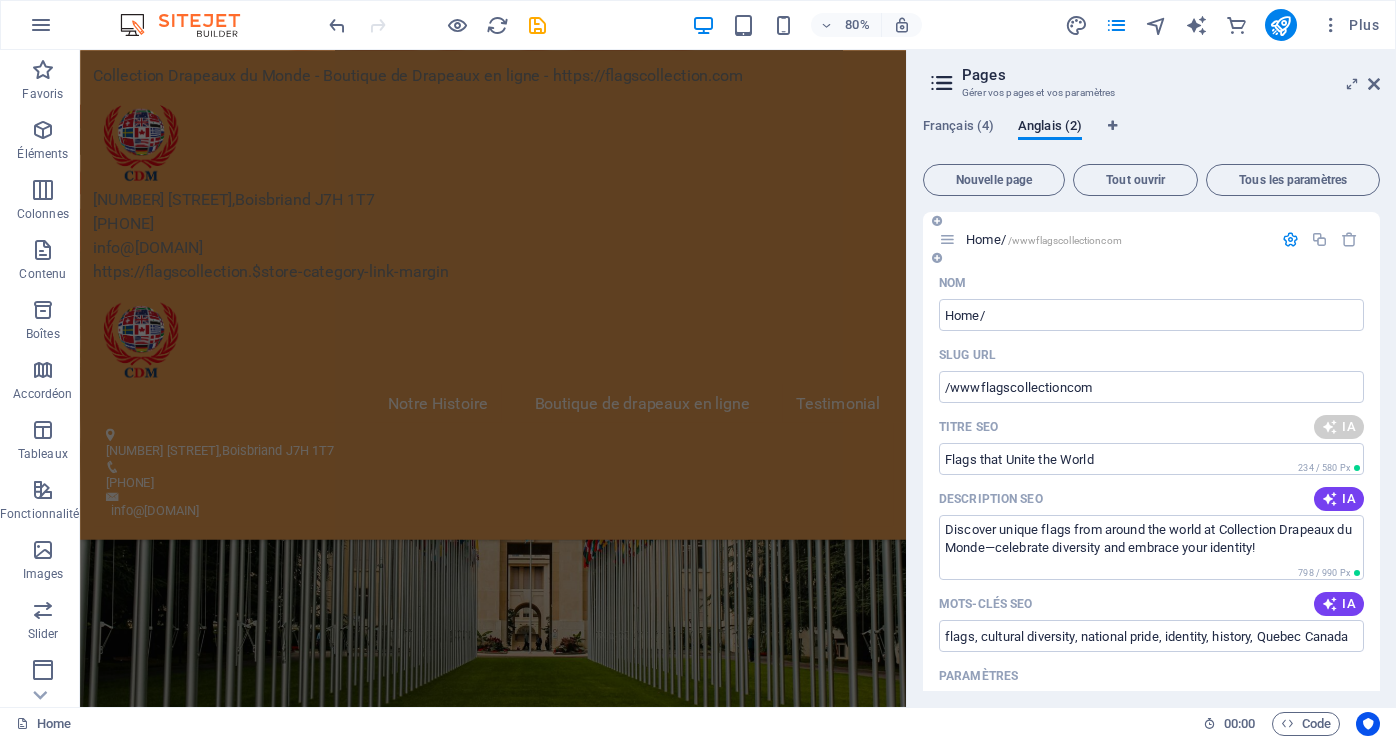 type on "Flags Unite Our Identities" 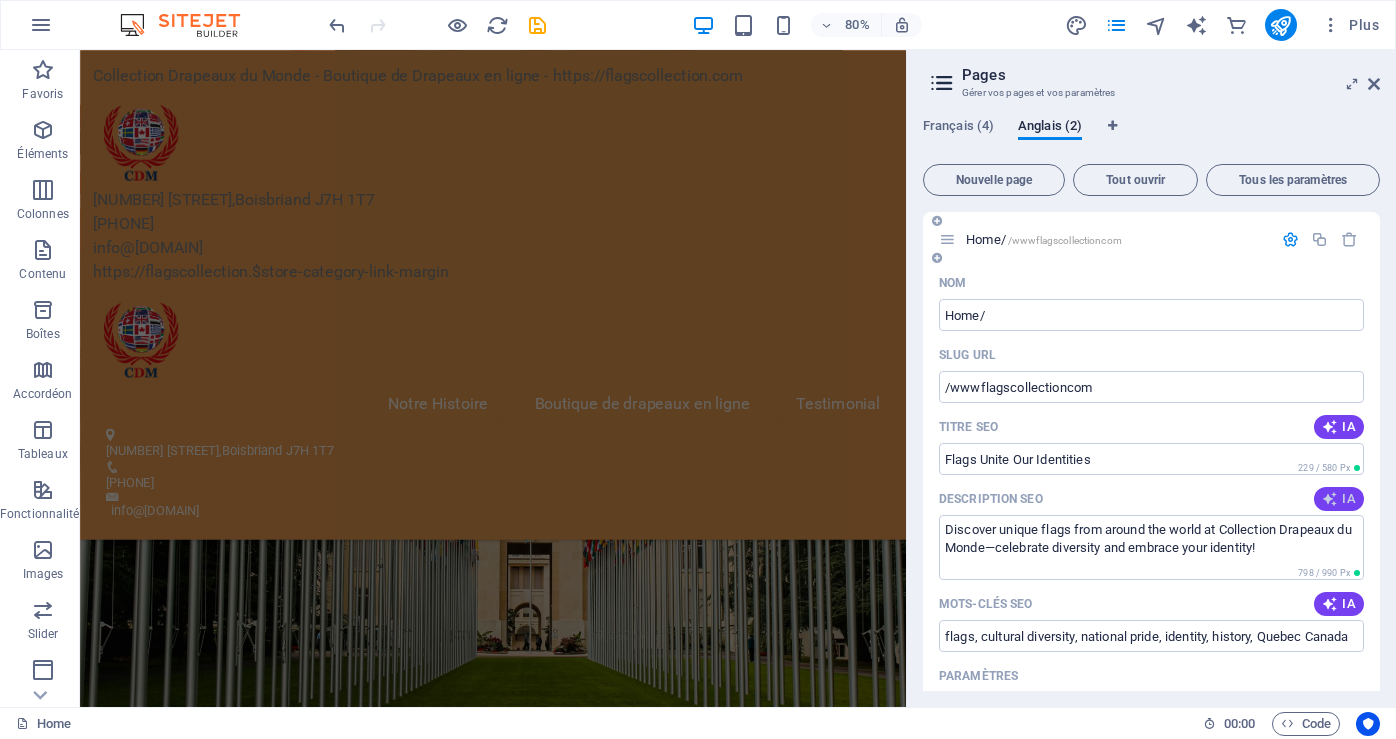 click on "IA" at bounding box center (1339, 499) 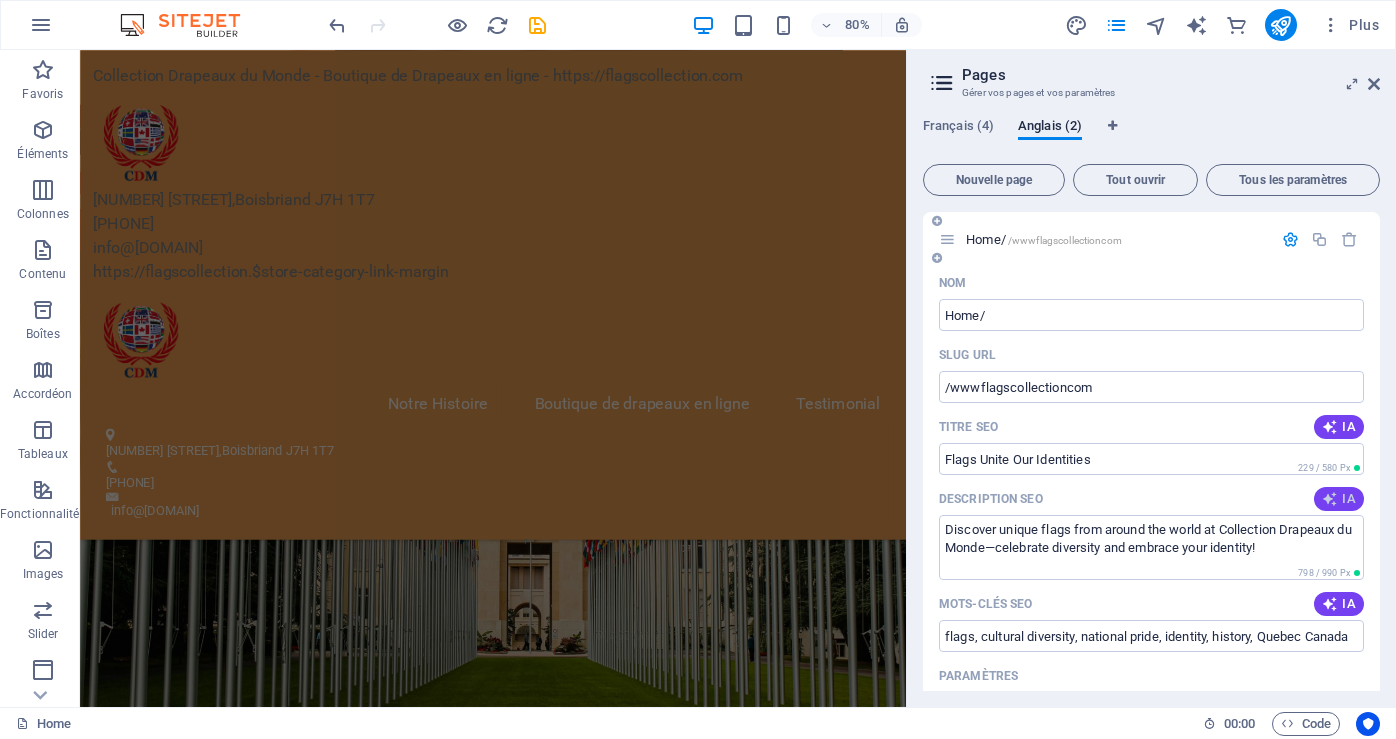 click on "IA" at bounding box center (1339, 499) 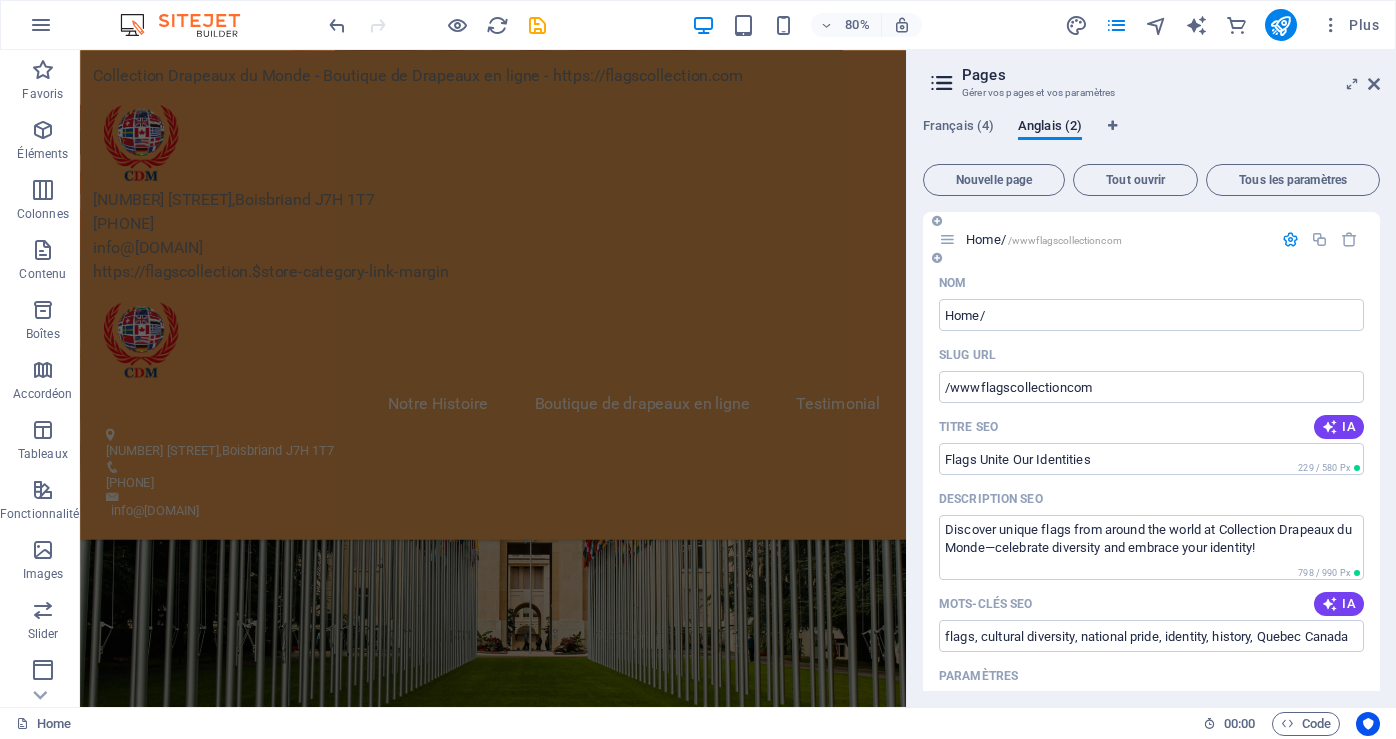 type on "Explorez la Collection Drapeaux du Monde, fédérant cultures et identités depuis [YEAR]. Célébrez la diversité avec nous!" 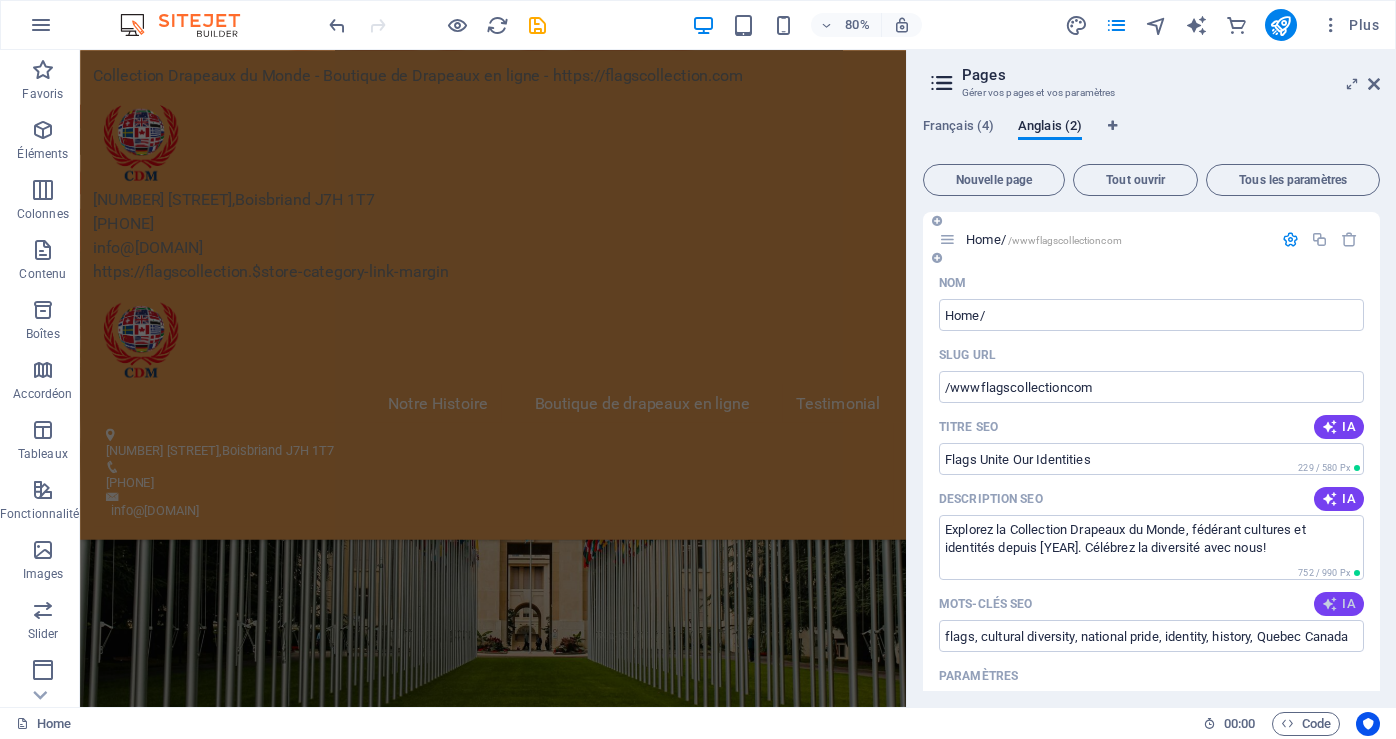 click on "IA" at bounding box center (1339, 604) 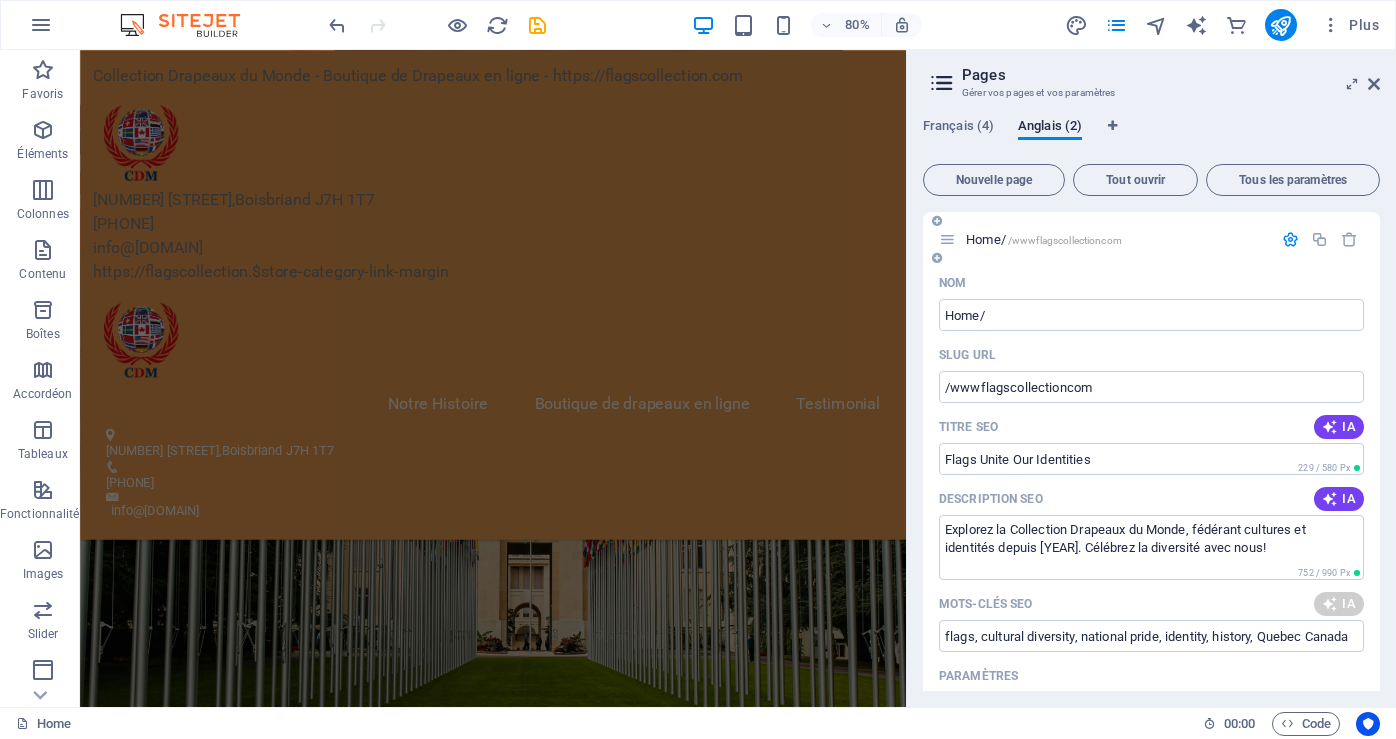 type on "drapeaux du monde, Collection Drapeaux, identité collective, diversité culturelle, fierté nationale, Québec Canada" 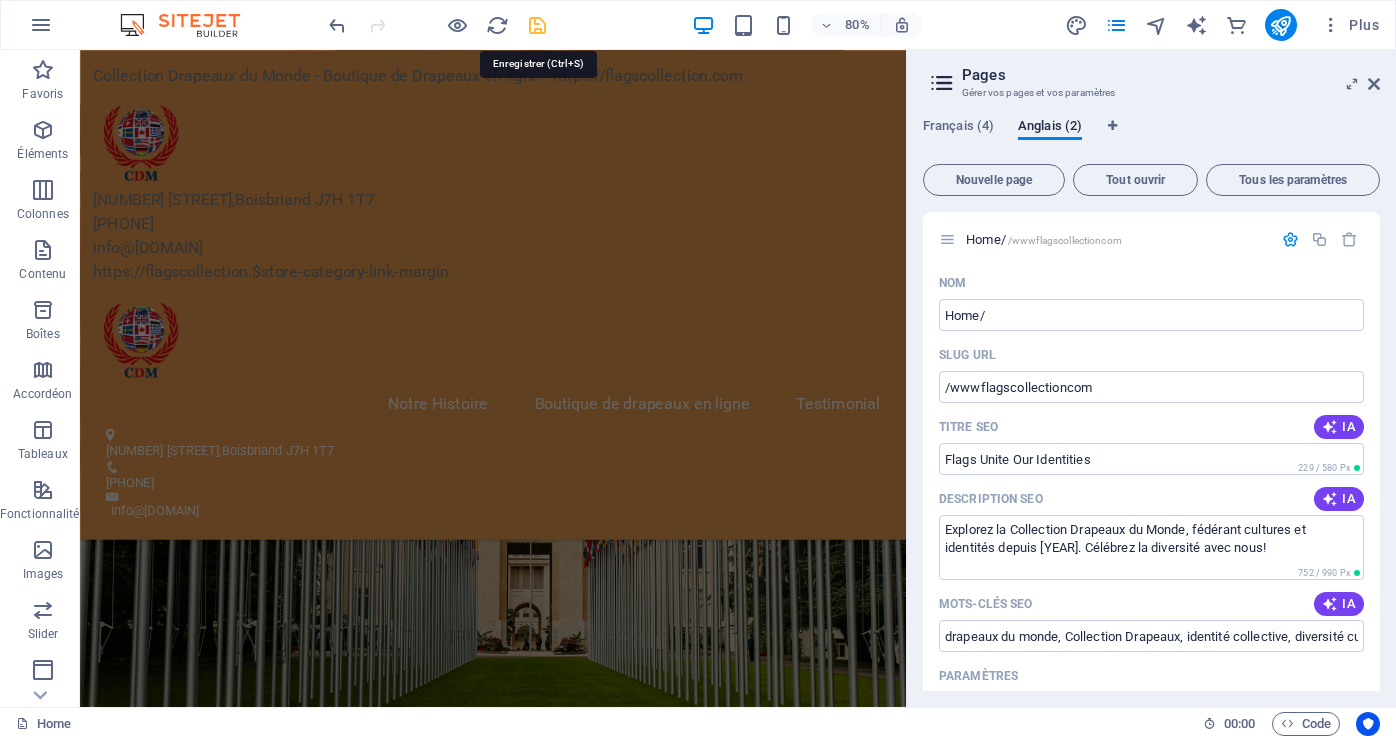 click at bounding box center (537, 25) 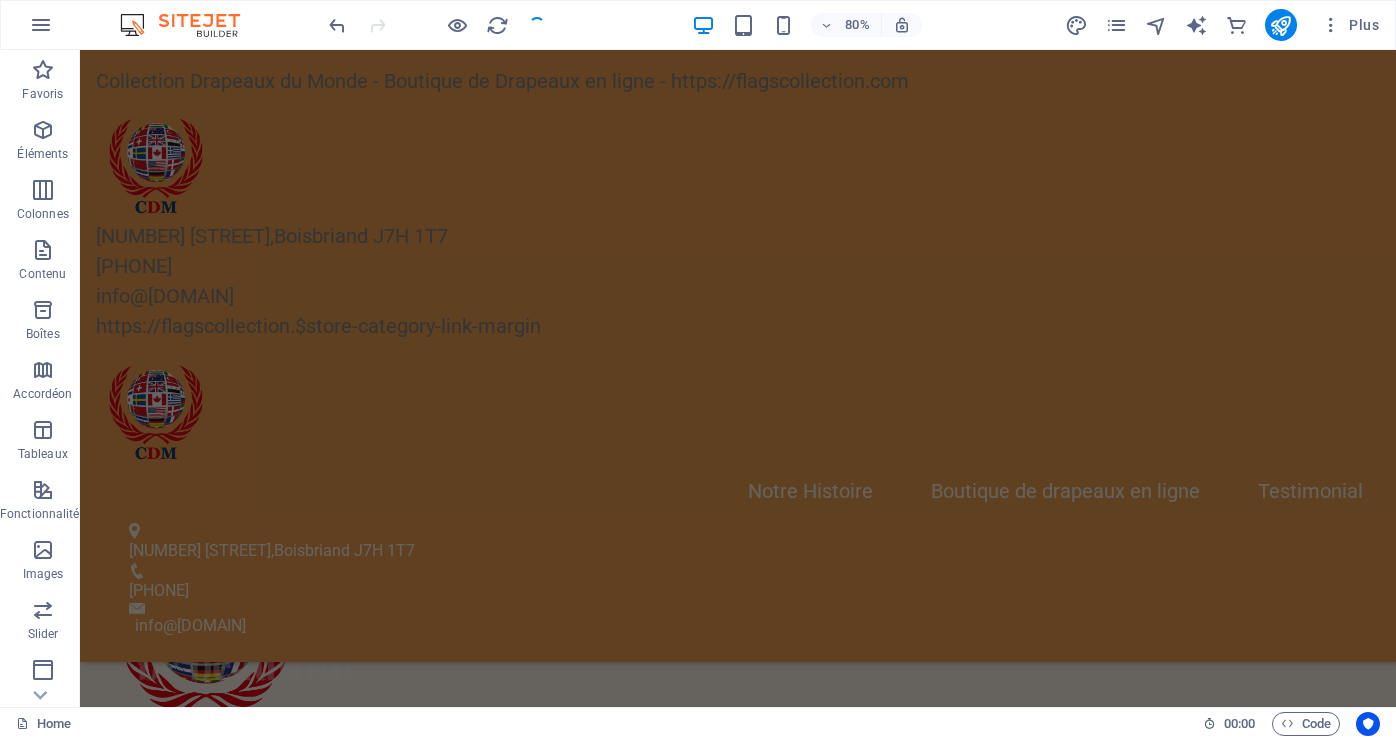 scroll, scrollTop: 5870, scrollLeft: 0, axis: vertical 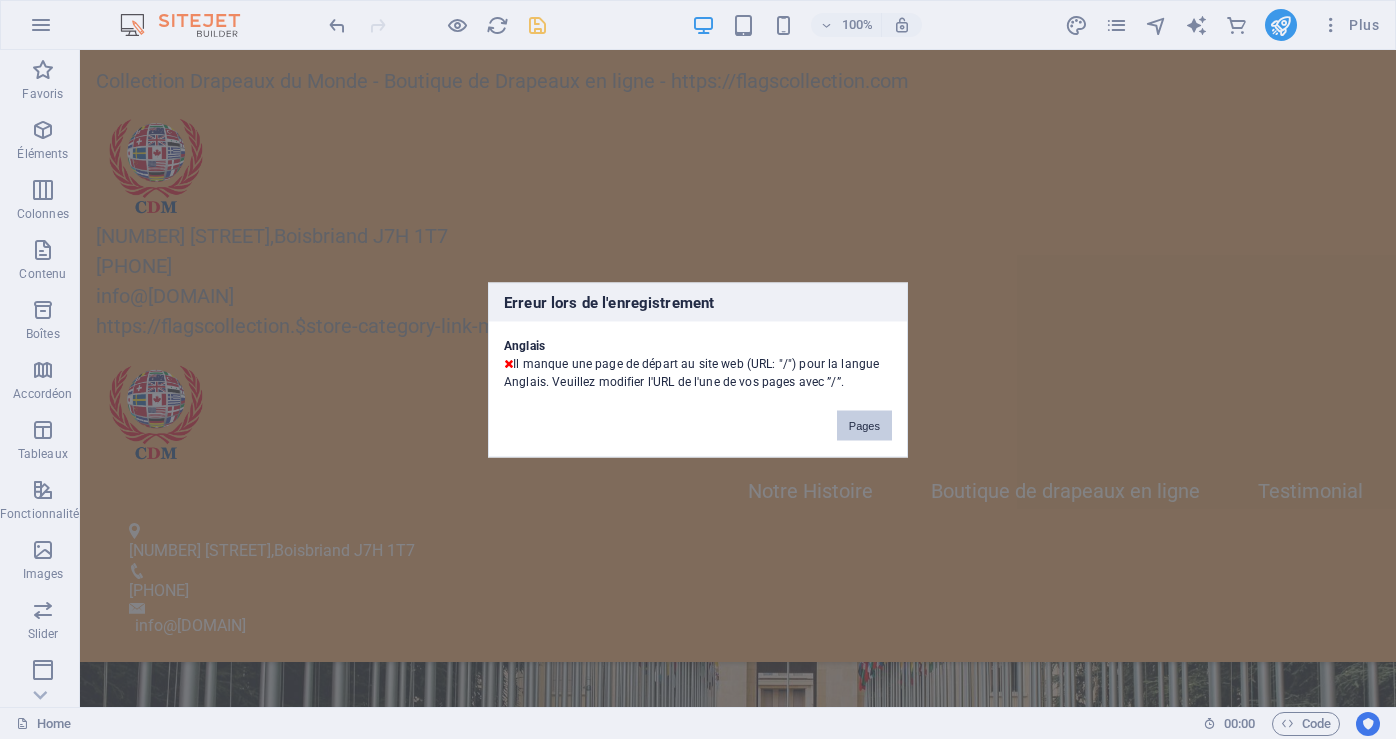 click on "Pages" at bounding box center (864, 425) 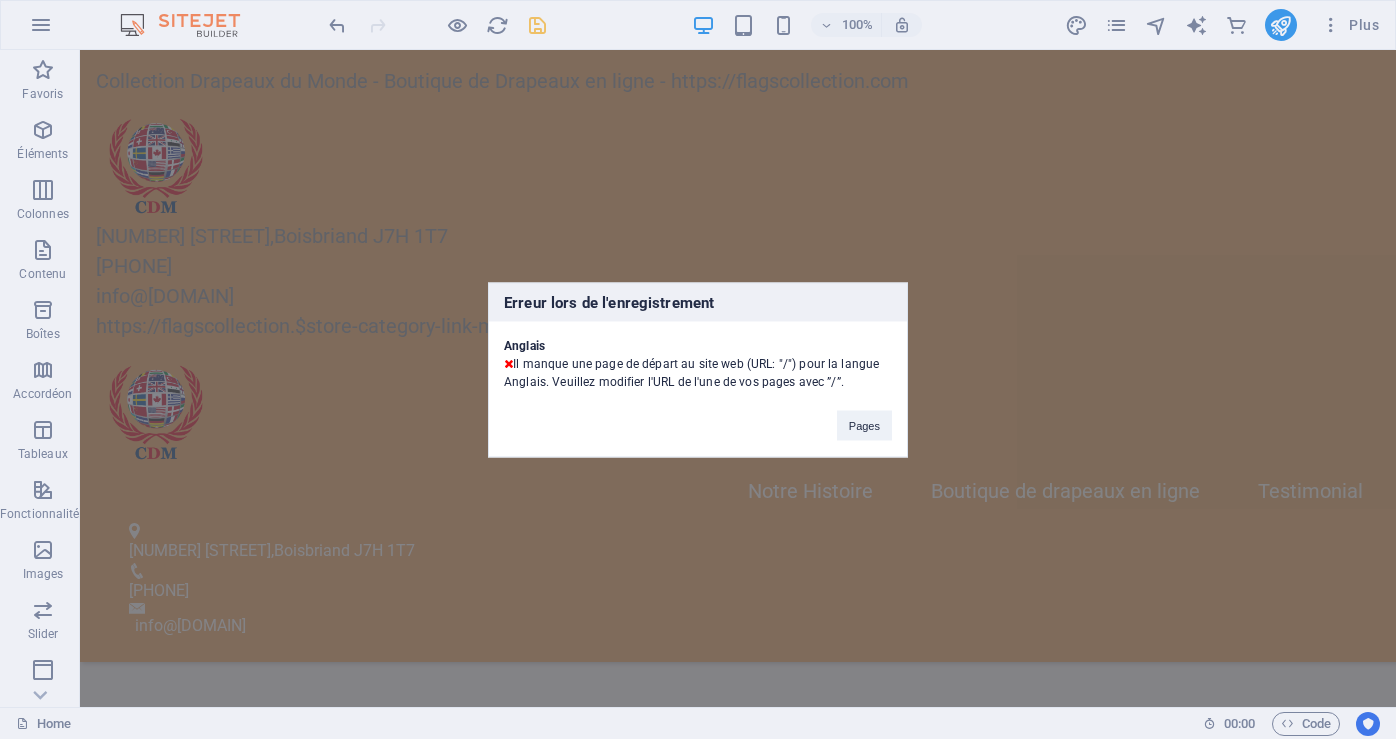 select on "rem" 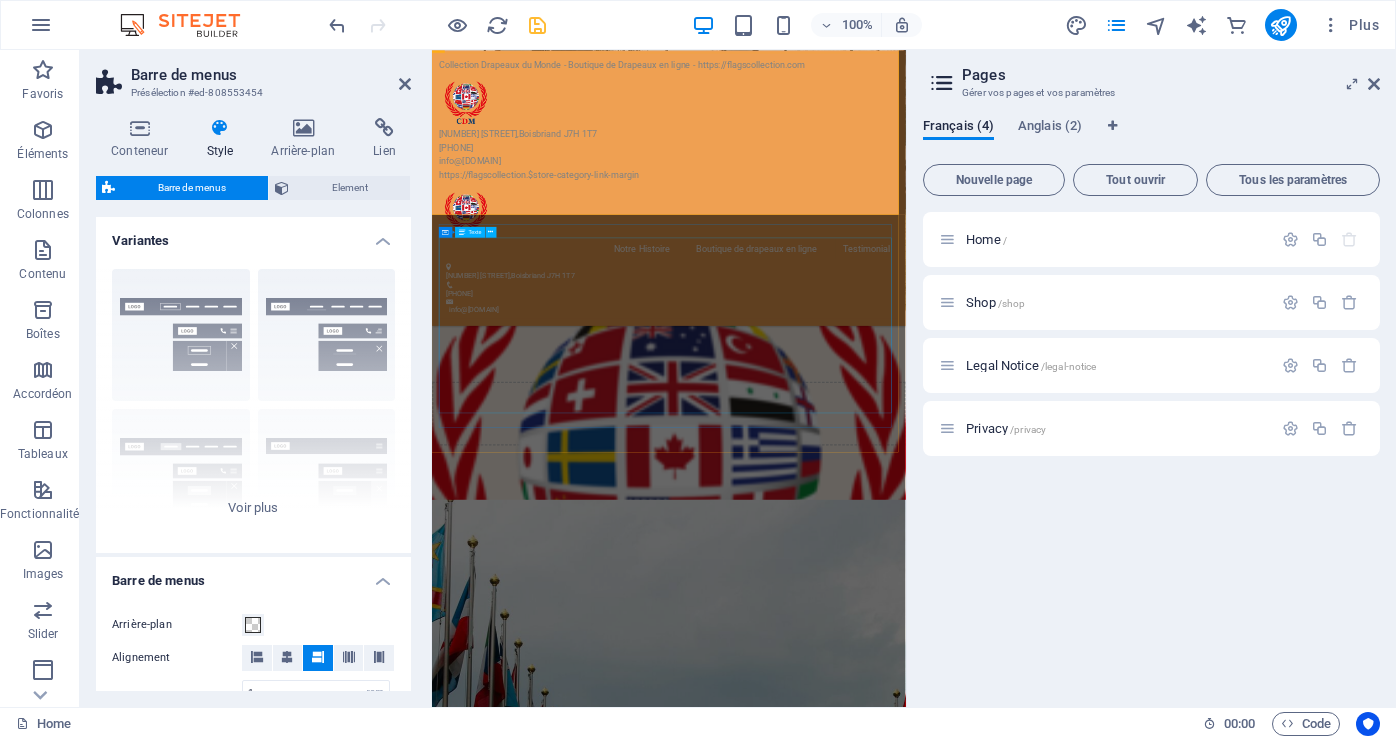 scroll, scrollTop: 6033, scrollLeft: 0, axis: vertical 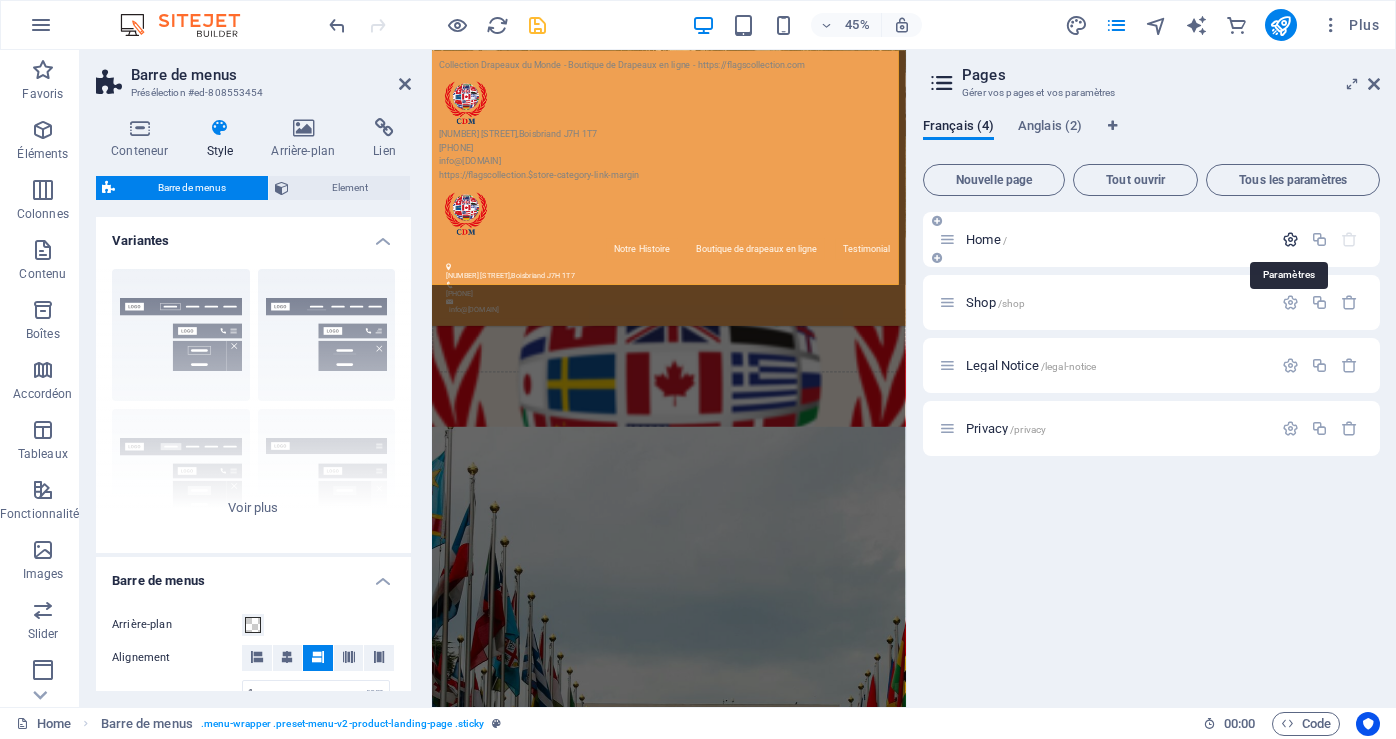click at bounding box center (1290, 239) 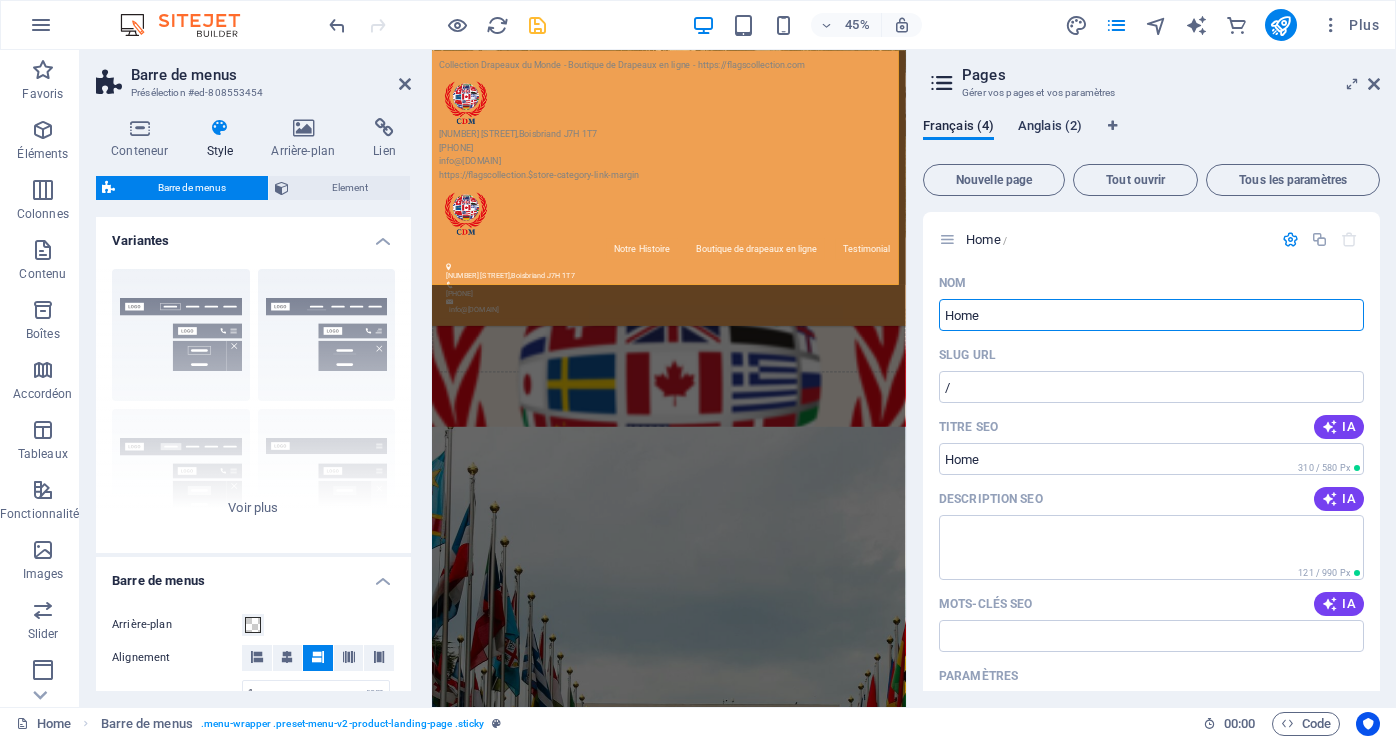 click on "Anglais (2)" at bounding box center [1050, 128] 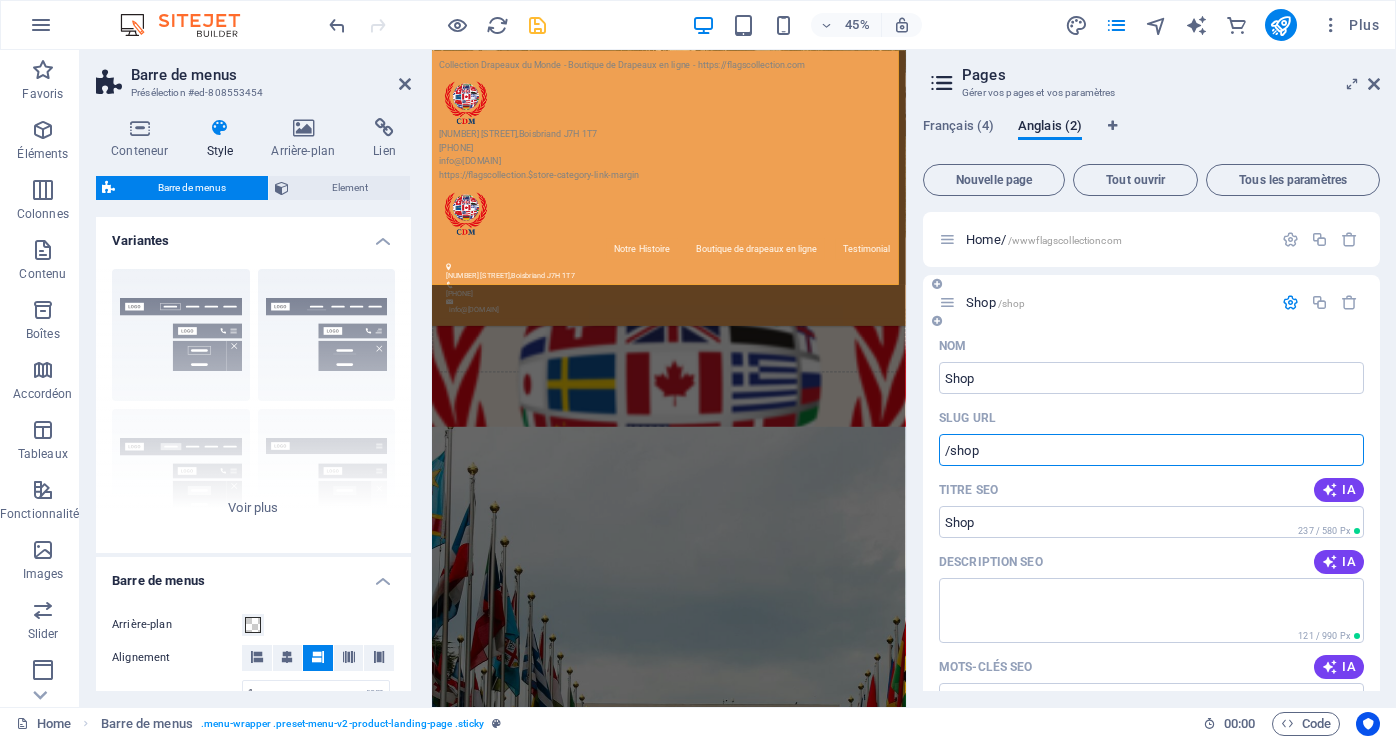 drag, startPoint x: 950, startPoint y: 452, endPoint x: 1026, endPoint y: 451, distance: 76.00658 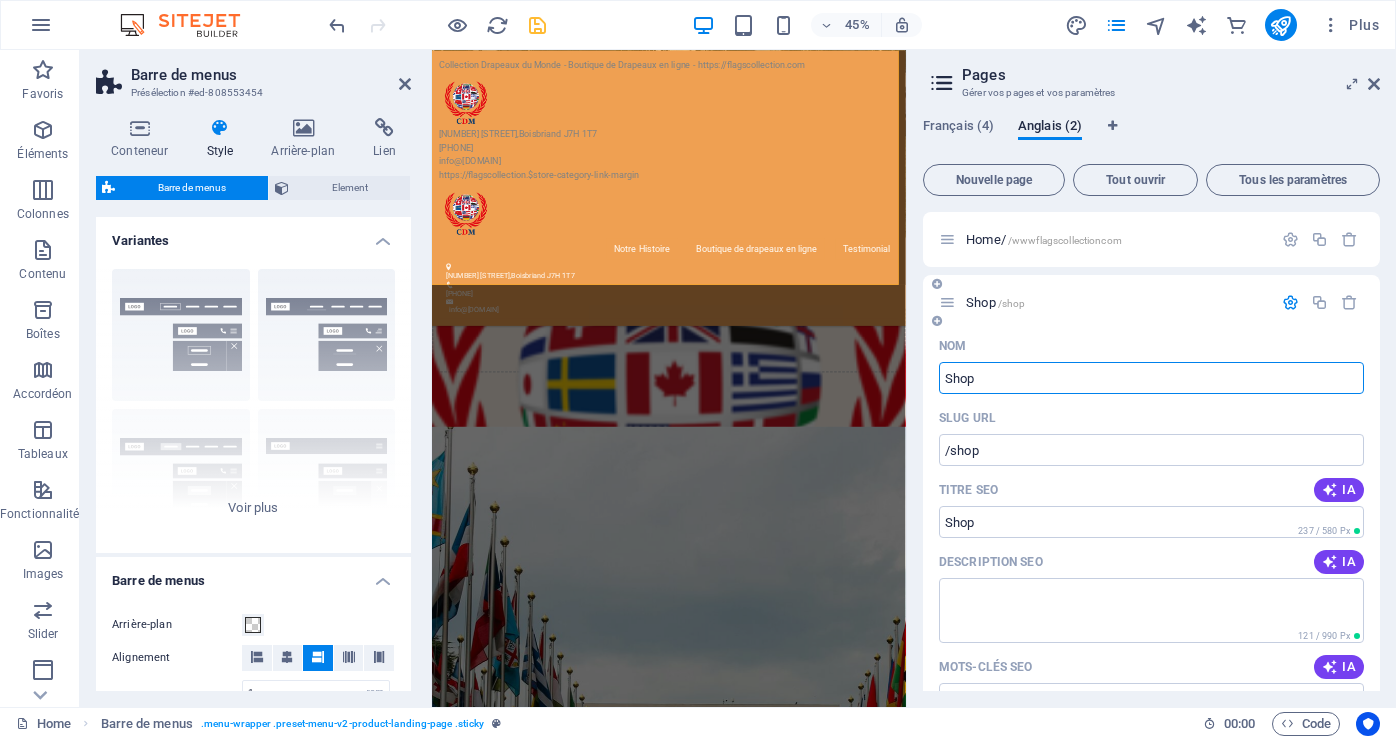 drag, startPoint x: 941, startPoint y: 377, endPoint x: 1010, endPoint y: 373, distance: 69.115845 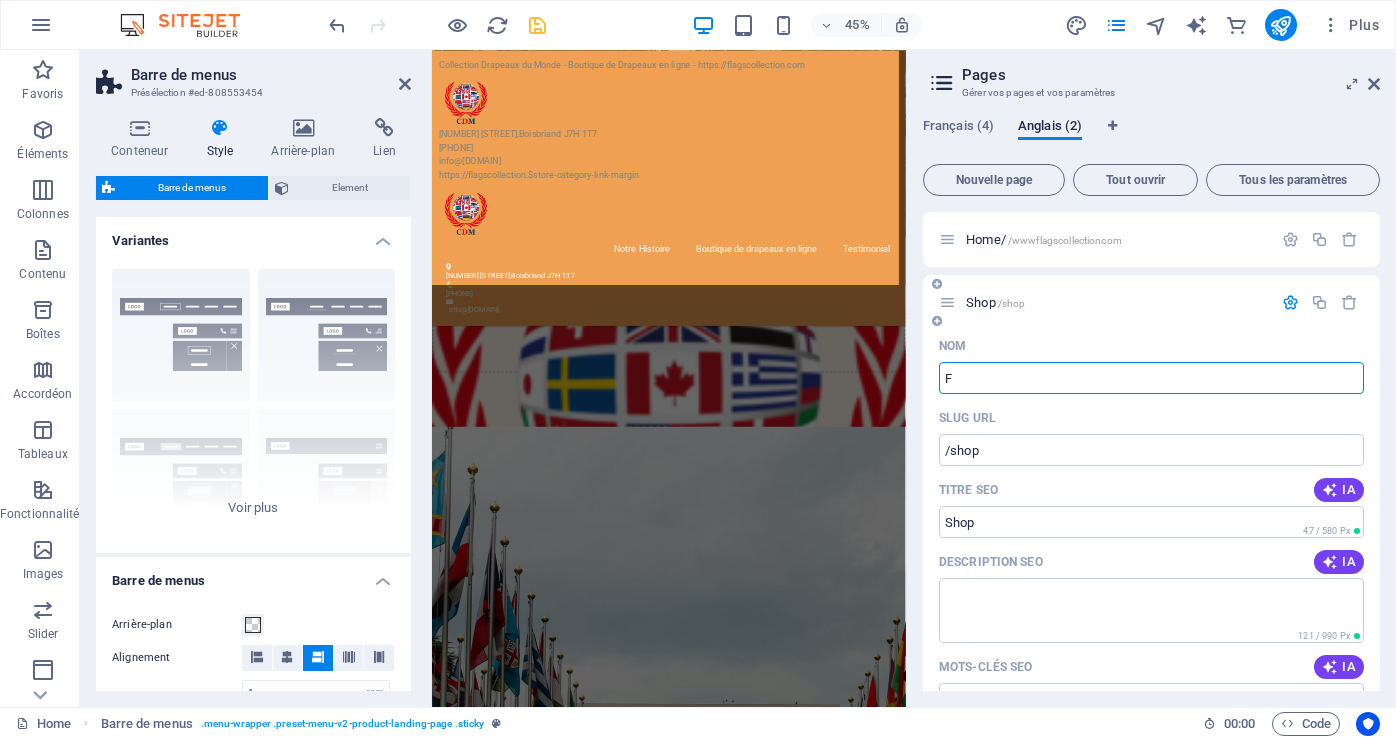 type on "F" 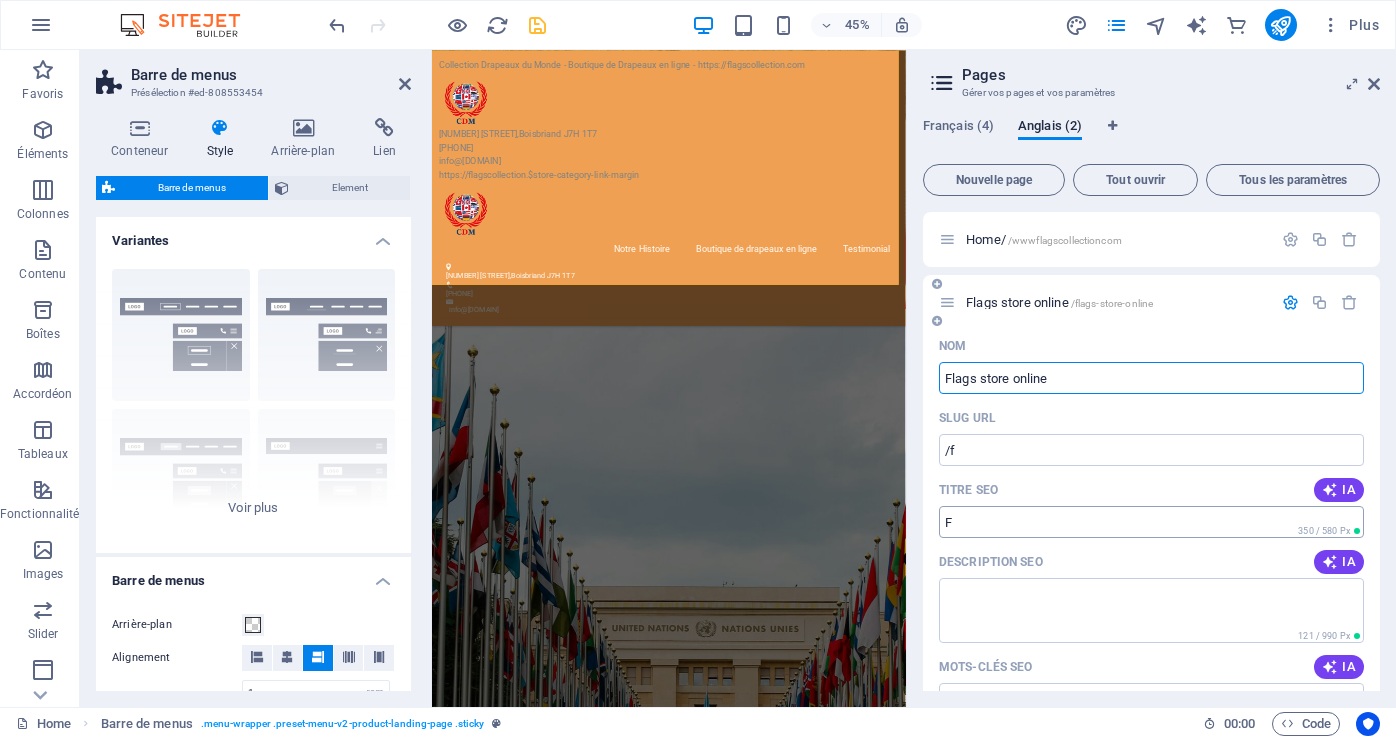 type on "Flags store online" 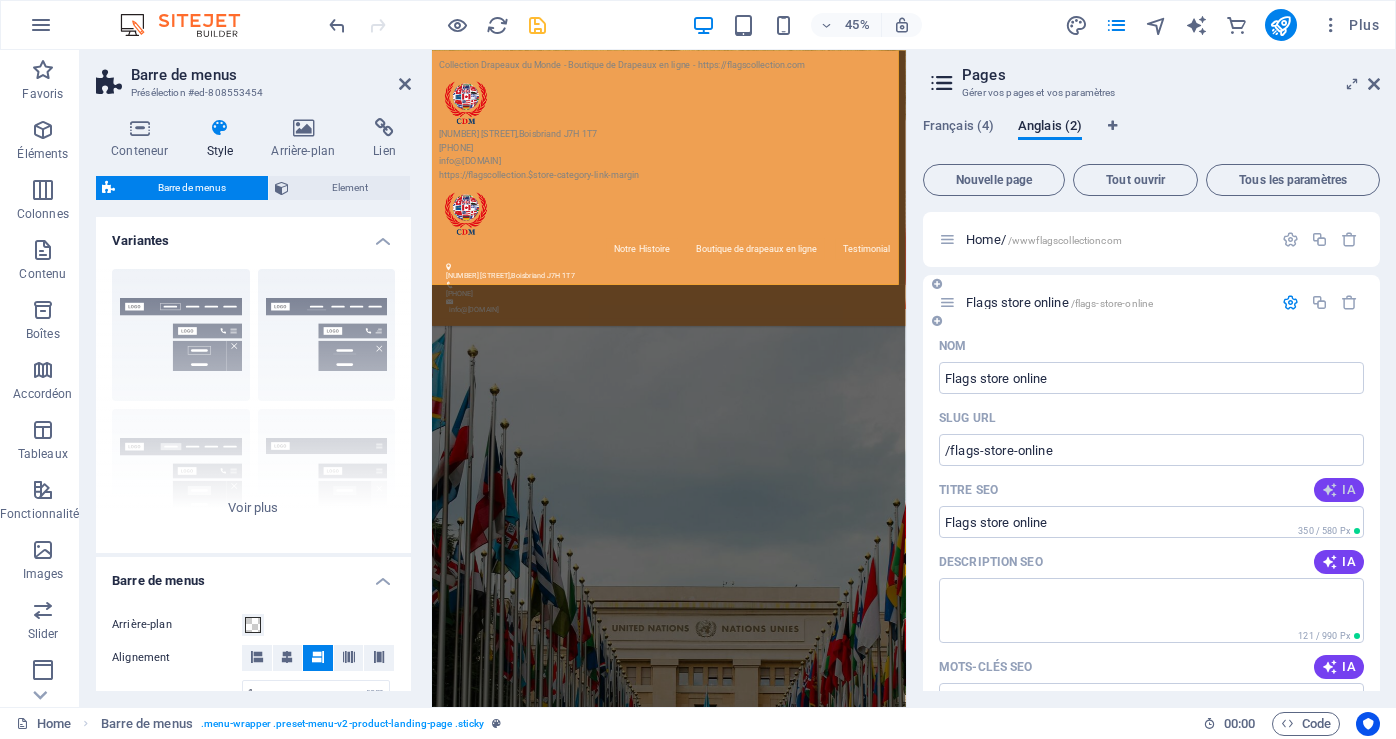 click at bounding box center [1330, 490] 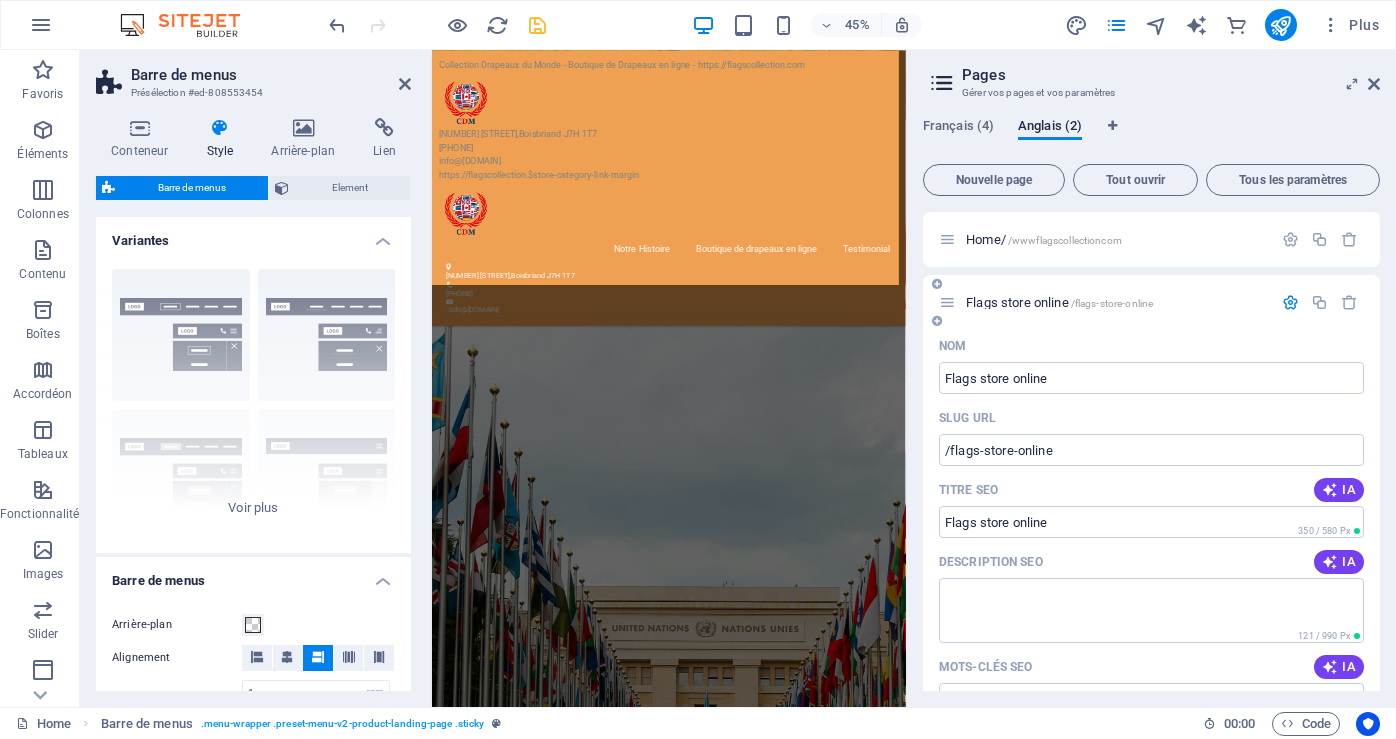 click on "IA" at bounding box center (1339, 490) 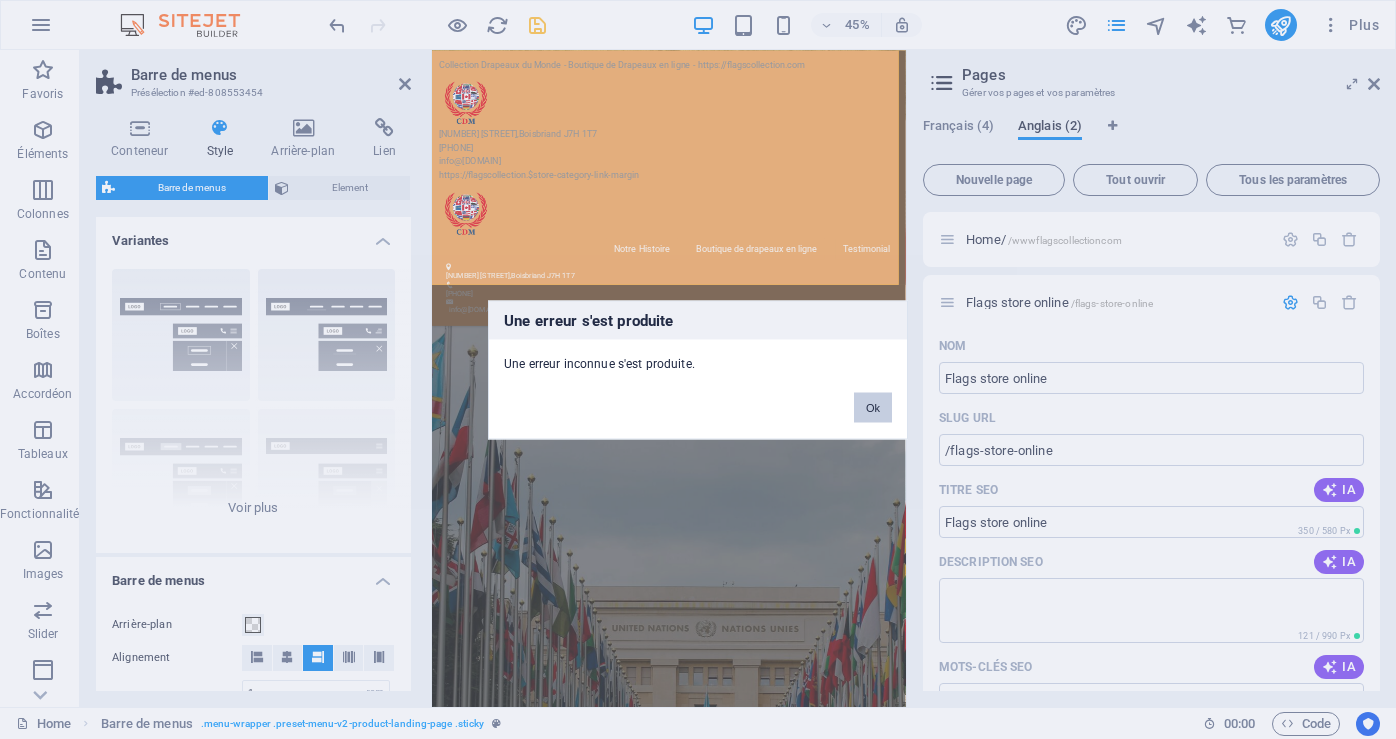 click on "Ok" at bounding box center (873, 407) 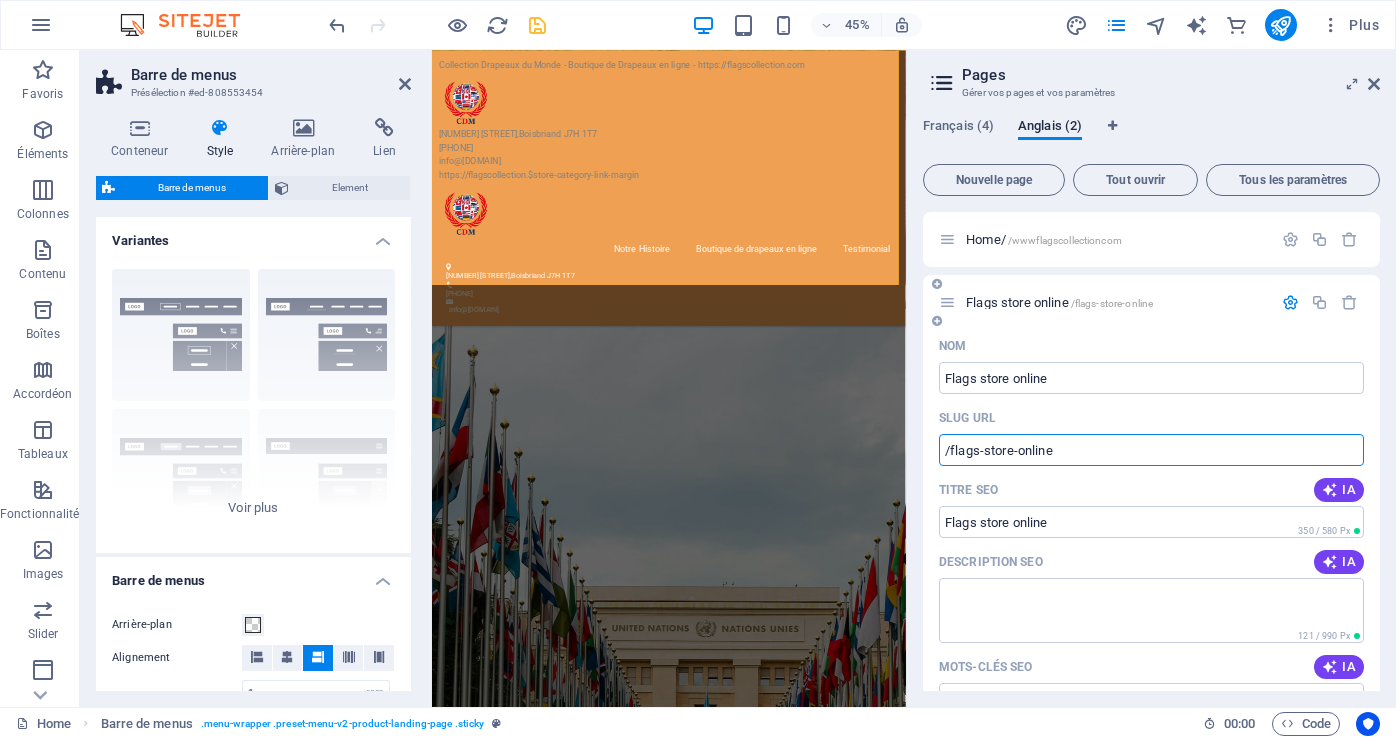 drag, startPoint x: 951, startPoint y: 456, endPoint x: 1117, endPoint y: 455, distance: 166.003 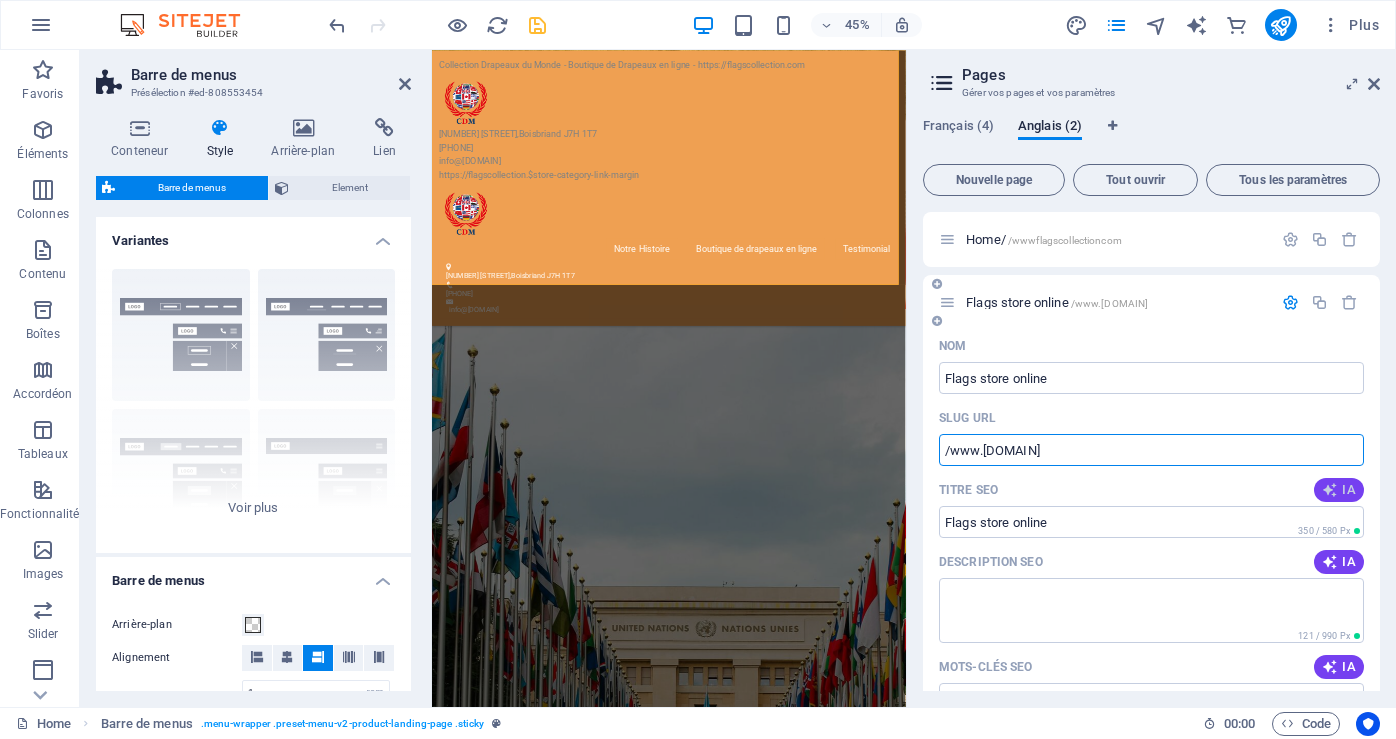 click on "IA" at bounding box center (1339, 490) 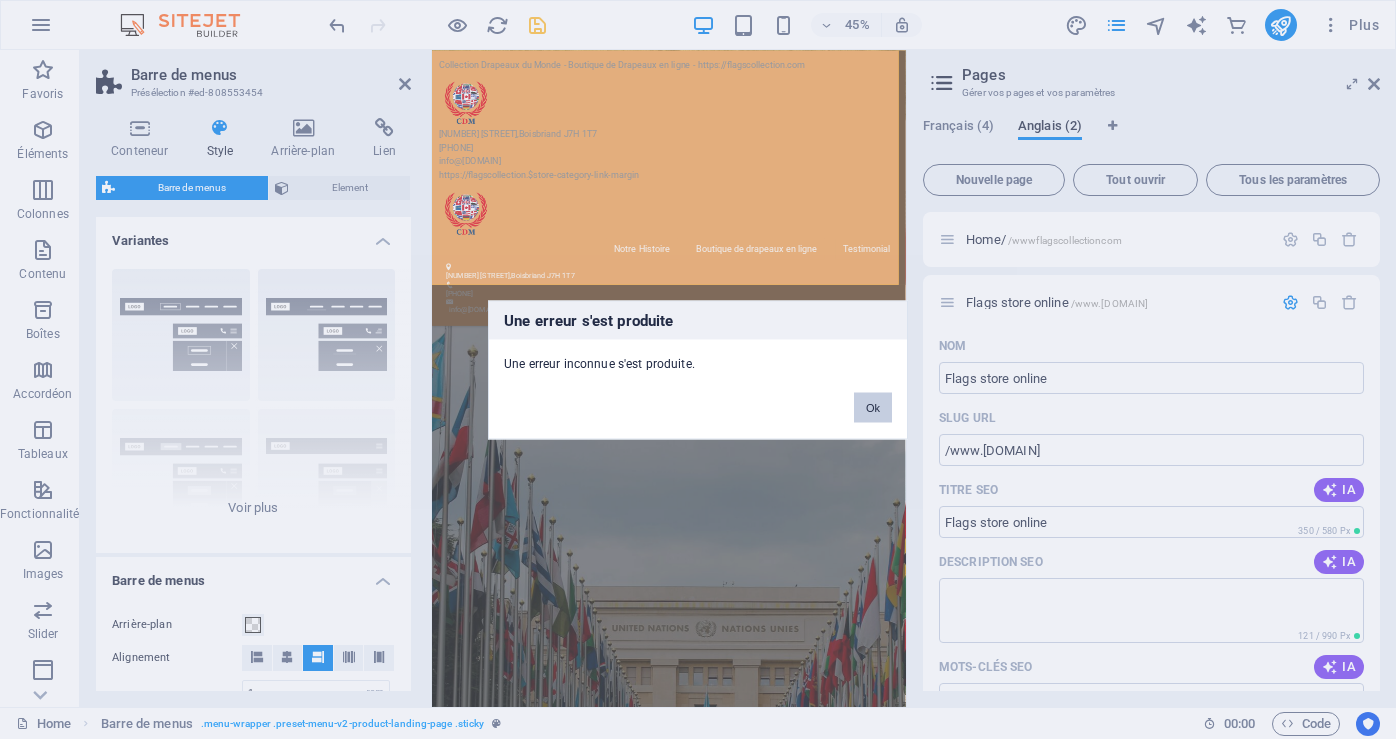click on "Ok" at bounding box center (873, 407) 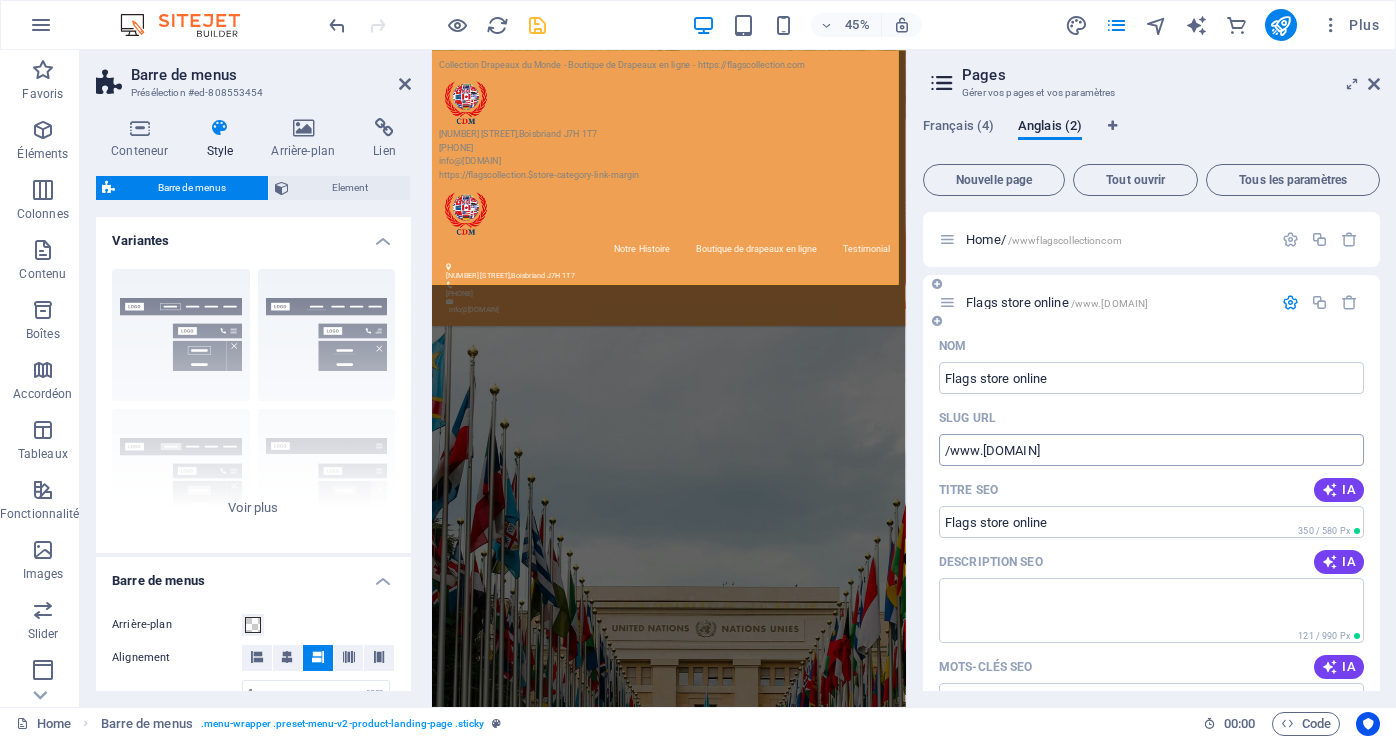 click on "/www.[DOMAIN]" at bounding box center (1151, 450) 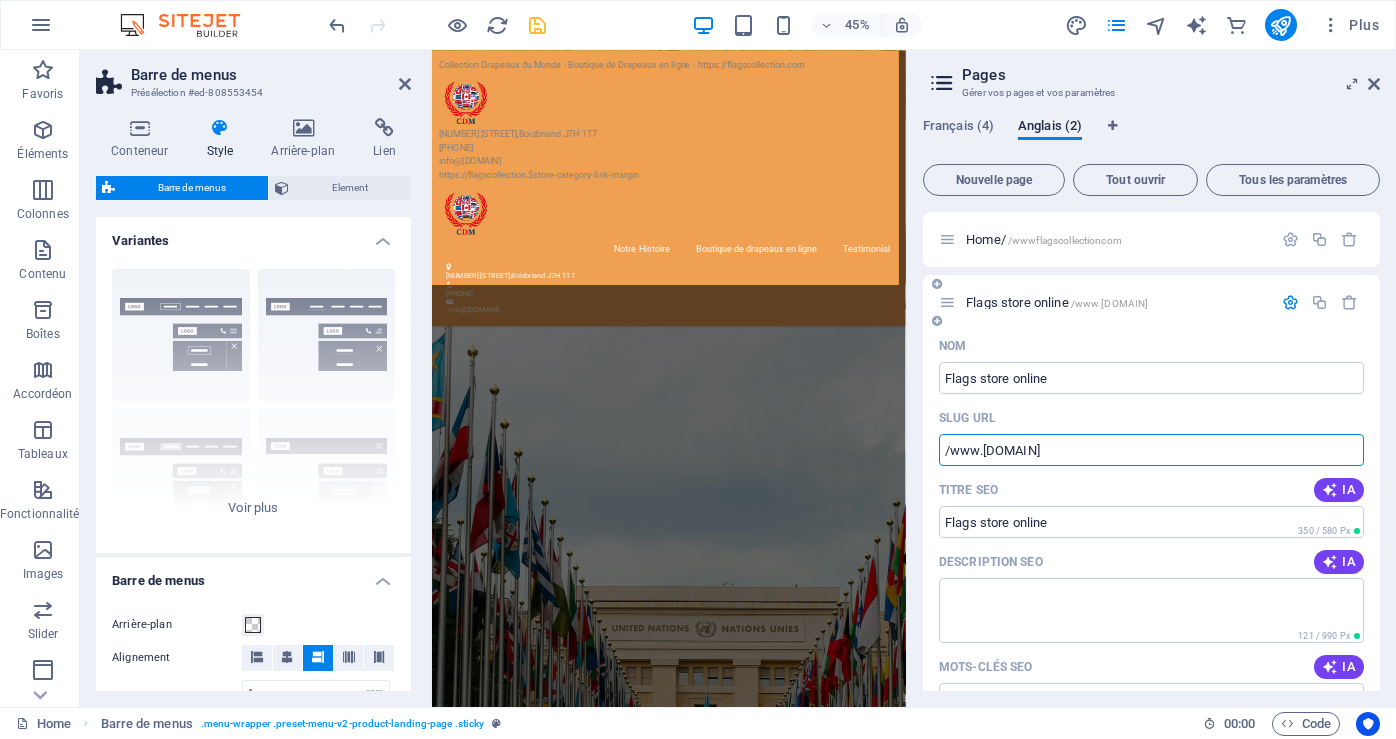 click on "/www.[DOMAIN]" at bounding box center [1151, 450] 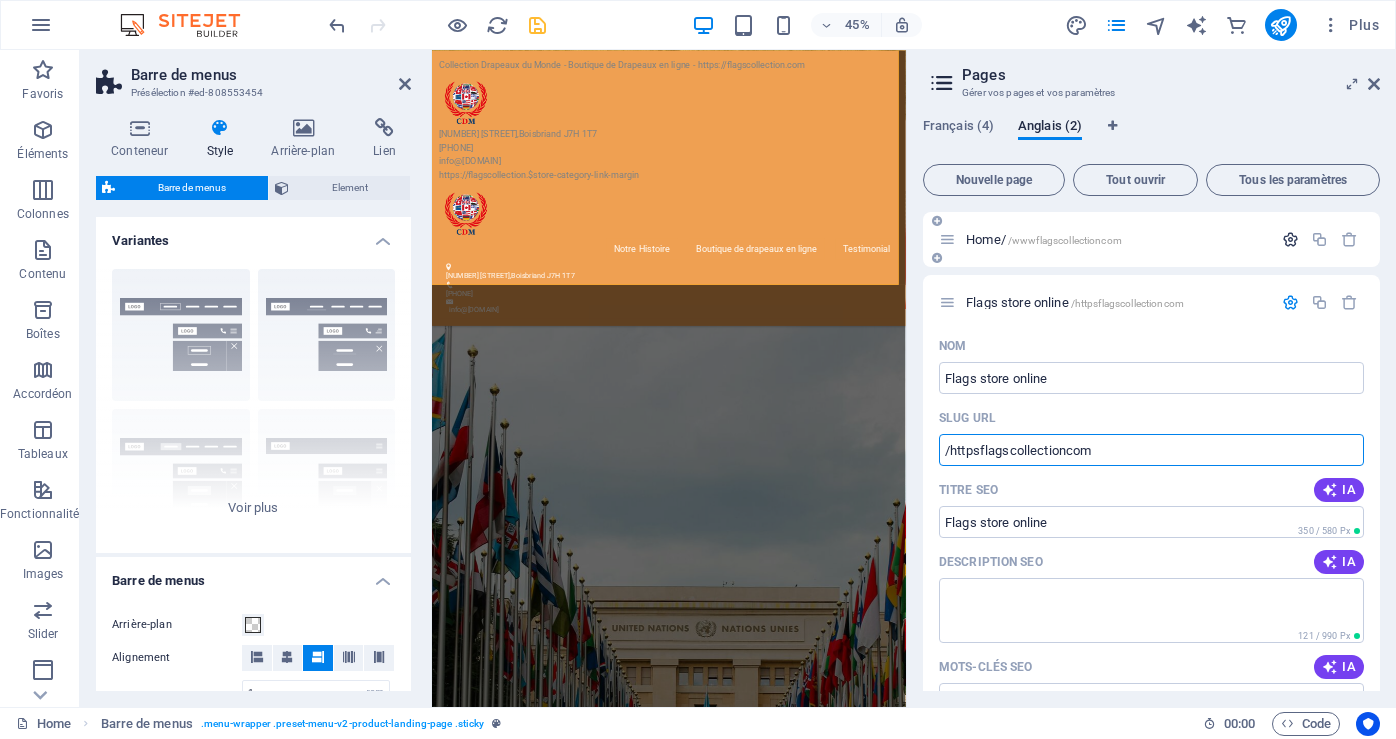 type on "/httpsflagscollectioncom" 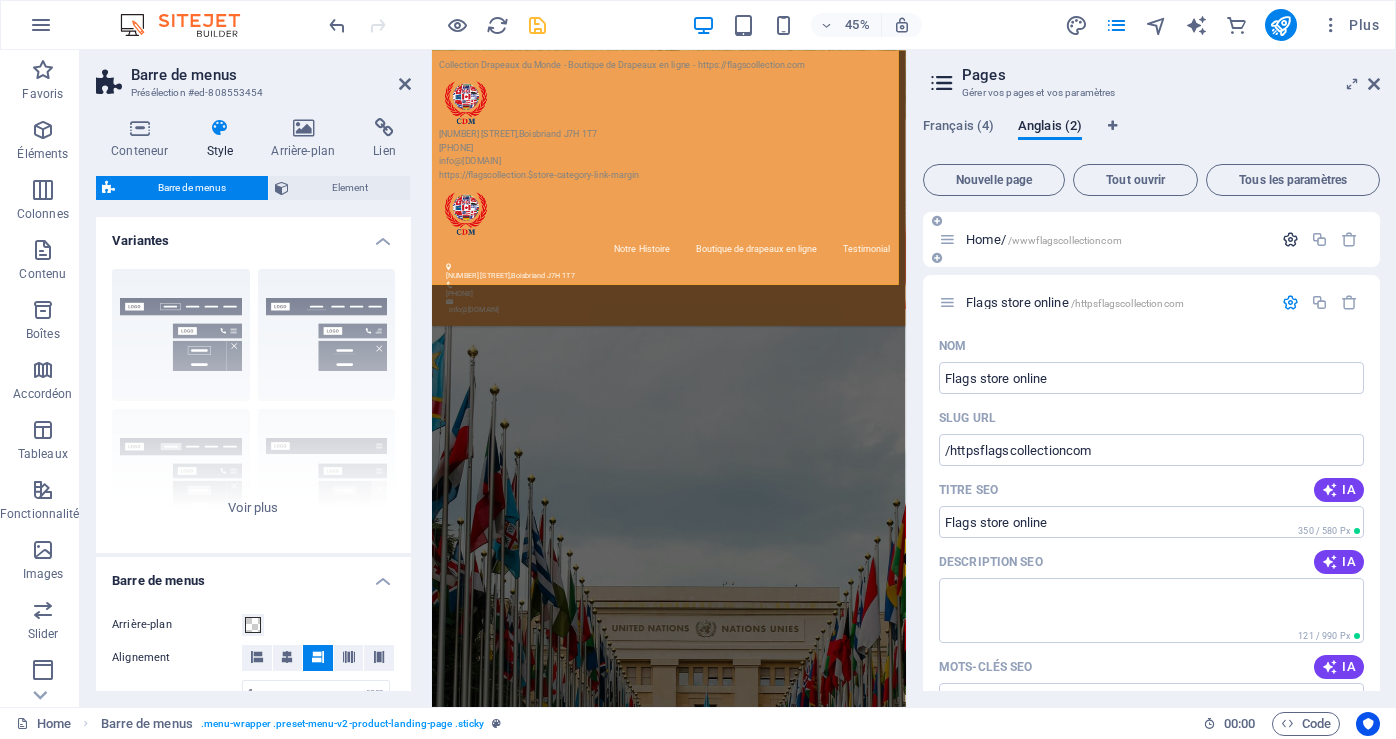click at bounding box center (1290, 239) 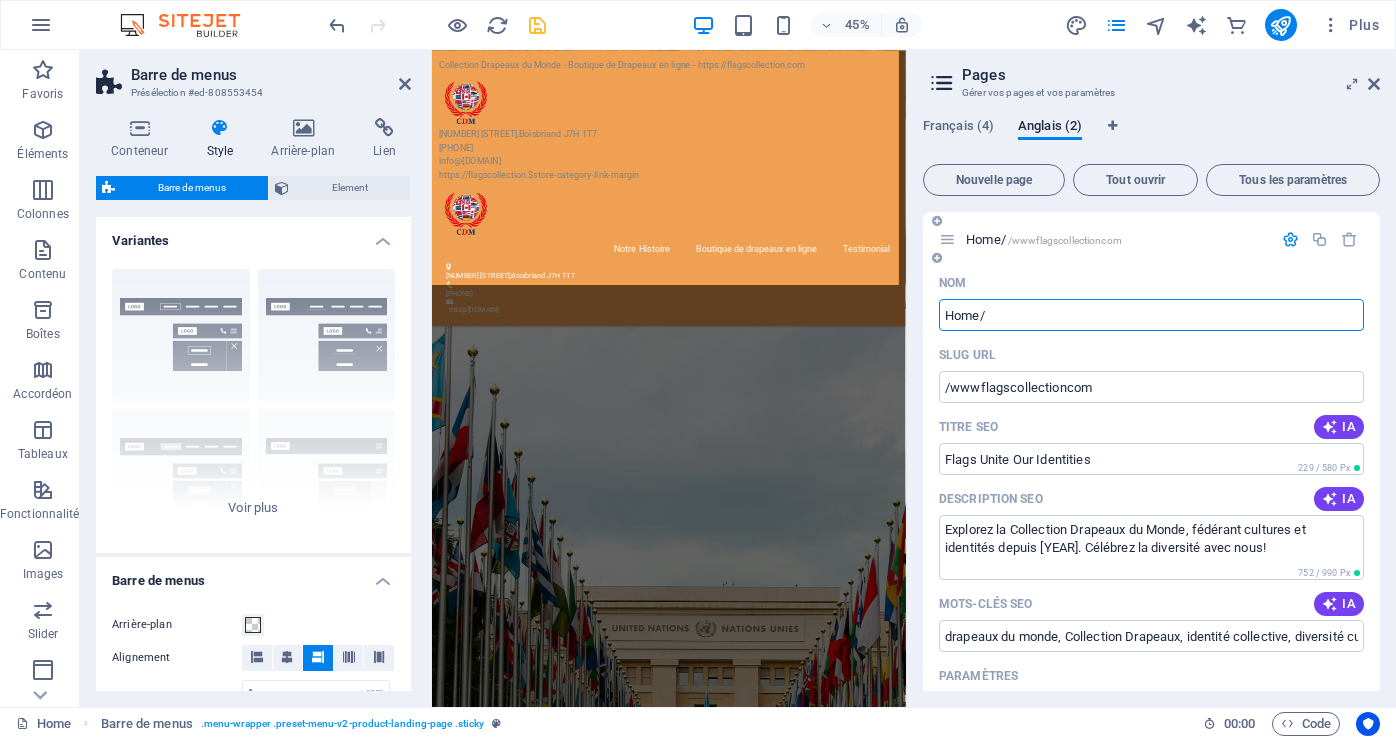 click on "Home/" at bounding box center [1151, 315] 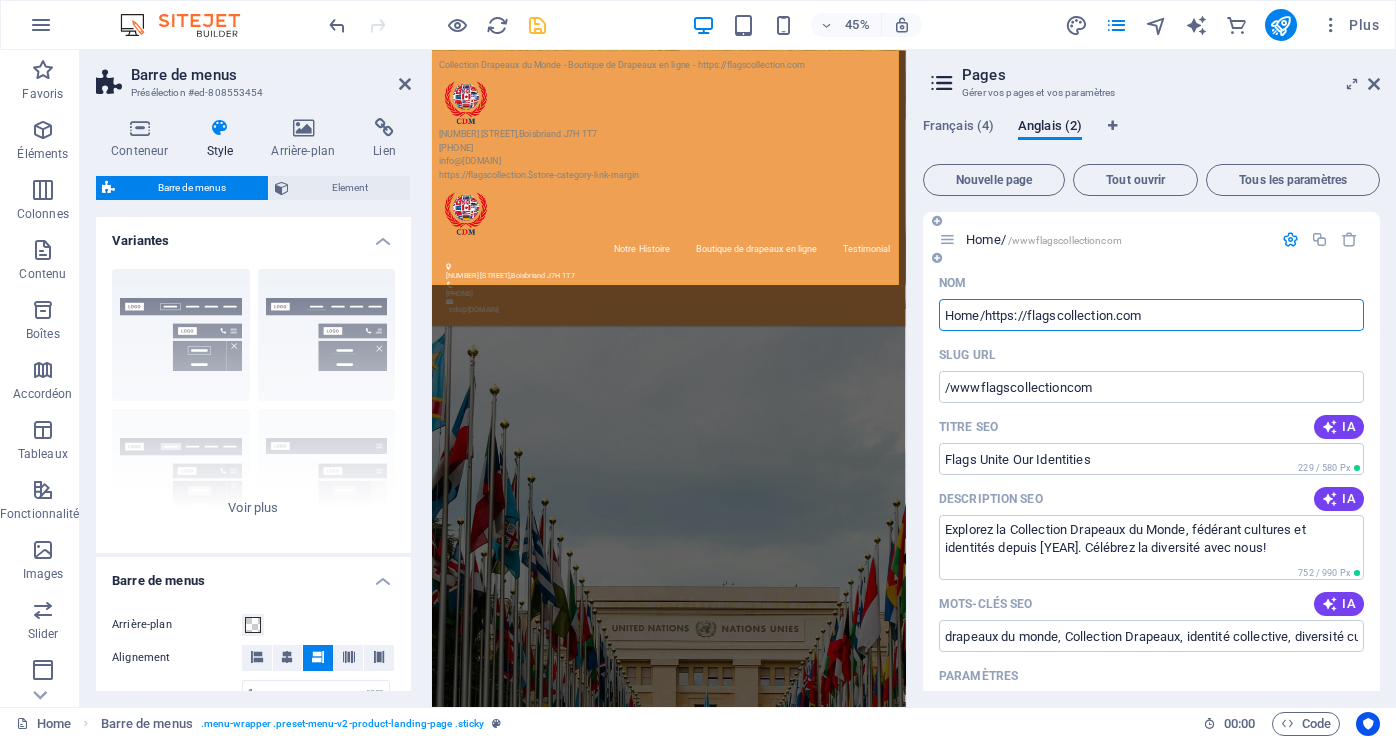 type on "Home/https://flagscollection.com" 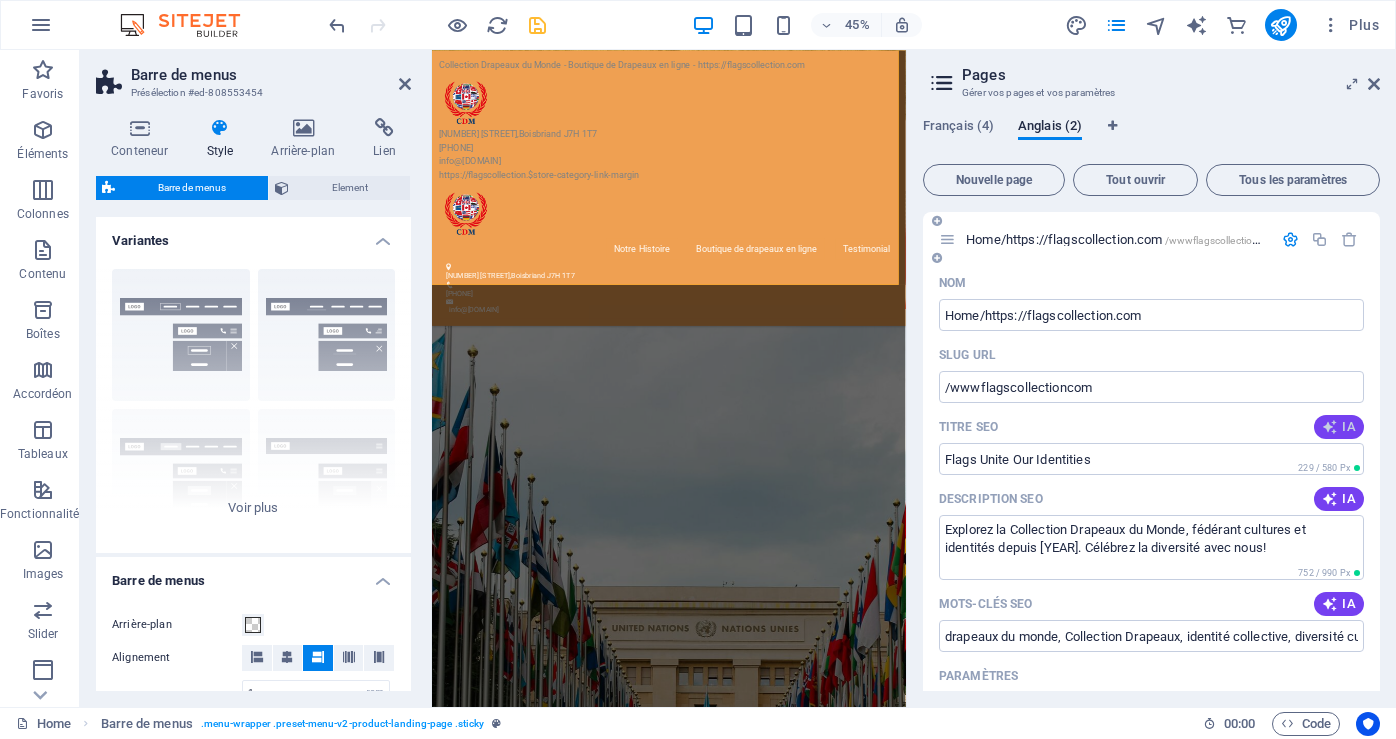 click on "IA" at bounding box center (1339, 427) 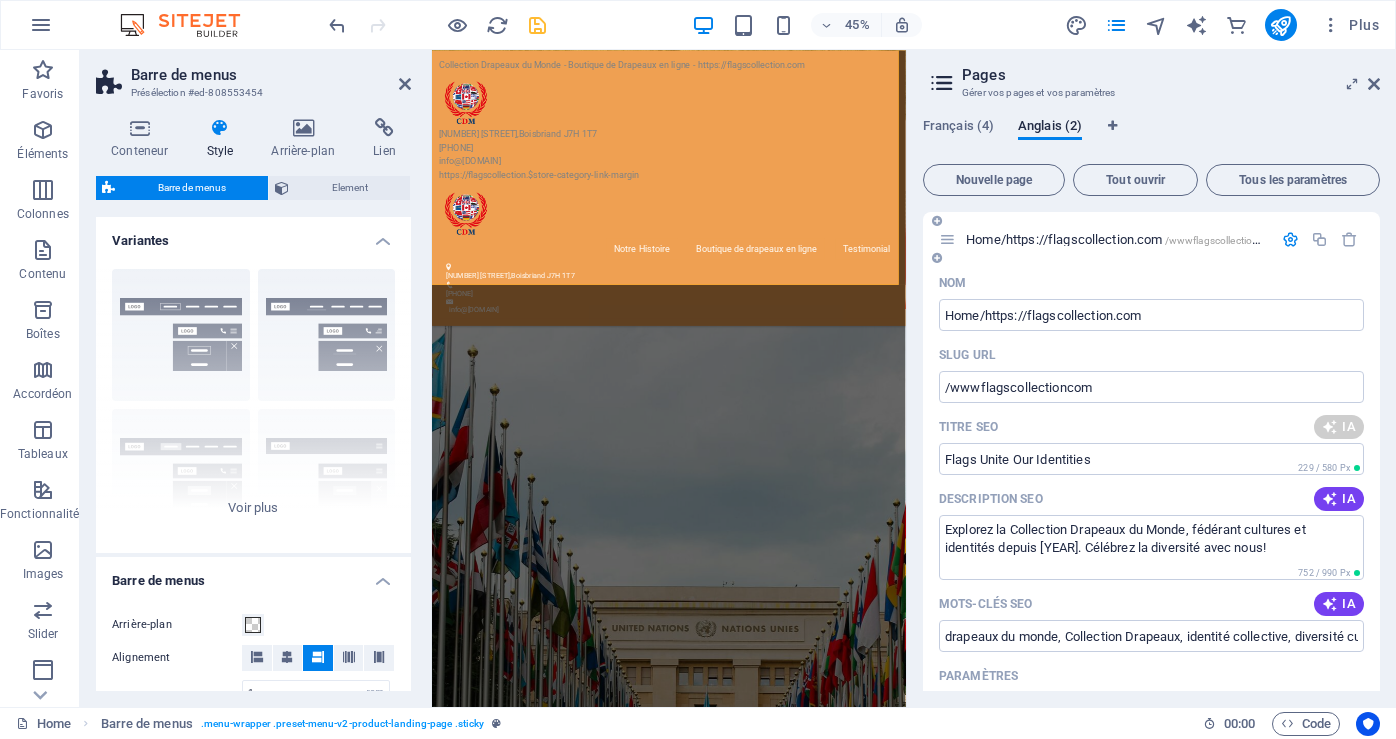type on "Celebrate Global Flags Today" 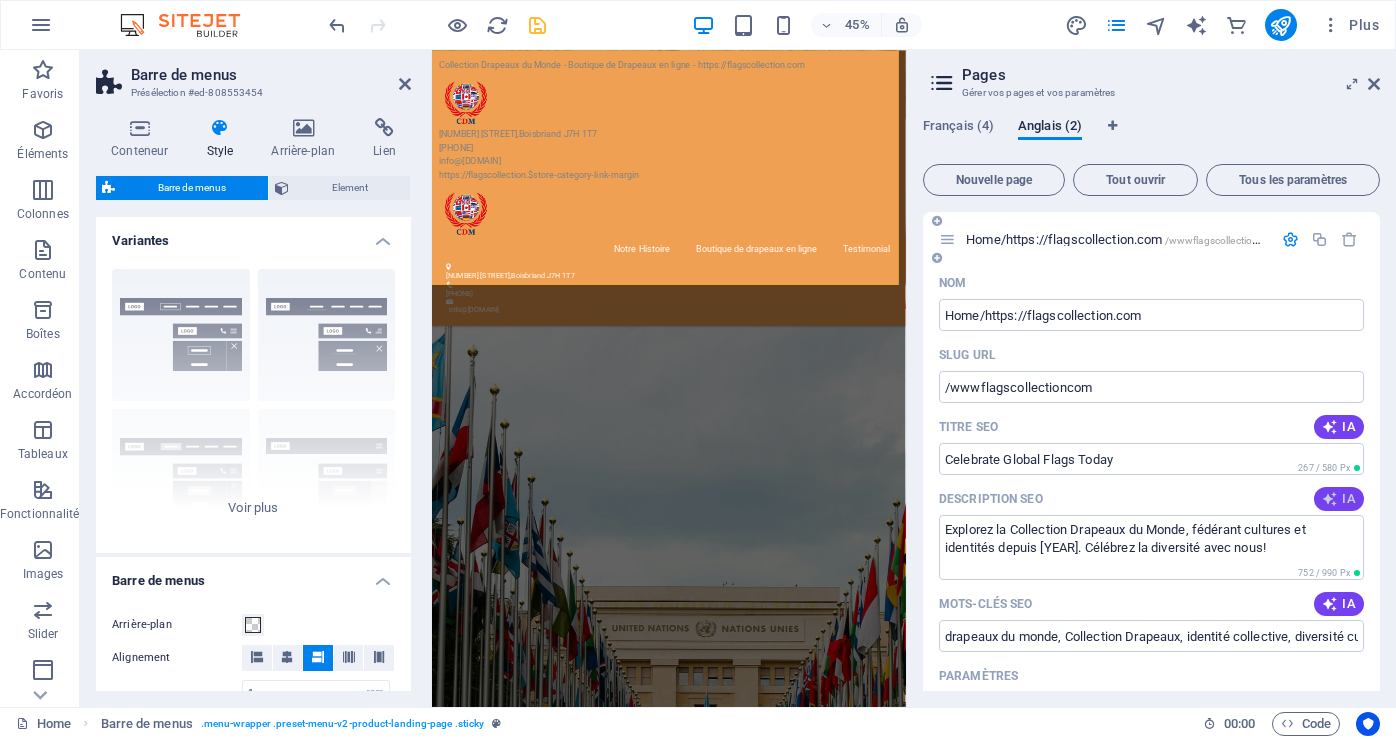 click on "IA" at bounding box center (1339, 499) 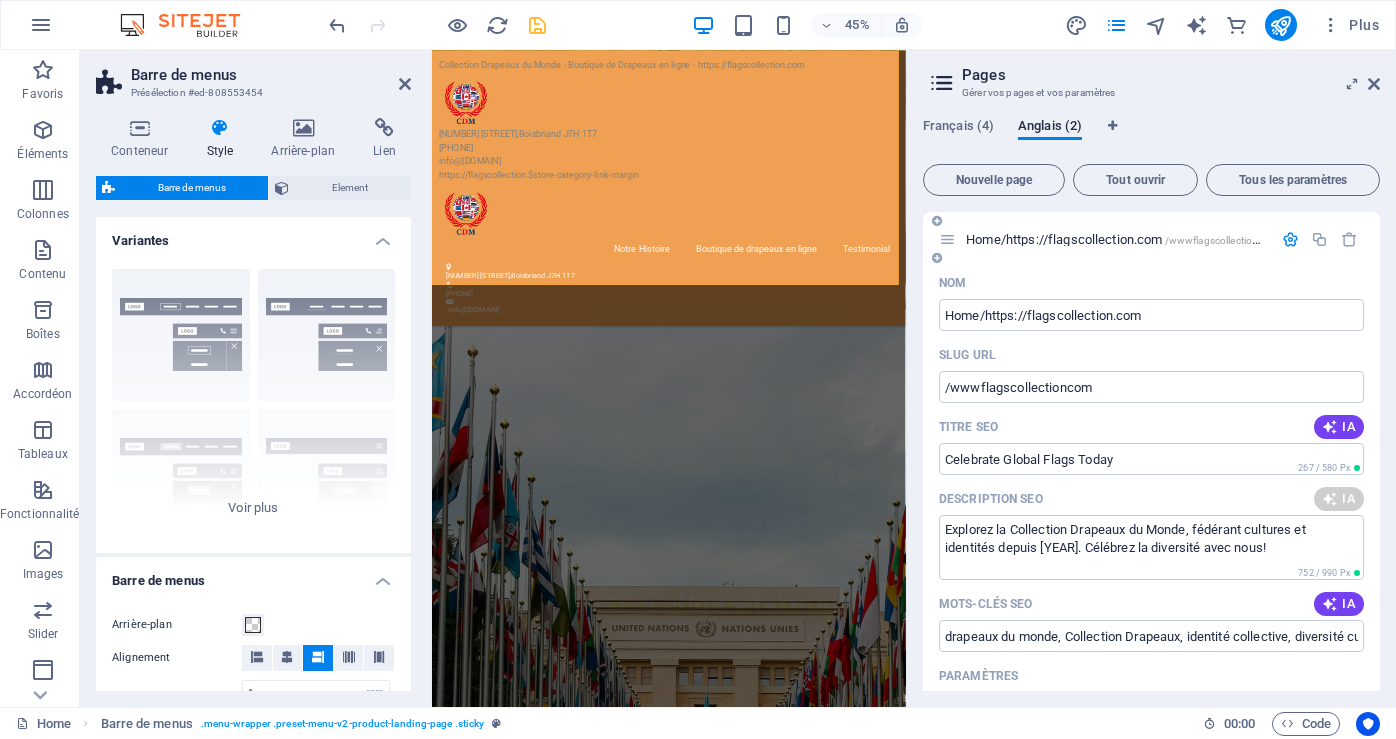type on "Discover our unique flags and emblem collection, celebrating global diversity and unity since [YEAR]. Join us today!" 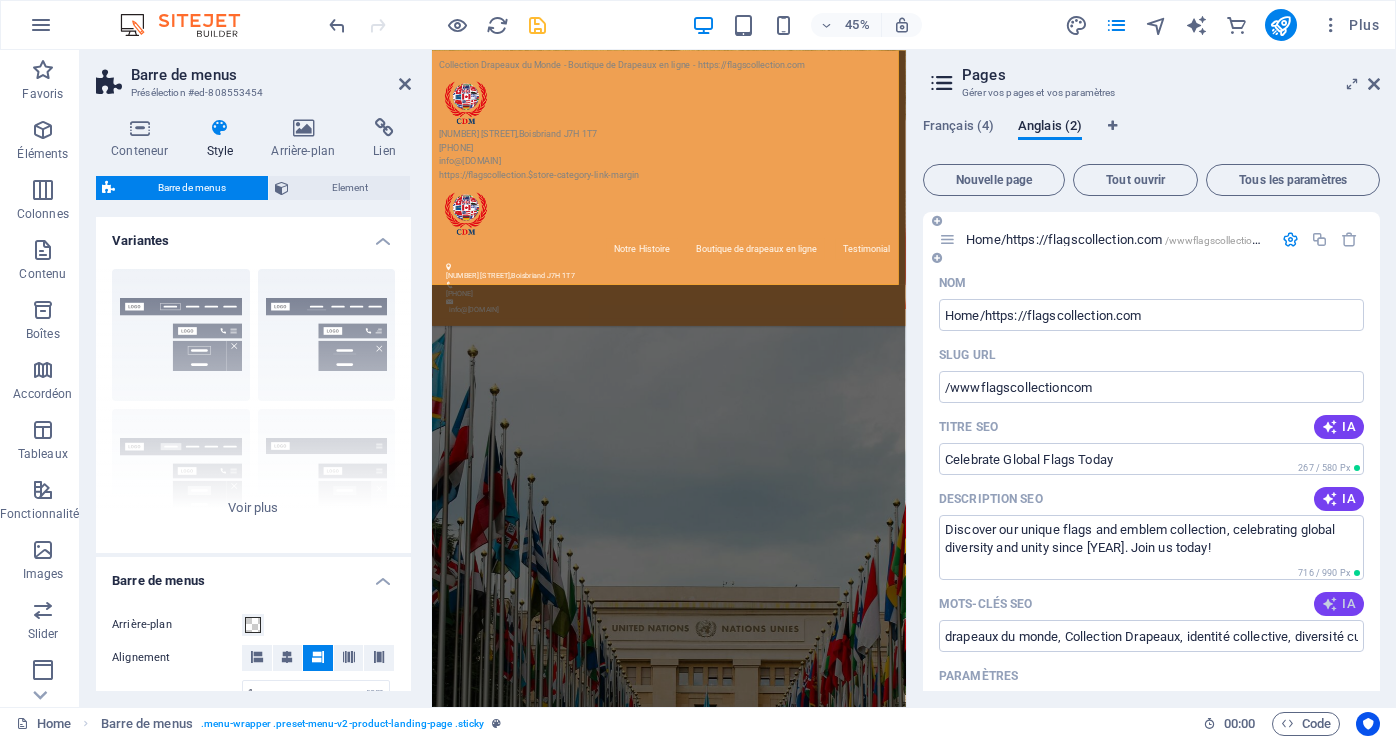 click on "IA" at bounding box center (1339, 604) 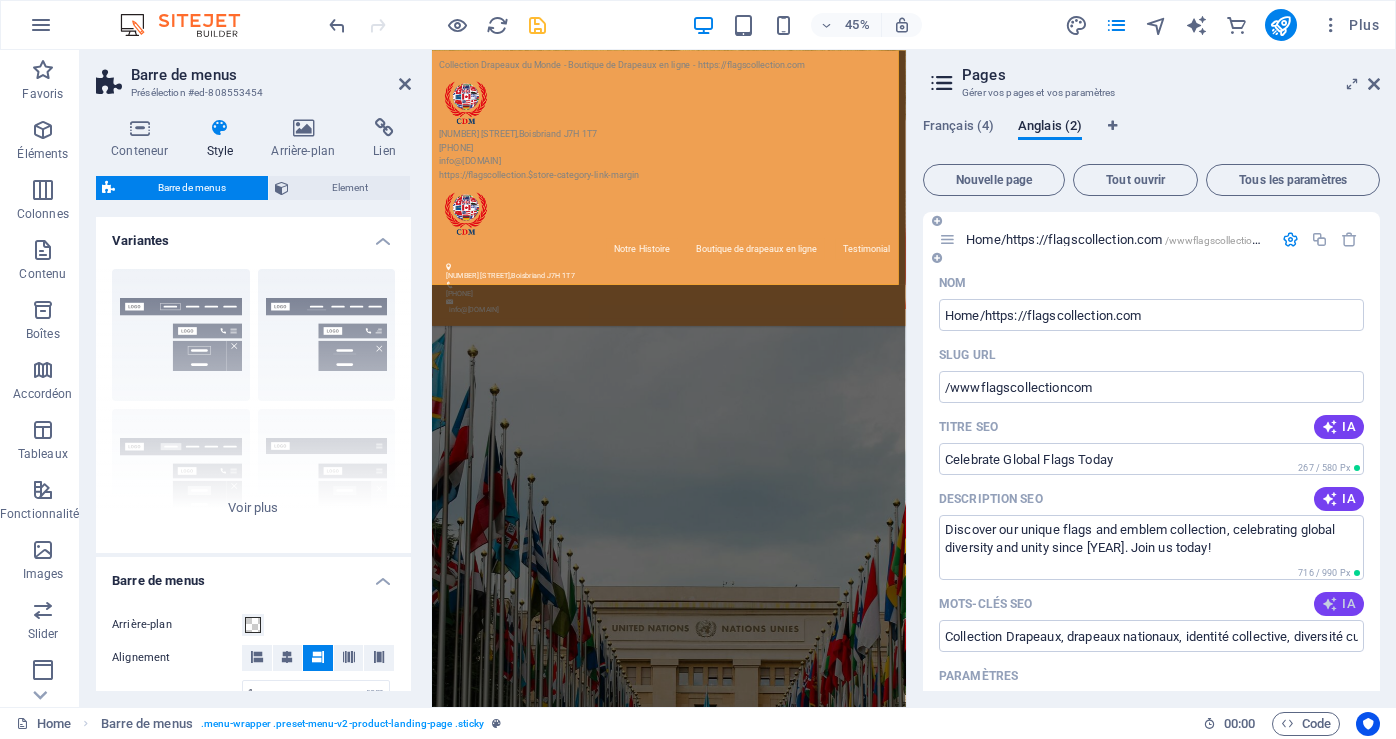 type on "Collection Drapeaux, drapeaux nationaux, identité collective, diversité culturelle, fierté nationale, accessoires de drapeau" 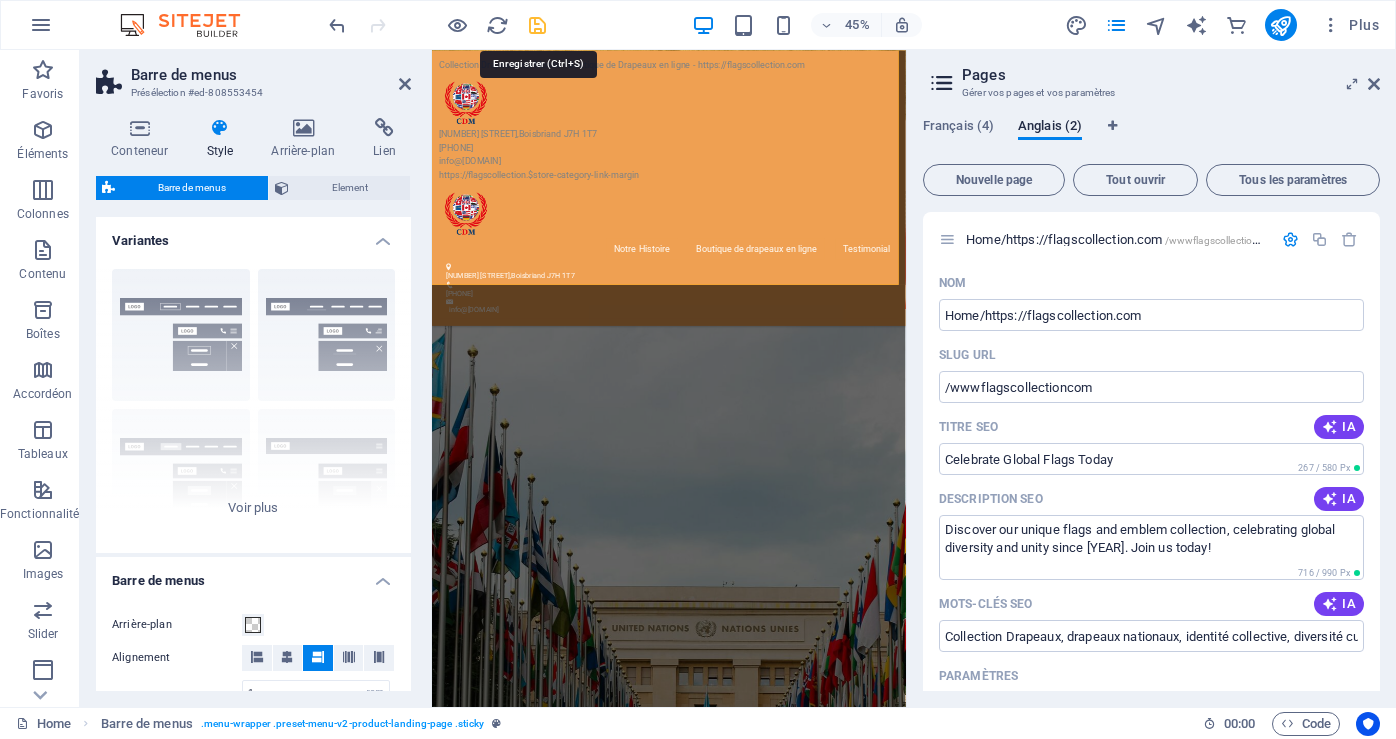 click at bounding box center (537, 25) 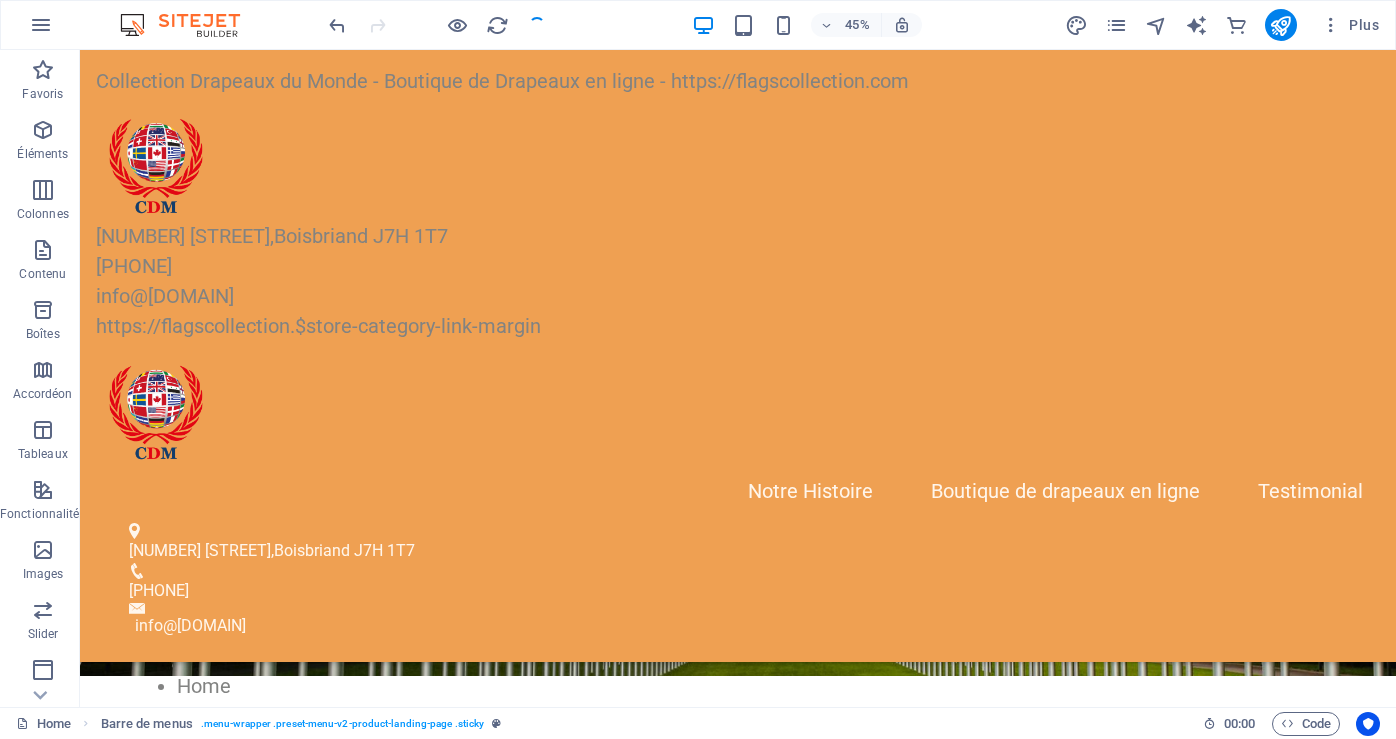 scroll, scrollTop: 5870, scrollLeft: 0, axis: vertical 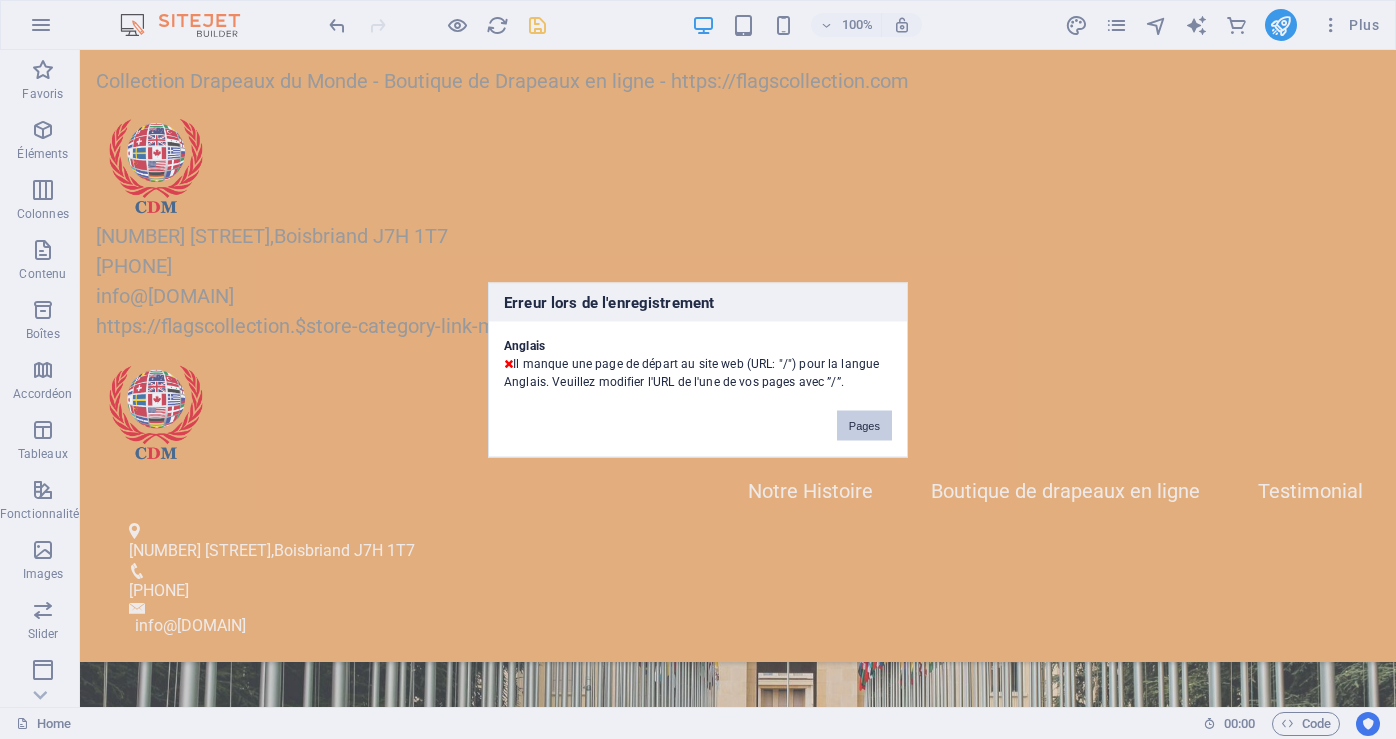 click on "Pages" at bounding box center (864, 425) 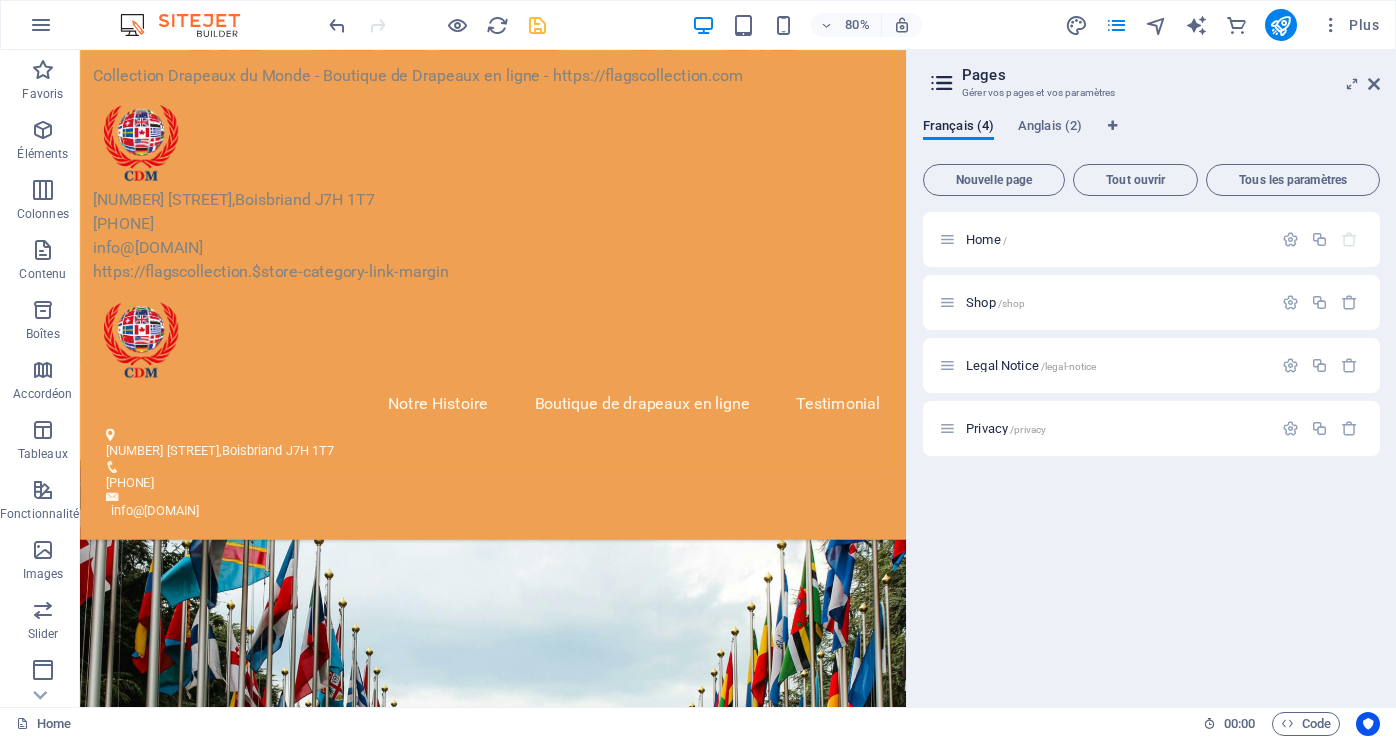 scroll, scrollTop: 6314, scrollLeft: 0, axis: vertical 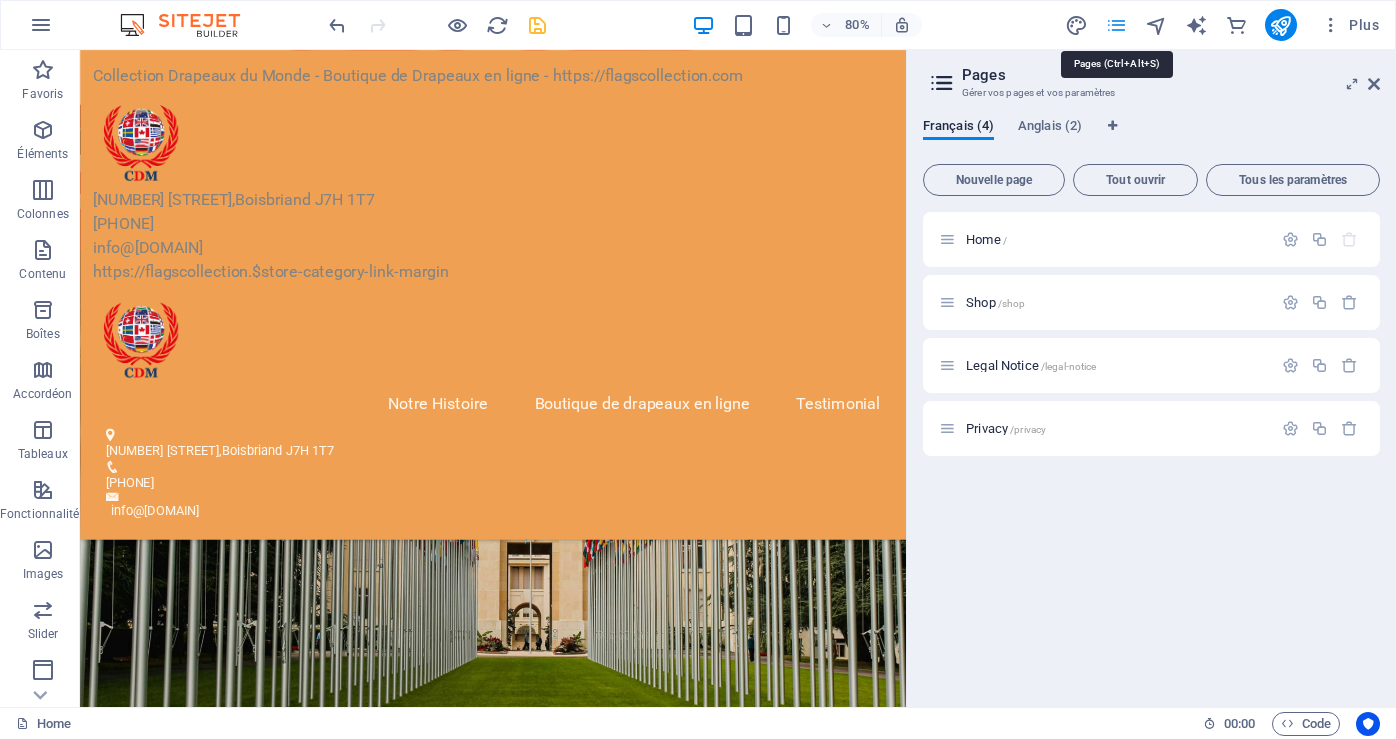 click at bounding box center [1116, 25] 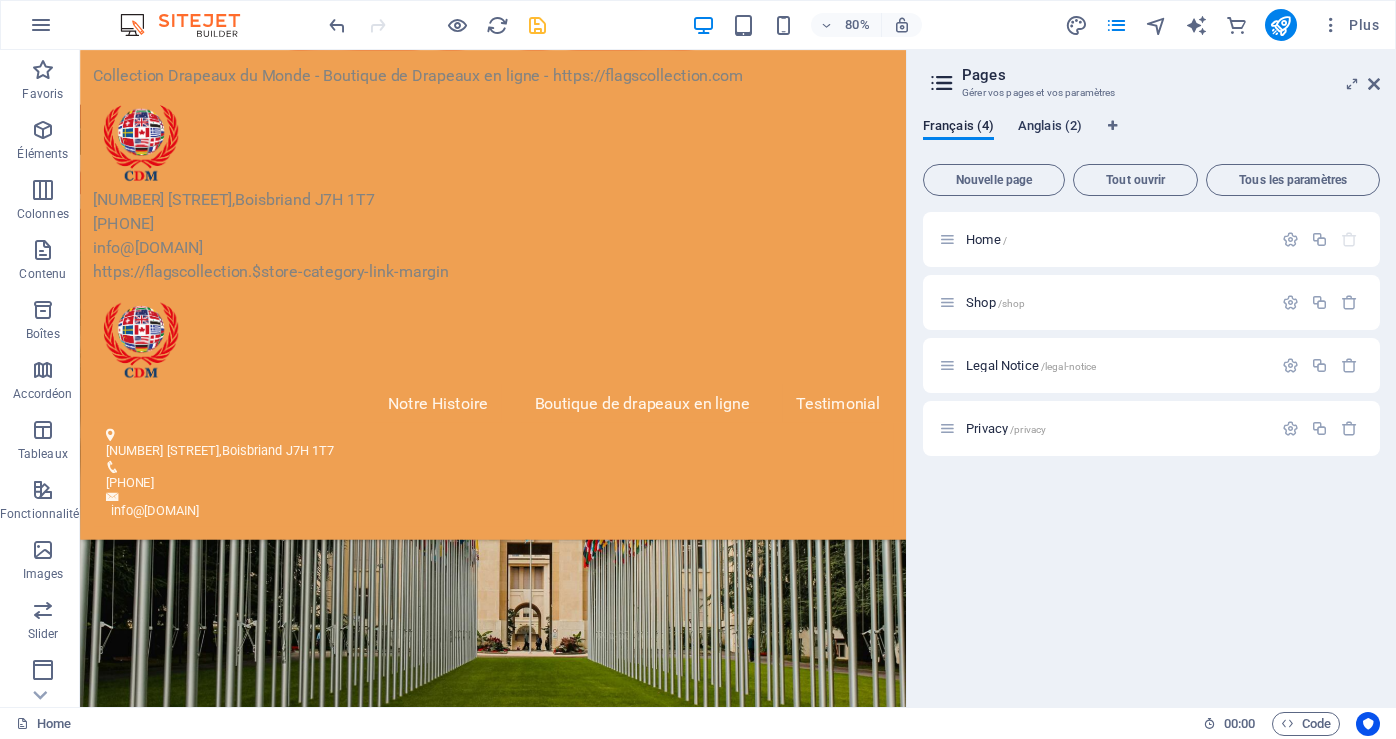 click on "Anglais (2)" at bounding box center [1050, 128] 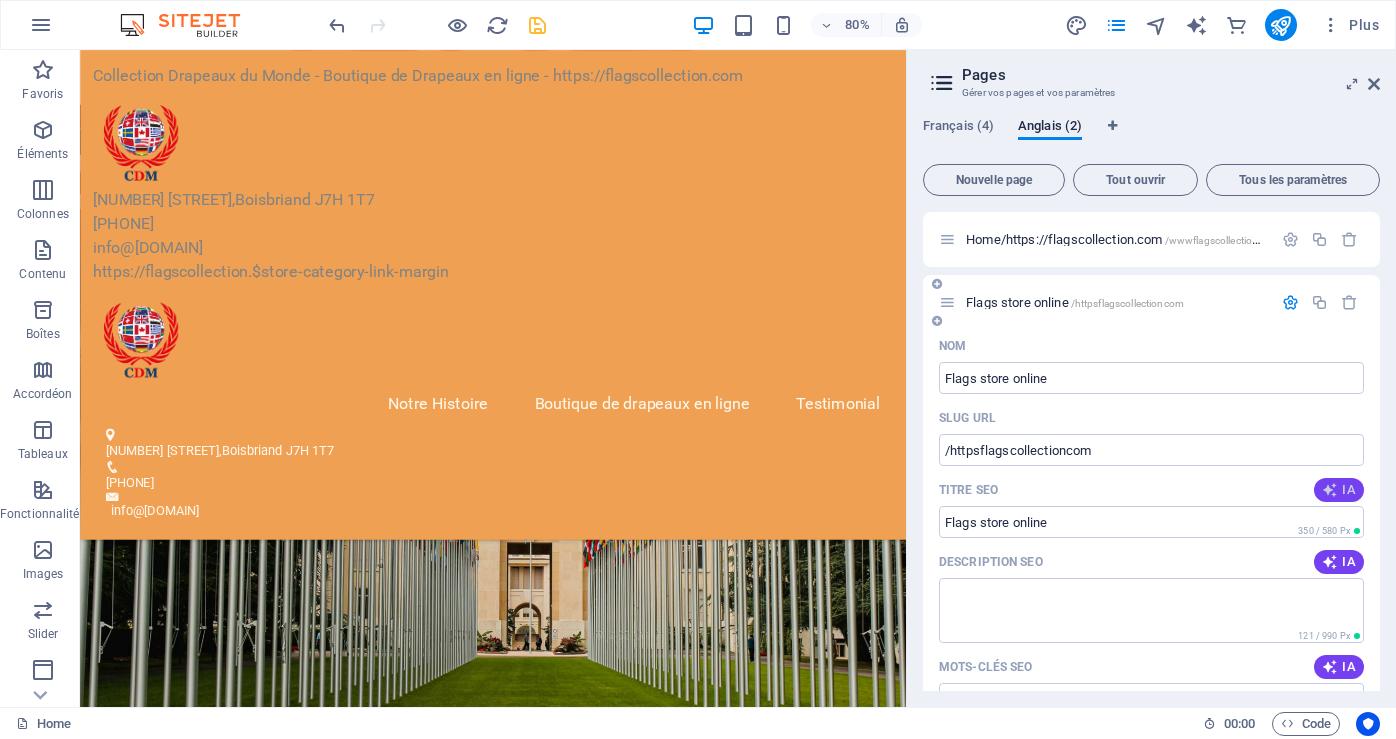 click at bounding box center [1330, 490] 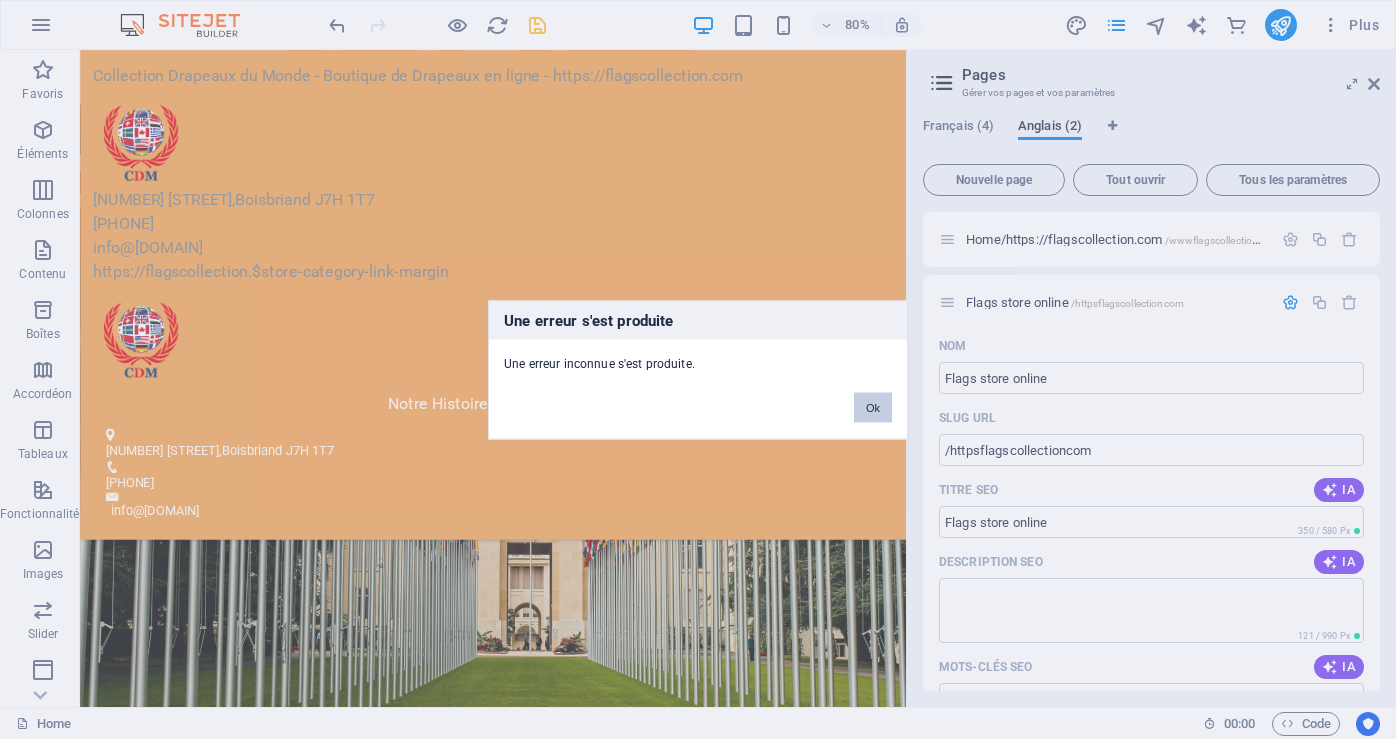 click on "Ok" at bounding box center [873, 407] 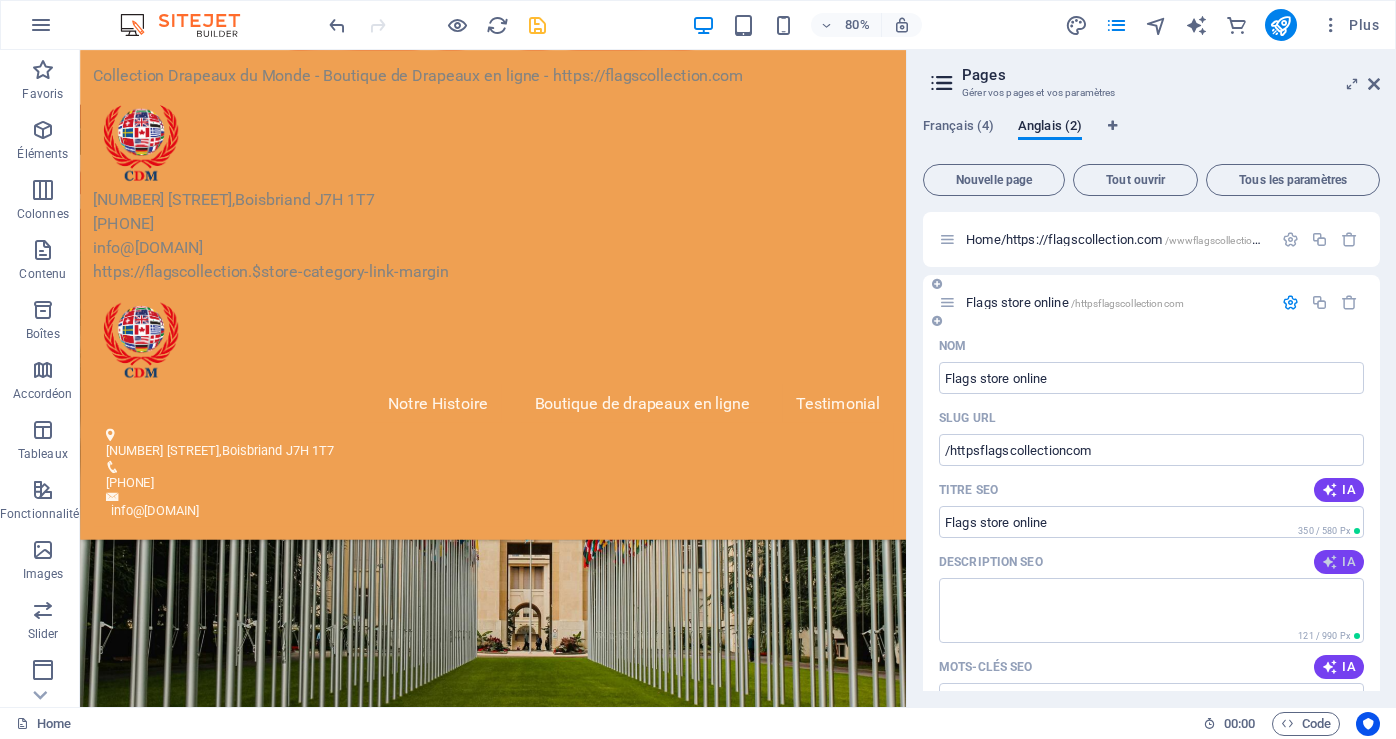 click at bounding box center (1330, 562) 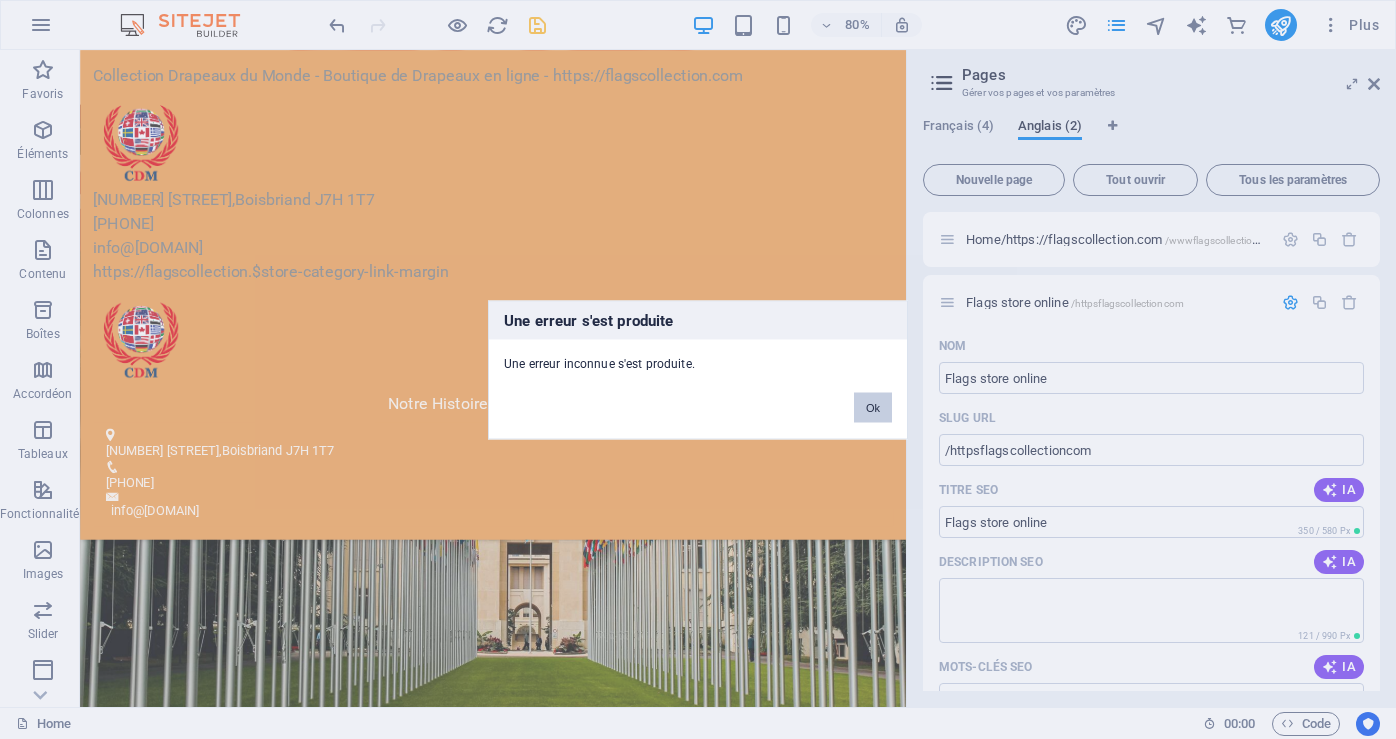 click on "Ok" at bounding box center (873, 407) 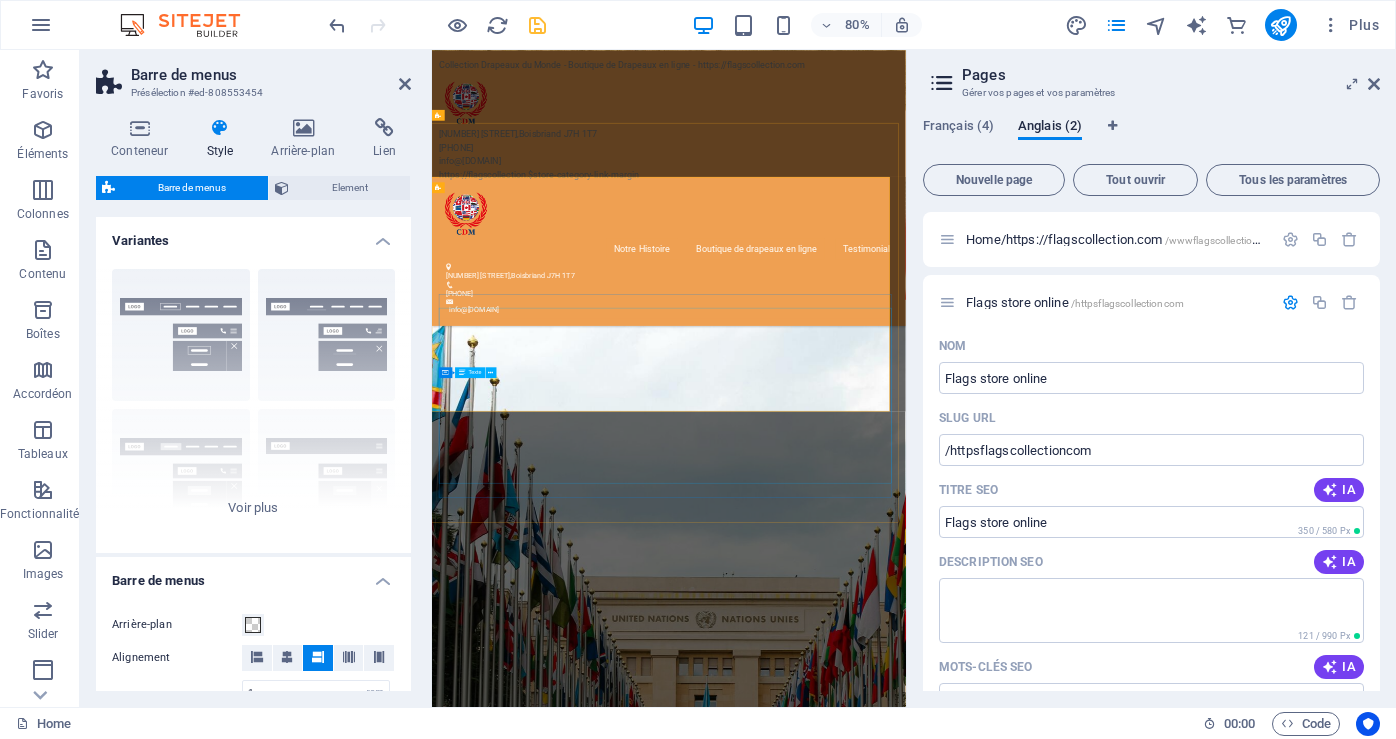 scroll, scrollTop: 6033, scrollLeft: 0, axis: vertical 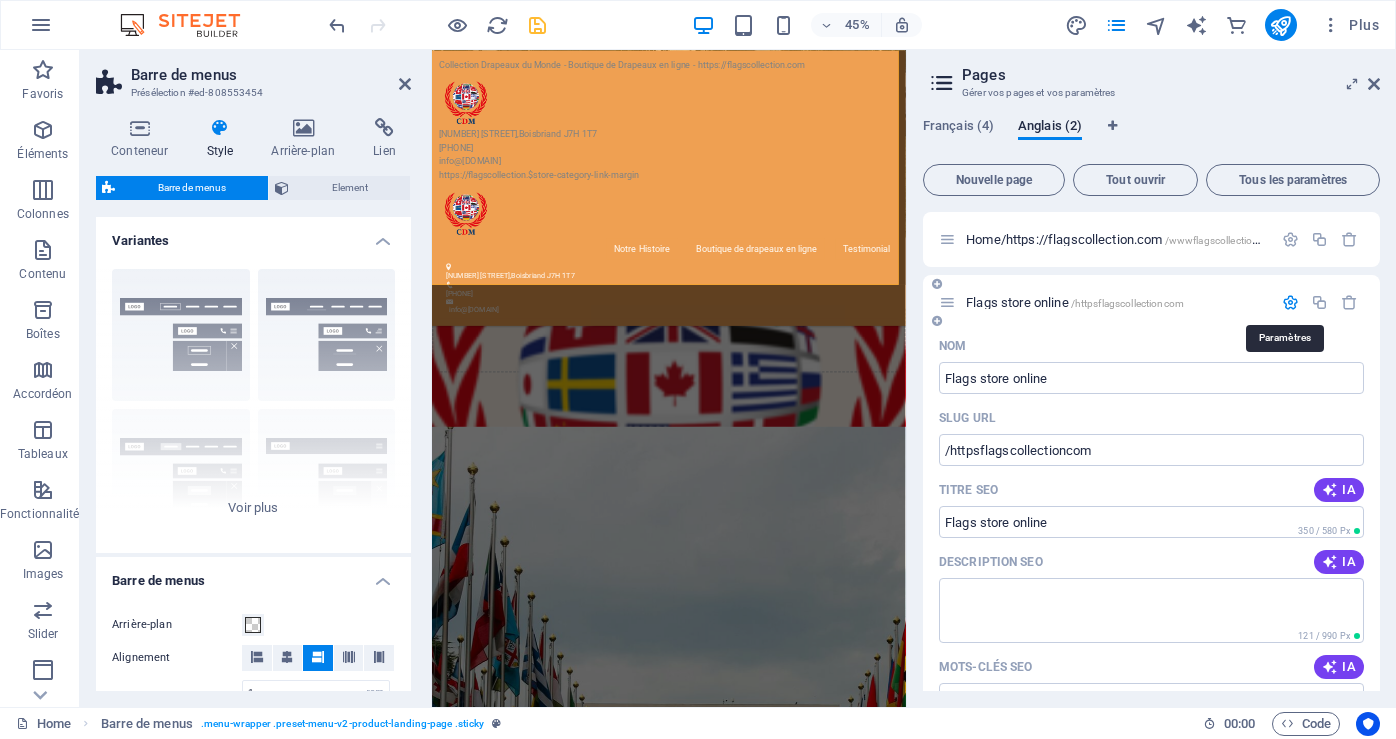 click at bounding box center [1290, 302] 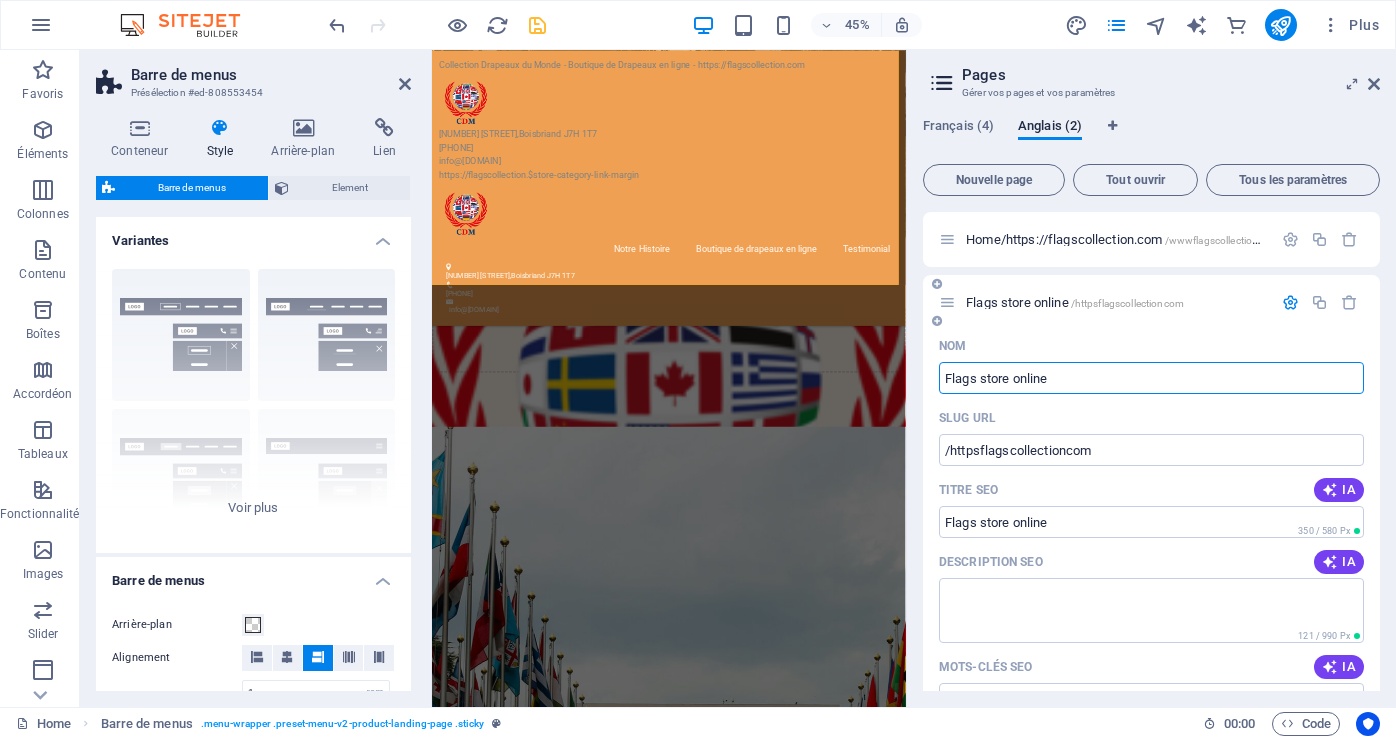 drag, startPoint x: 1062, startPoint y: 378, endPoint x: 927, endPoint y: 382, distance: 135.05925 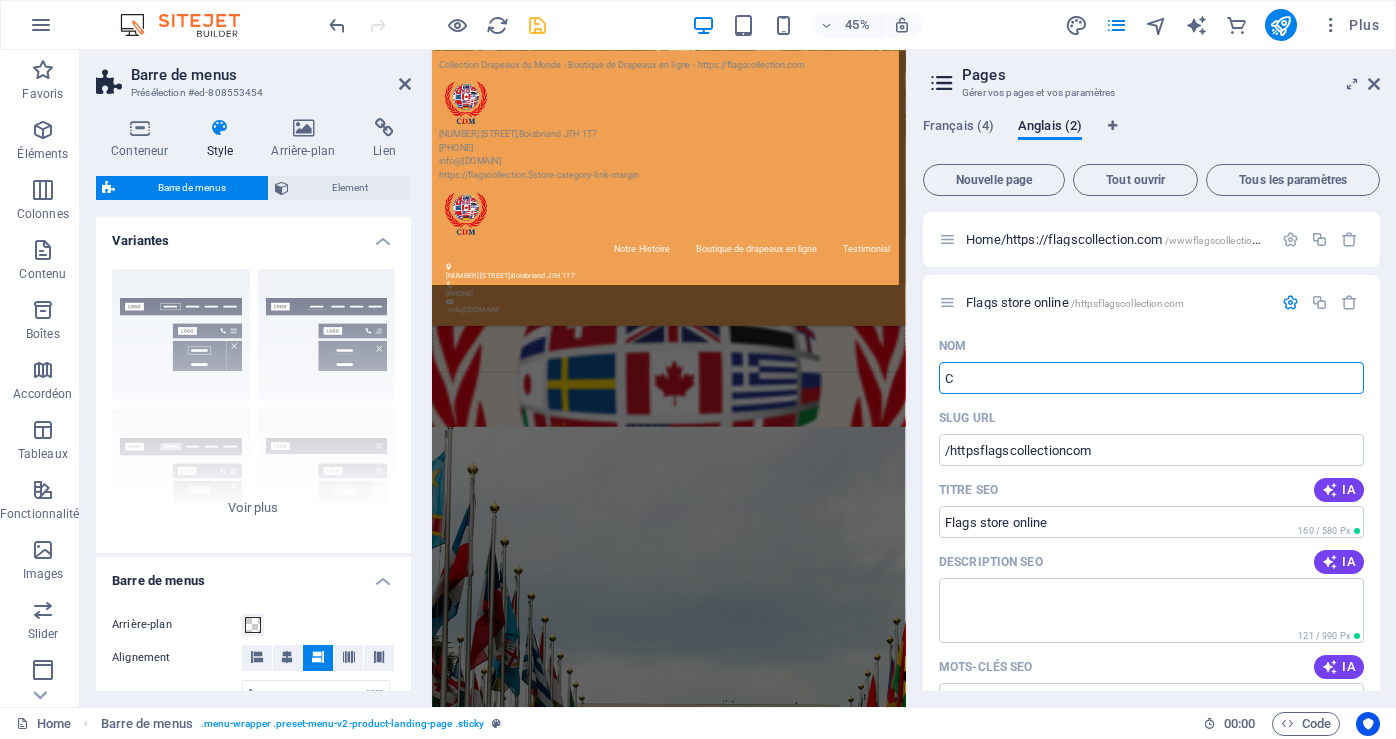 type on "C" 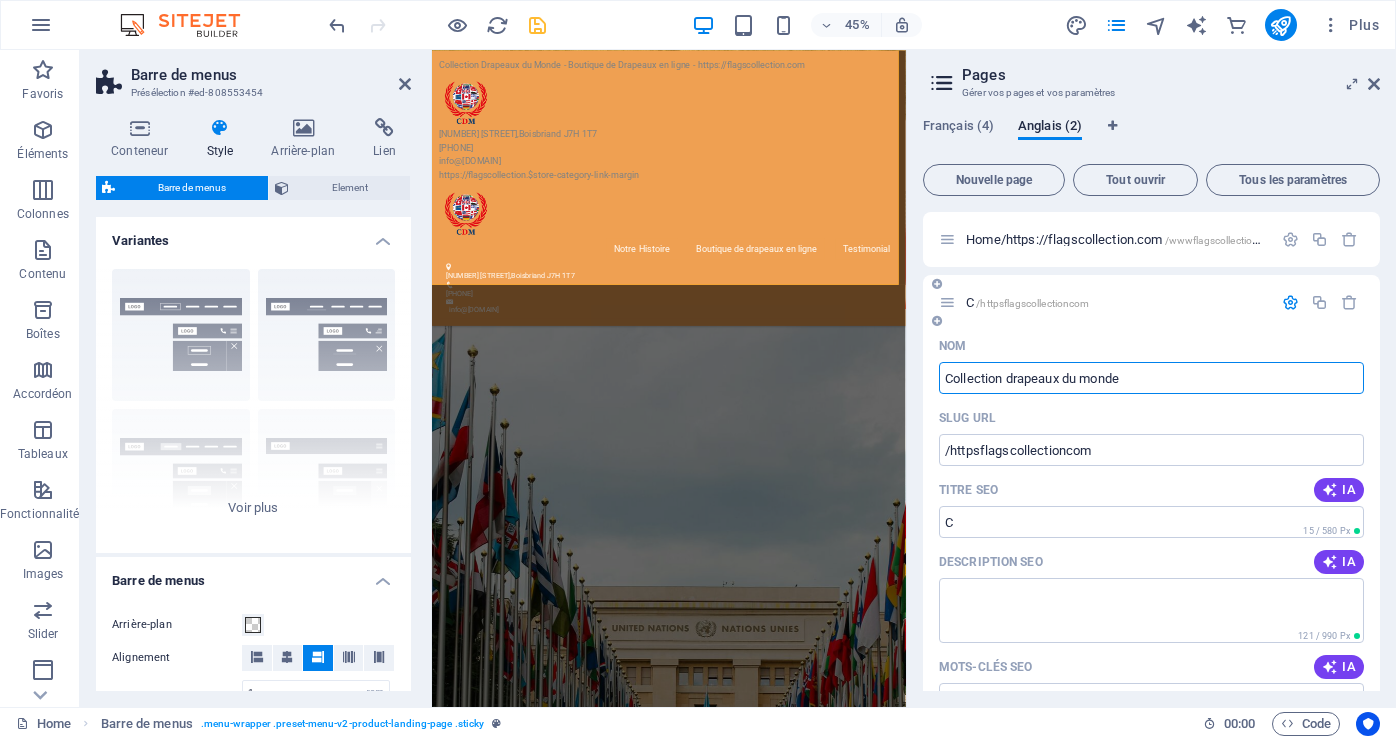 type on "Collection drapeaux du monde" 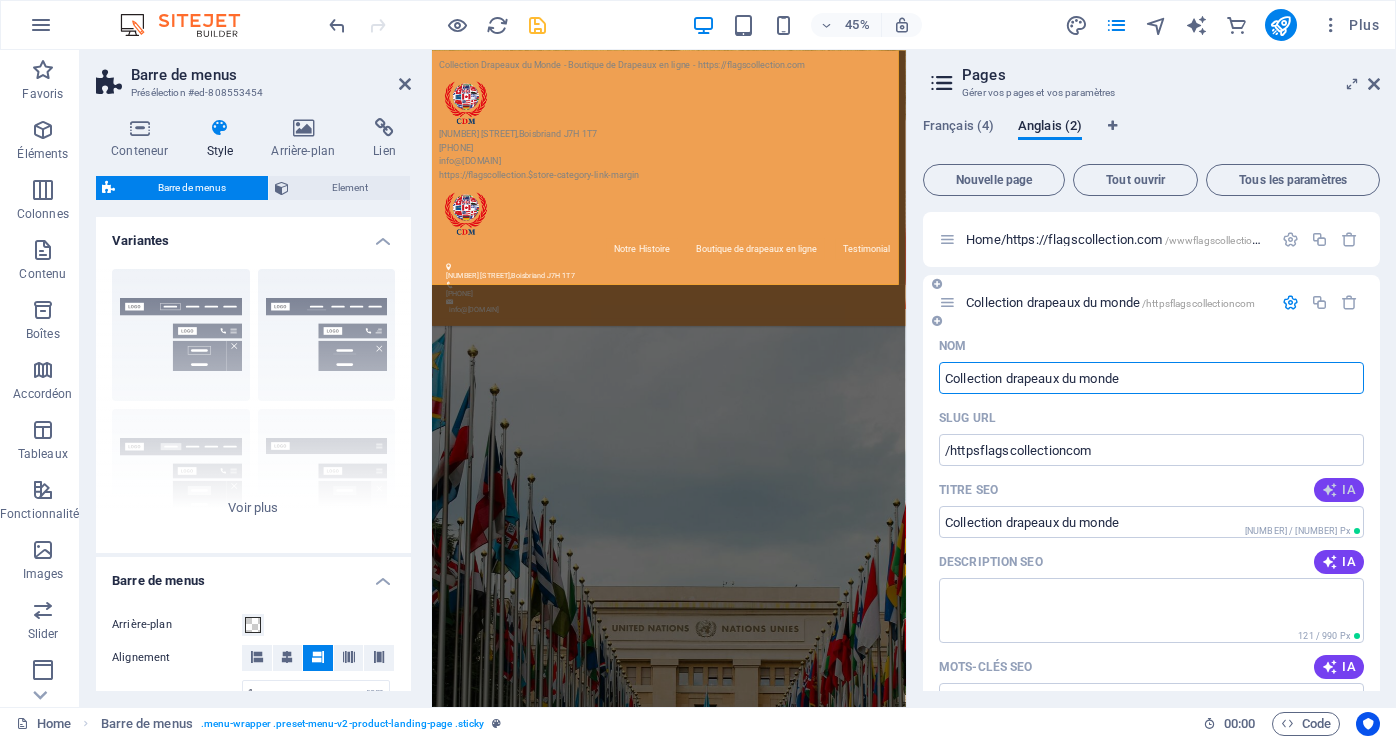 click on "IA" at bounding box center (1339, 490) 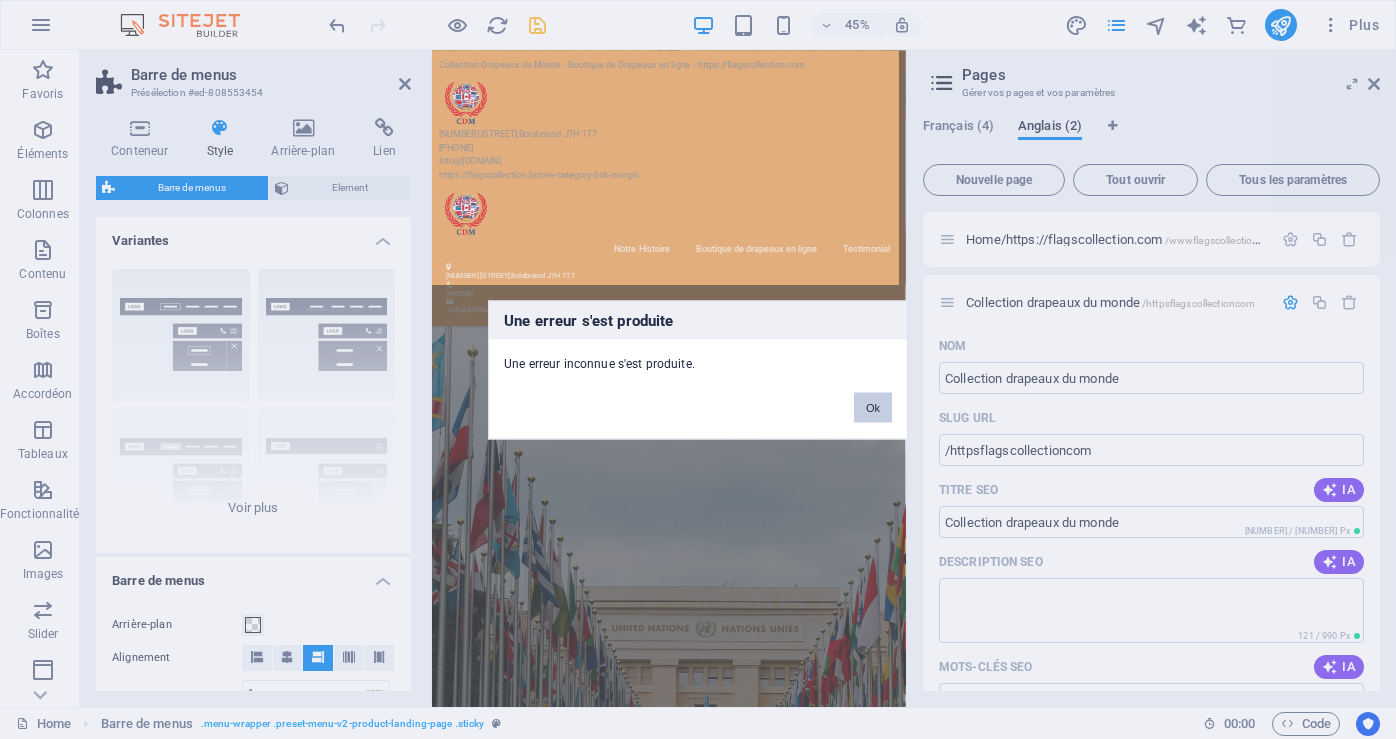 click on "Ok" at bounding box center (873, 407) 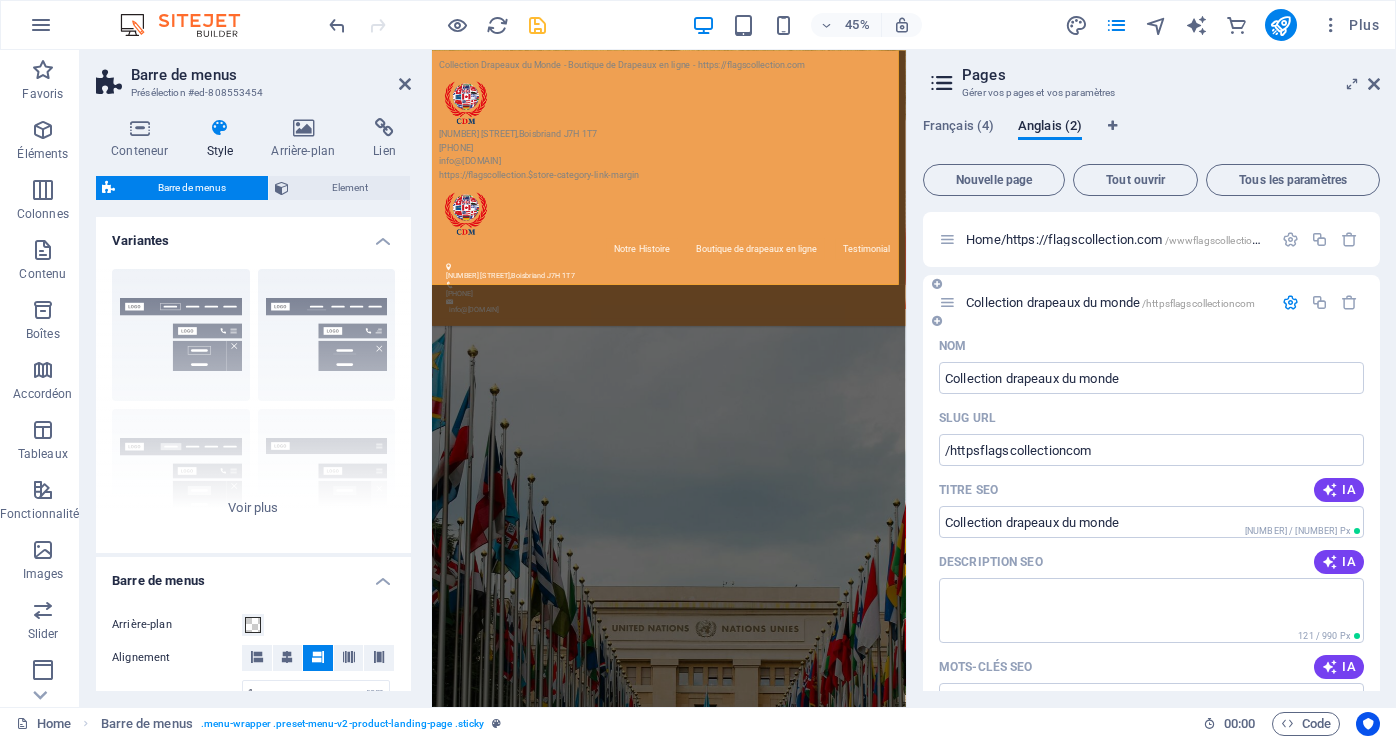 click at bounding box center [1290, 302] 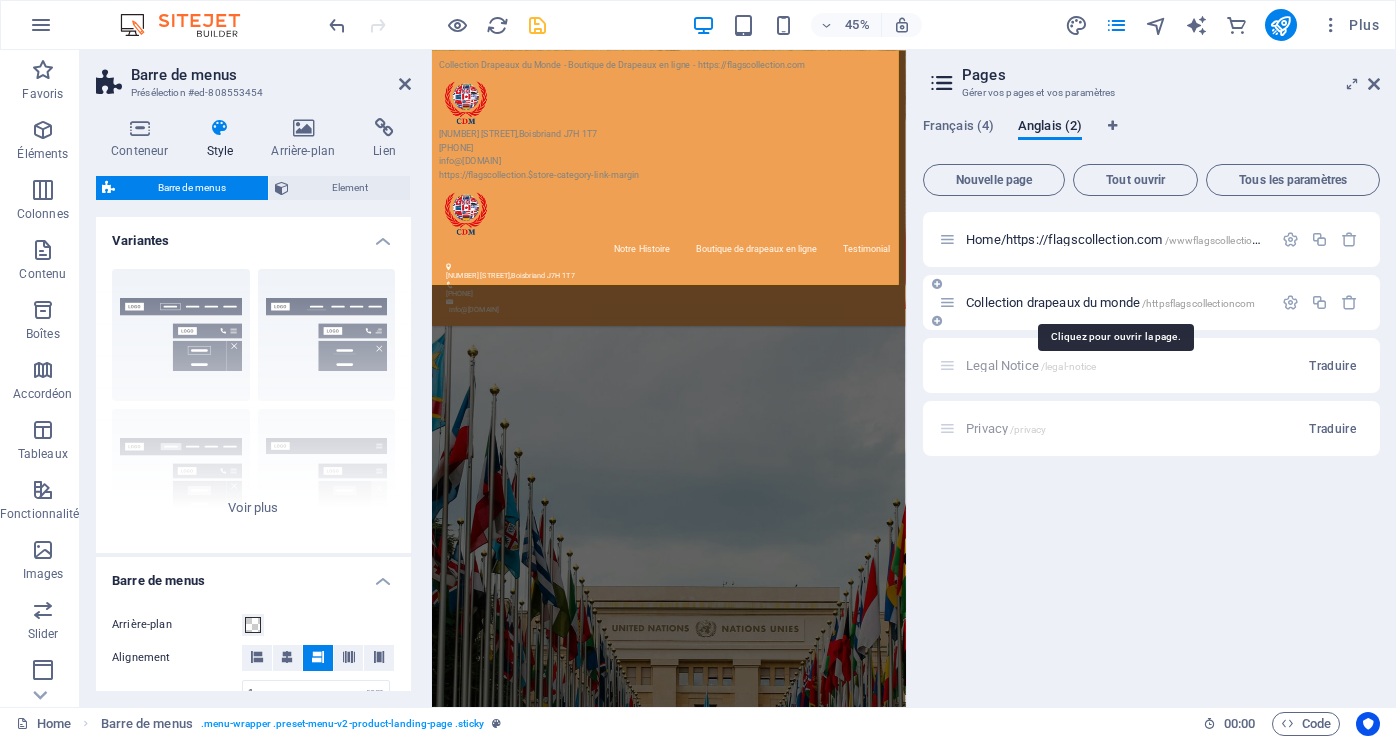 click on "Collection drapeaux du monde /httpsflagscollectioncom" at bounding box center [1110, 302] 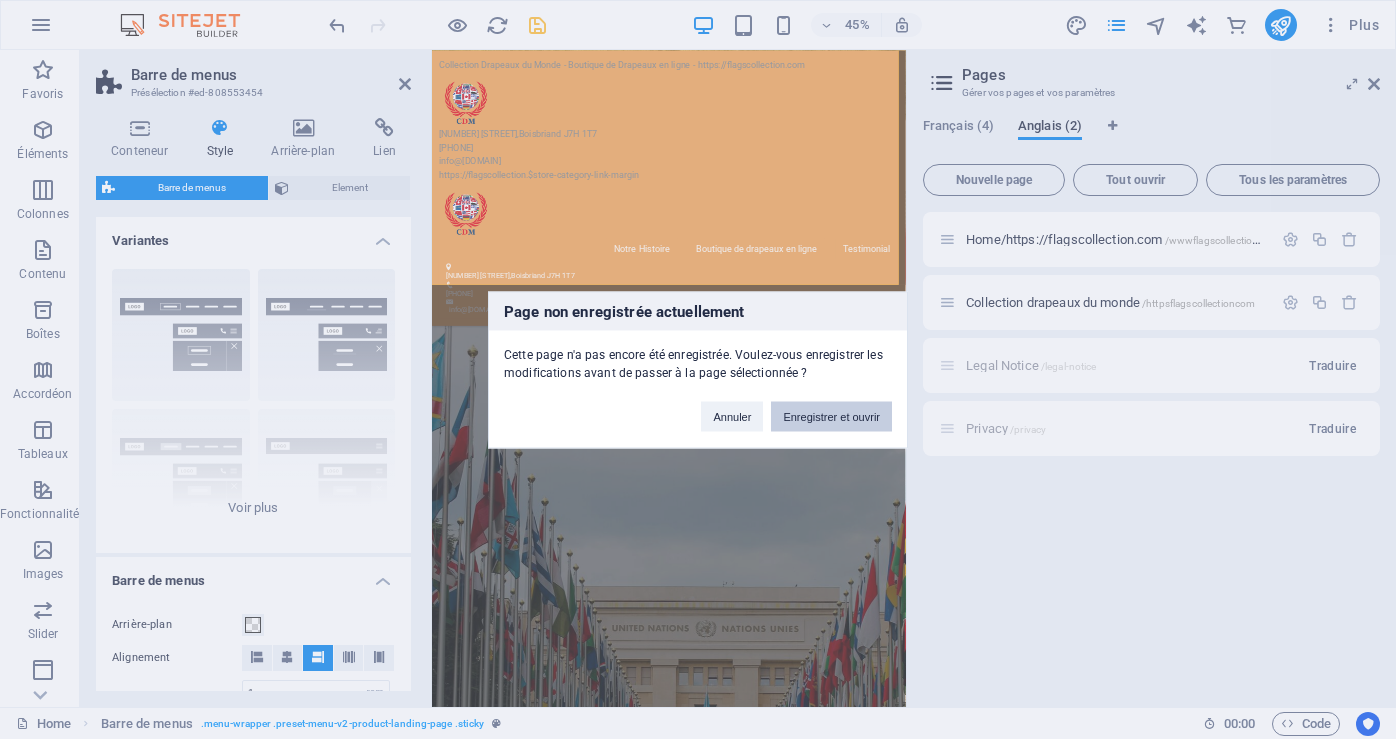 click on "Enregistrer et ouvrir" at bounding box center [831, 416] 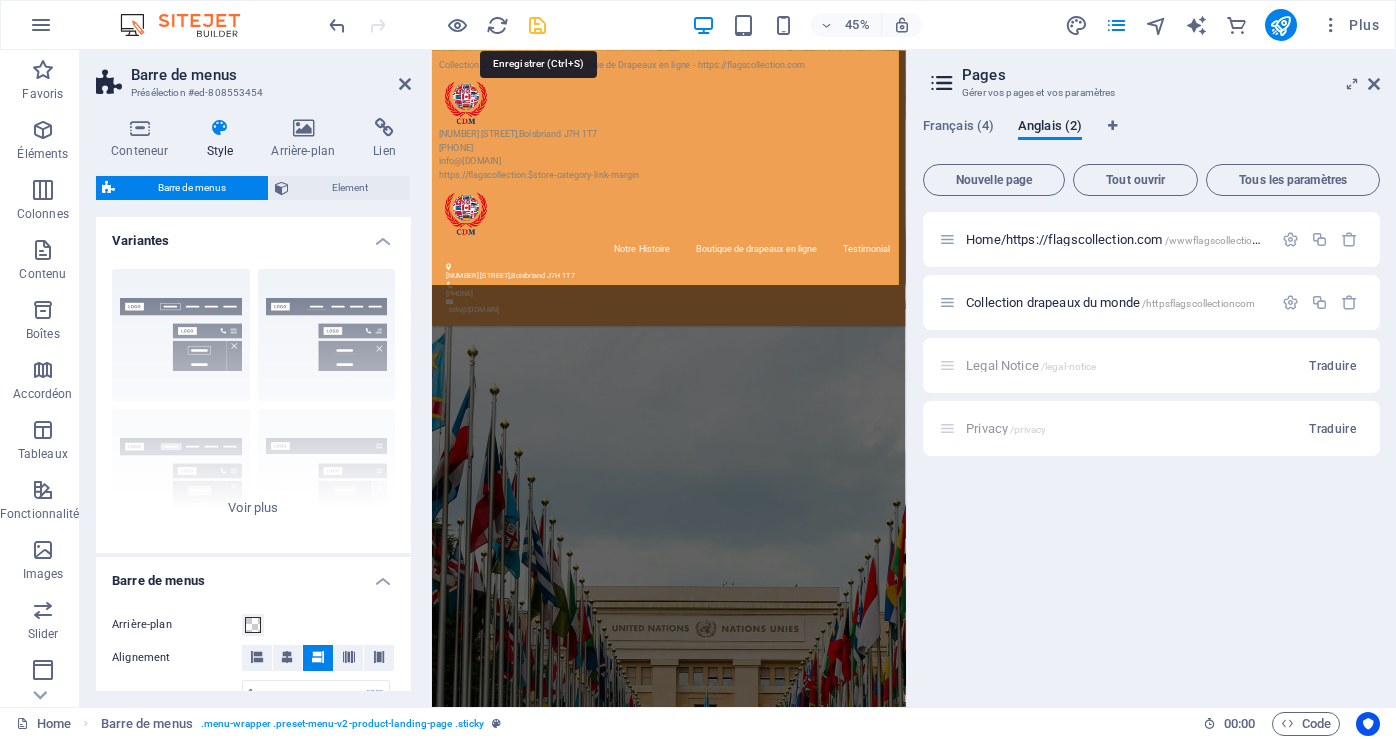 click at bounding box center (537, 25) 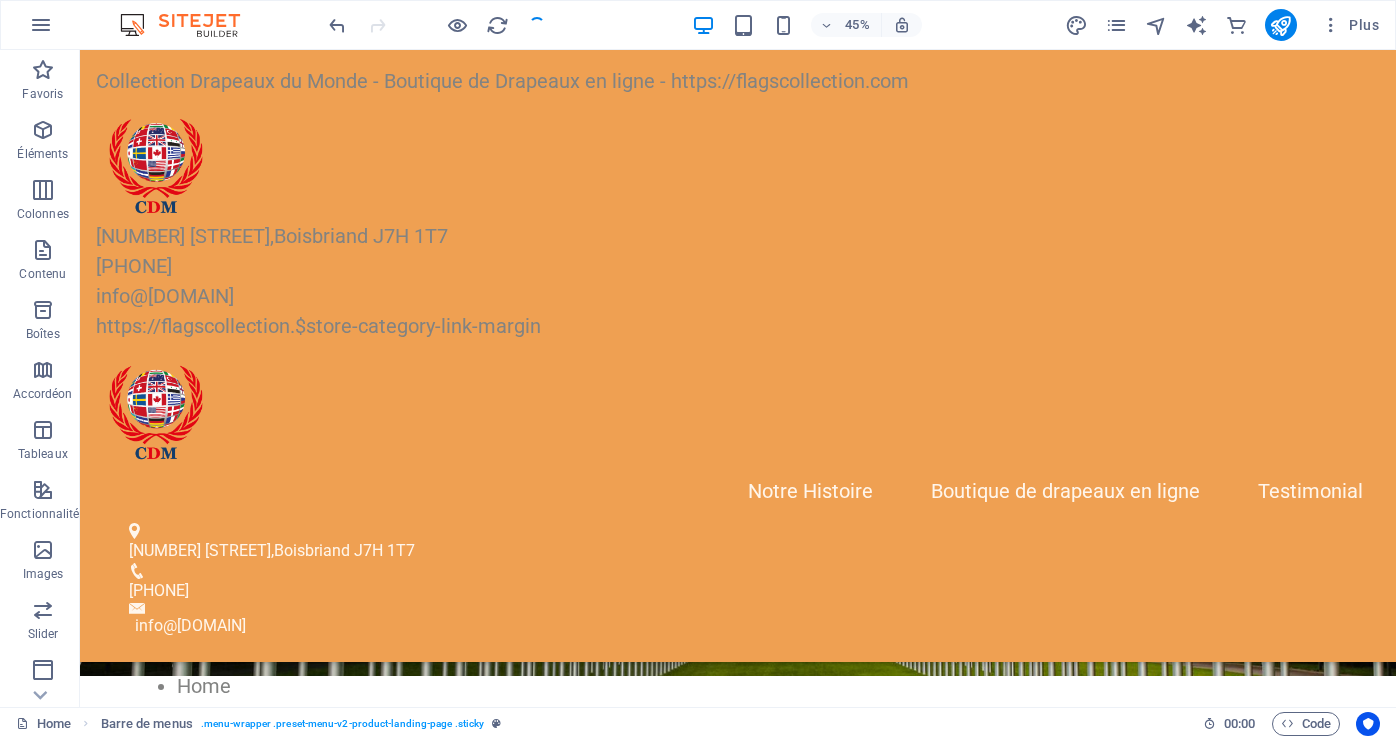 scroll, scrollTop: 5870, scrollLeft: 0, axis: vertical 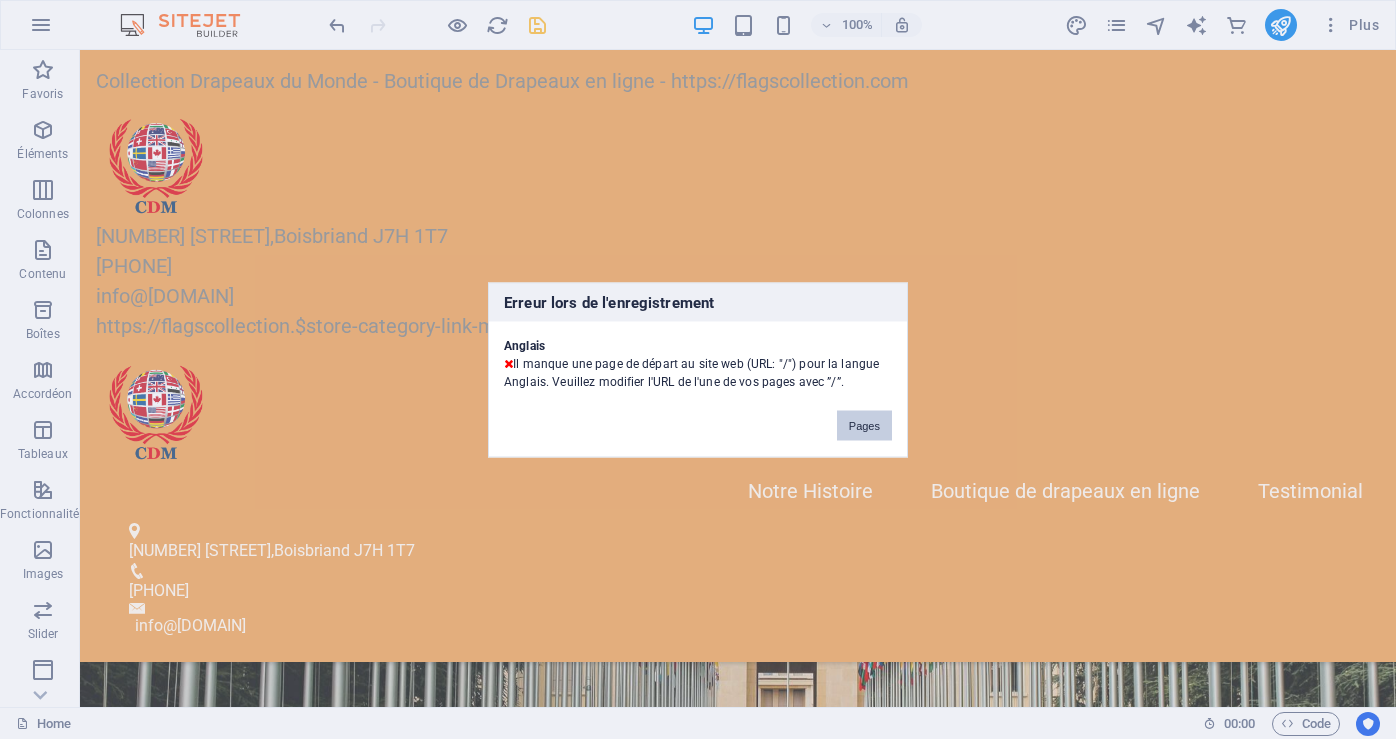 click on "Pages" at bounding box center (864, 425) 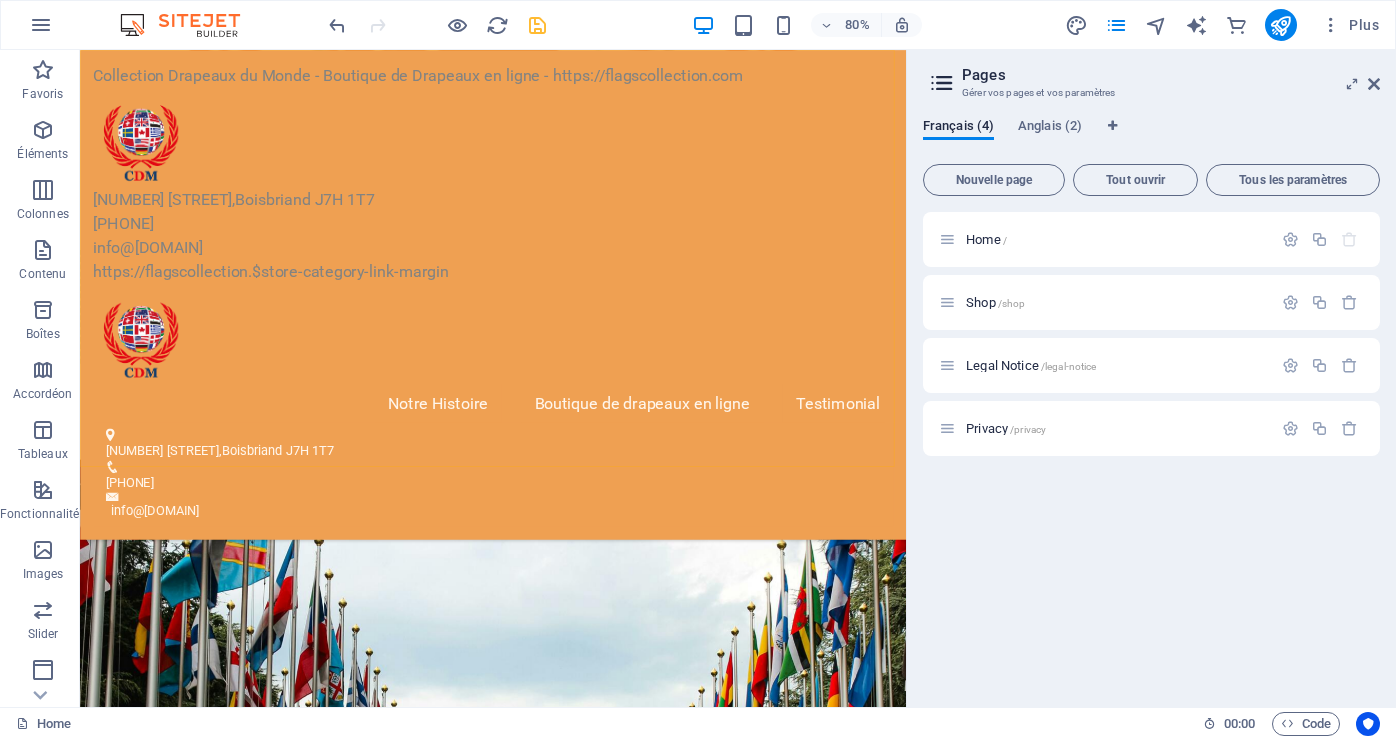 scroll, scrollTop: 6314, scrollLeft: 0, axis: vertical 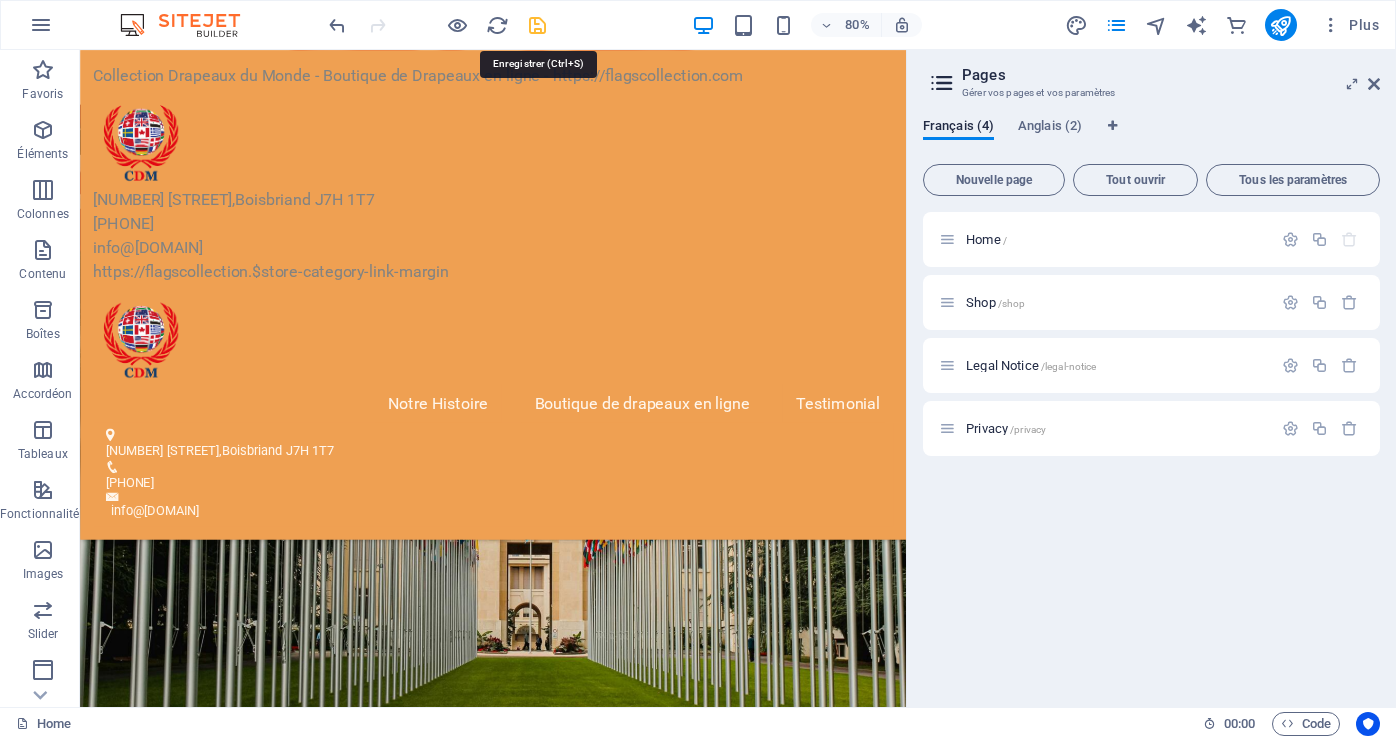click at bounding box center (537, 25) 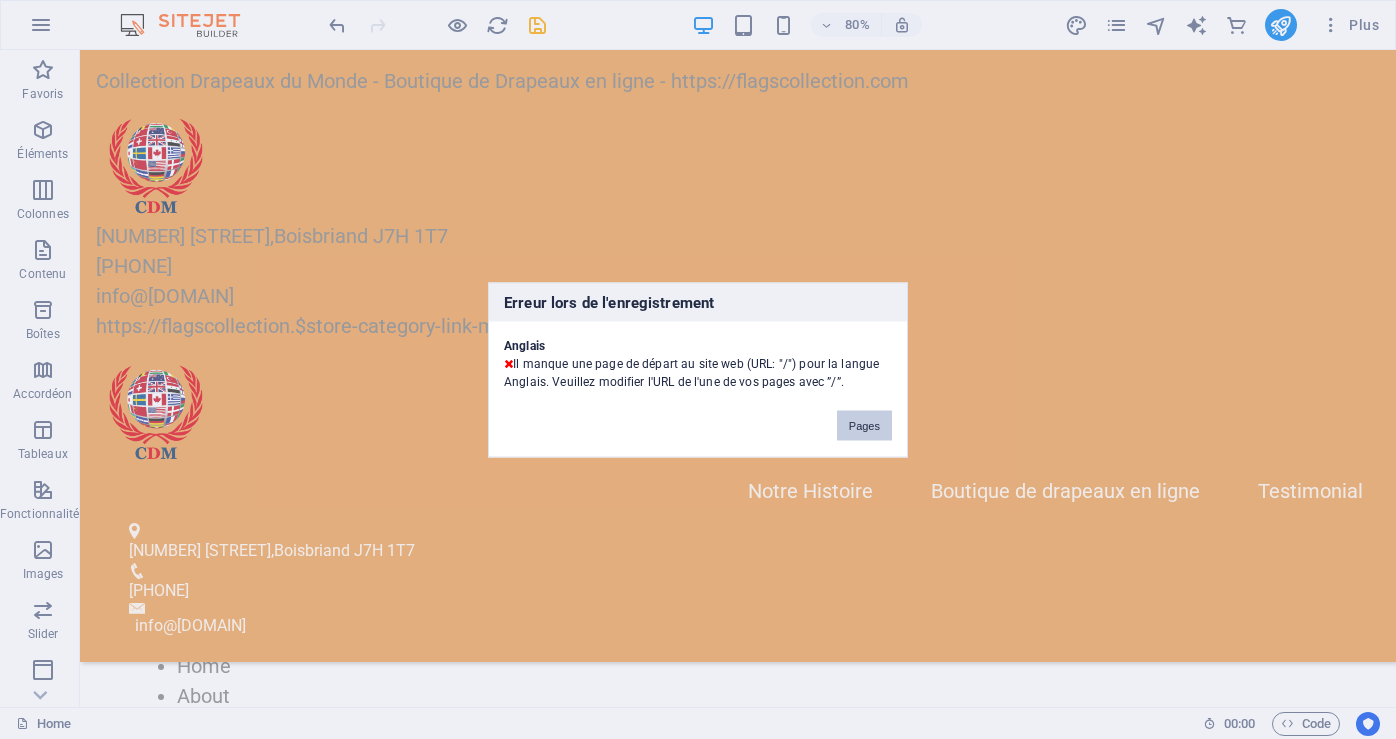 scroll, scrollTop: 5870, scrollLeft: 0, axis: vertical 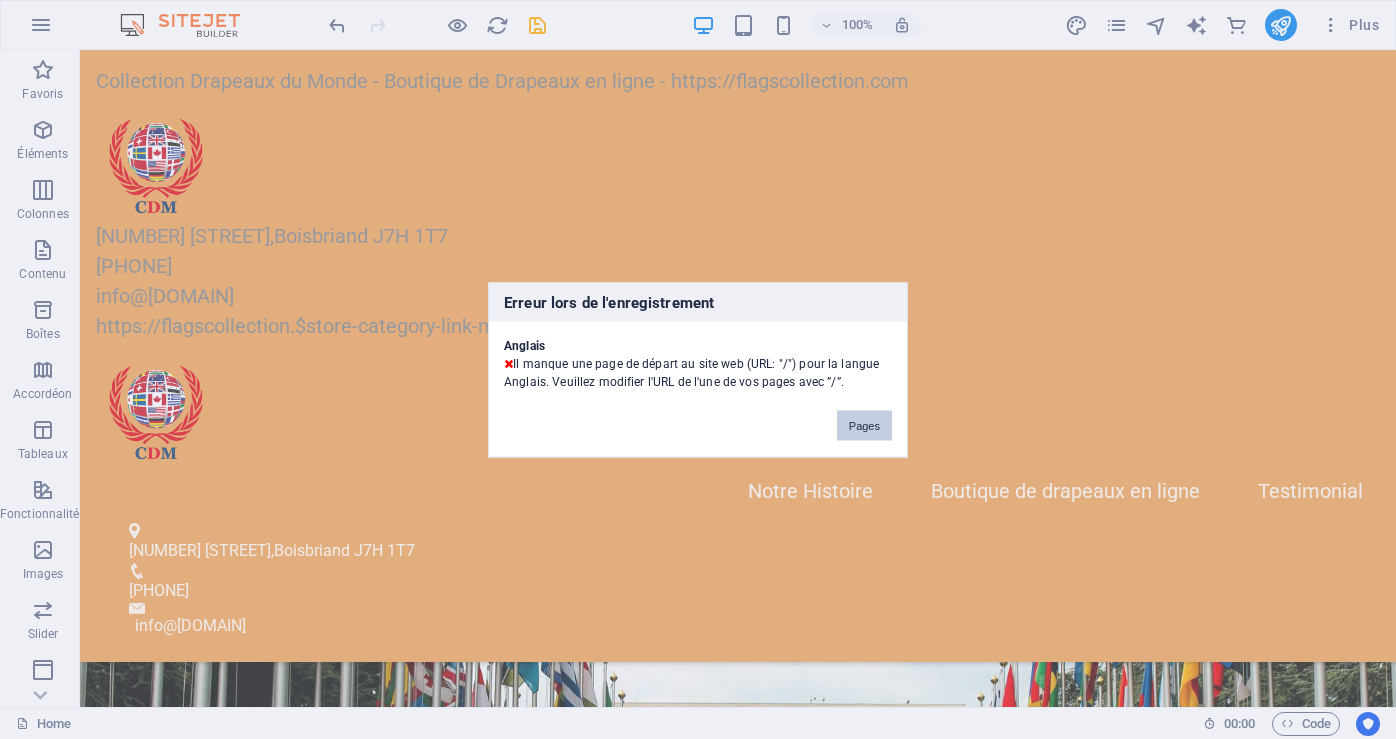 click on "Pages" at bounding box center [864, 425] 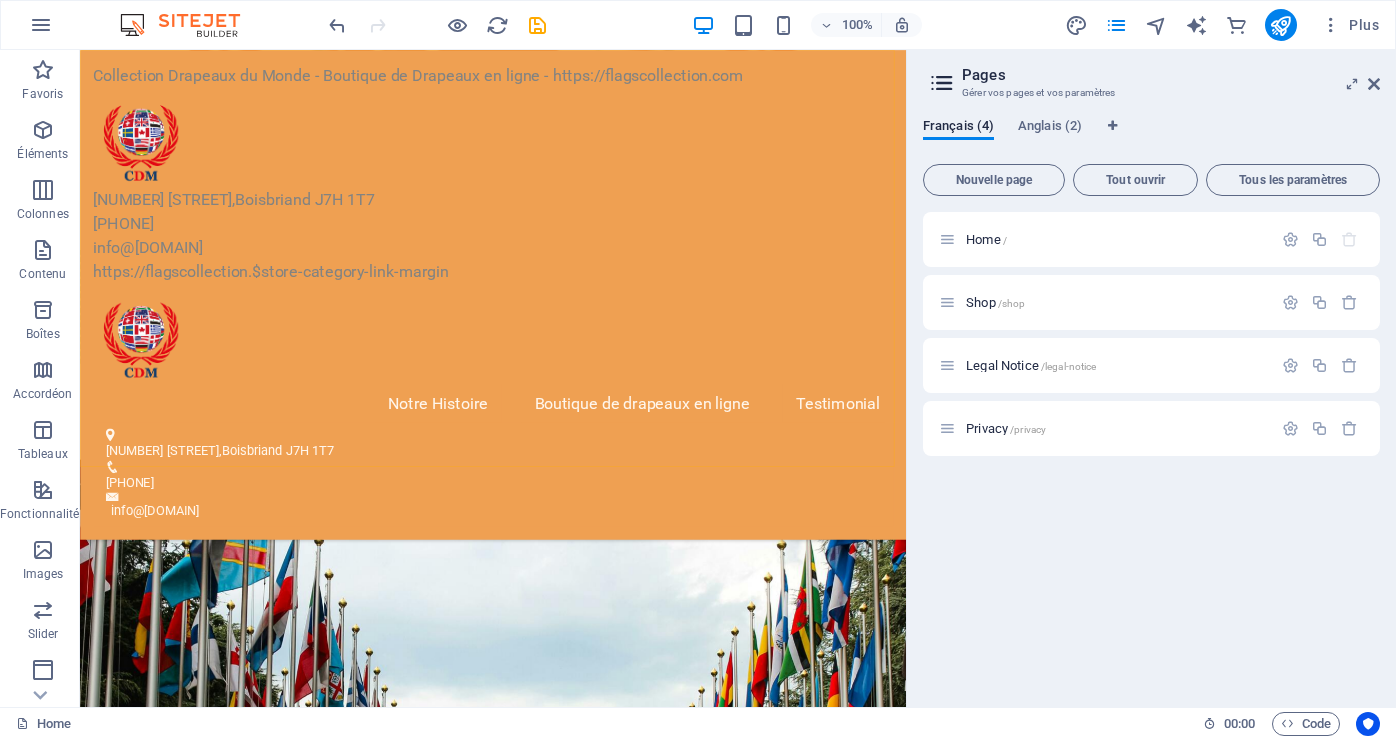 scroll, scrollTop: 6314, scrollLeft: 0, axis: vertical 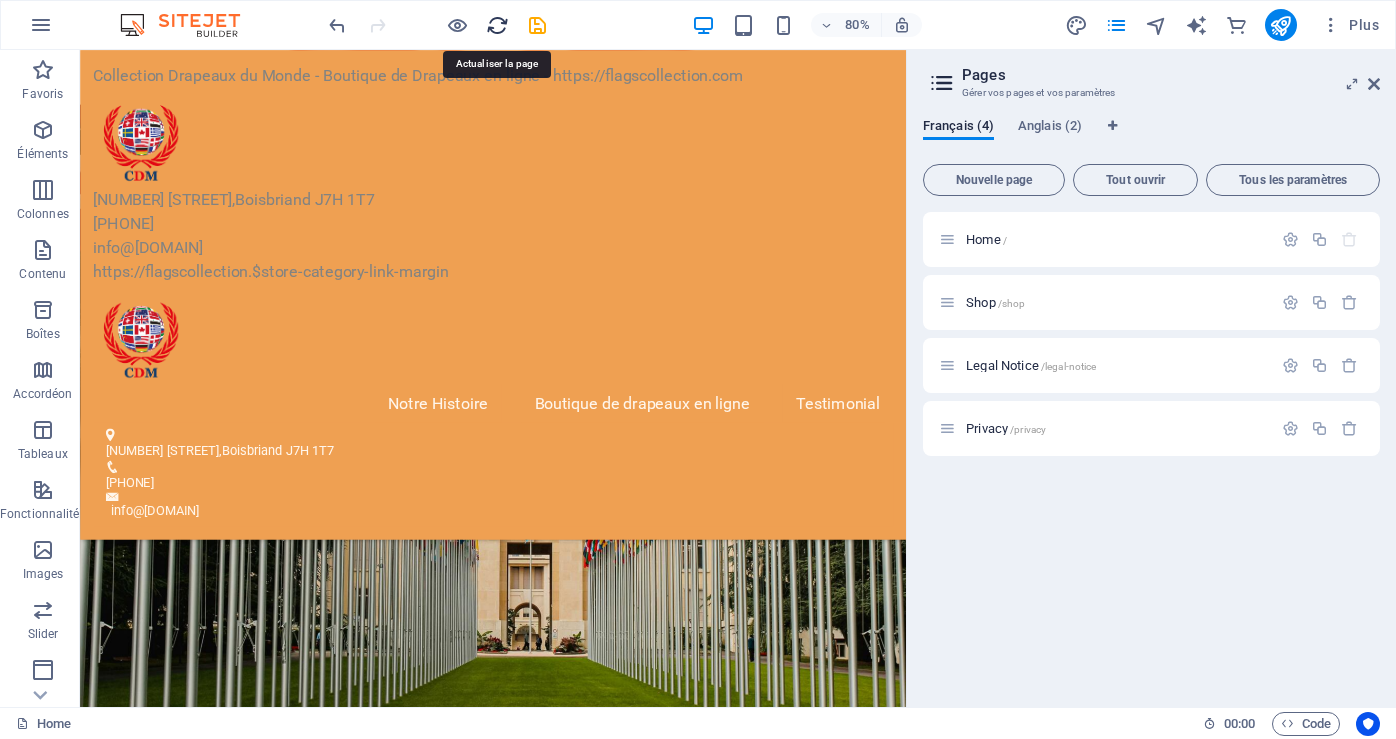 click at bounding box center [497, 25] 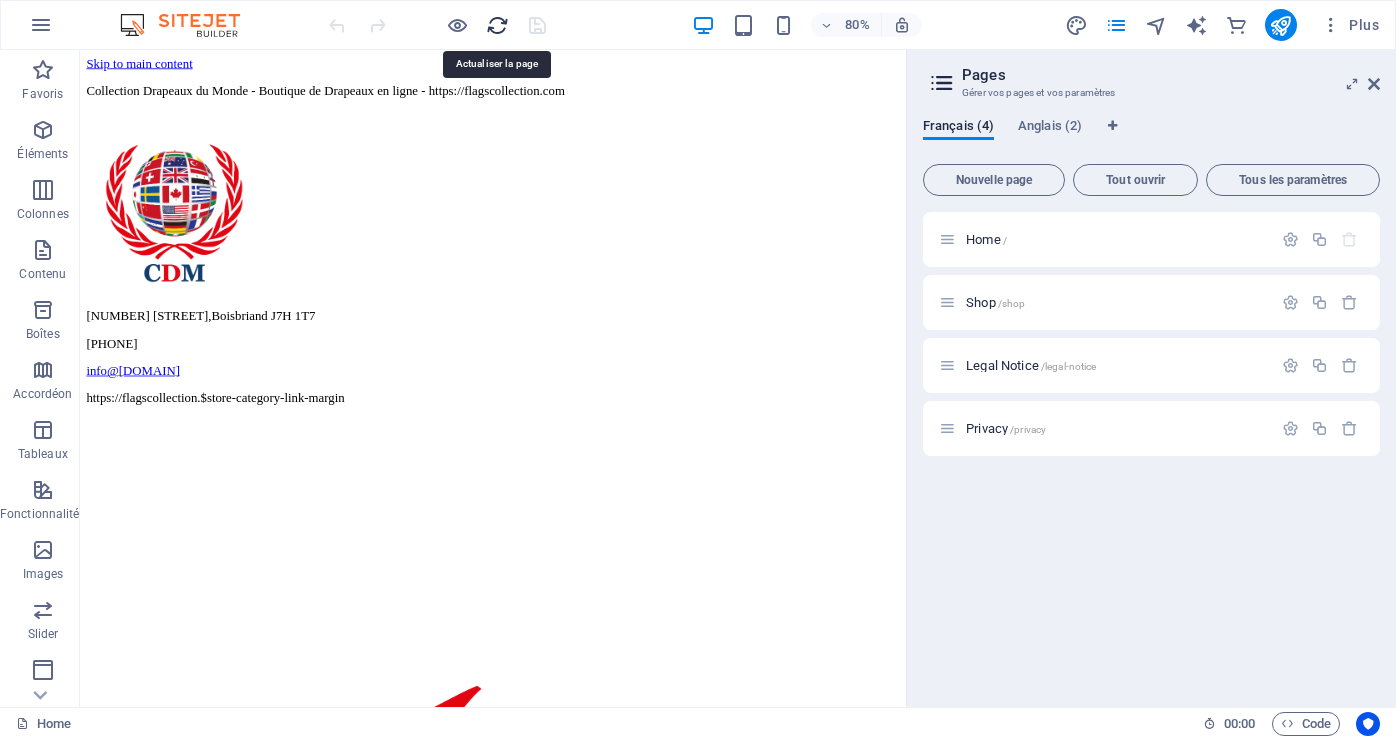 scroll, scrollTop: 0, scrollLeft: 0, axis: both 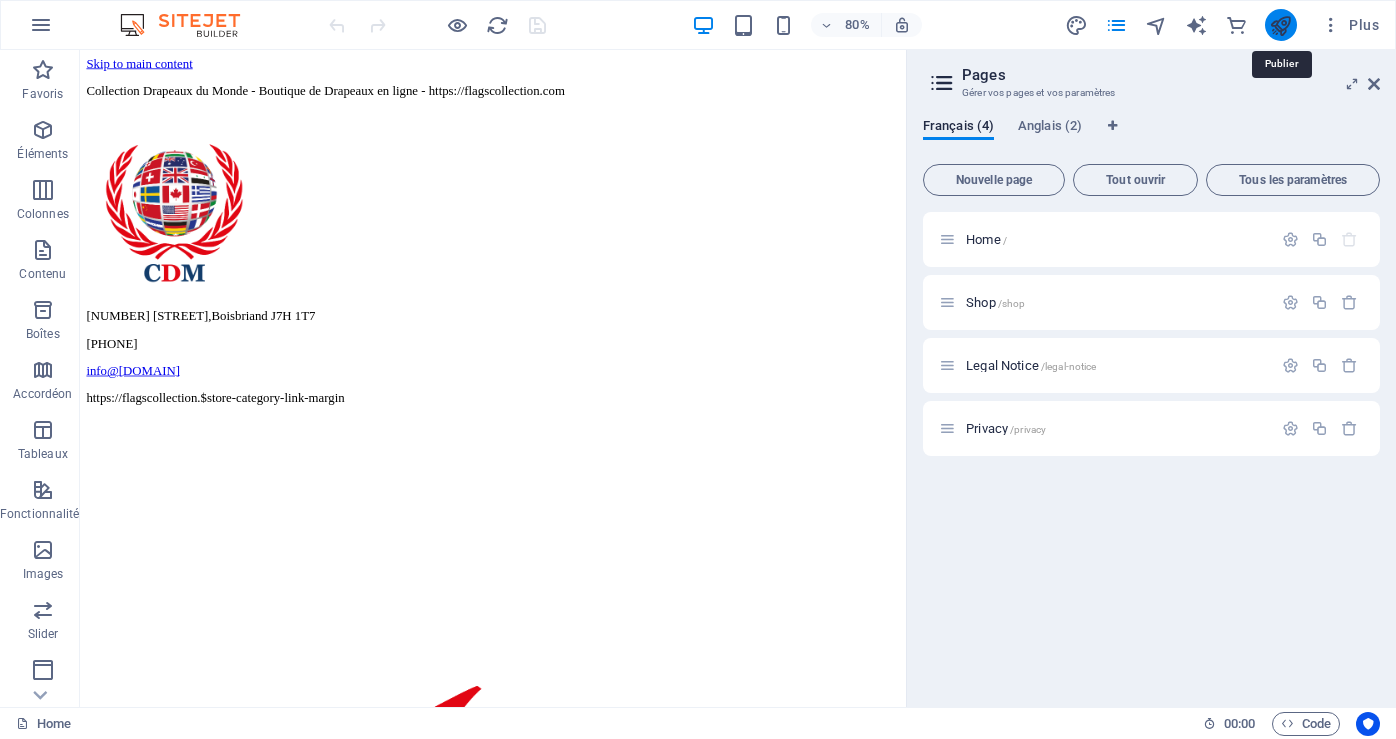 click at bounding box center [1280, 25] 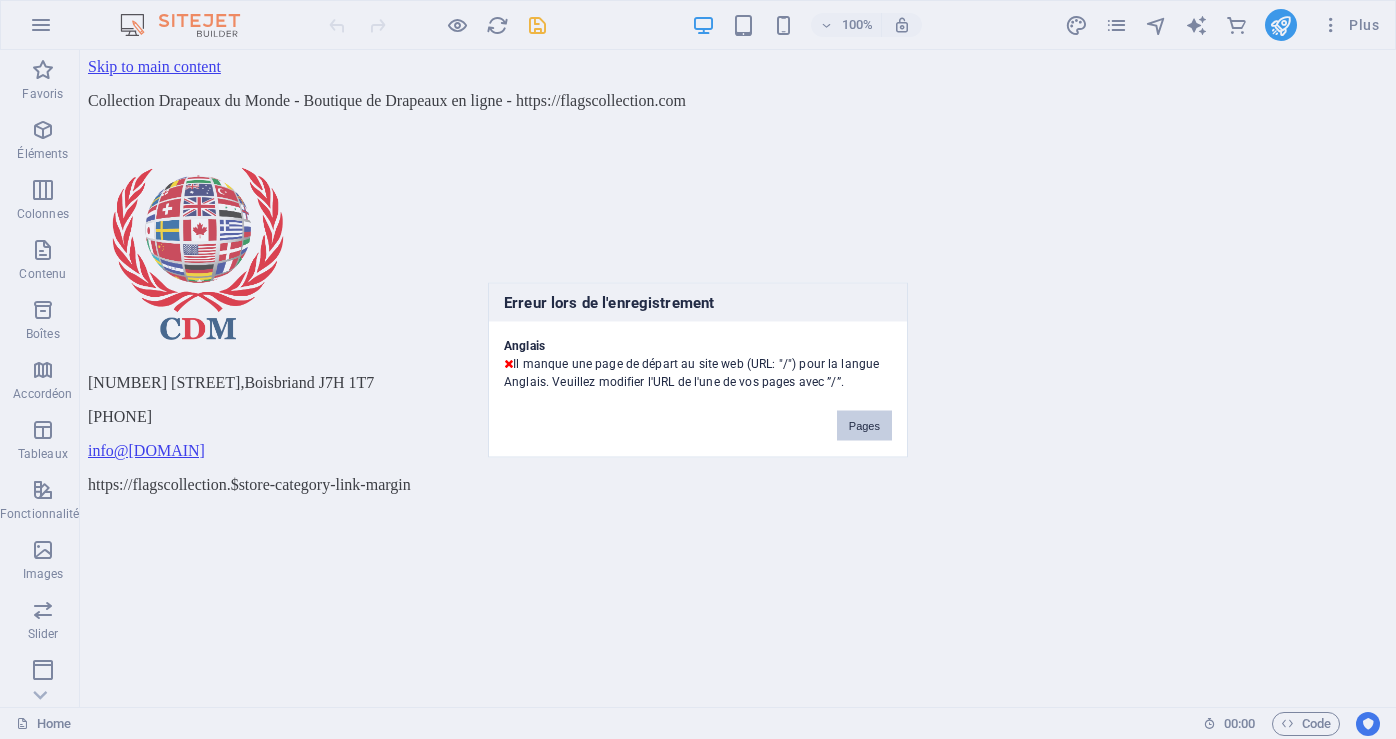 click on "Pages" at bounding box center [864, 425] 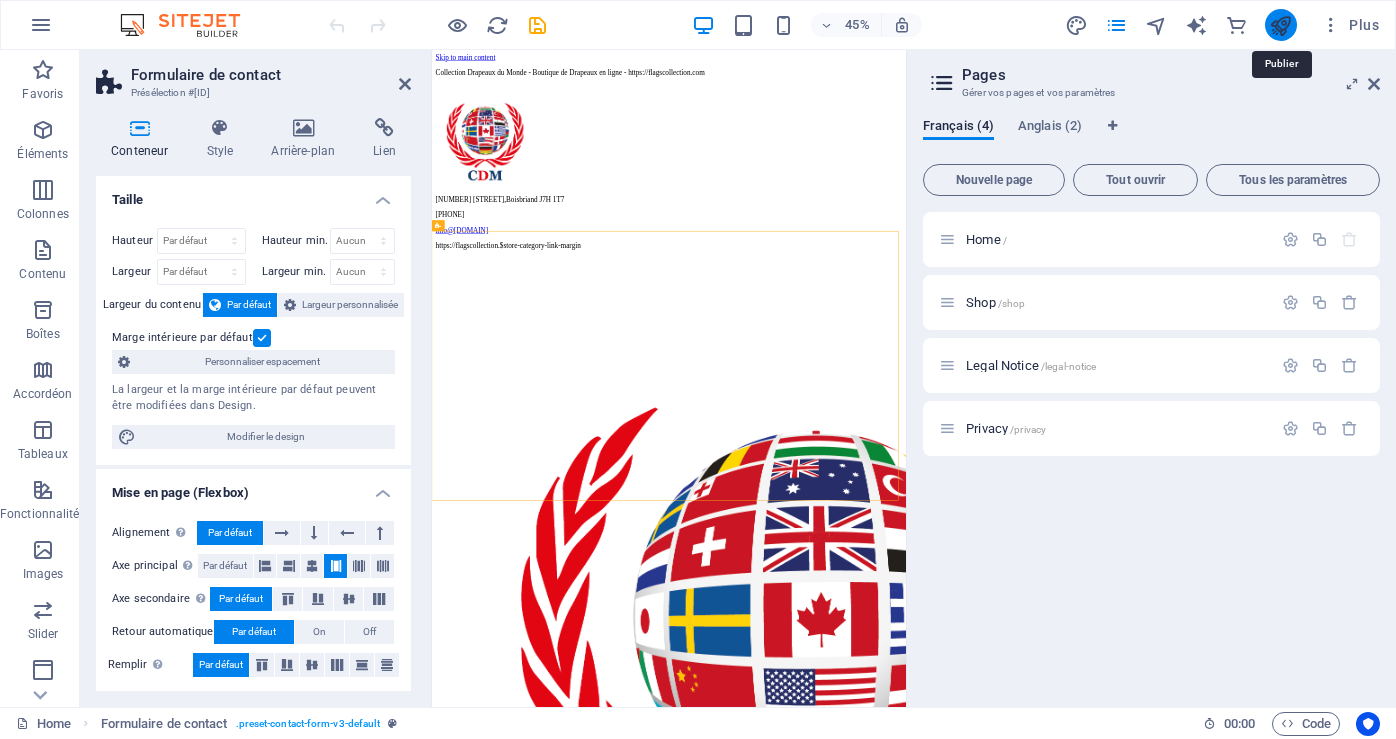 click at bounding box center [1280, 25] 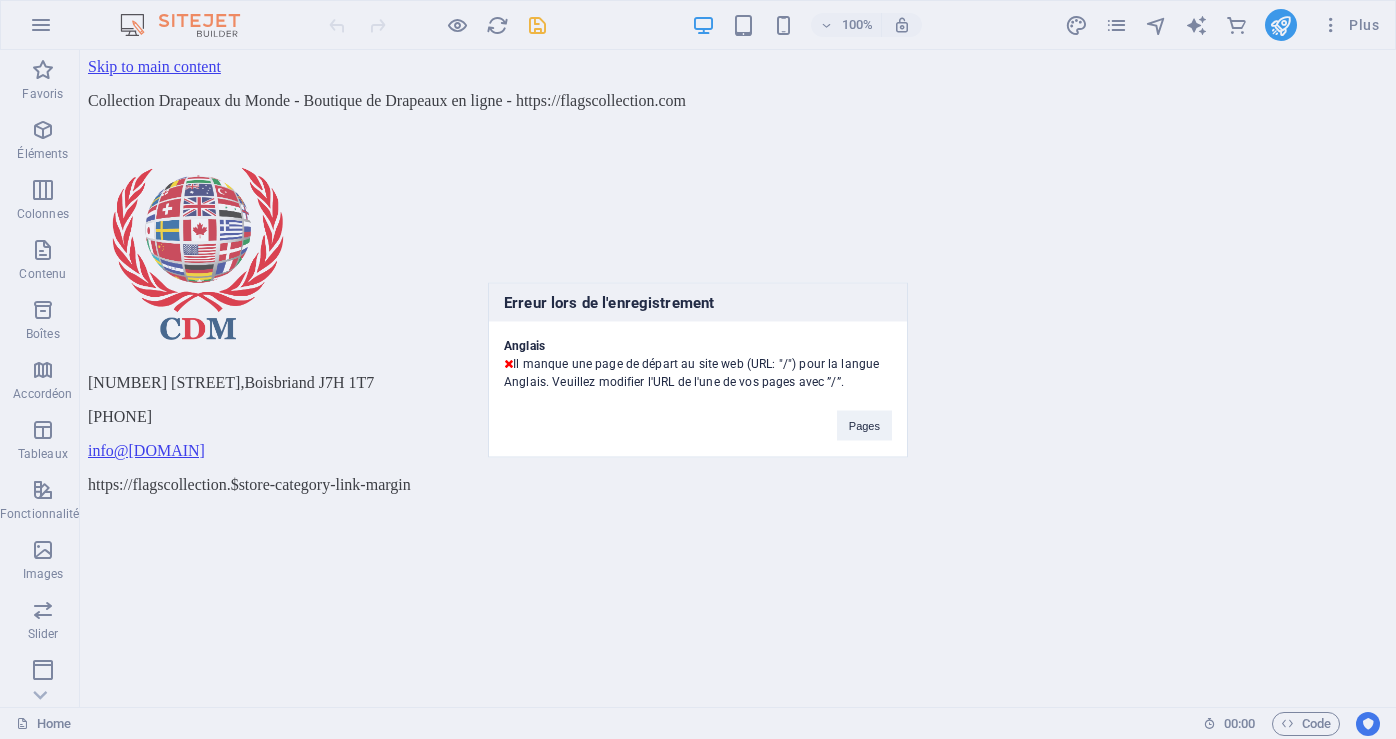 click on "Erreur lors de l'enregistrement Anglais Il manque une page de départ au site web (URL: "/") pour la langue Anglais. Veuillez modifier l'URL de l'une de vos pages avec ”/”. Pages" at bounding box center [698, 369] 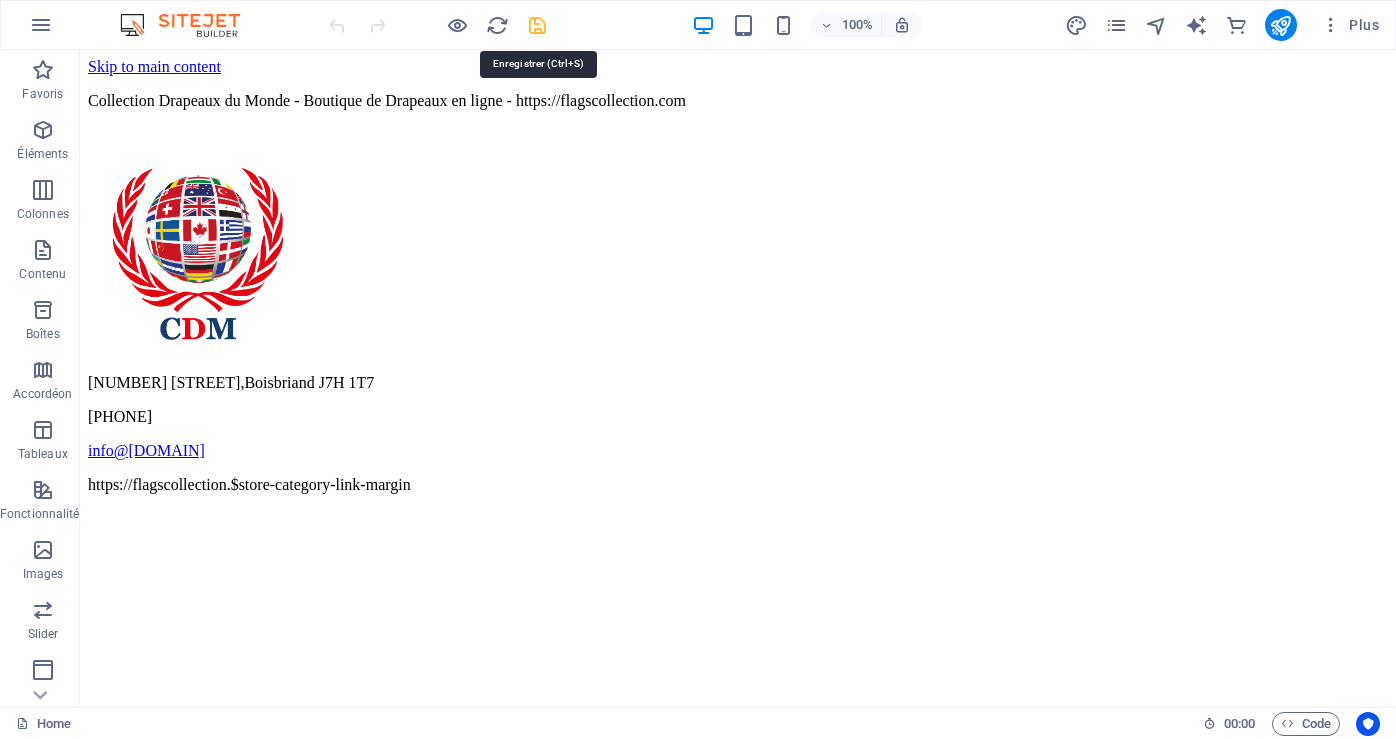 click at bounding box center [537, 25] 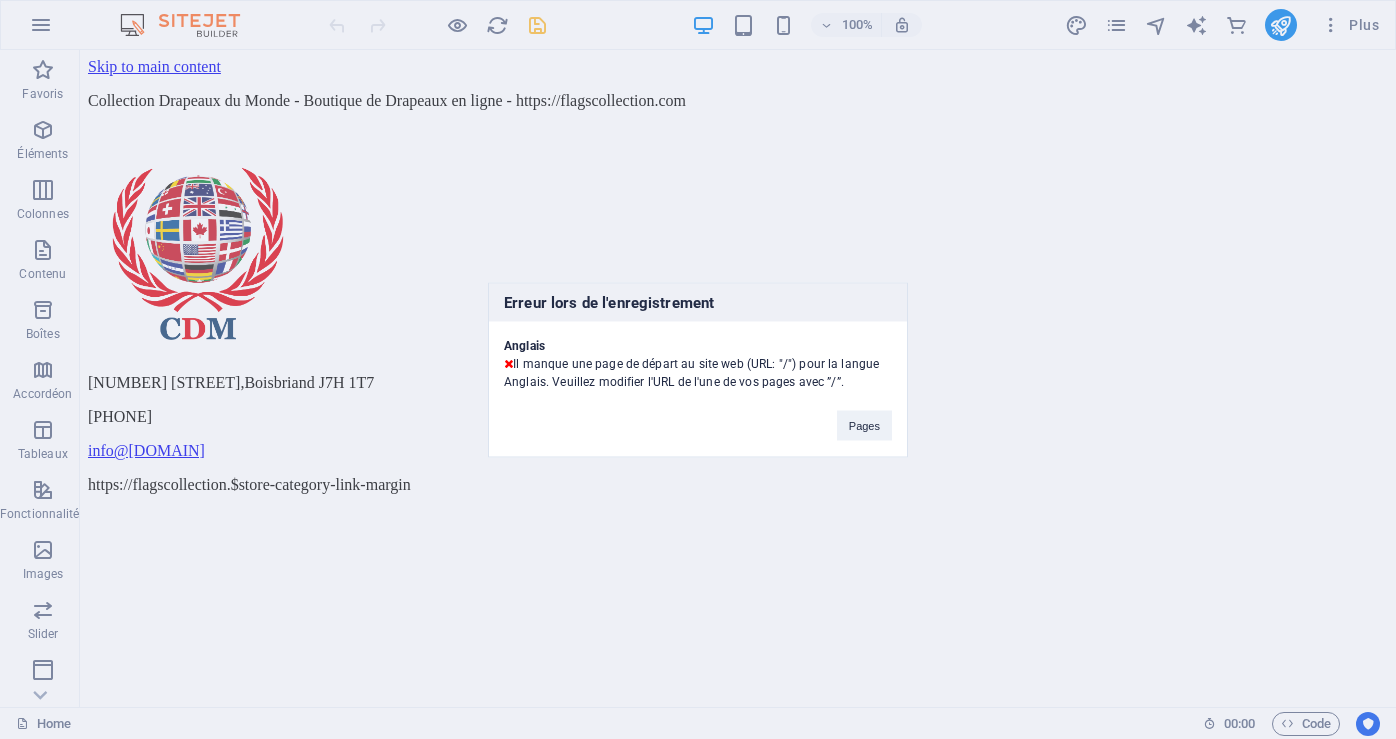 click on "Erreur lors de l'enregistrement Anglais Il manque une page de départ au site web (URL: "/") pour la langue Anglais. Veuillez modifier l'URL de l'une de vos pages avec ”/”. Pages" at bounding box center (698, 369) 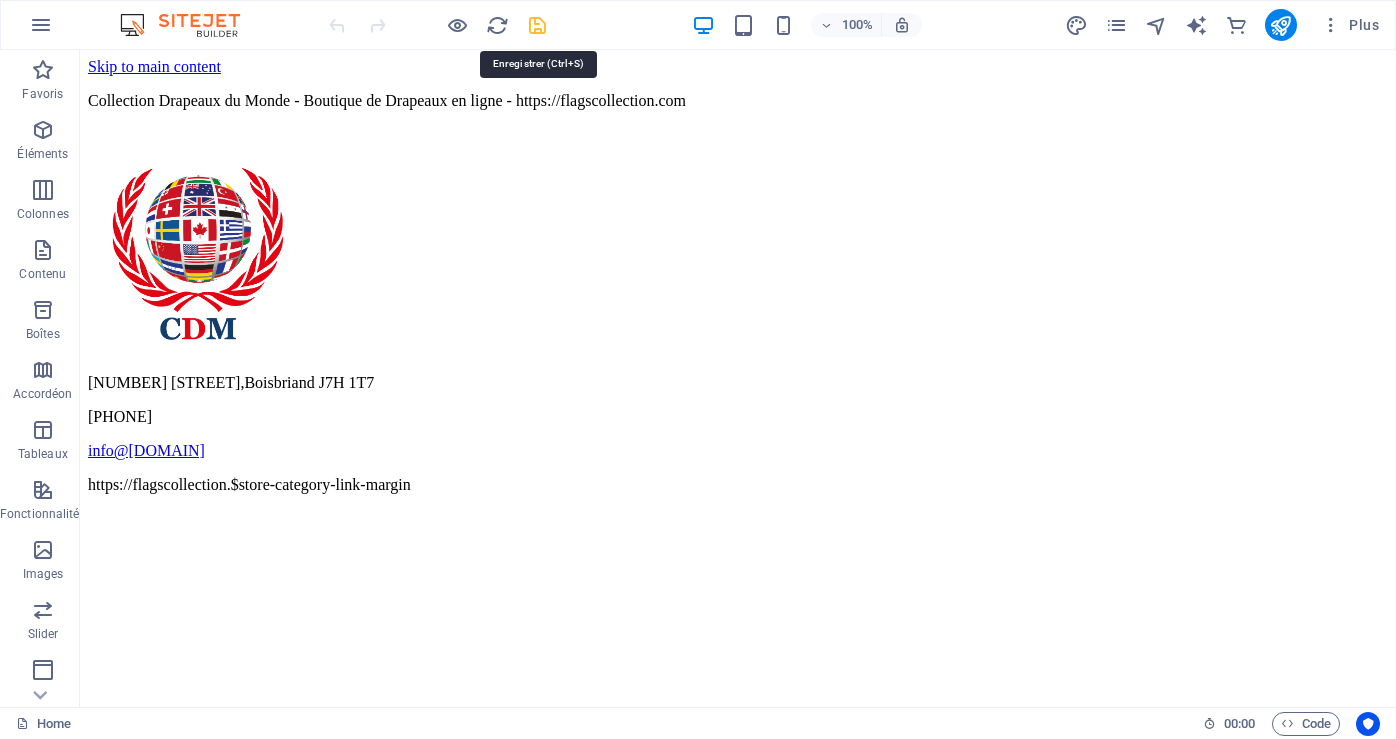 click at bounding box center (537, 25) 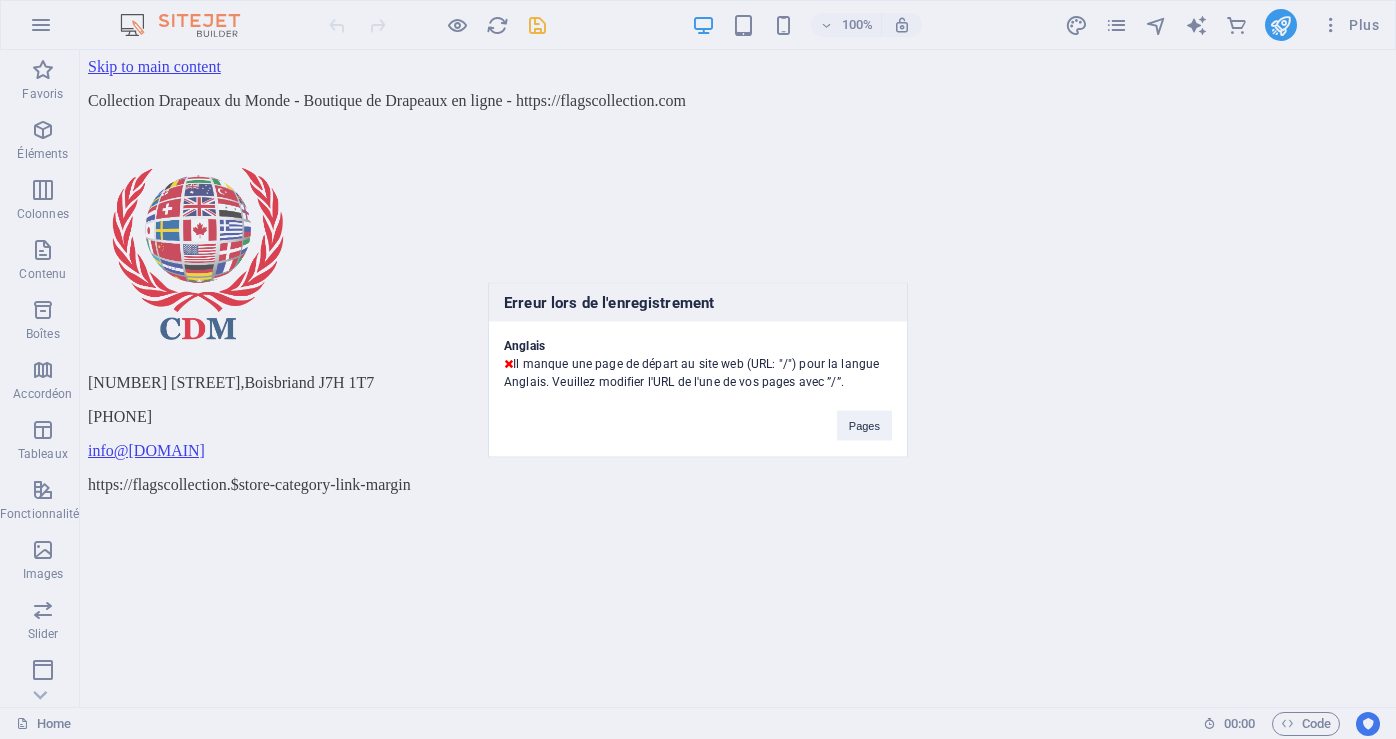 click on "Erreur lors de l'enregistrement Anglais Il manque une page de départ au site web (URL: "/") pour la langue Anglais. Veuillez modifier l'URL de l'une de vos pages avec ”/”. Pages" at bounding box center [698, 369] 